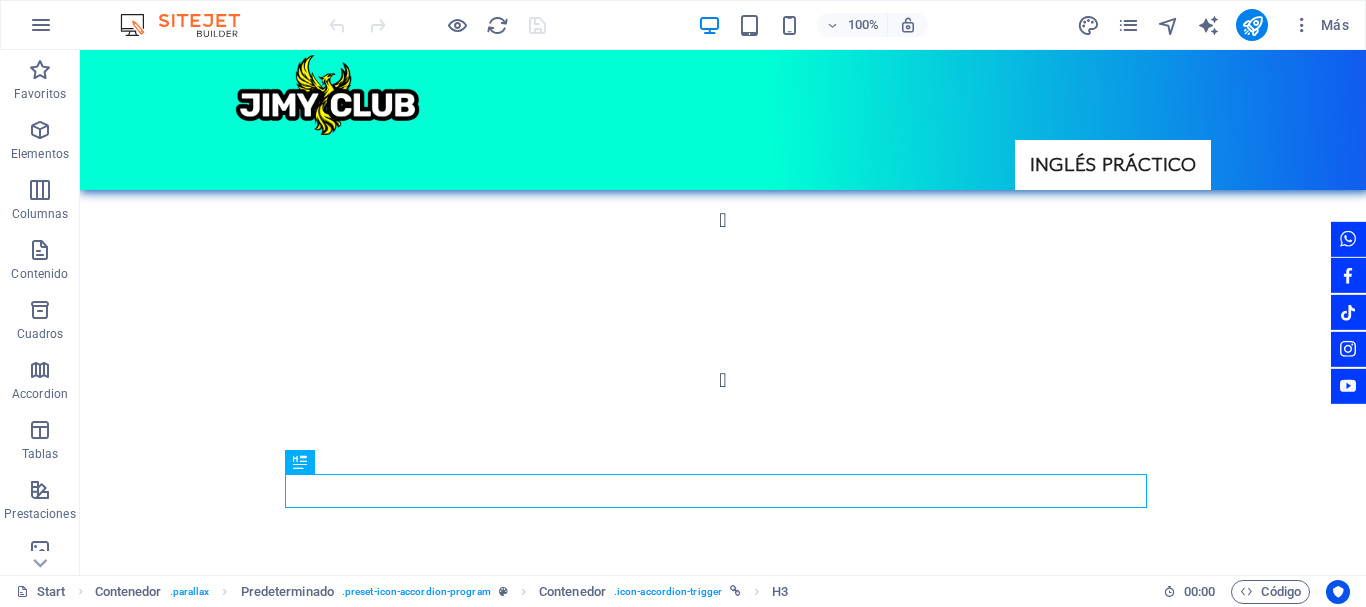 scroll, scrollTop: 2401, scrollLeft: 0, axis: vertical 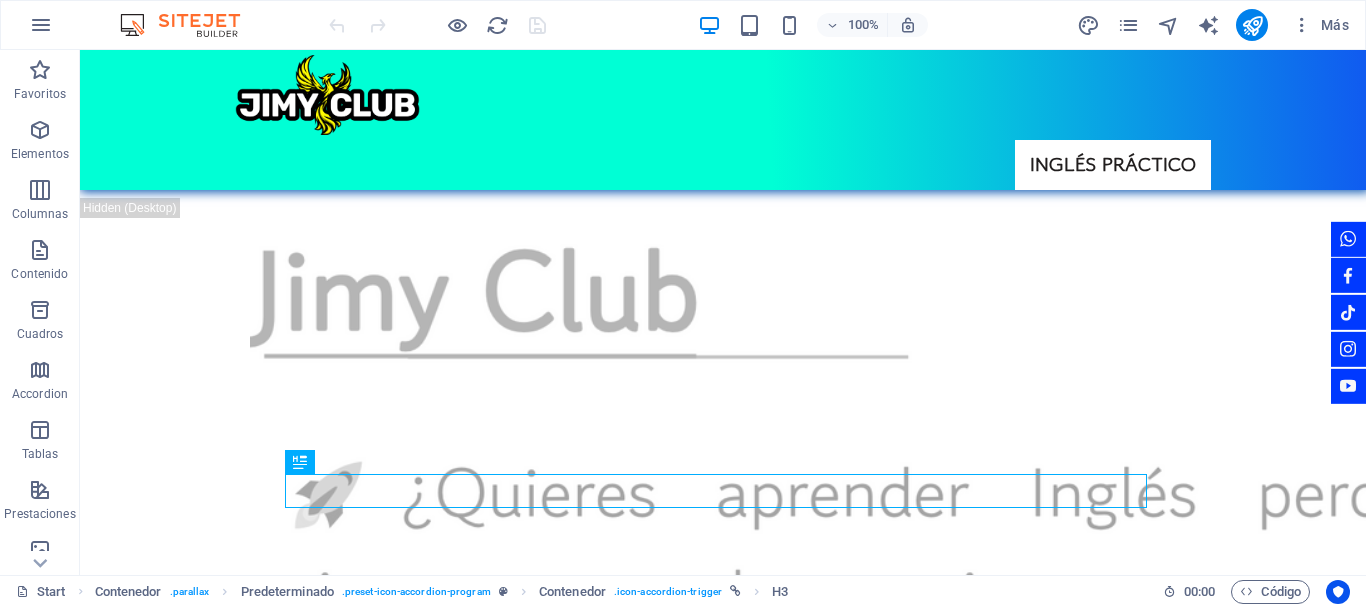 click on "100%" at bounding box center [812, 25] 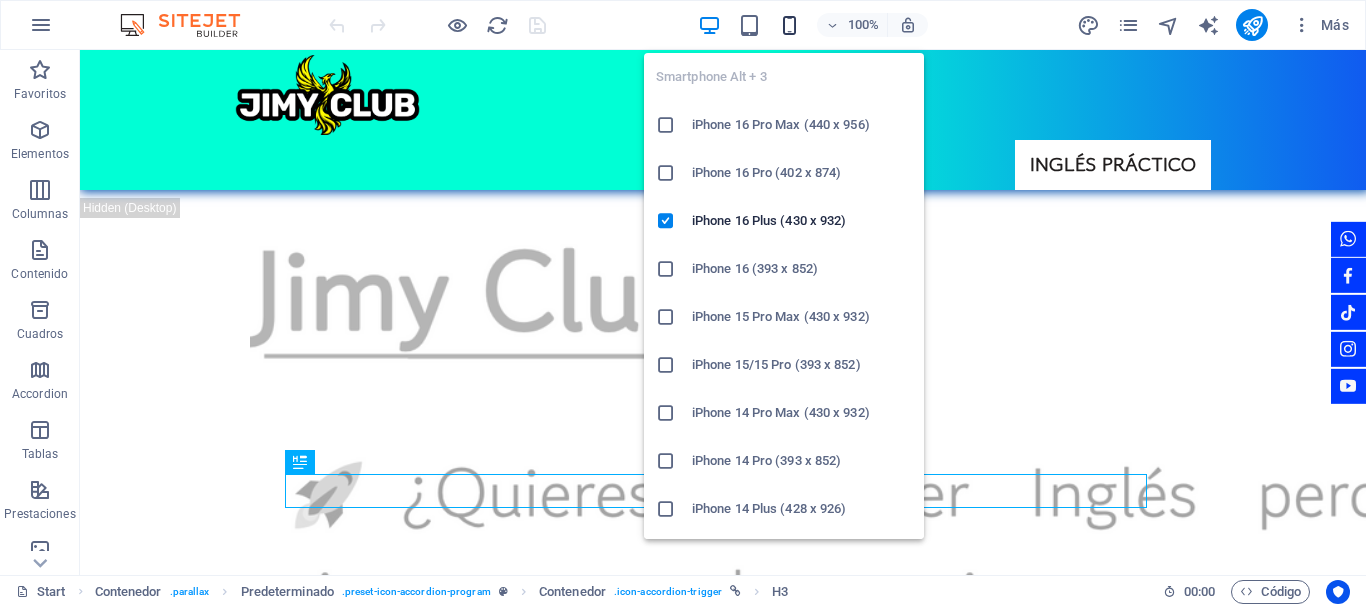 click at bounding box center [789, 25] 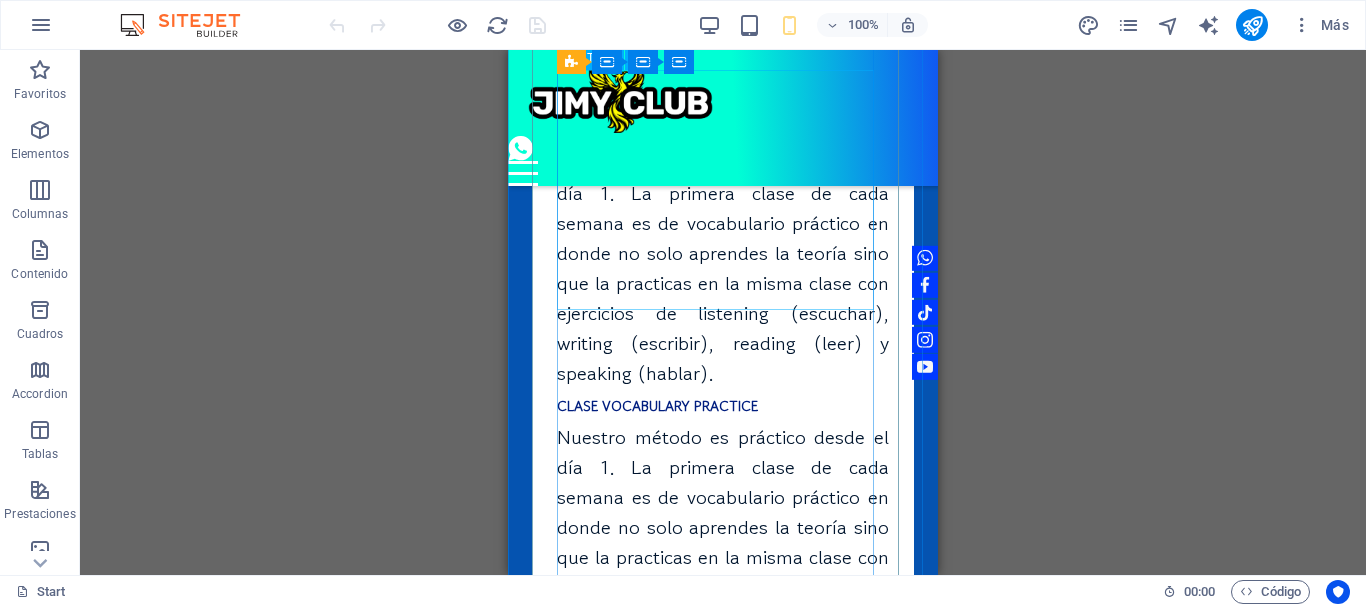 scroll, scrollTop: 4920, scrollLeft: 0, axis: vertical 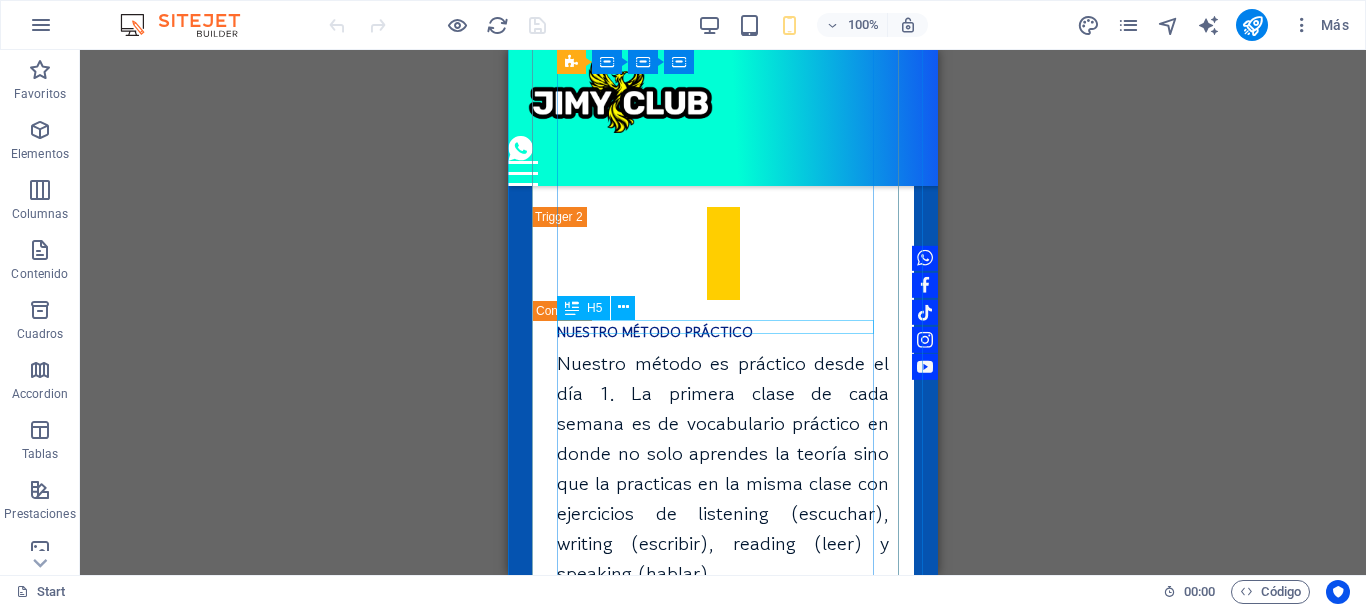 click on "CLASE VOCABULARY PRACTICE" at bounding box center [723, 606] 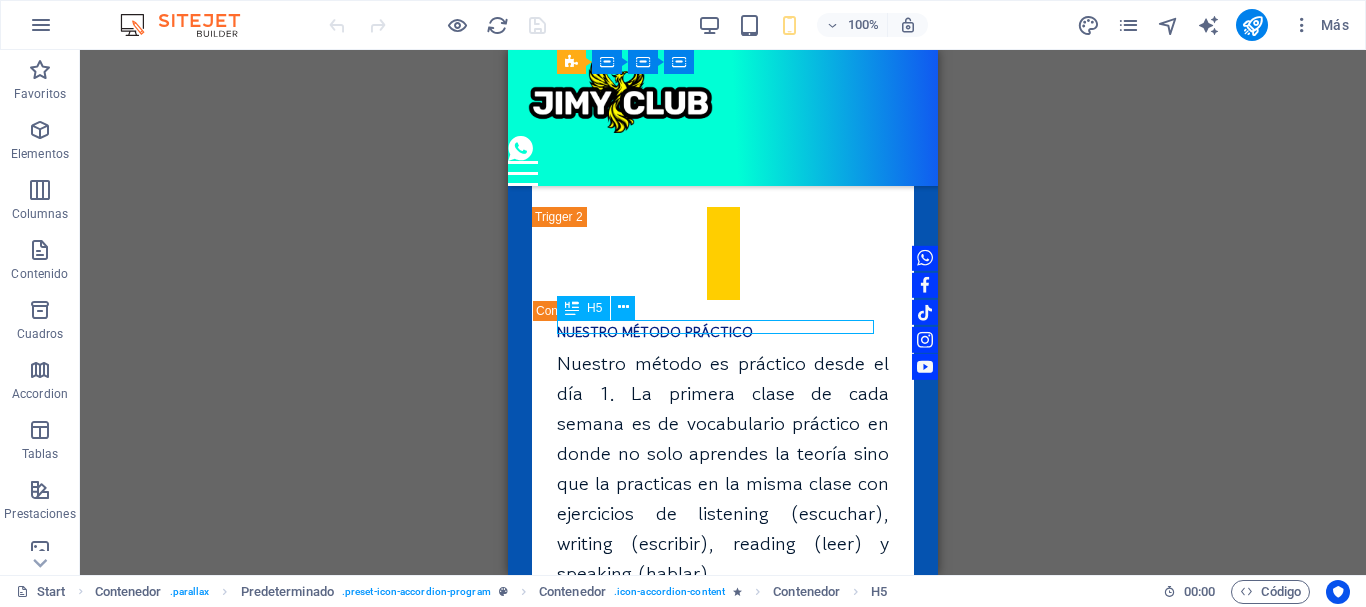 click on "CLASE VOCABULARY PRACTICE" at bounding box center [723, 606] 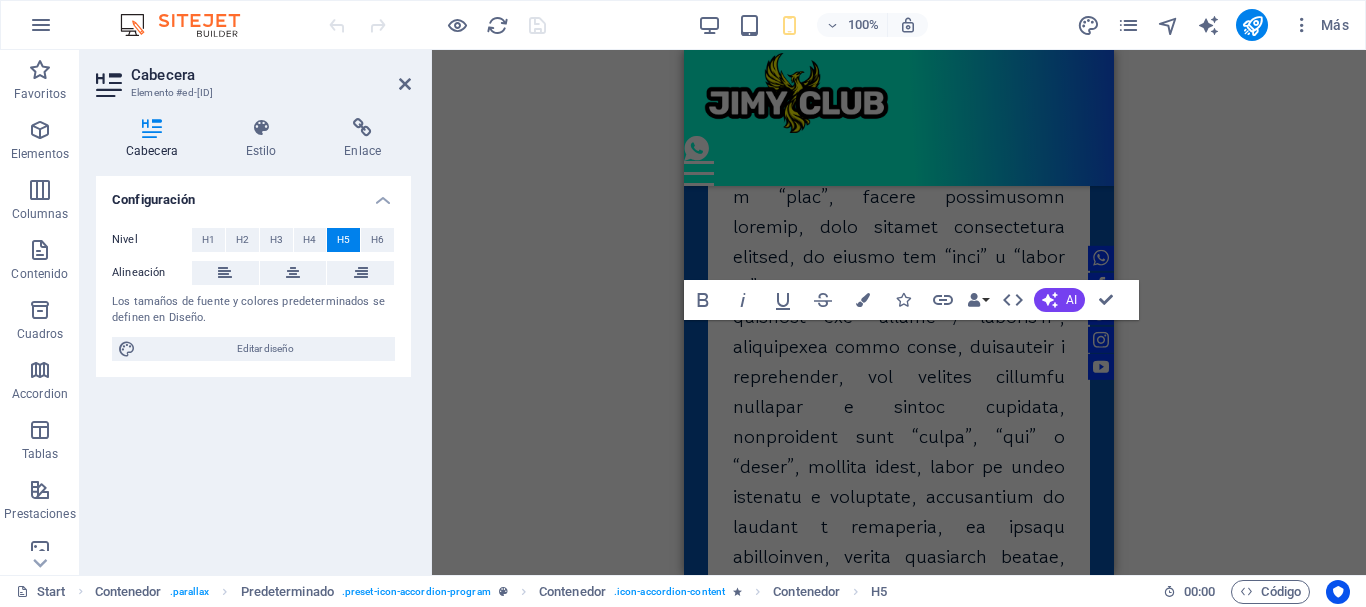 scroll, scrollTop: 5460, scrollLeft: 0, axis: vertical 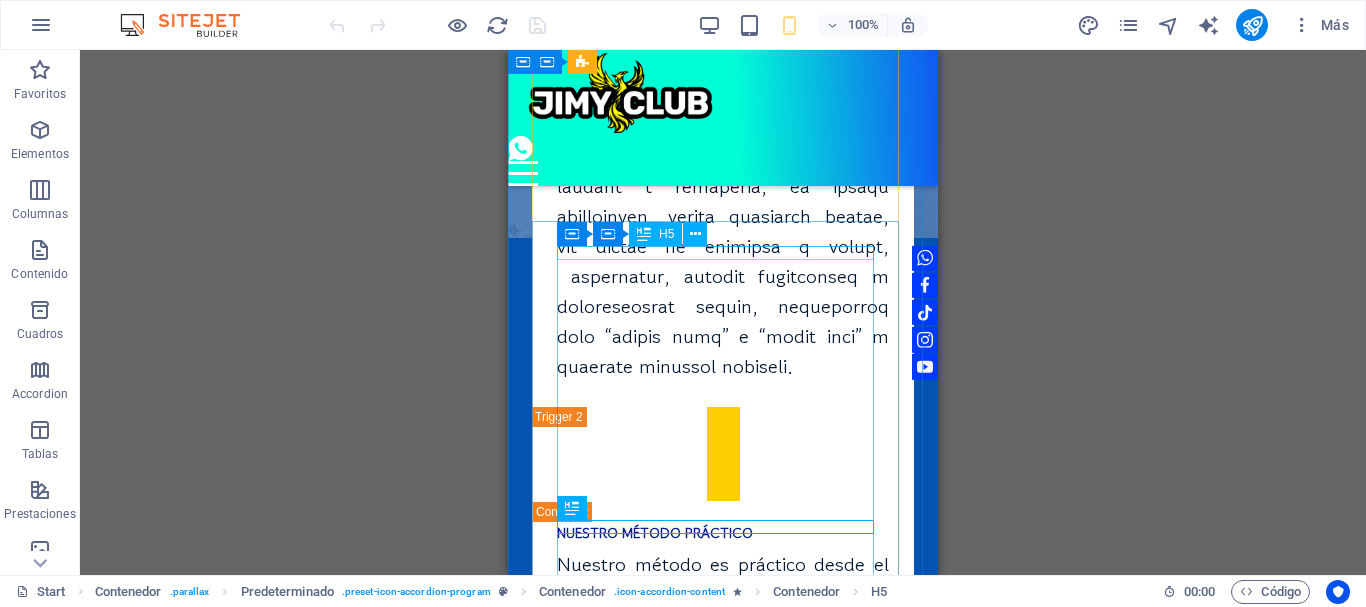 click on "H5" at bounding box center [666, 234] 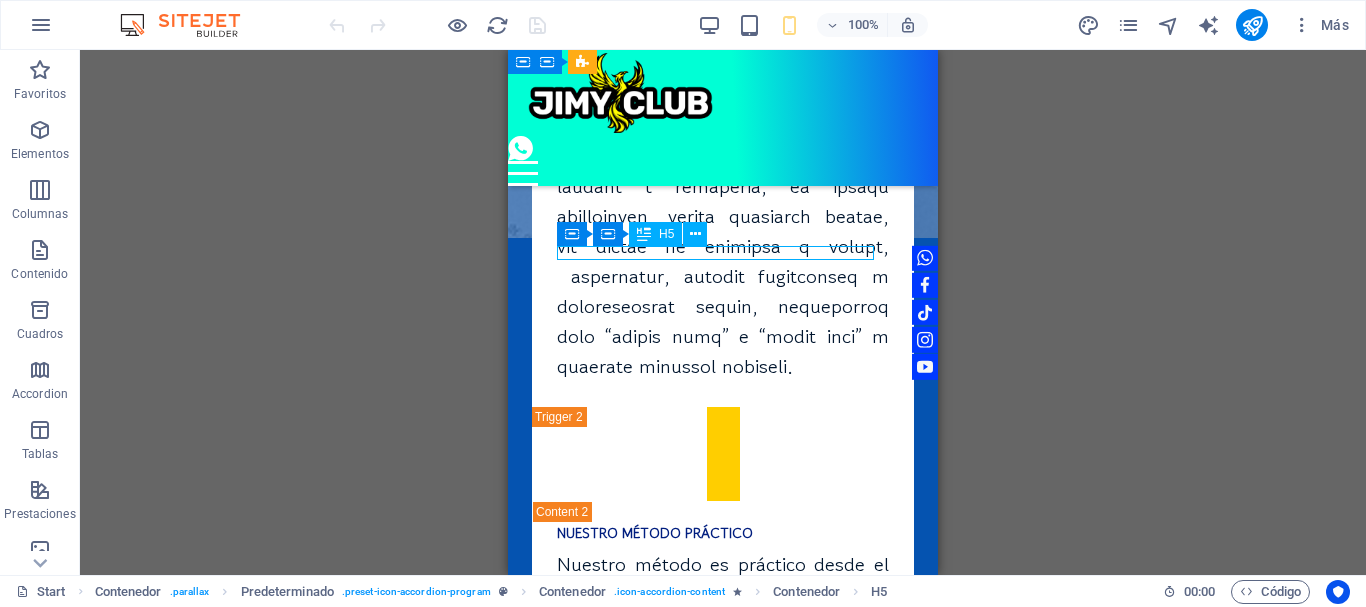 click on "H5" at bounding box center (666, 234) 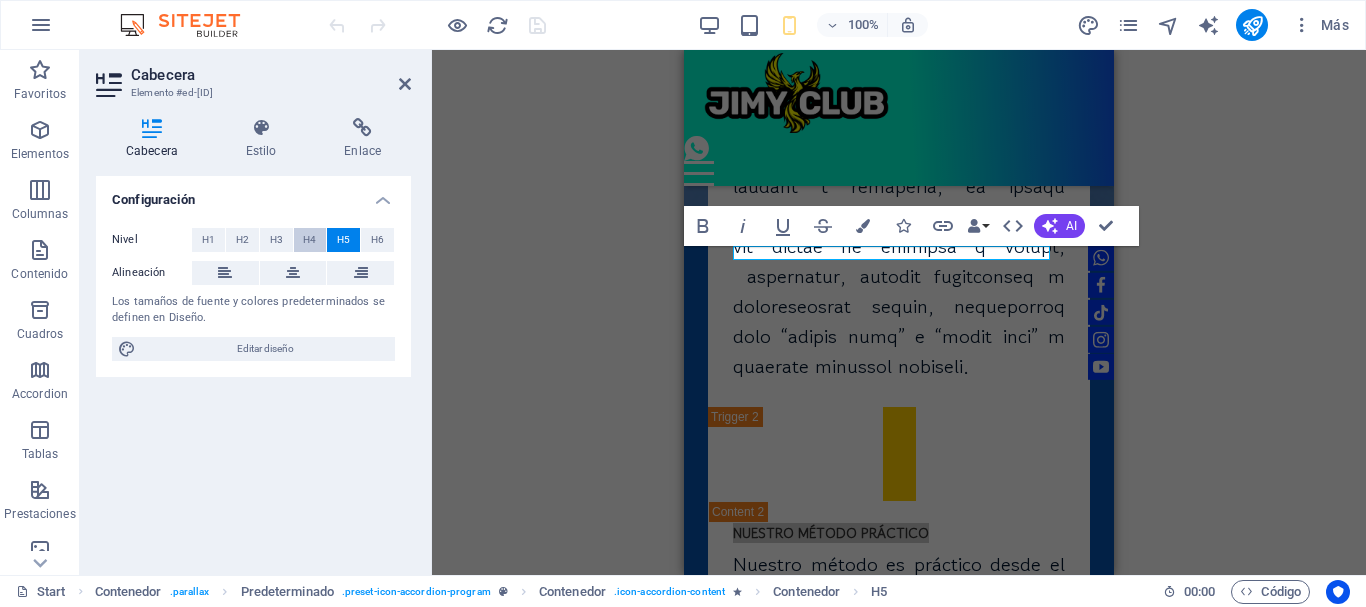 click on "H4" at bounding box center (310, 240) 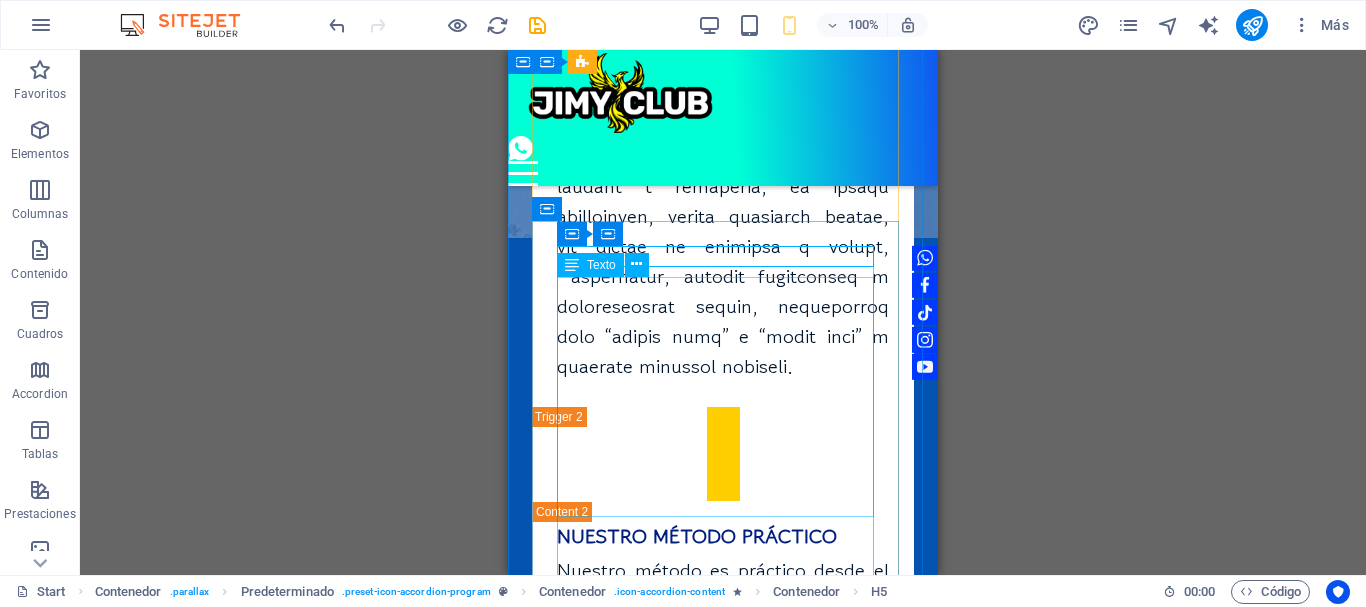 scroll, scrollTop: 5460, scrollLeft: 0, axis: vertical 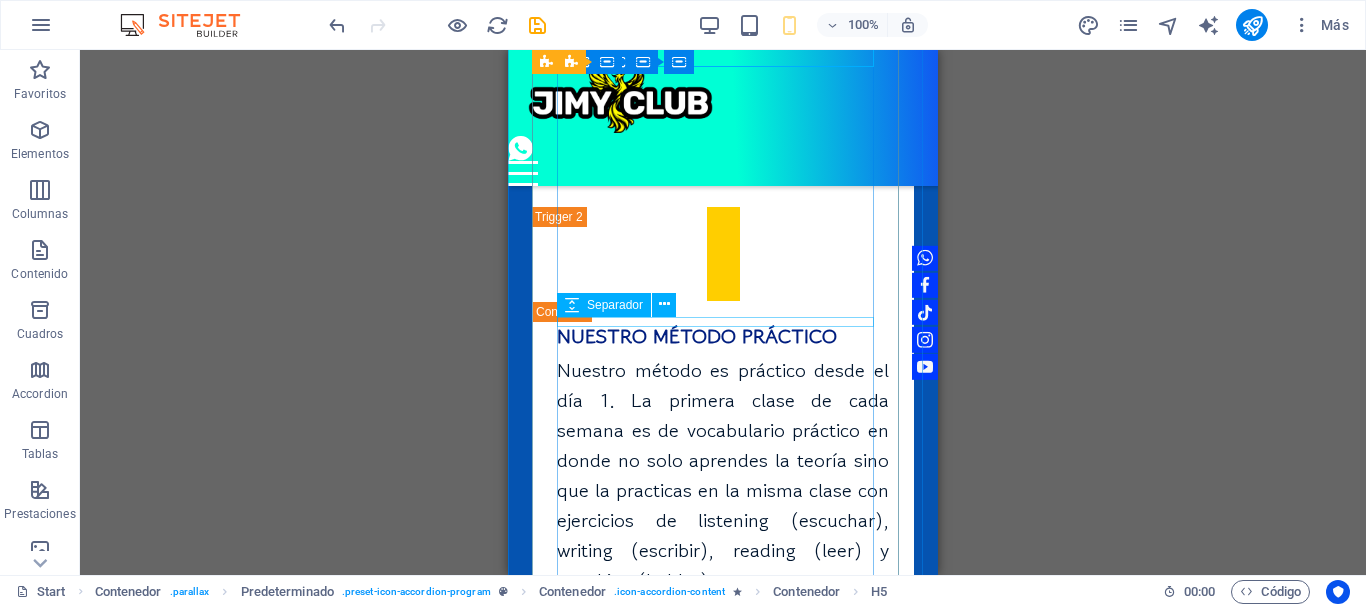 click on "Separador" at bounding box center [615, 305] 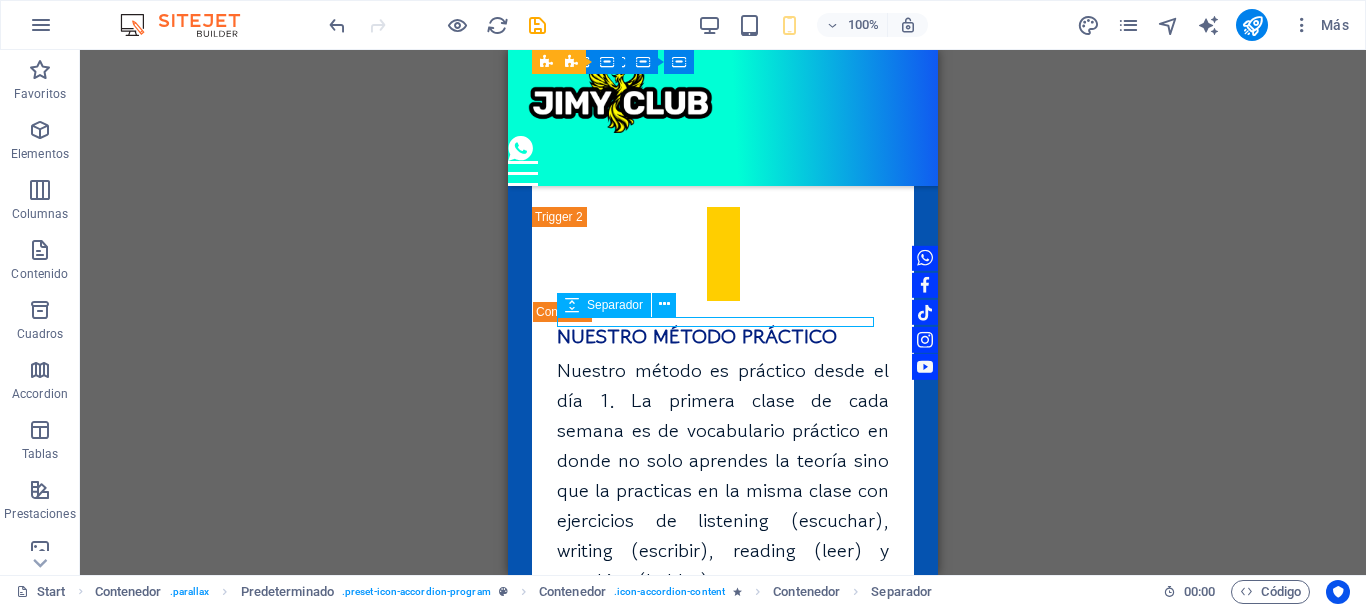 click on "Separador" at bounding box center [615, 305] 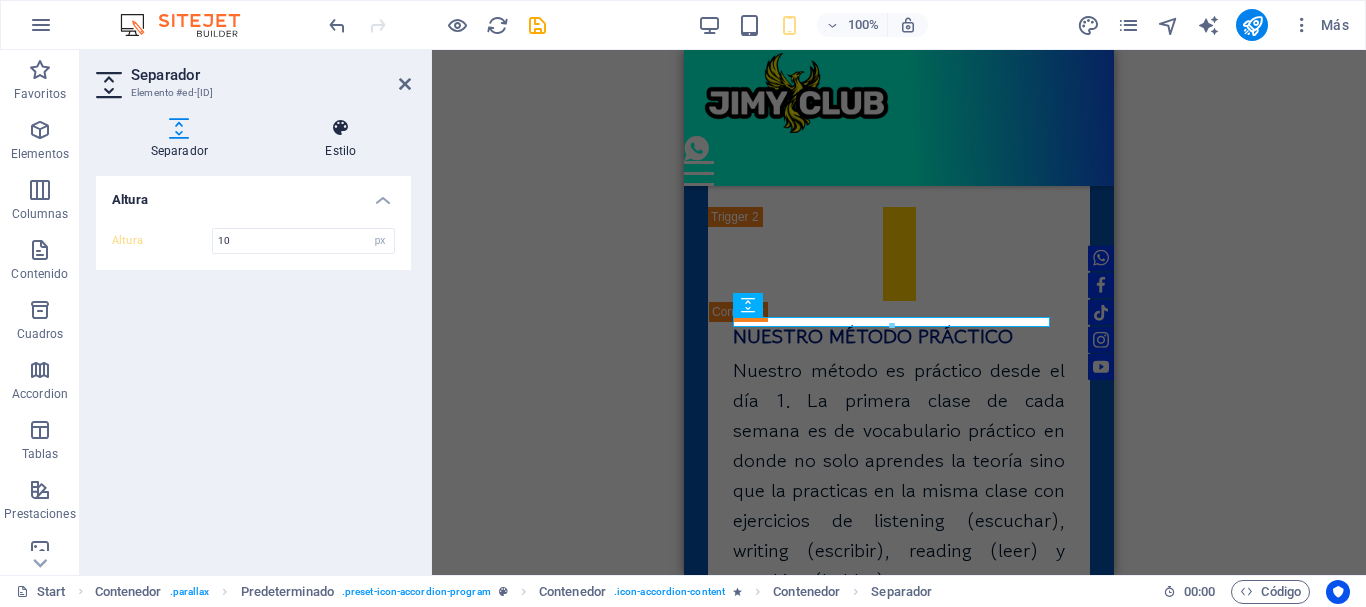 click at bounding box center (341, 128) 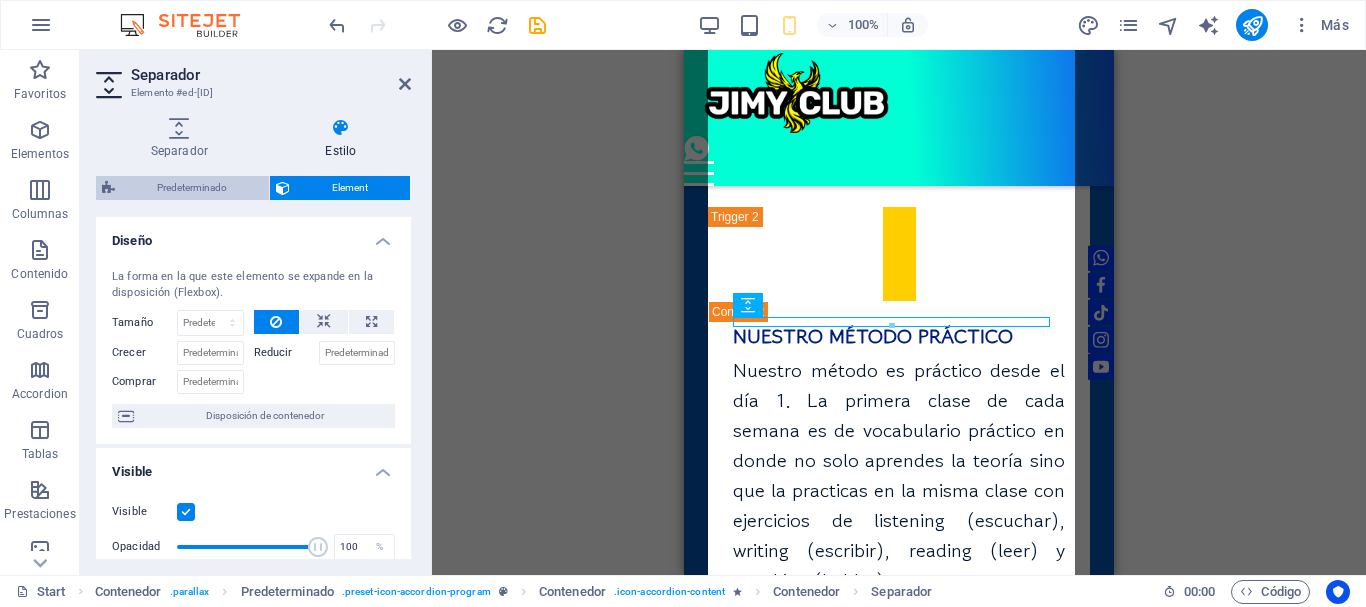 click on "Predeterminado" at bounding box center [192, 188] 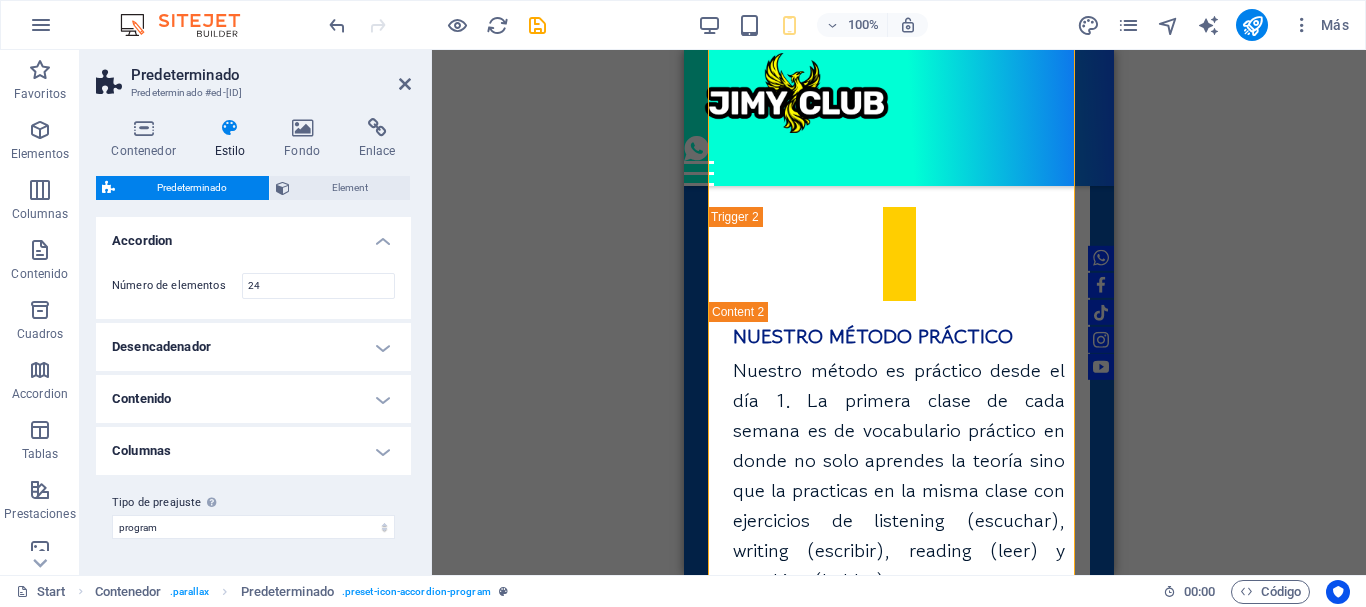 click on "Predeterminado Predeterminado #ed-670946909
Contenedor Estilo Fondo Enlace Tamaño Altura Predeterminado px rem % vh vw Alto mín Ninguno px rem % vh vw Ancho Predeterminado px rem % em vh vw Ancho mín Ninguno px rem % vh vw Ancho del contenido Predeterminado Ancho personalizado Ancho Predeterminado px rem % em vh vw Ancho mín Ninguno px rem % vh vw Espaciado predeterminado Espaciado personalizado El espaciado y ancho del contenido predeterminado puede cambiarse en Diseño. Editar diseño Diseño (Flexbox) Alineación Determina flex-direction. Predeterminado Eje principal Determina la forma en la que los elementos deberían comportarse por el eje principal en este contenedor (contenido justificado). Predeterminado Eje lateral Controla la dirección vertical del elemento en el contenedor (alinear elementos). Predeterminado Ajuste Predeterminado Habilitado Deshabilitado Relleno Controla las distancias y la dirección de los elementos en el eje Y en varias líneas (alinear contenido). Rol Olas" at bounding box center (256, 312) 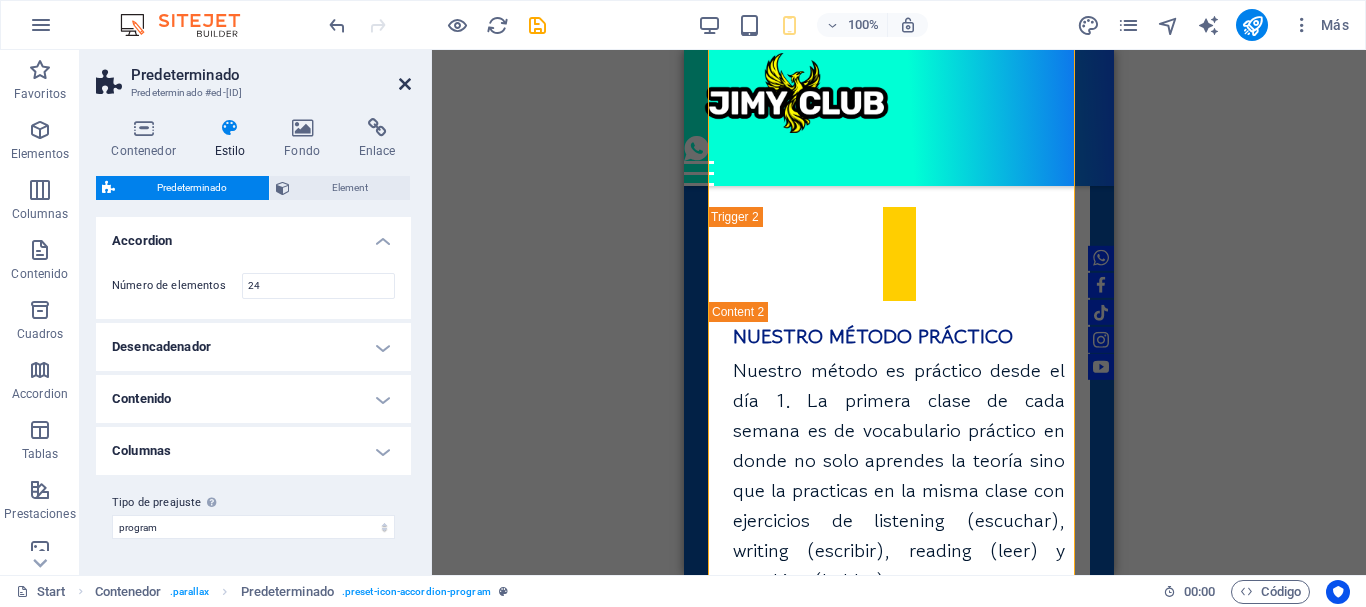 click at bounding box center [405, 84] 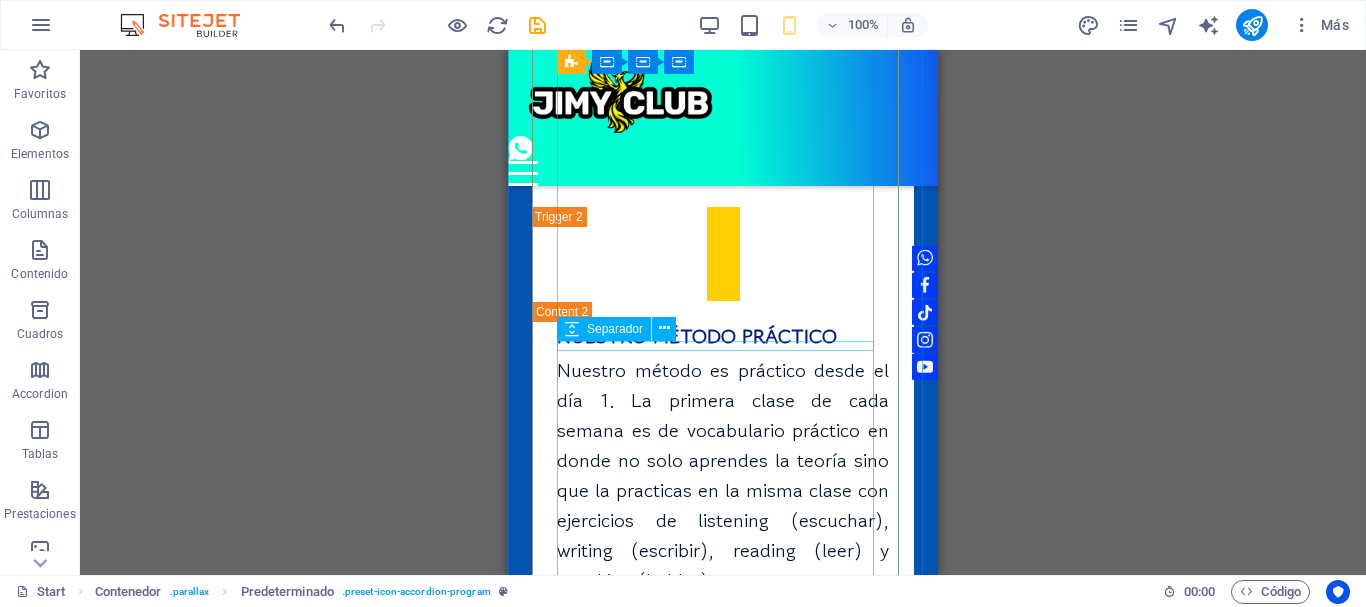 click on "CLASE VOCABULARY PRACTICE" at bounding box center [723, 613] 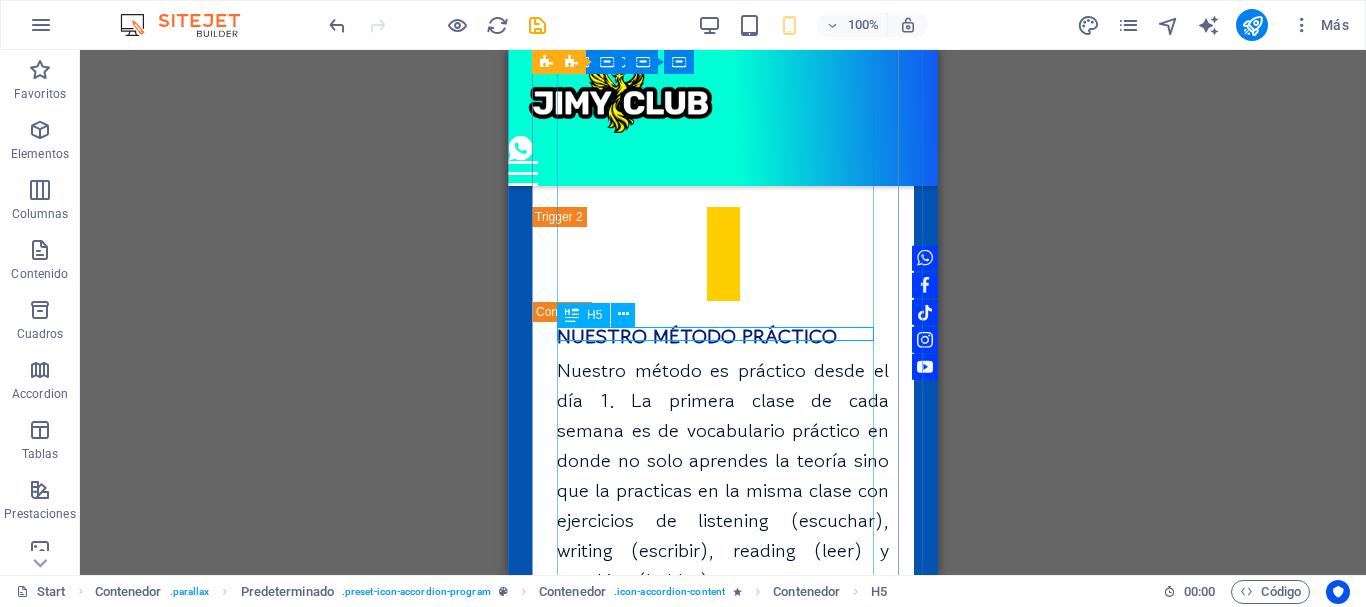 click on "H5" at bounding box center (594, 315) 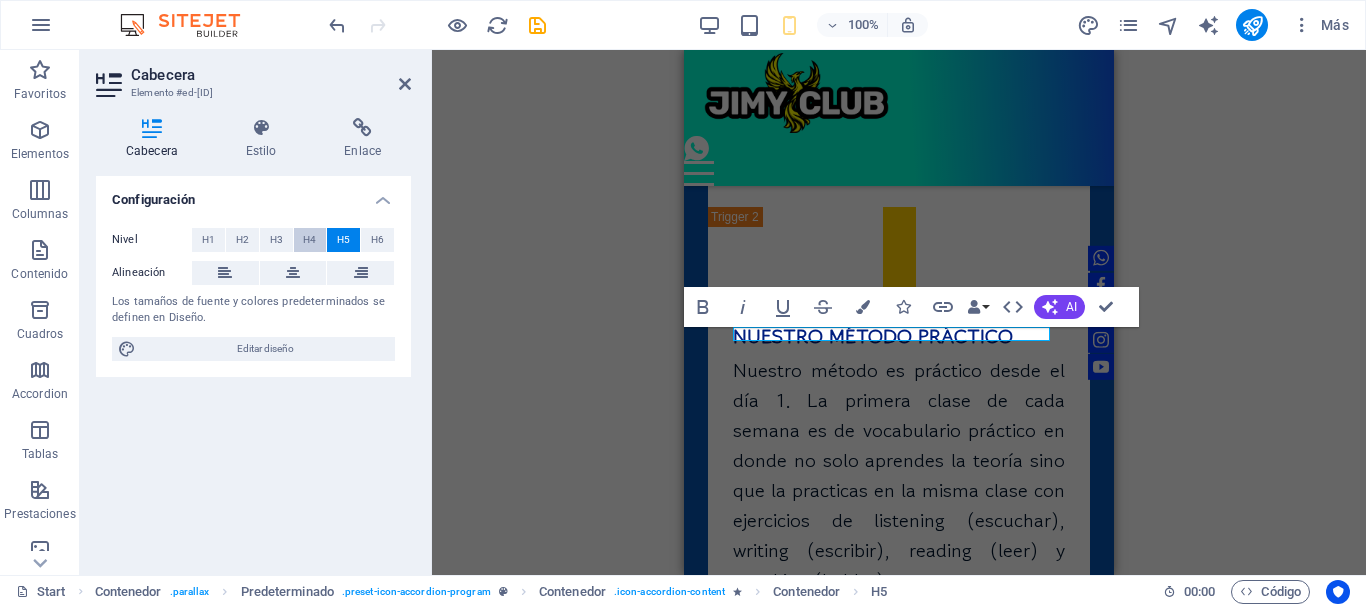 click on "H4" at bounding box center (309, 240) 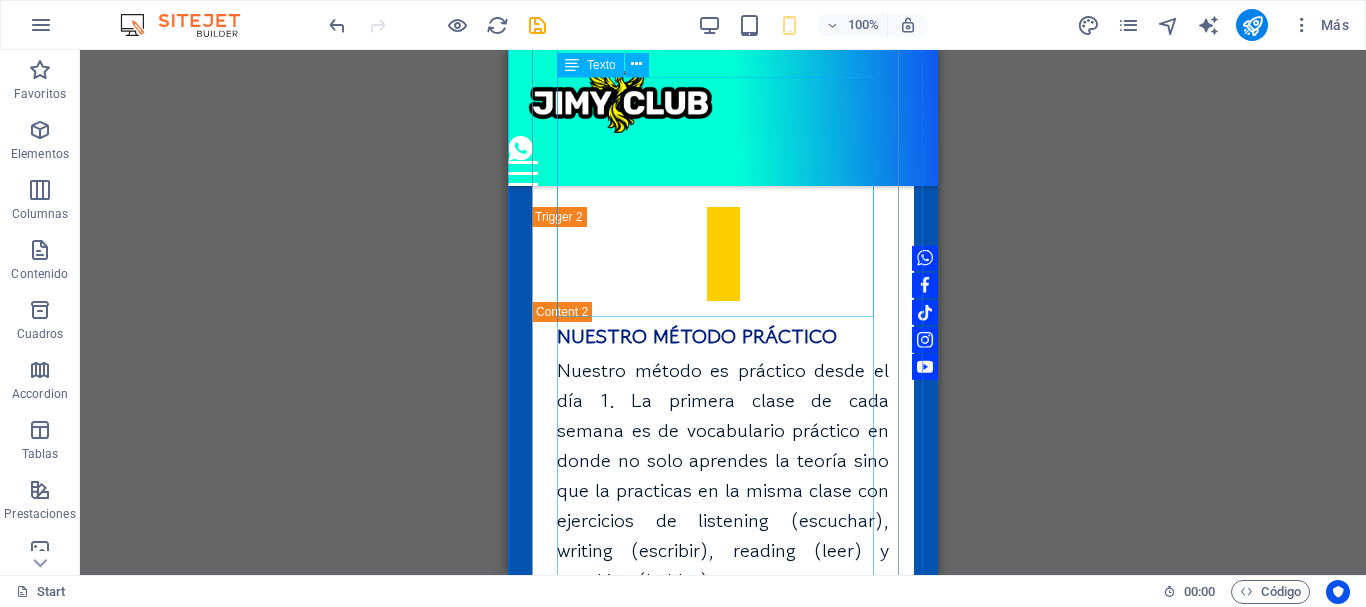 scroll, scrollTop: 5660, scrollLeft: 0, axis: vertical 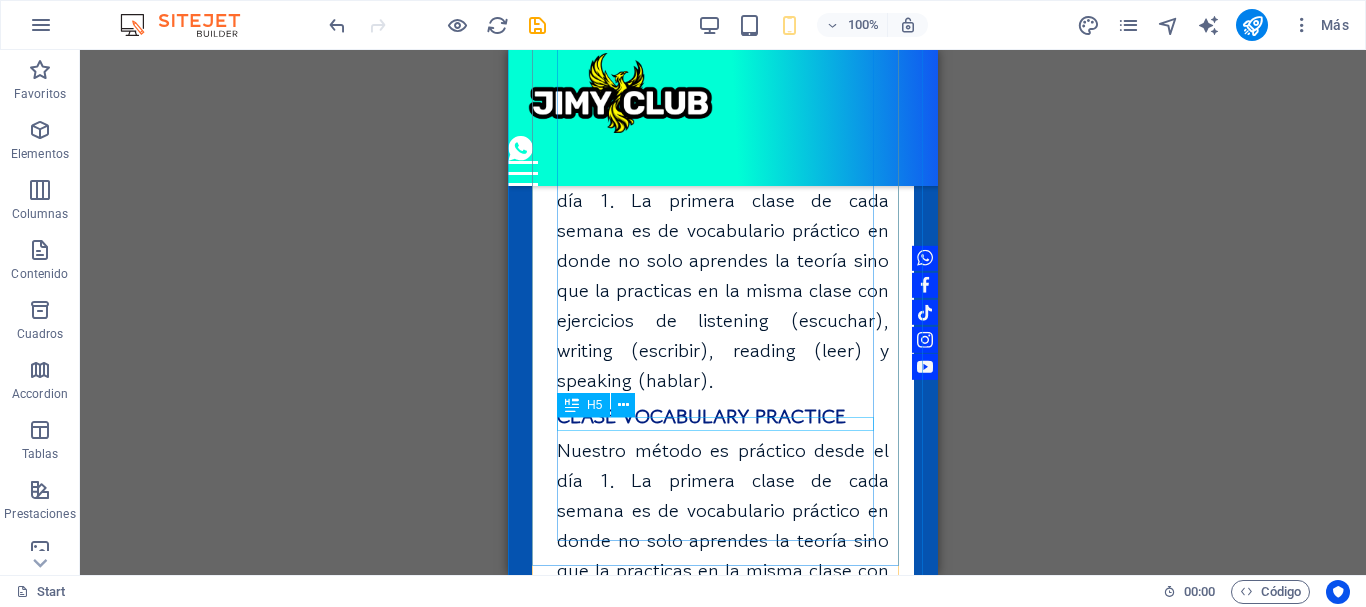 click on "CLASE GRAMAR PRACTICE" at bounding box center (723, 703) 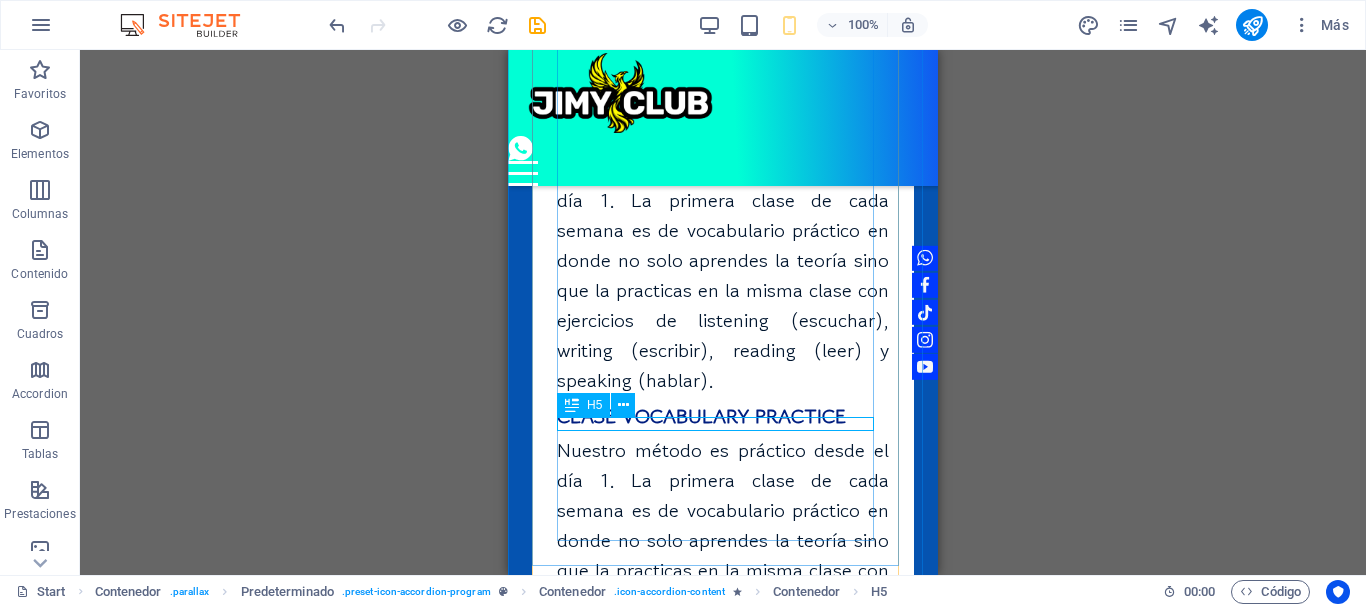 click on "H5" at bounding box center [583, 405] 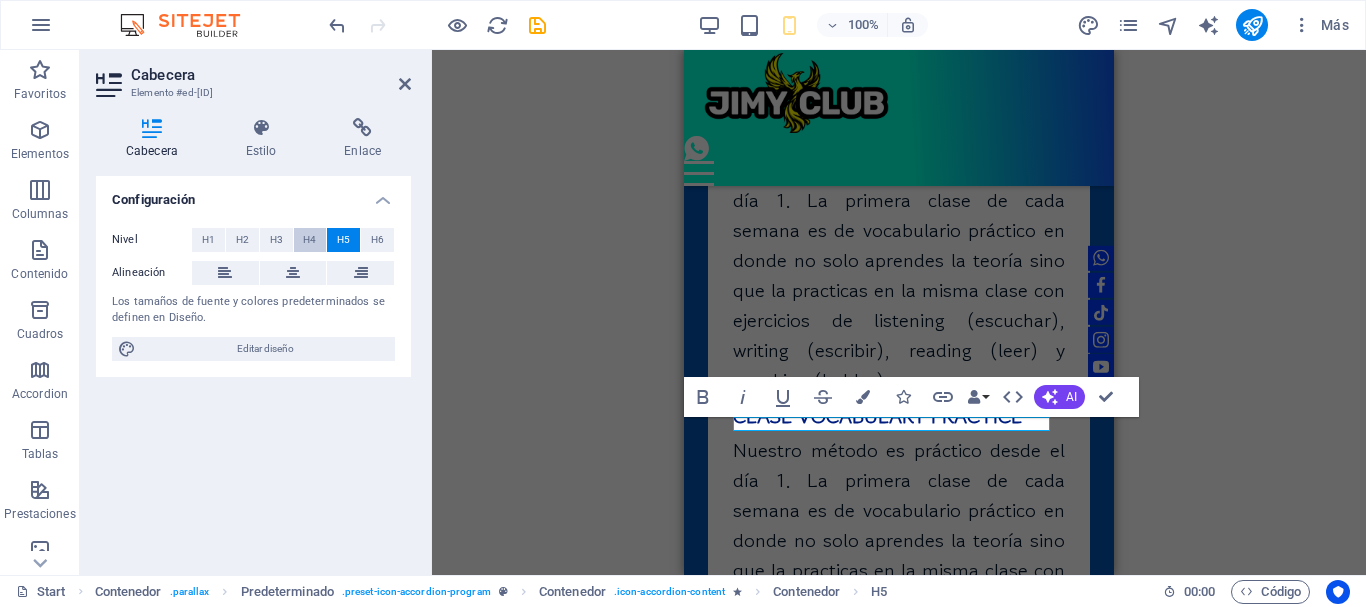 click on "H4" at bounding box center [310, 240] 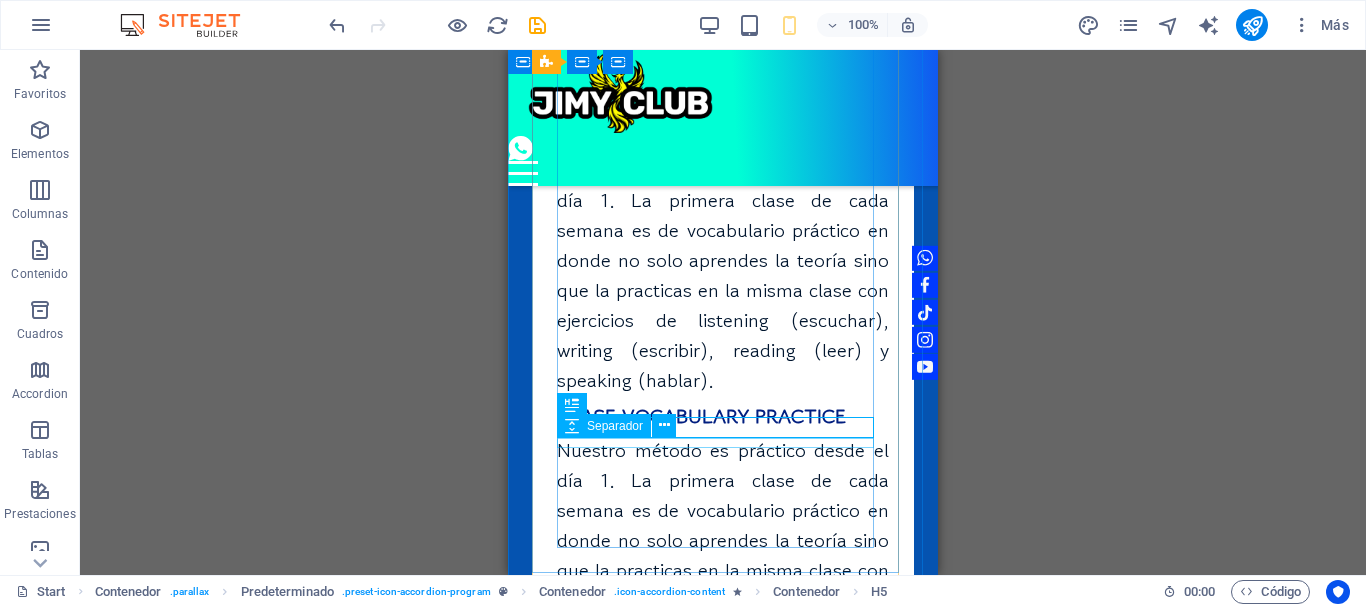 click at bounding box center (723, 722) 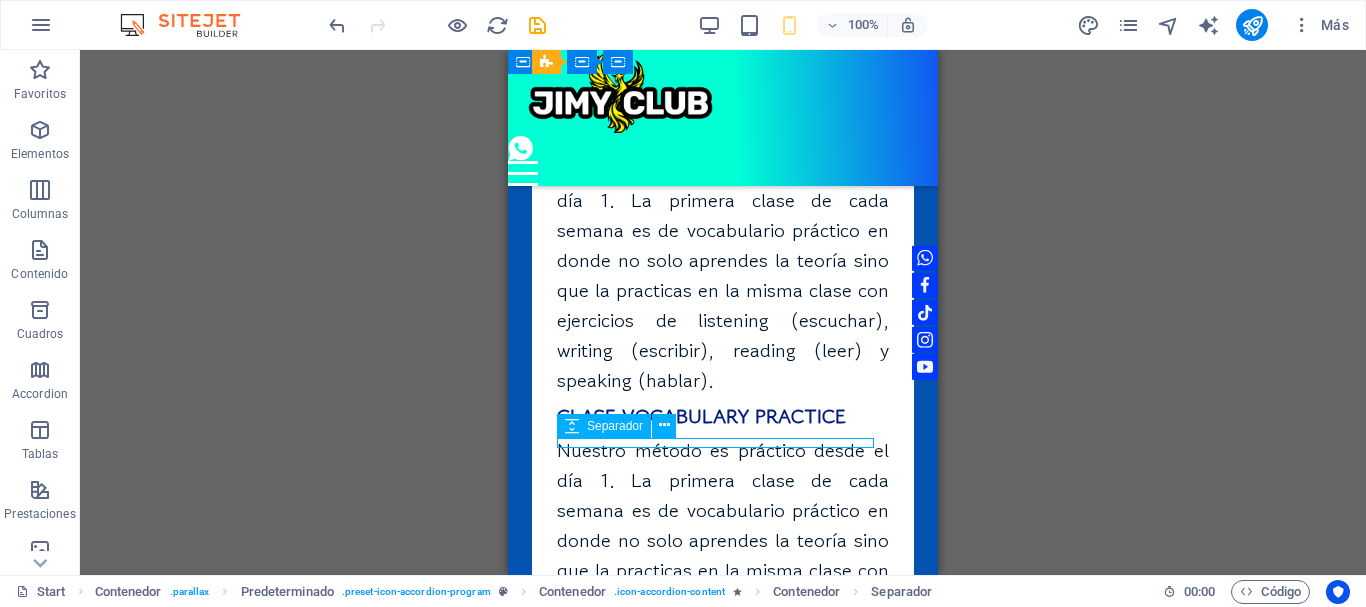 click at bounding box center (723, 722) 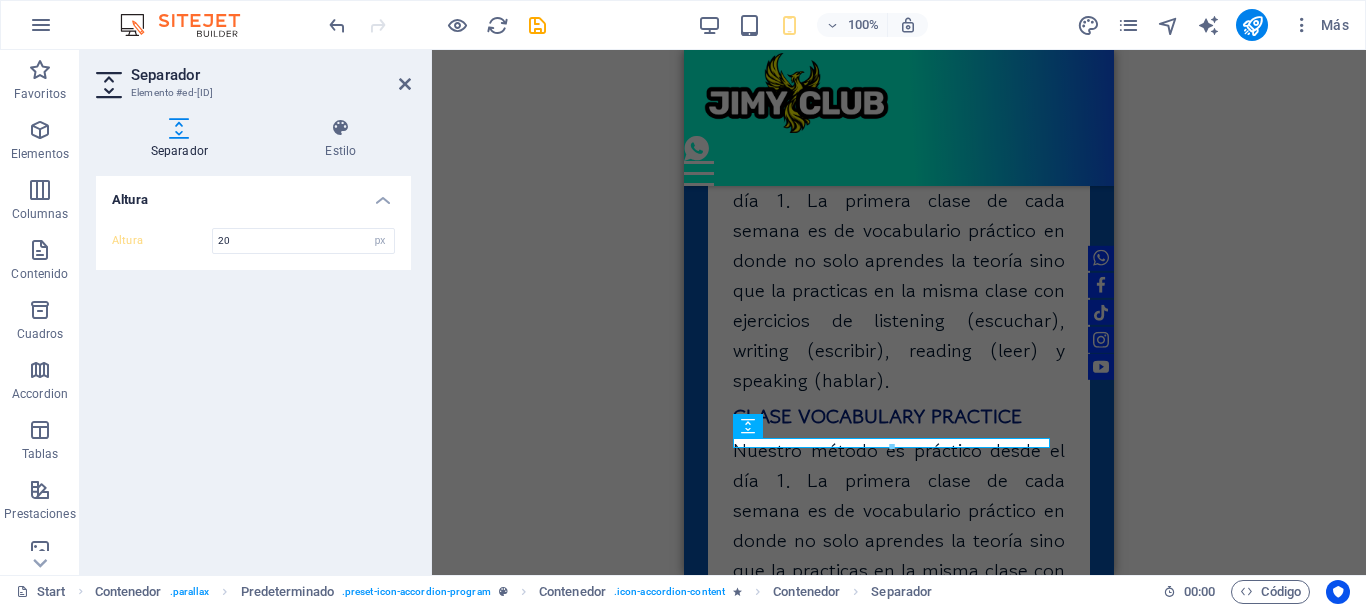 type on "20" 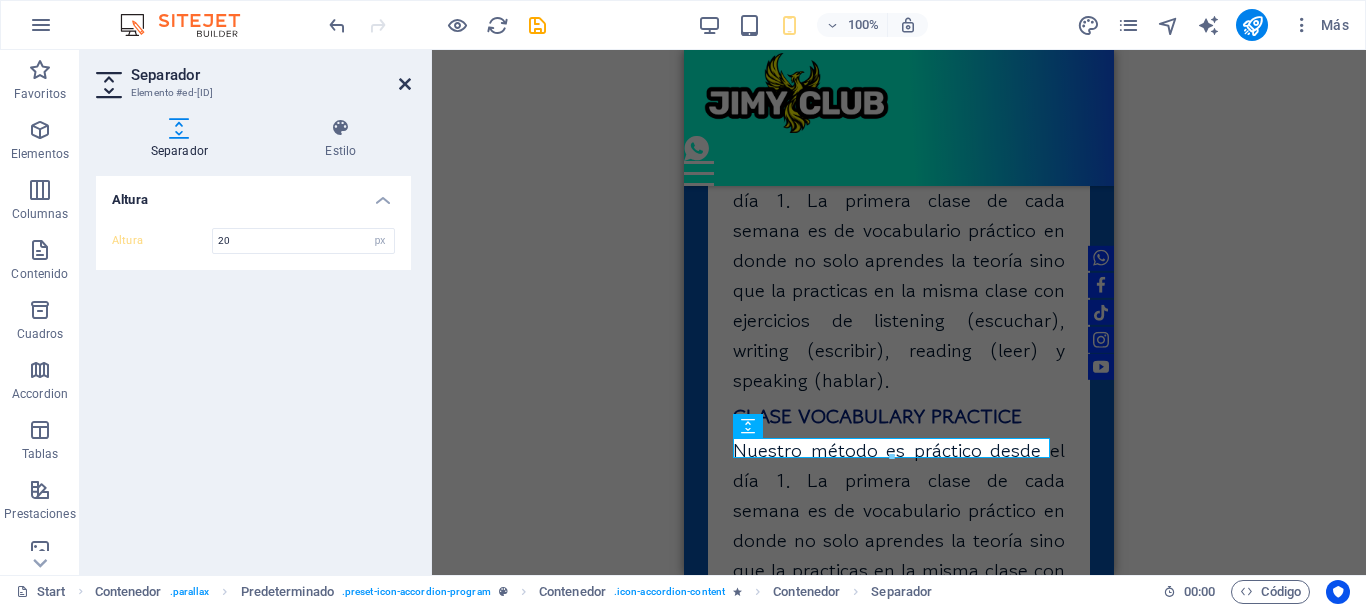 click at bounding box center [405, 84] 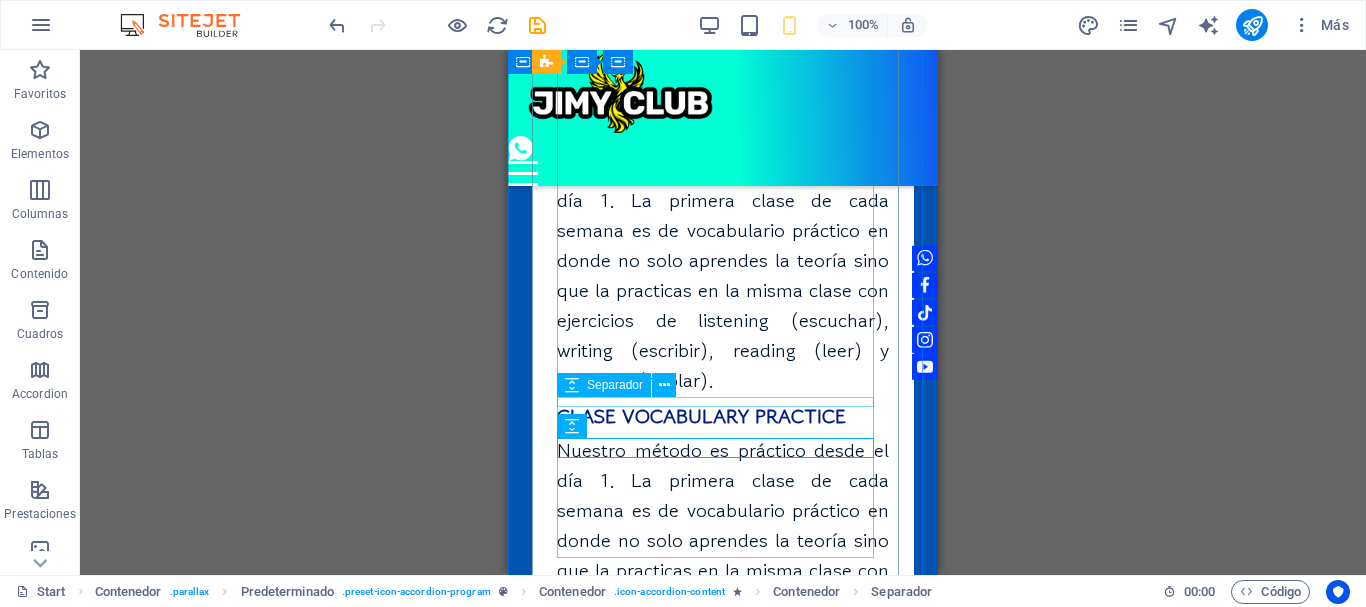 click at bounding box center (723, 681) 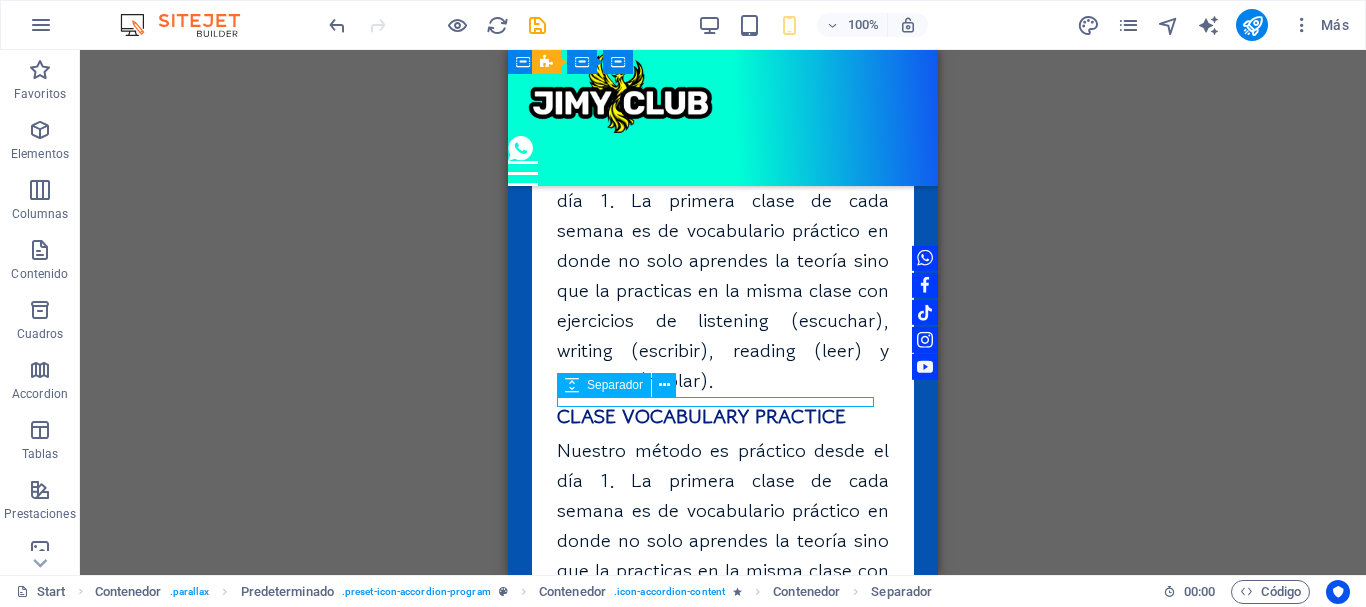 click at bounding box center [723, 681] 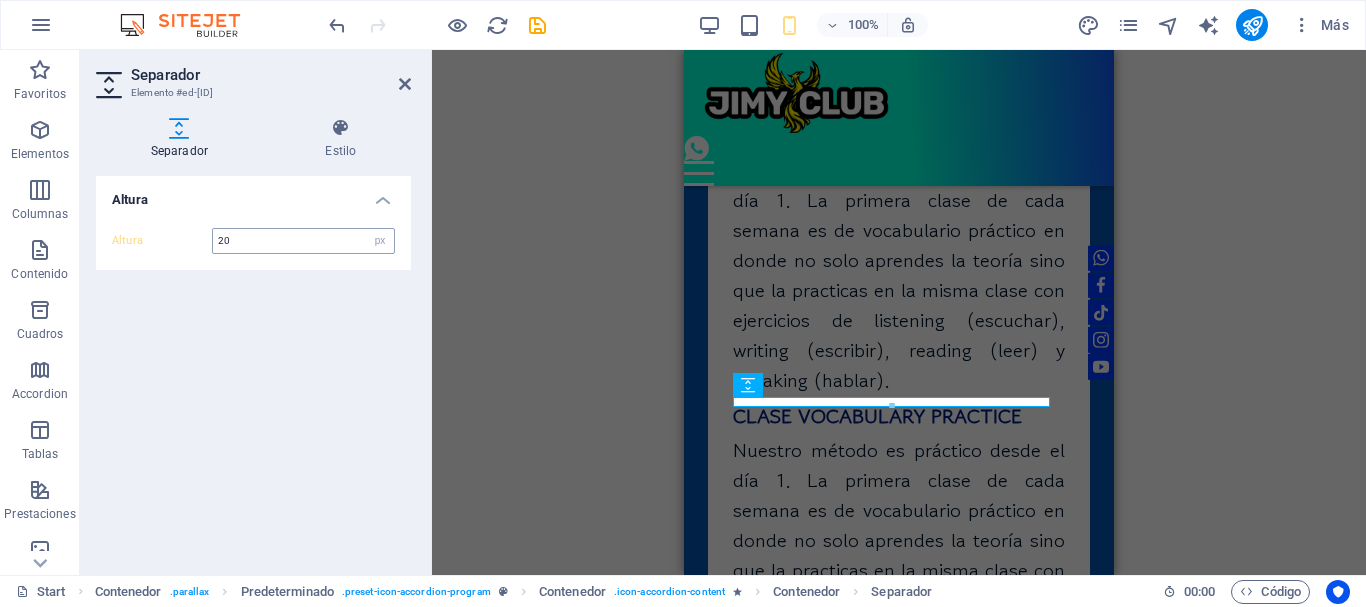 type on "20" 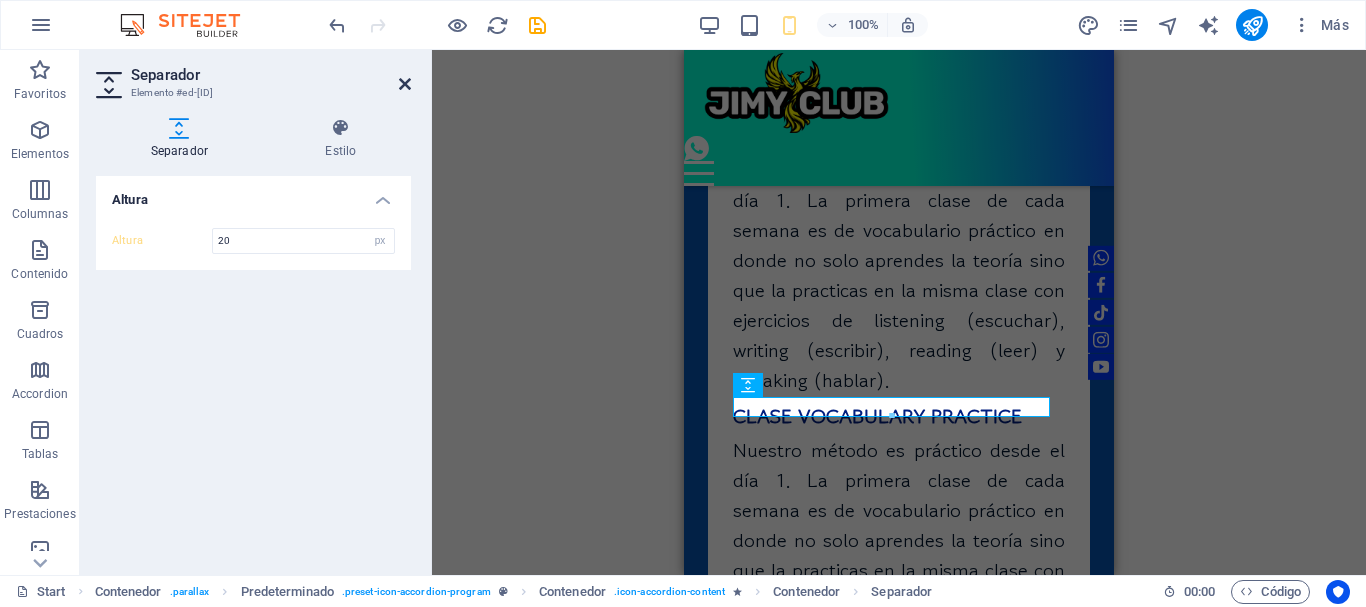 click at bounding box center [405, 84] 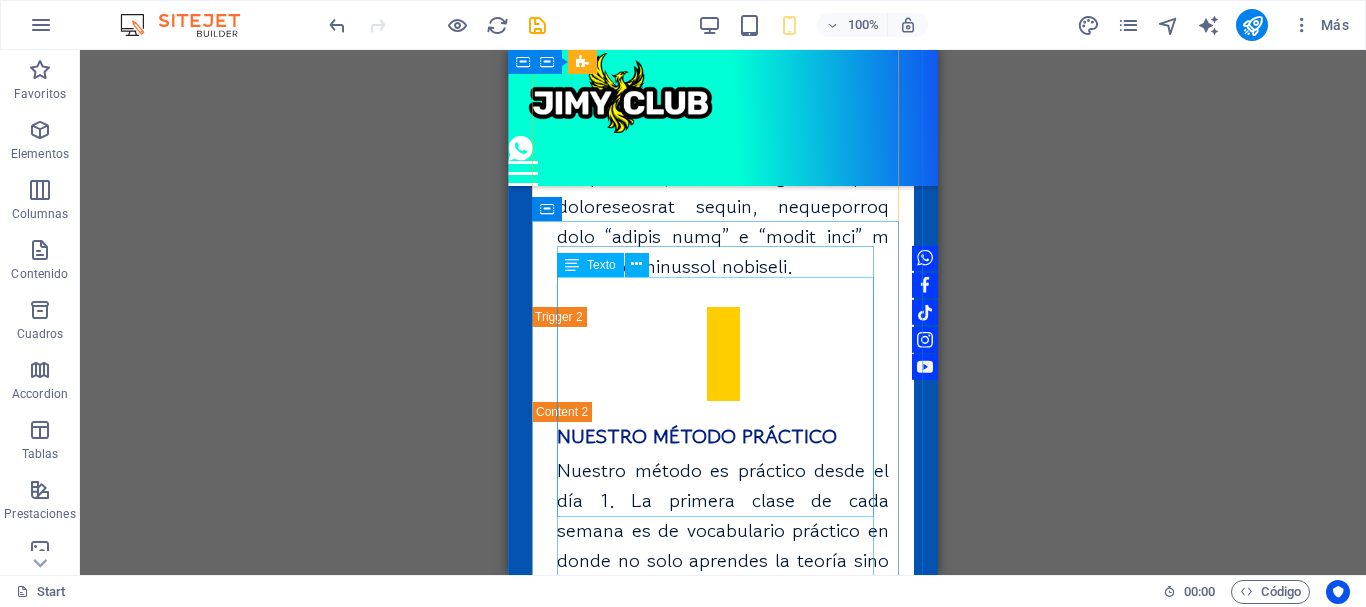 scroll, scrollTop: 5260, scrollLeft: 0, axis: vertical 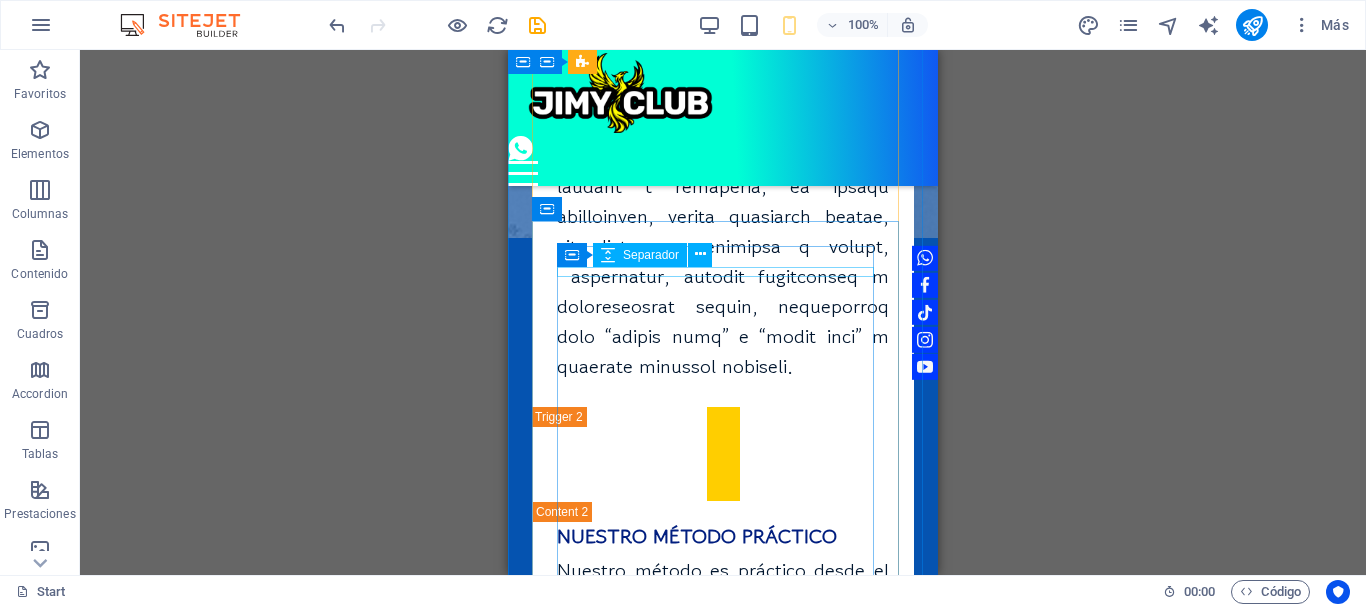 click at bounding box center [723, 551] 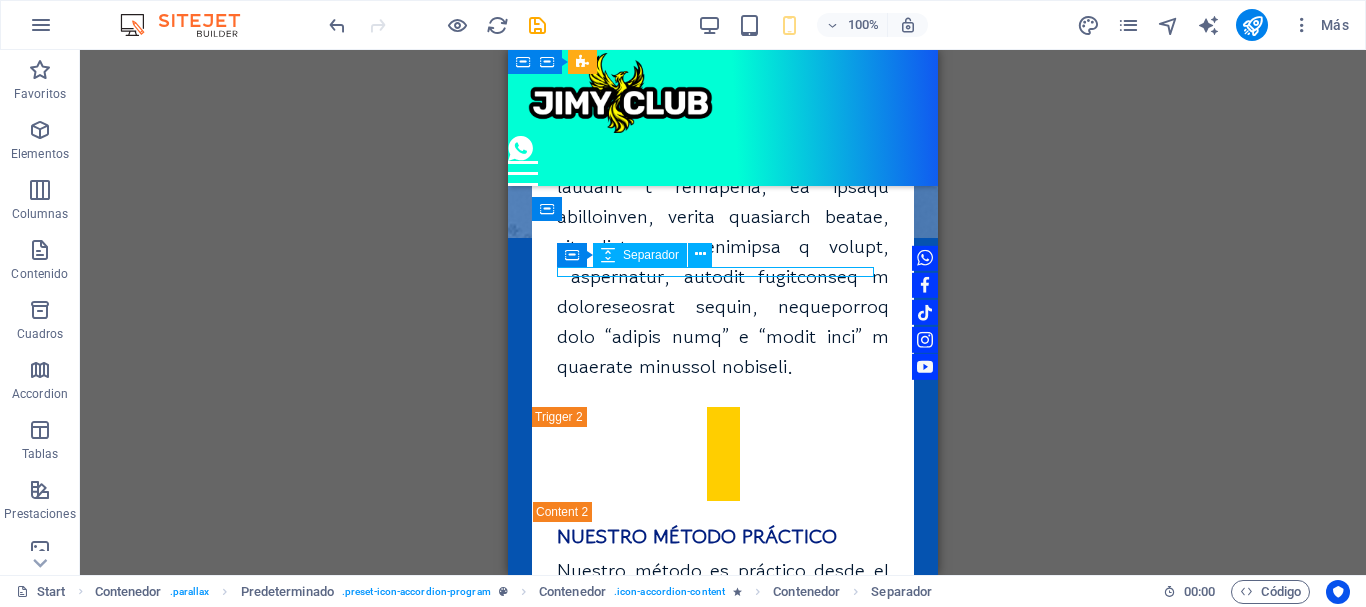 click at bounding box center (723, 551) 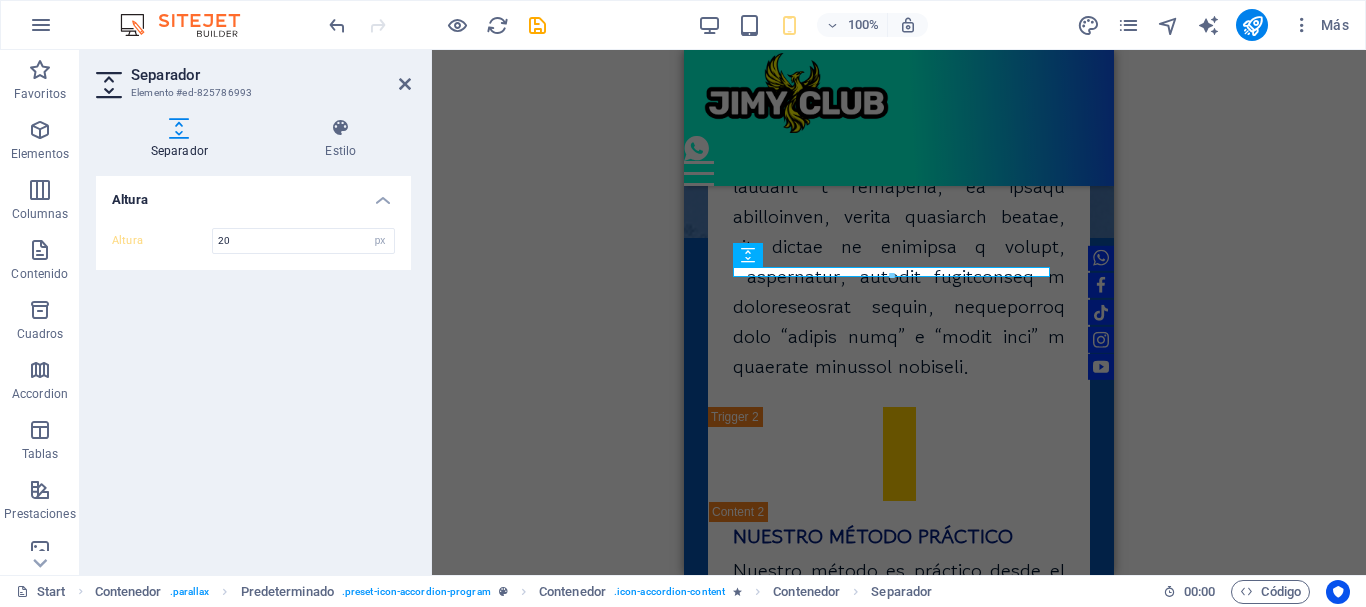 type on "20" 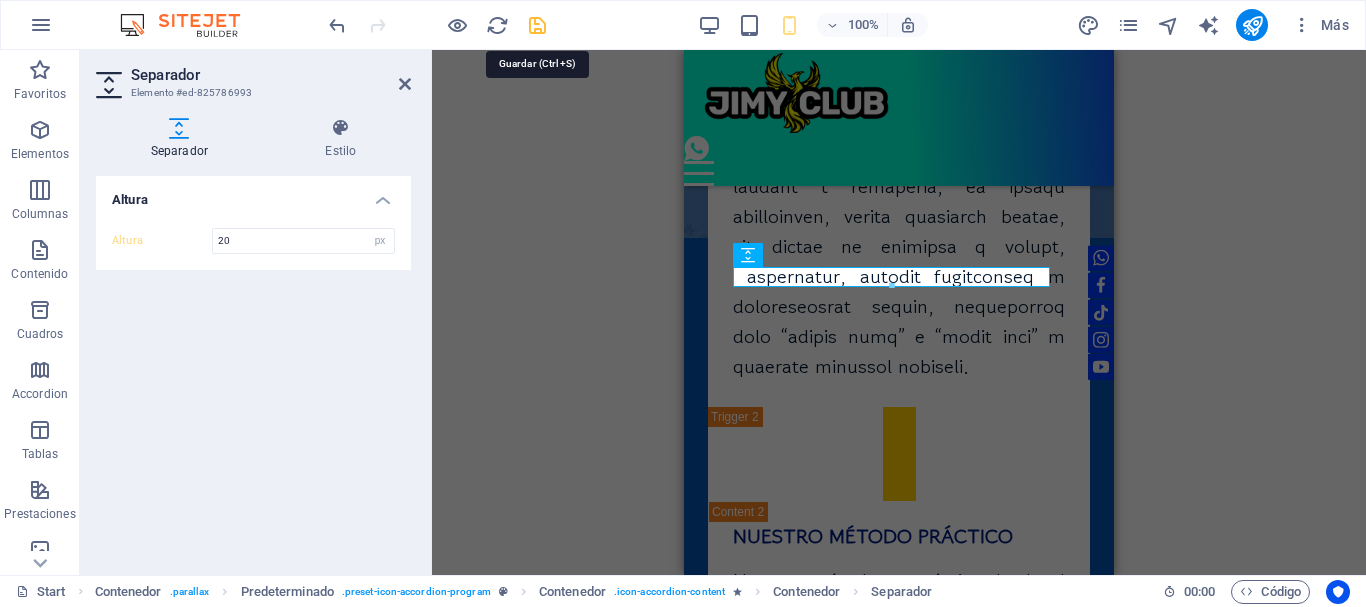 click at bounding box center (537, 25) 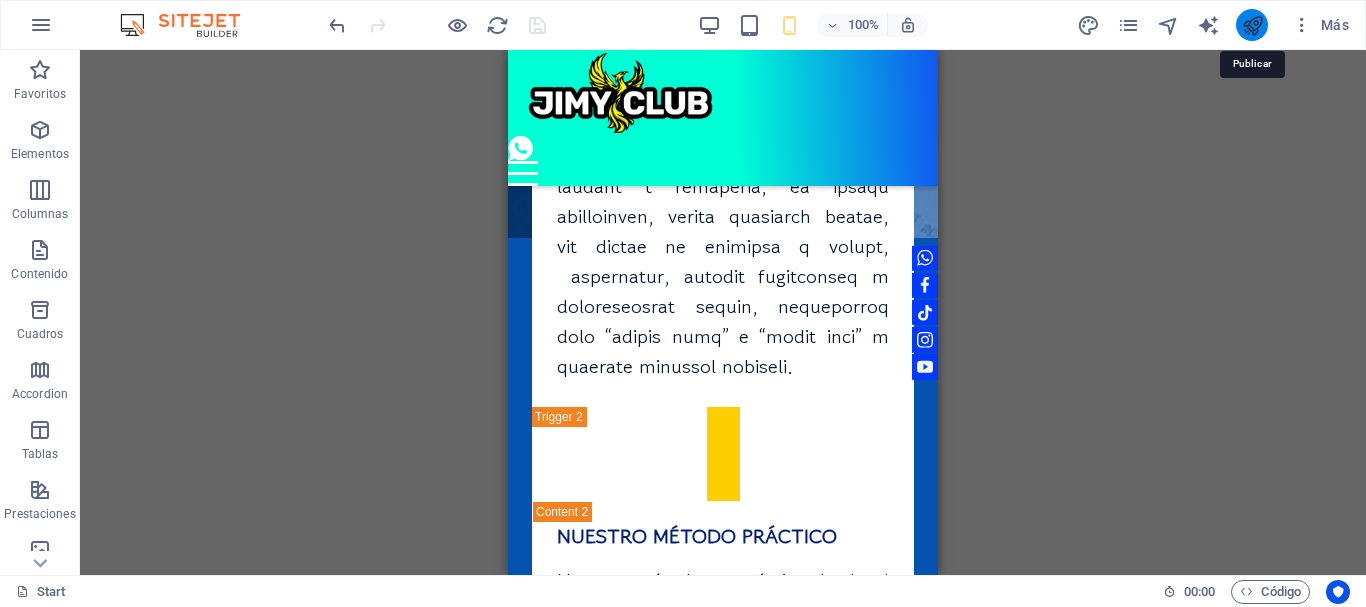 click at bounding box center [1252, 25] 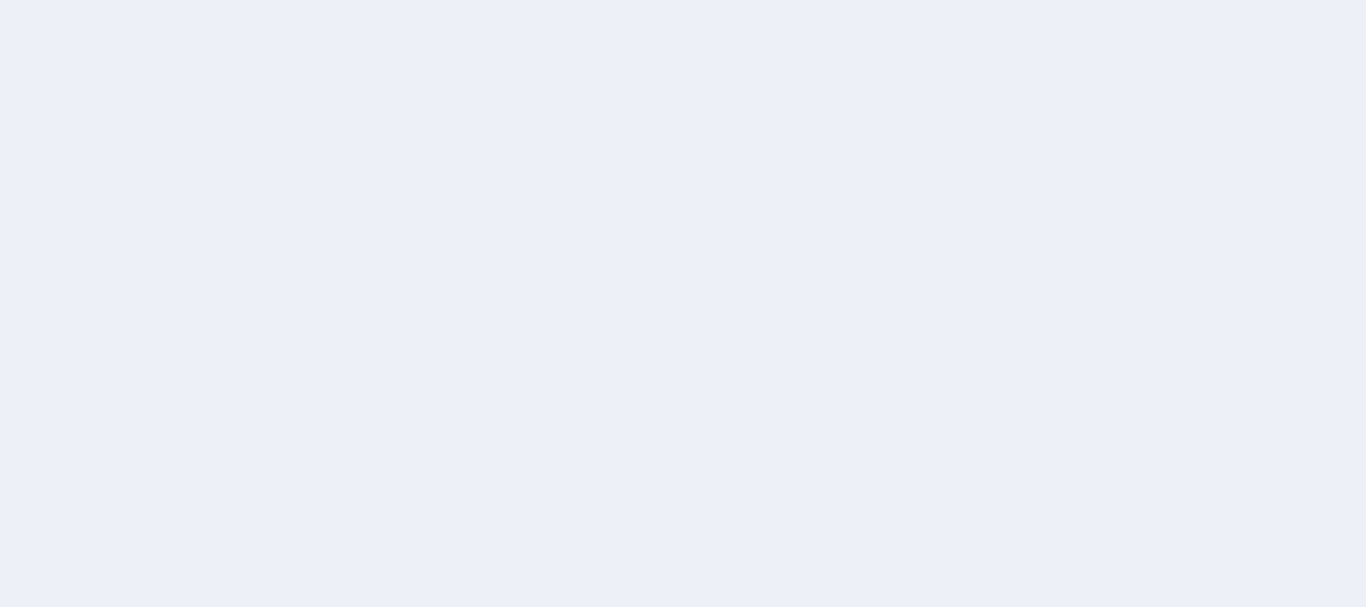 scroll, scrollTop: 0, scrollLeft: 0, axis: both 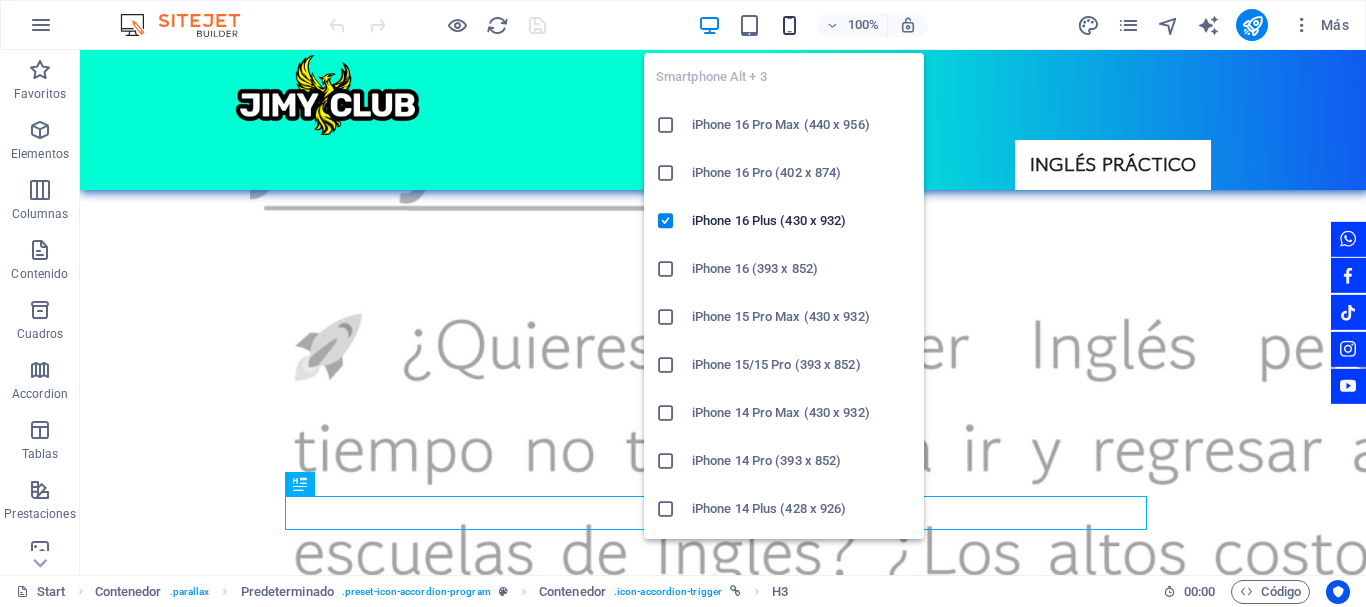 click at bounding box center [789, 25] 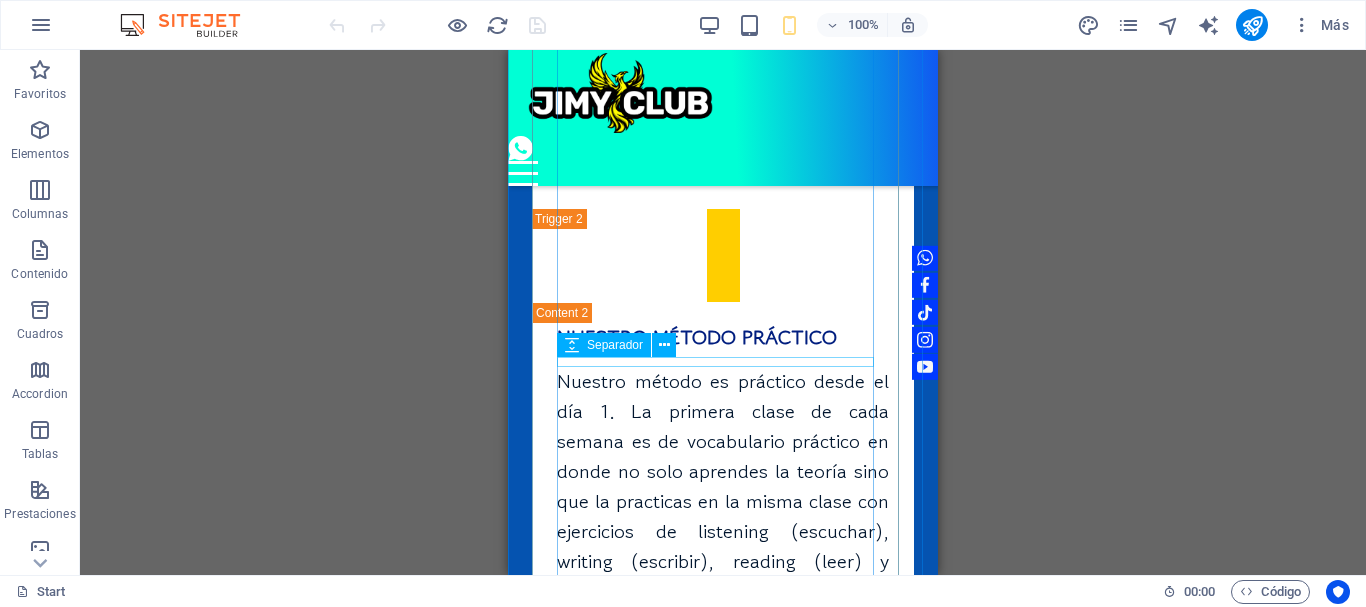 scroll, scrollTop: 5018, scrollLeft: 0, axis: vertical 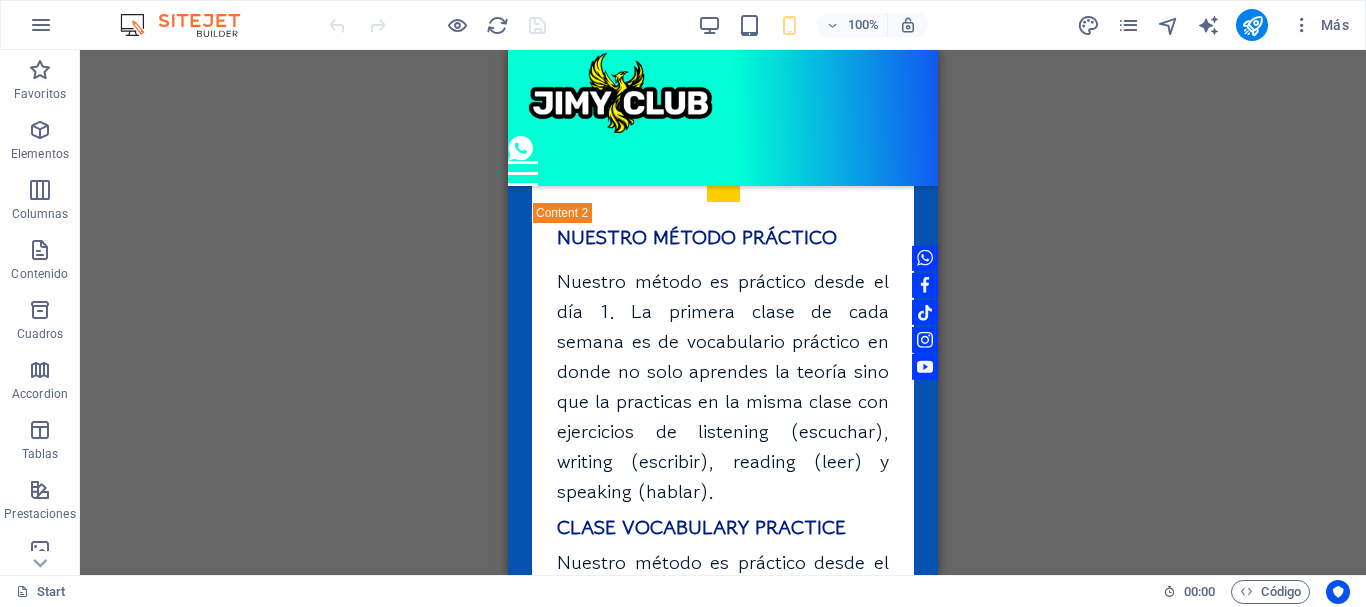 click on "Más" at bounding box center [1216, 25] 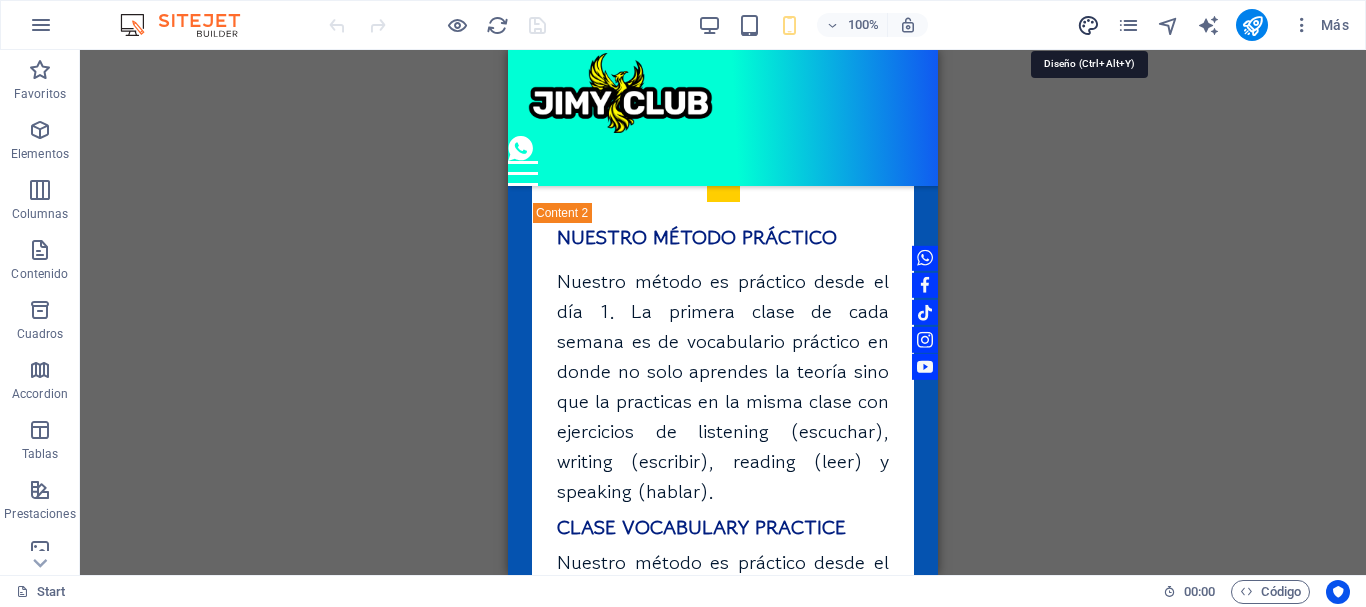 click at bounding box center (1088, 25) 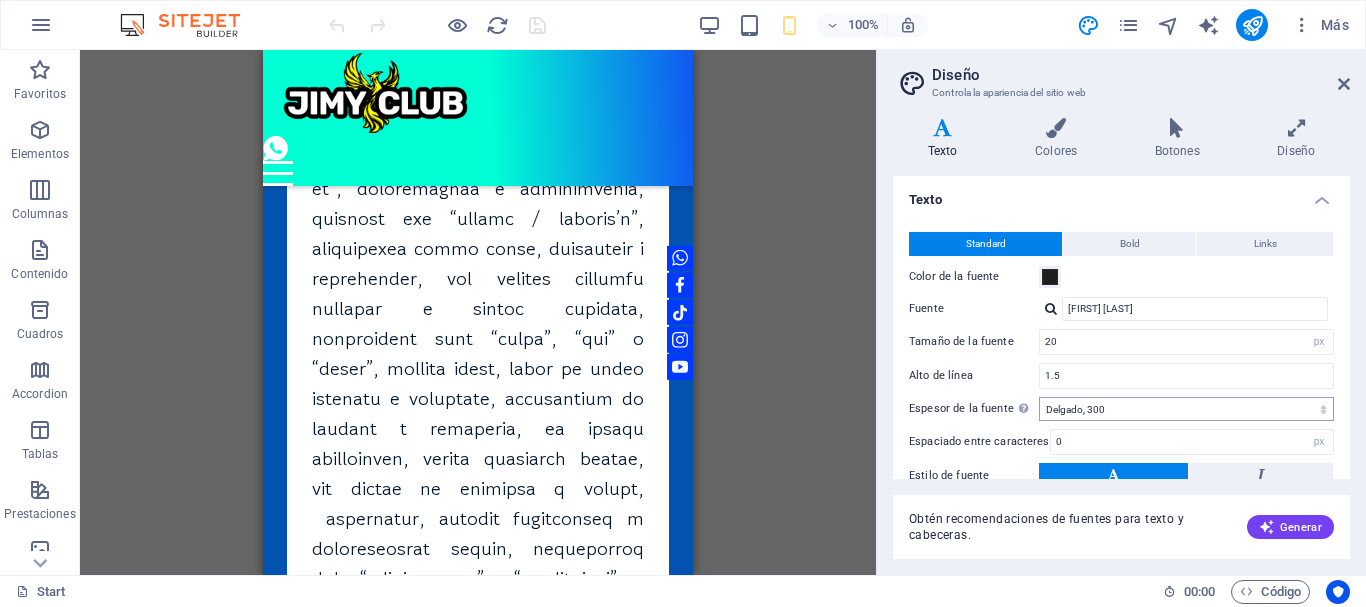 scroll, scrollTop: 5558, scrollLeft: 0, axis: vertical 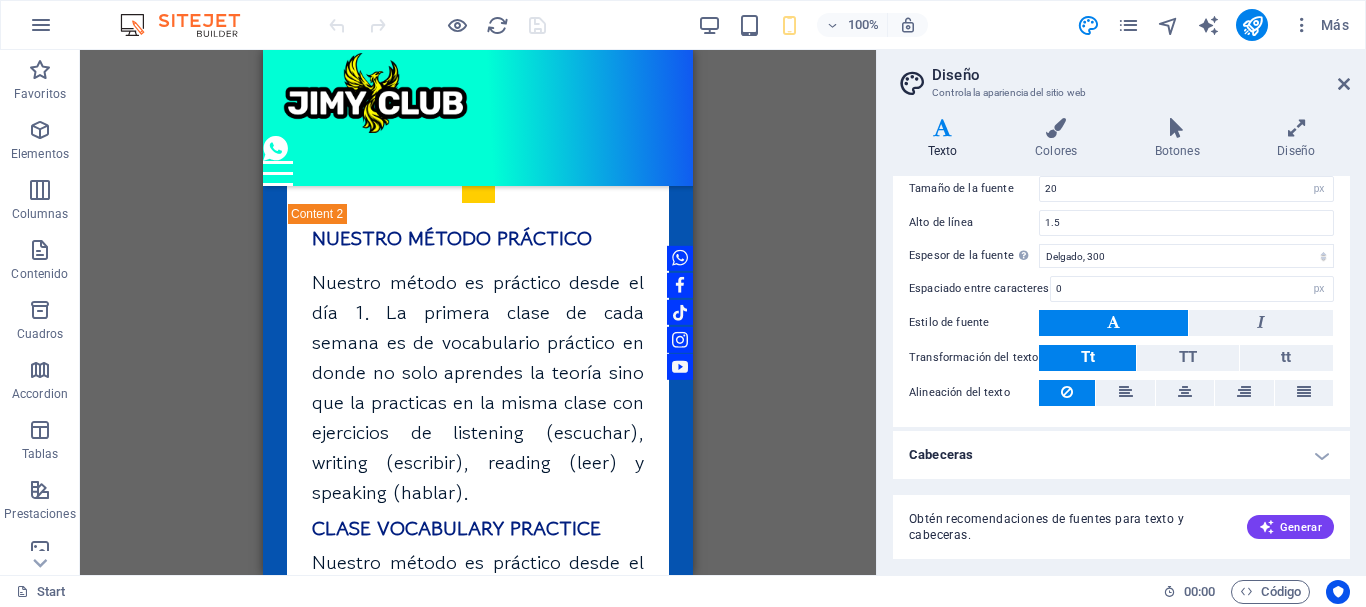click on "Cabeceras" at bounding box center [1121, 455] 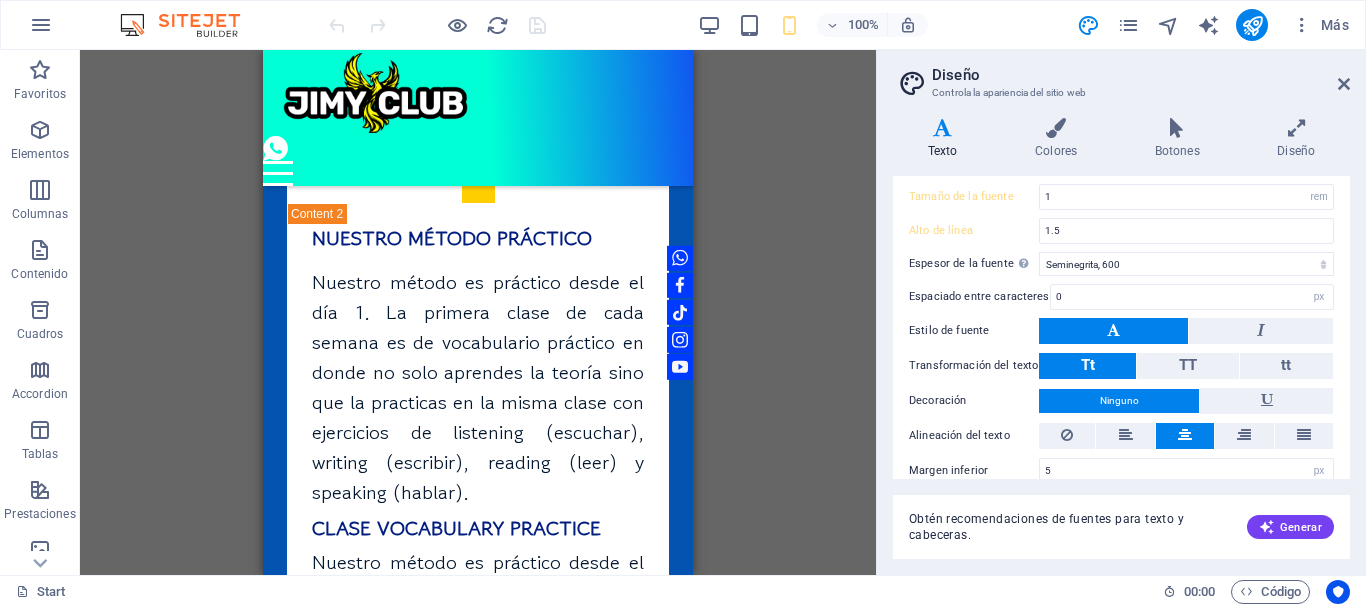 scroll, scrollTop: 453, scrollLeft: 0, axis: vertical 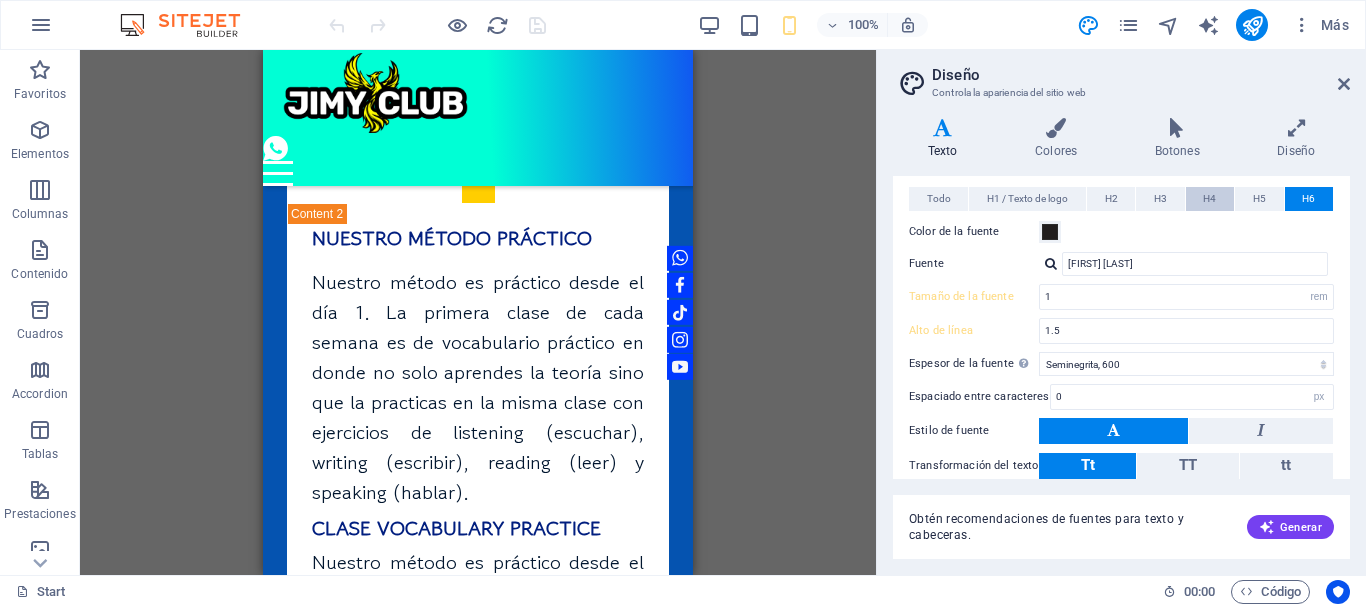 click on "H4" at bounding box center (1210, 199) 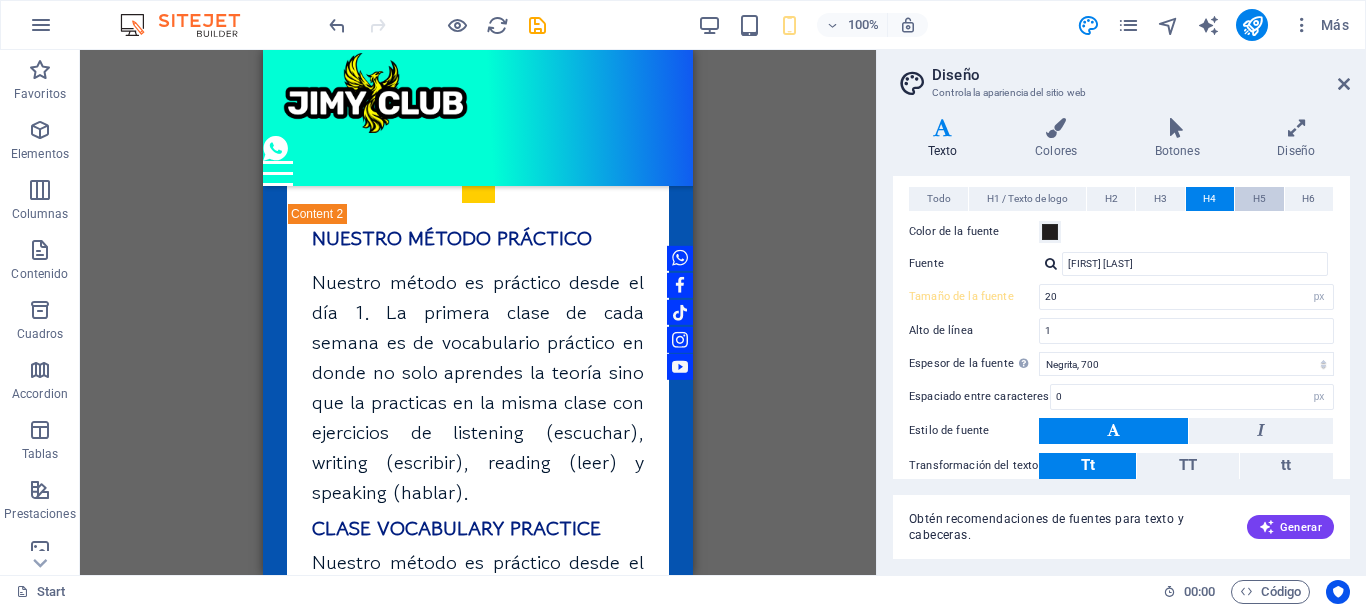 click on "H5" at bounding box center (1259, 199) 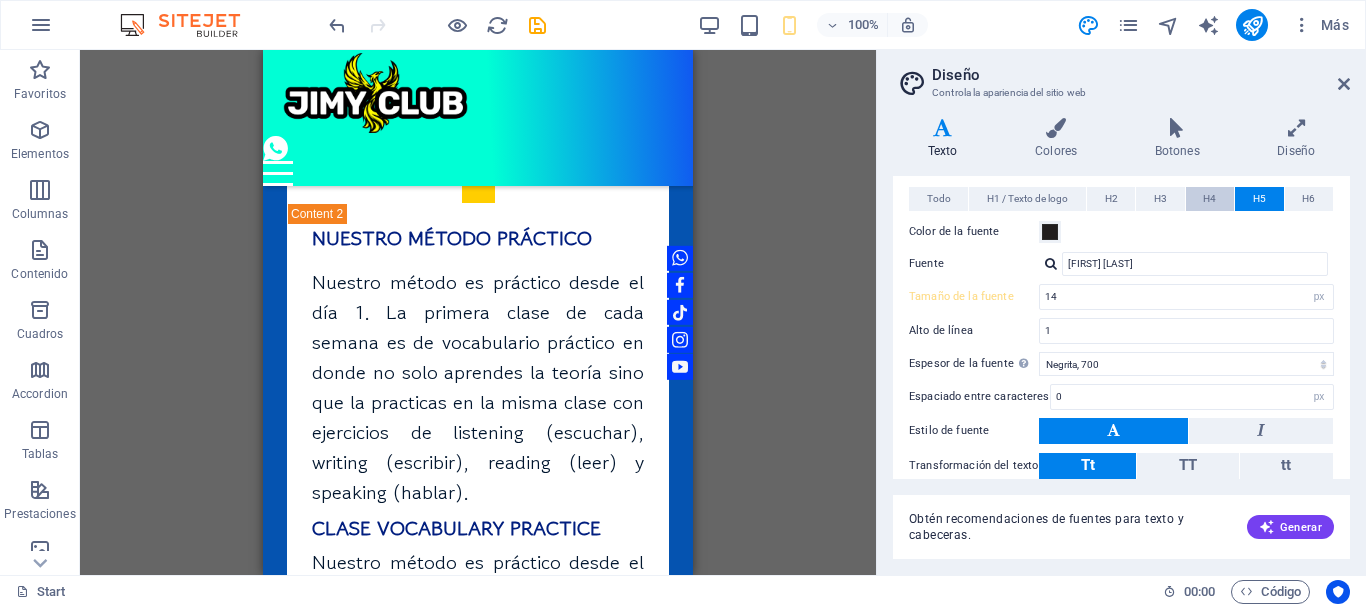 click on "H4" at bounding box center [1210, 199] 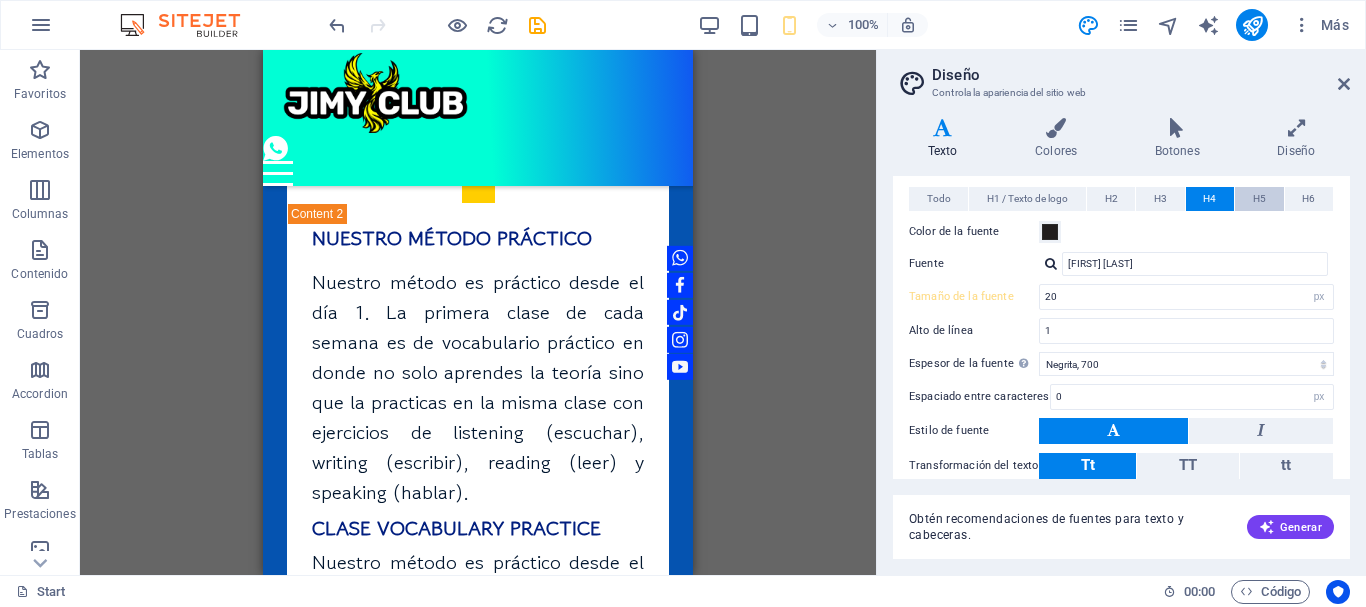 click on "H5" at bounding box center (1259, 199) 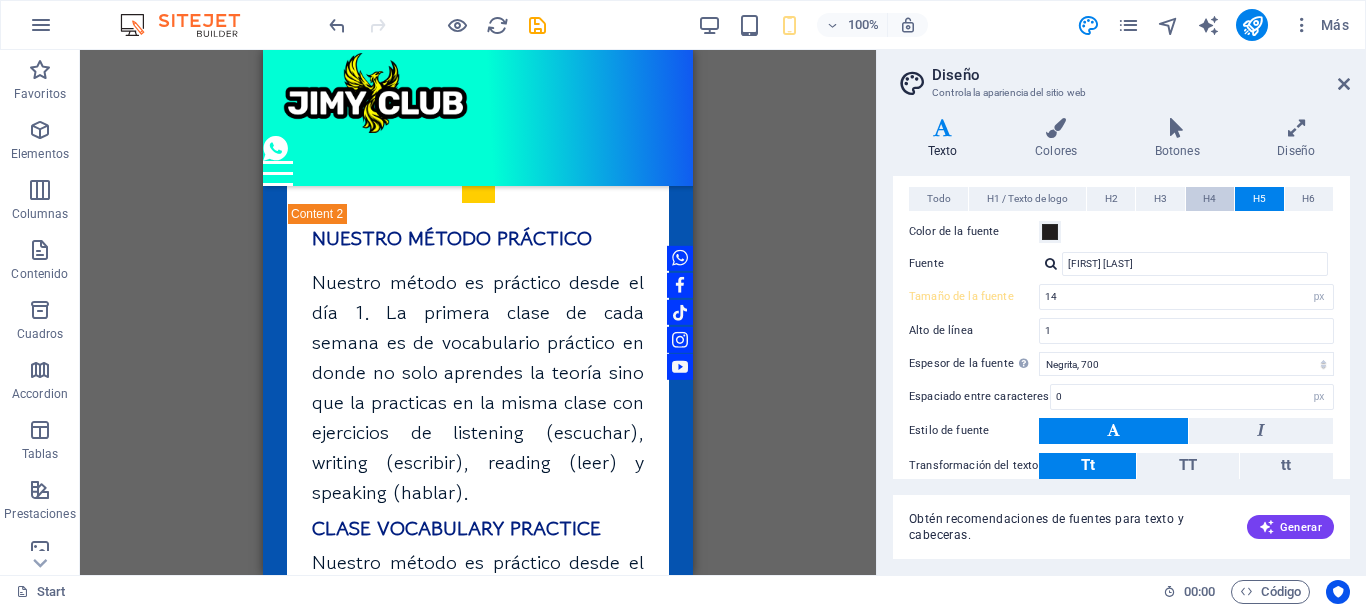 click on "H4" at bounding box center [1209, 199] 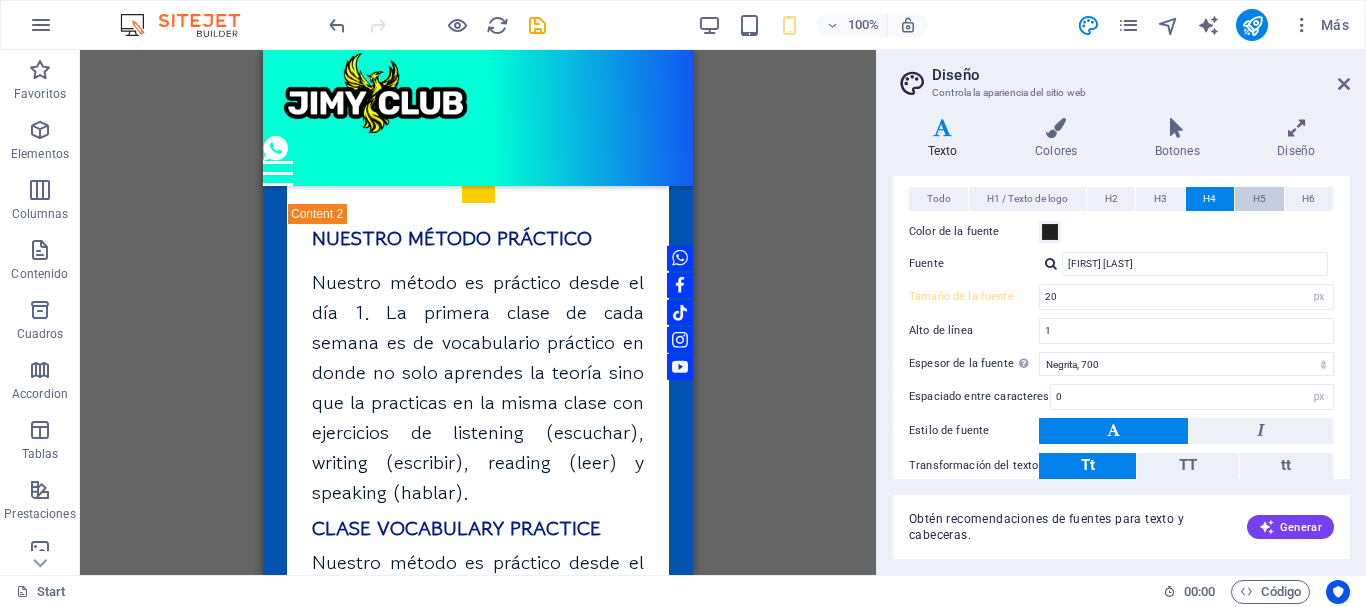 click on "H5" at bounding box center [1259, 199] 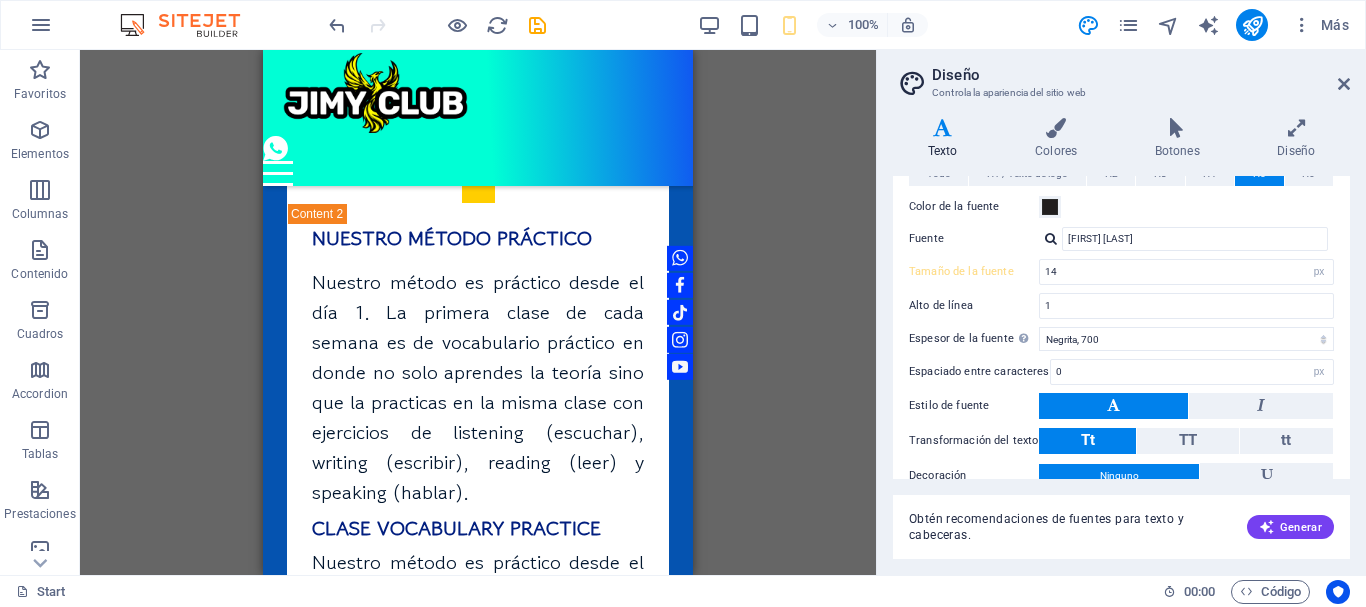 scroll, scrollTop: 378, scrollLeft: 0, axis: vertical 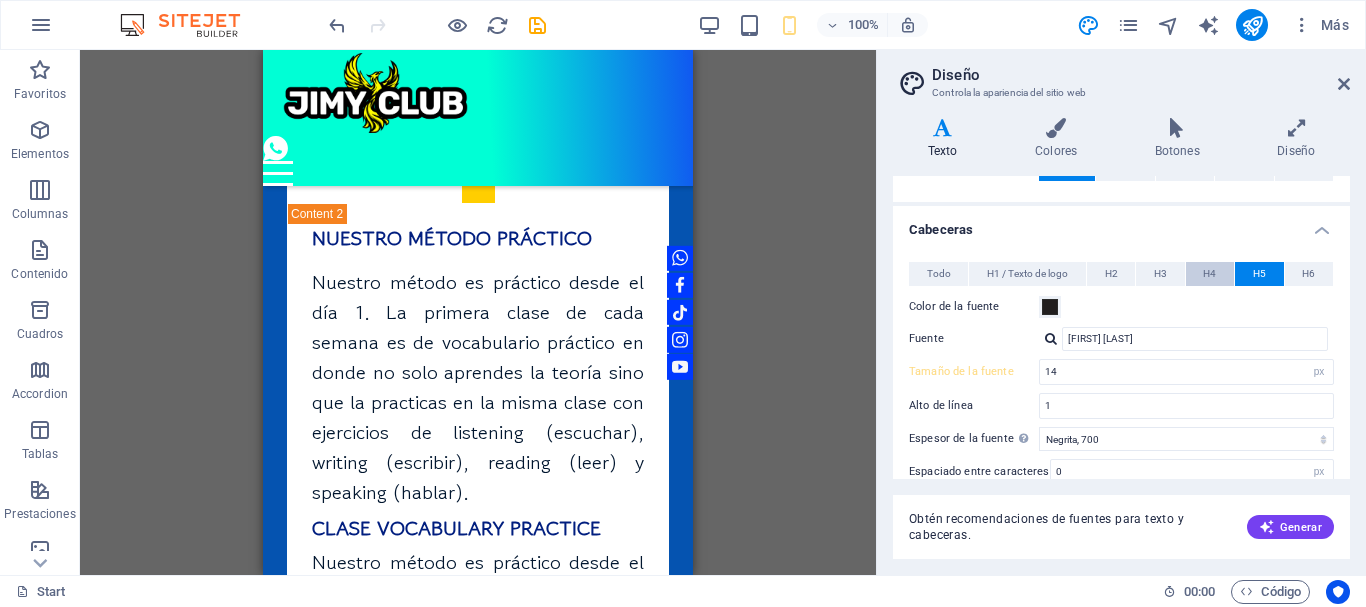 click on "H4" at bounding box center [1209, 274] 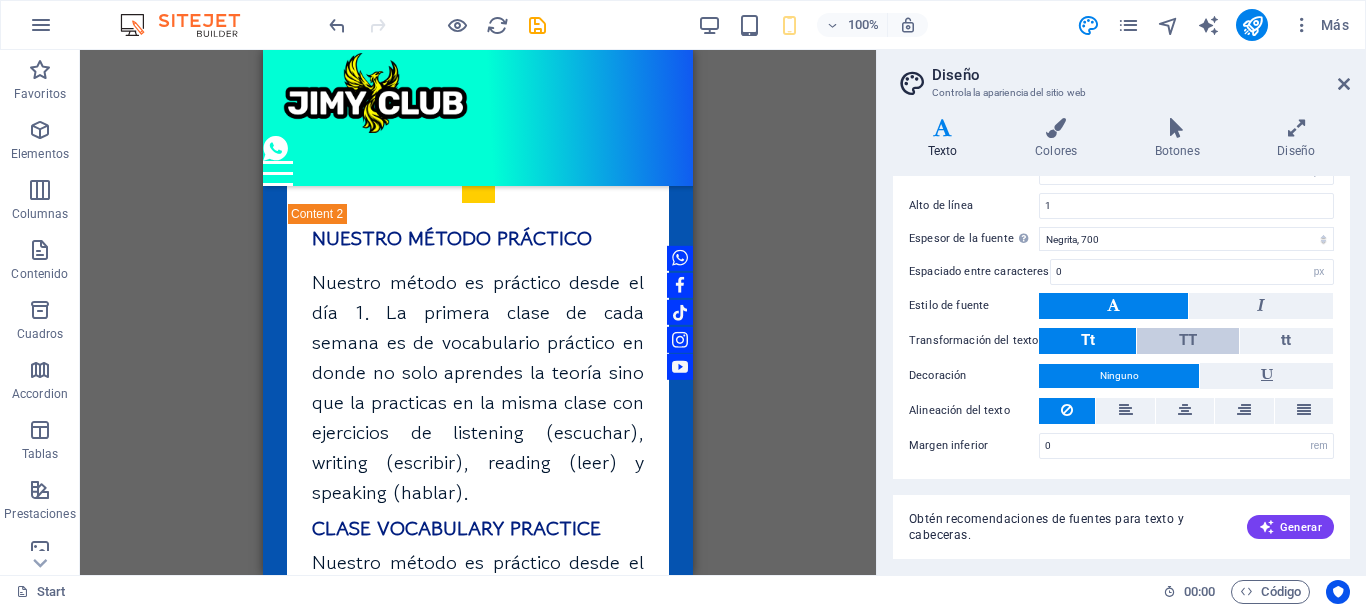 scroll, scrollTop: 378, scrollLeft: 0, axis: vertical 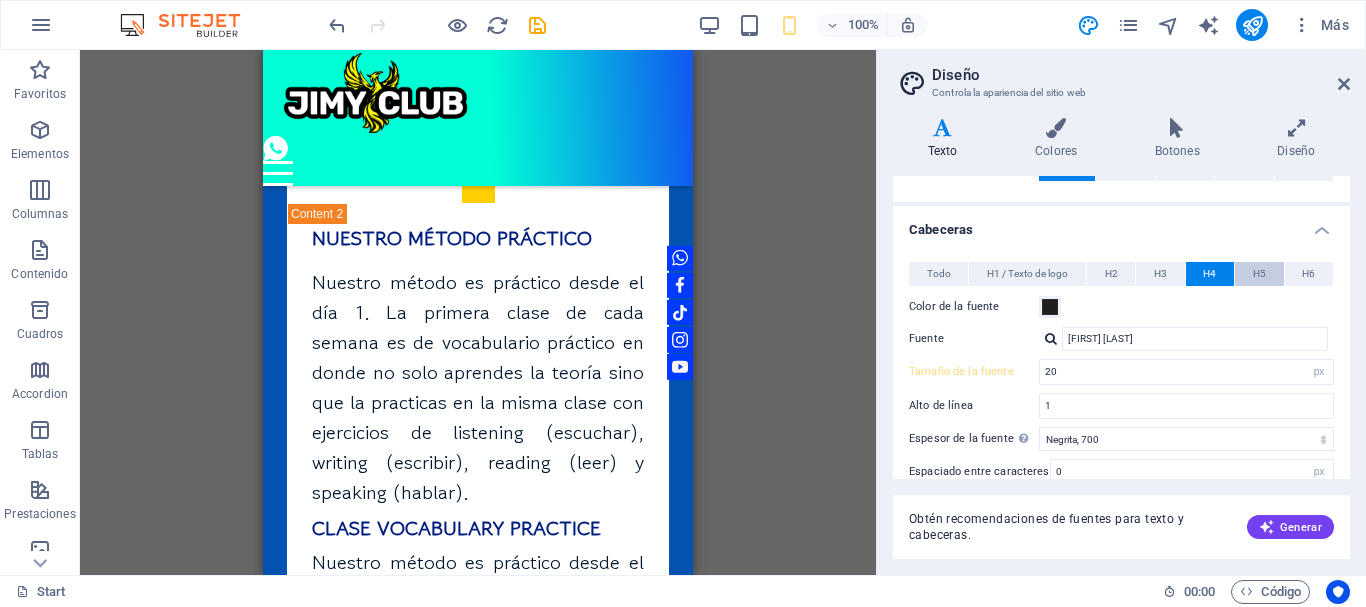 click on "H5" at bounding box center [1259, 274] 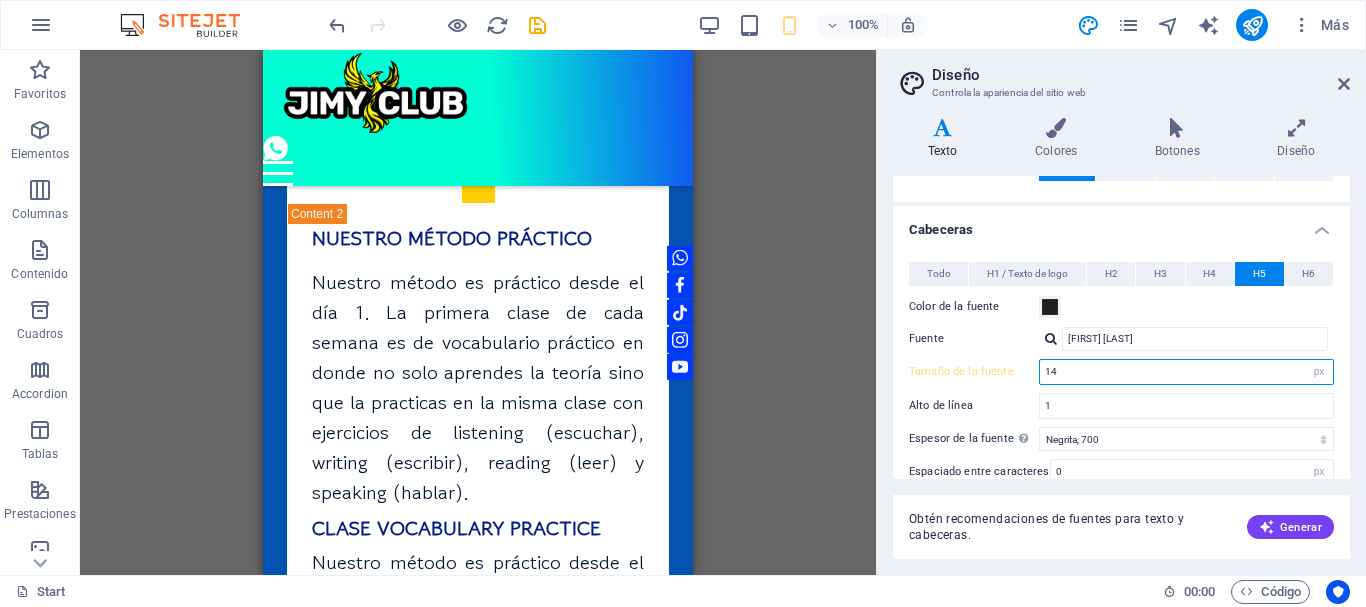 drag, startPoint x: 1085, startPoint y: 368, endPoint x: 1049, endPoint y: 369, distance: 36.013885 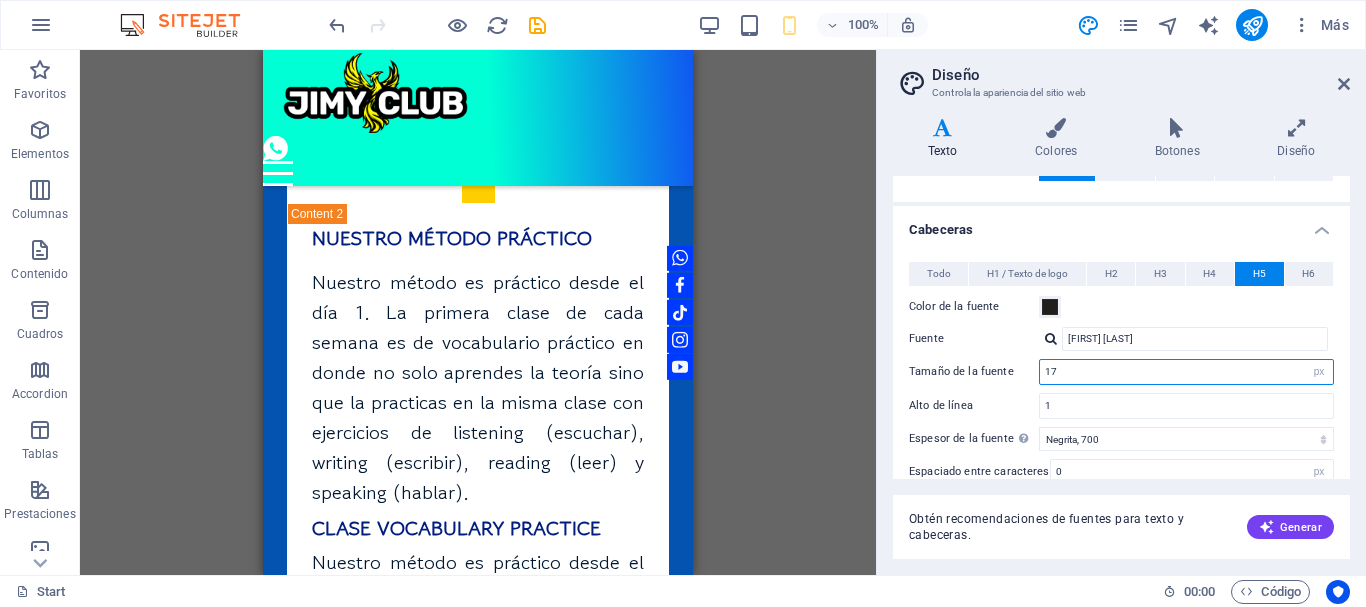 type on "17" 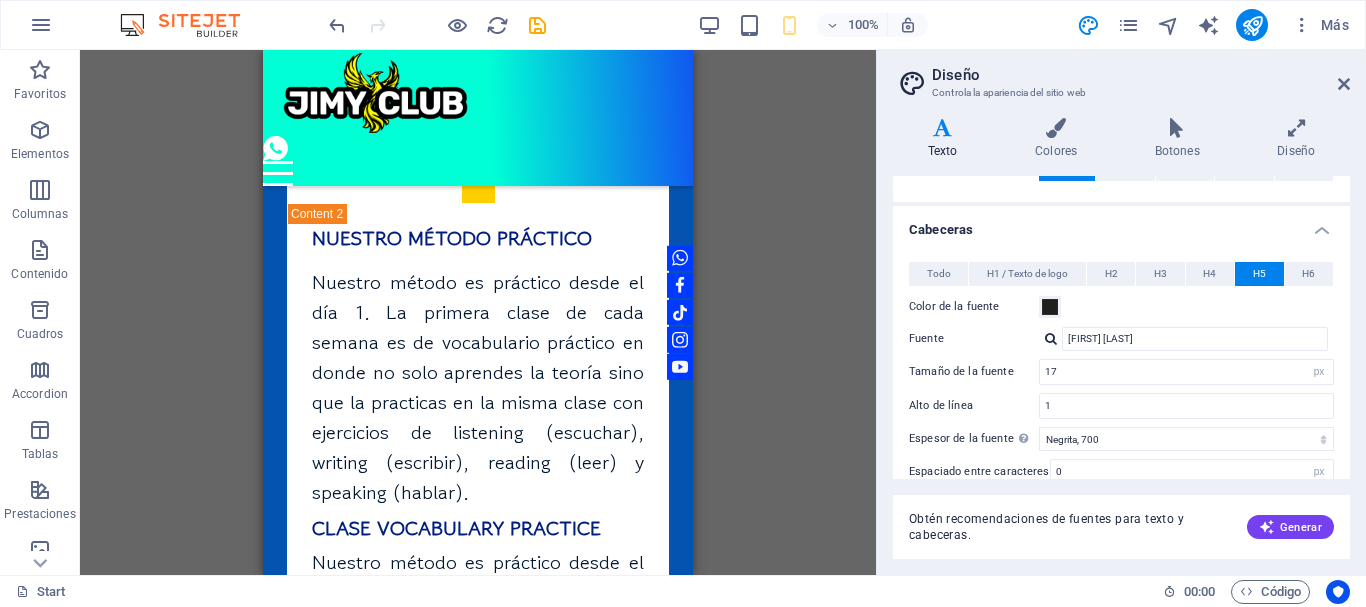 click on "Todo H1 / Texto de logo H2 H3 H4 H5 H6 Color de la fuente Fuente Gowun Dodum Alto de línea 1 Espesor de la fuente Para mostrar el espesor de la fuente correctamente, puede que deba activarse. Gestionar fuentes Fino, 100 Extra delgado, 200 Delgado, 300 Normal, 400 Medio, 500 Seminegrita, 600 Negrita, 700 Extra negrita, 800 Negro, 900 Espaciado entre caracteres 0 rem px Estilo de fuente Transformación del texto Tt TT tt Decoración Ninguno Alineación del texto Margen inferior 0 rem px vh Color de la fuente Fuente Gowun Dodum Tamaño de la fuente 4.8 rem px em % Alto de línea 1 Espesor de la fuente Para mostrar el espesor de la fuente correctamente, puede que deba activarse. Gestionar fuentes Fino, 100 Extra delgado, 200 Delgado, 300 Normal, 400 Medio, 500 Seminegrita, 600 Negrita, 700 Extra negrita, 800 Negro, 900 Espaciado entre caracteres 0 rem px Estilo de fuente Transformación del texto Tt TT tt Decoración Ninguno Alineación del texto Margen inferior 0 rem px vh Color de la fuente Fuente 1.875 rem" at bounding box center [1121, 460] 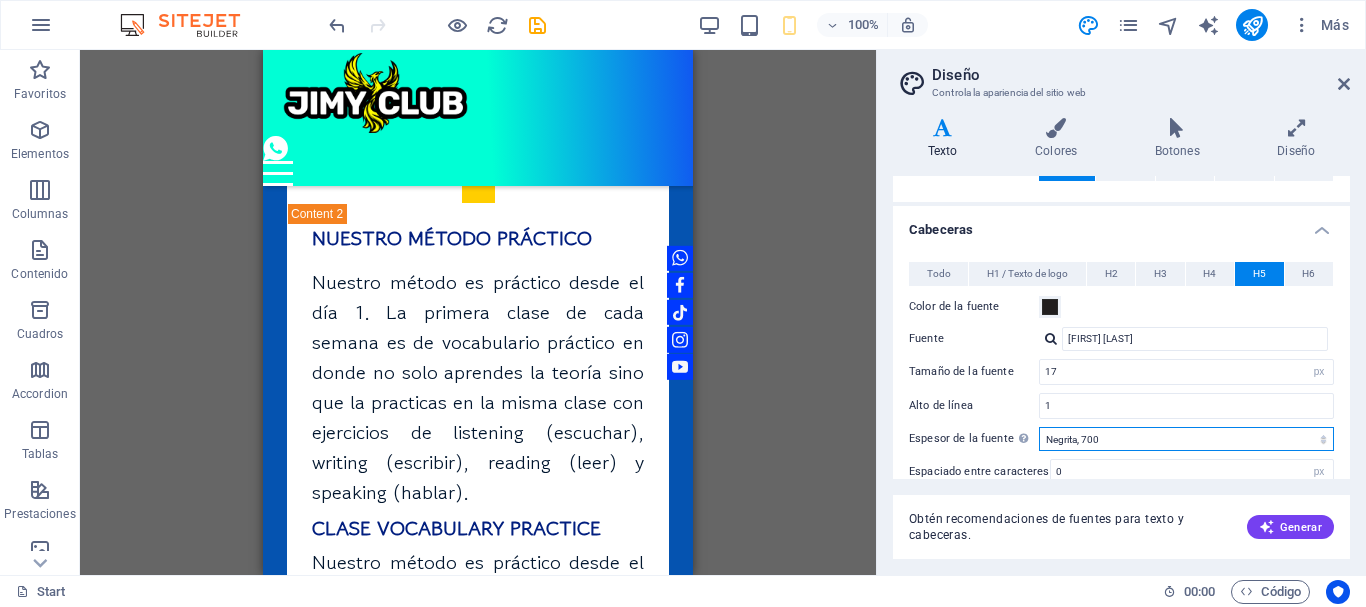 click on "Fino, 100 Extra delgado, 200 Delgado, 300 Normal, 400 Medio, 500 Seminegrita, 600 Negrita, 700 Extra negrita, 800 Negro, 900" at bounding box center [1186, 439] 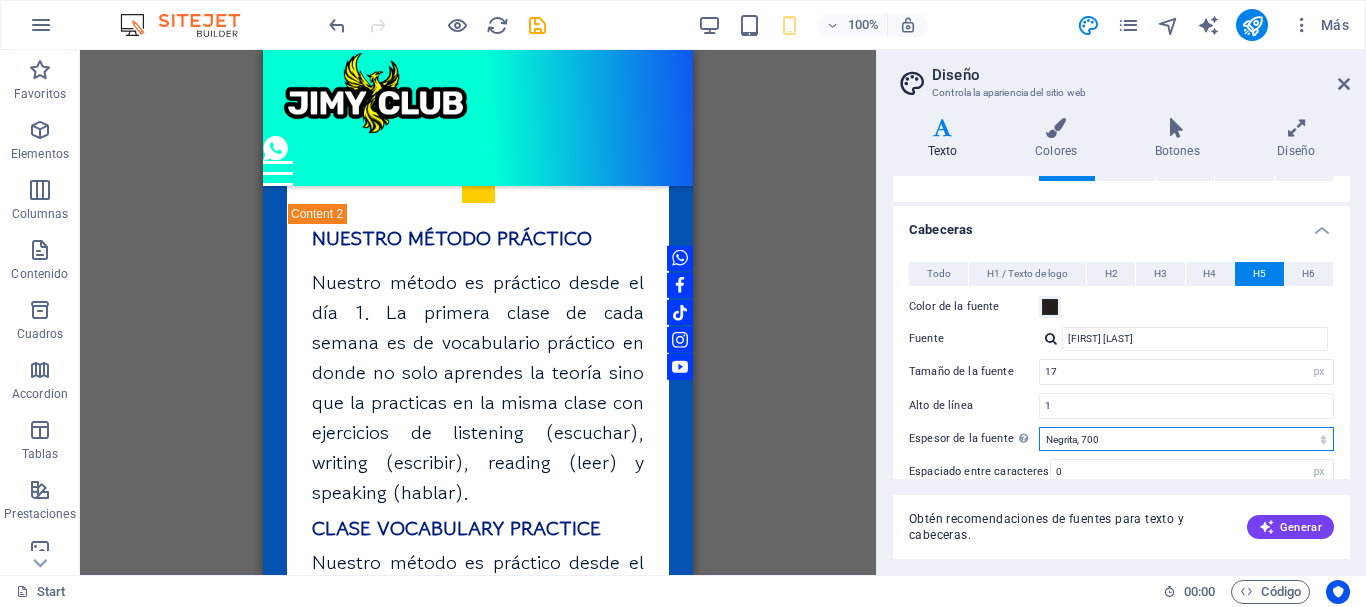 select on "600" 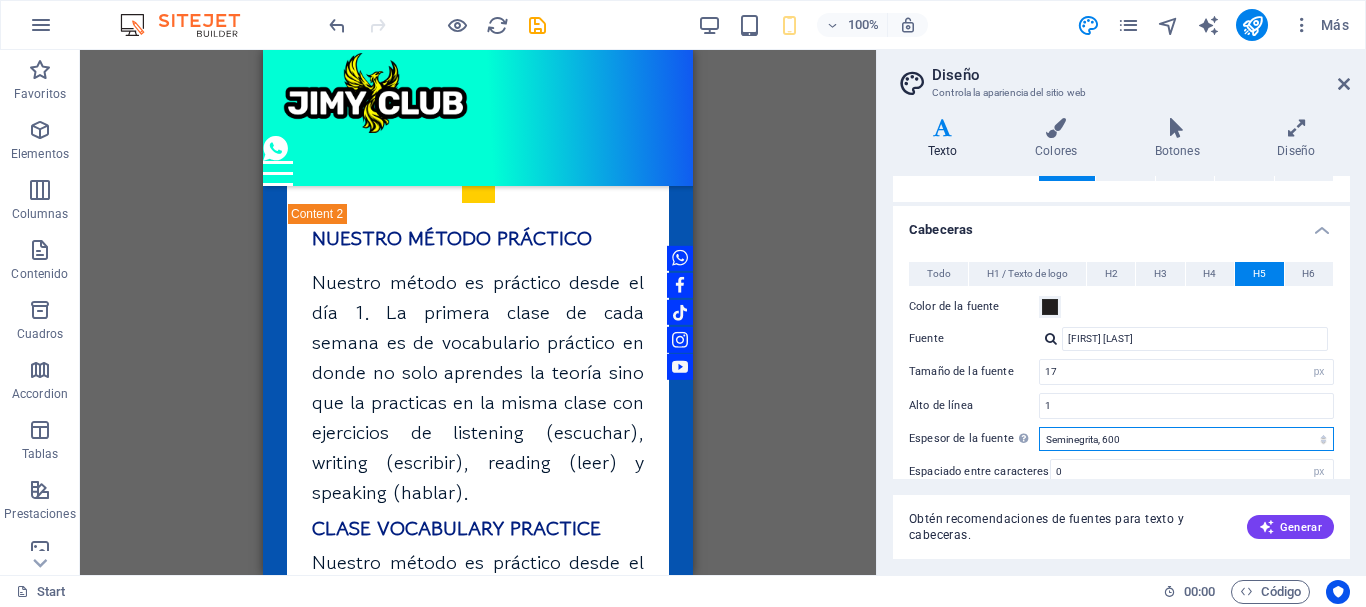 click on "Fino, 100 Extra delgado, 200 Delgado, 300 Normal, 400 Medio, 500 Seminegrita, 600 Negrita, 700 Extra negrita, 800 Negro, 900" at bounding box center (1186, 439) 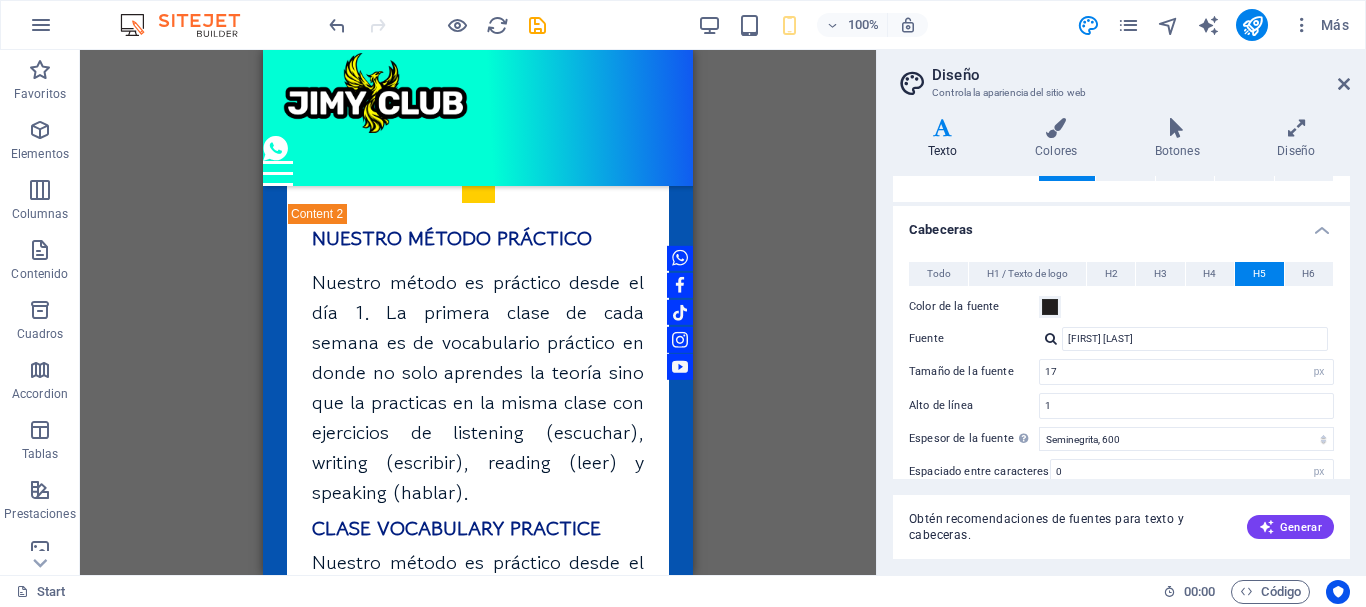 click on "Todo H1 / Texto de logo H2 H3 H4 H5 H6 Color de la fuente Fuente Gowun Dodum Alto de línea 1 Espesor de la fuente Para mostrar el espesor de la fuente correctamente, puede que deba activarse. Gestionar fuentes Fino, 100 Extra delgado, 200 Delgado, 300 Normal, 400 Medio, 500 Seminegrita, 600 Negrita, 700 Extra negrita, 800 Negro, 900 Espaciado entre caracteres 0 rem px Estilo de fuente Transformación del texto Tt TT tt Decoración Ninguno Alineación del texto Margen inferior 0 rem px vh Color de la fuente Fuente Gowun Dodum Tamaño de la fuente 4.8 rem px em % Alto de línea 1 Espesor de la fuente Para mostrar el espesor de la fuente correctamente, puede que deba activarse. Gestionar fuentes Fino, 100 Extra delgado, 200 Delgado, 300 Normal, 400 Medio, 500 Seminegrita, 600 Negrita, 700 Extra negrita, 800 Negro, 900 Espaciado entre caracteres 0 rem px Estilo de fuente Transformación del texto Tt TT tt Decoración Ninguno Alineación del texto Margen inferior 0 rem px vh Color de la fuente Fuente 1.875 rem" at bounding box center [1121, 460] 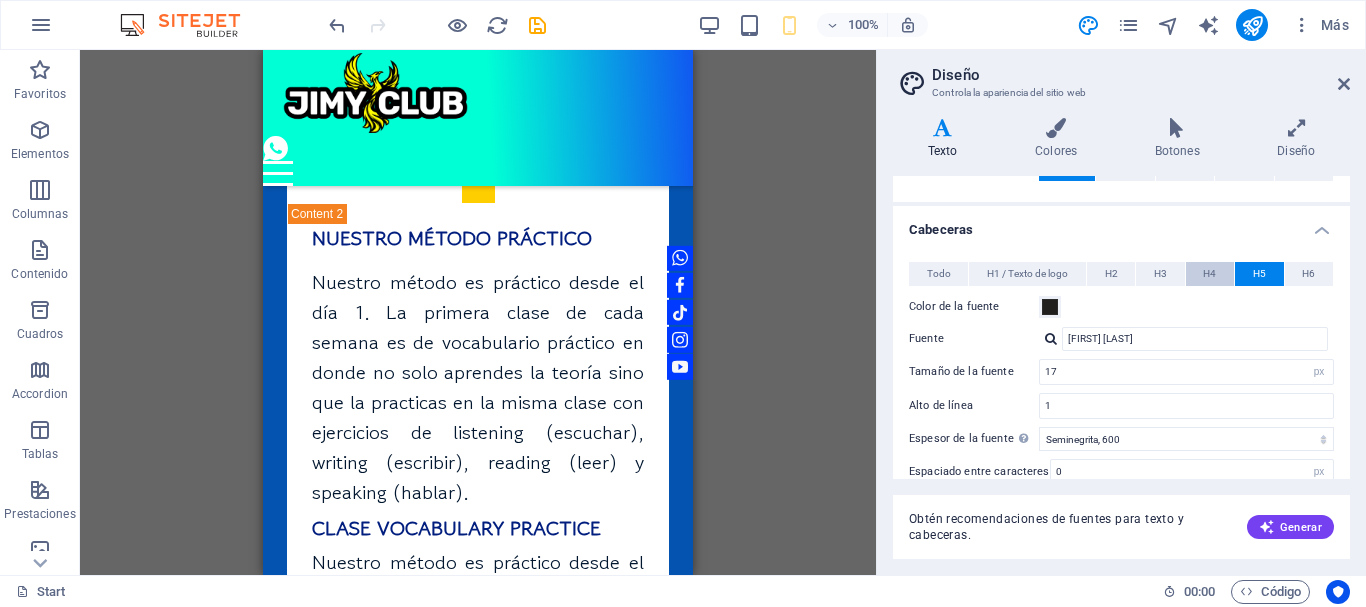 click on "H4" at bounding box center [1210, 274] 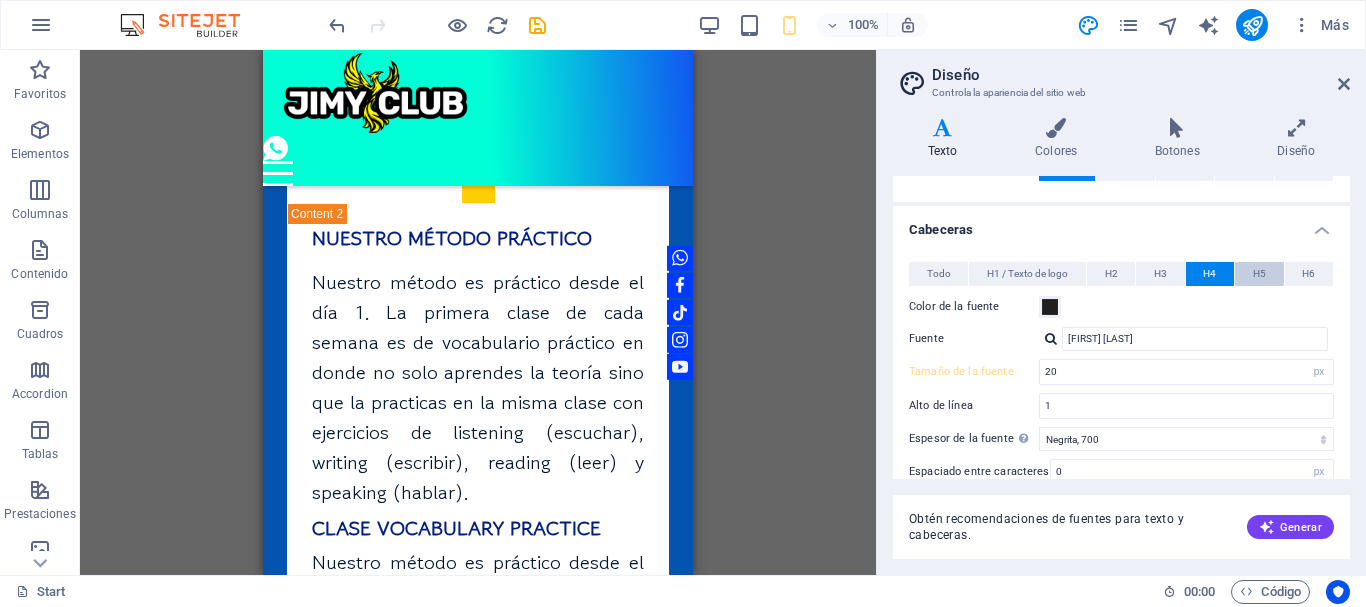 click on "H5" at bounding box center [1259, 274] 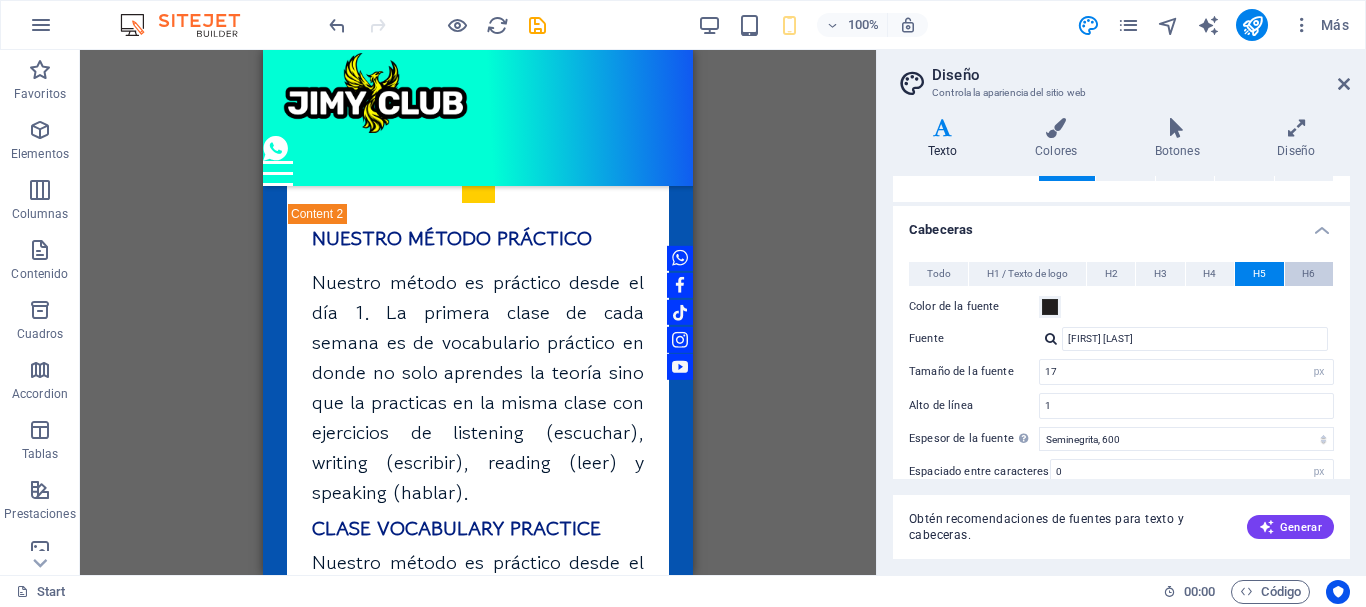 click on "H6" at bounding box center [1308, 274] 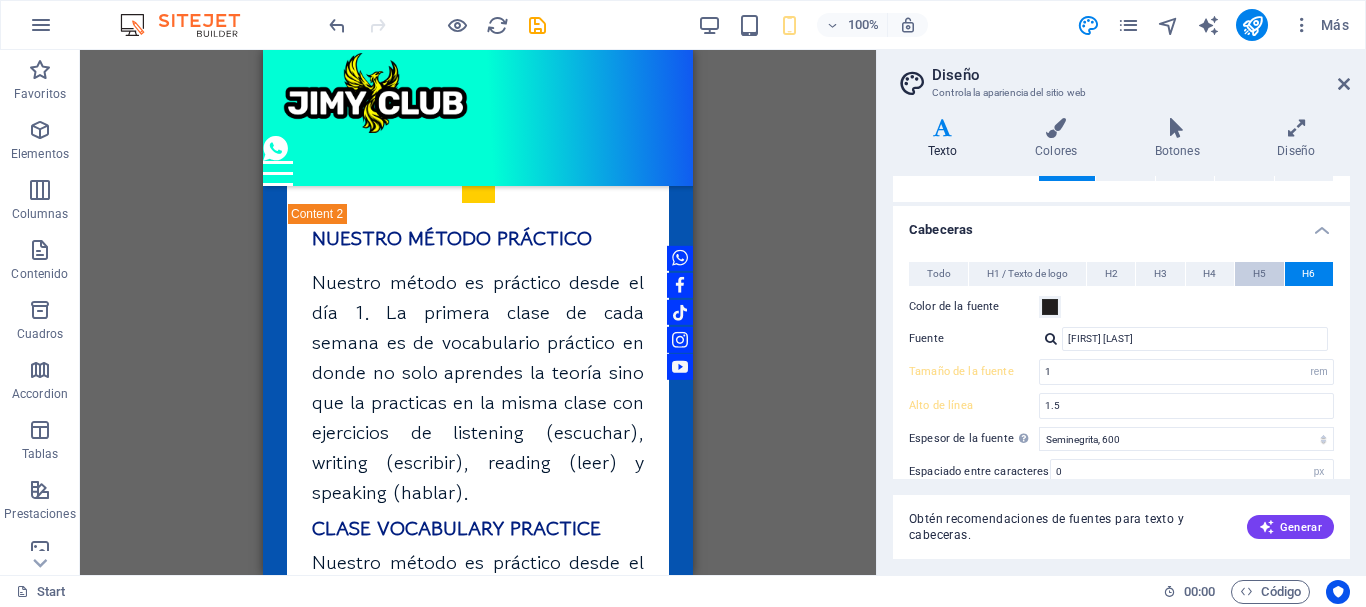 click on "H5" at bounding box center [1259, 274] 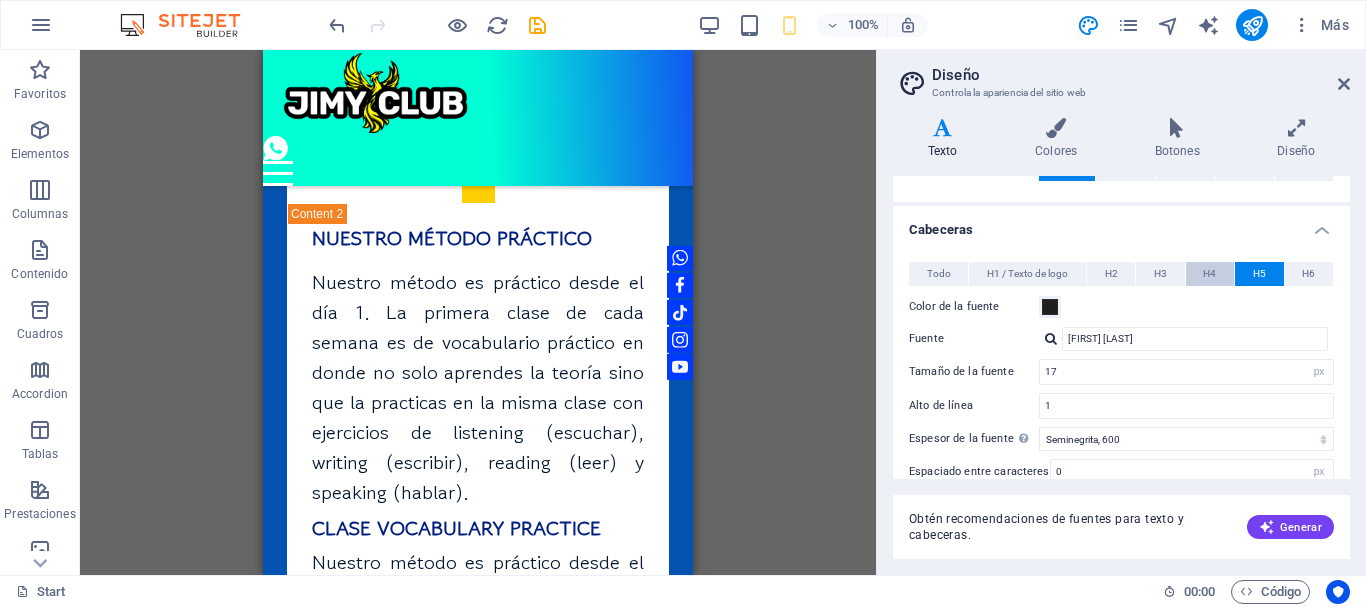 click on "H4" at bounding box center [1209, 274] 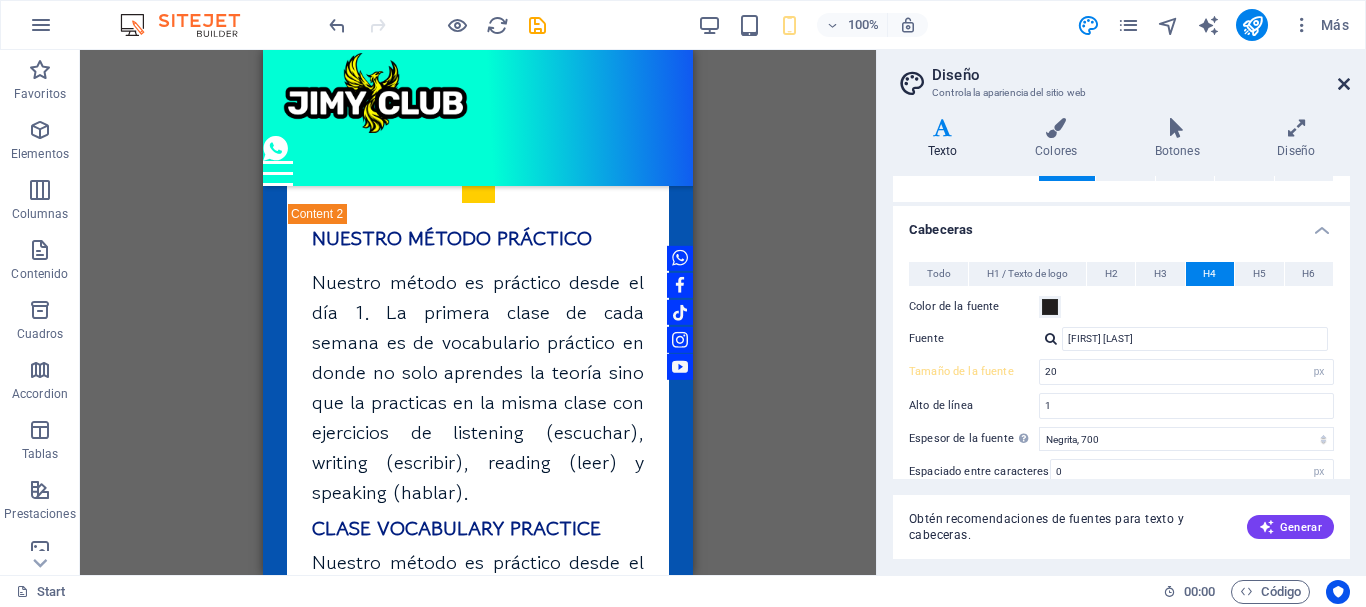click at bounding box center [1344, 84] 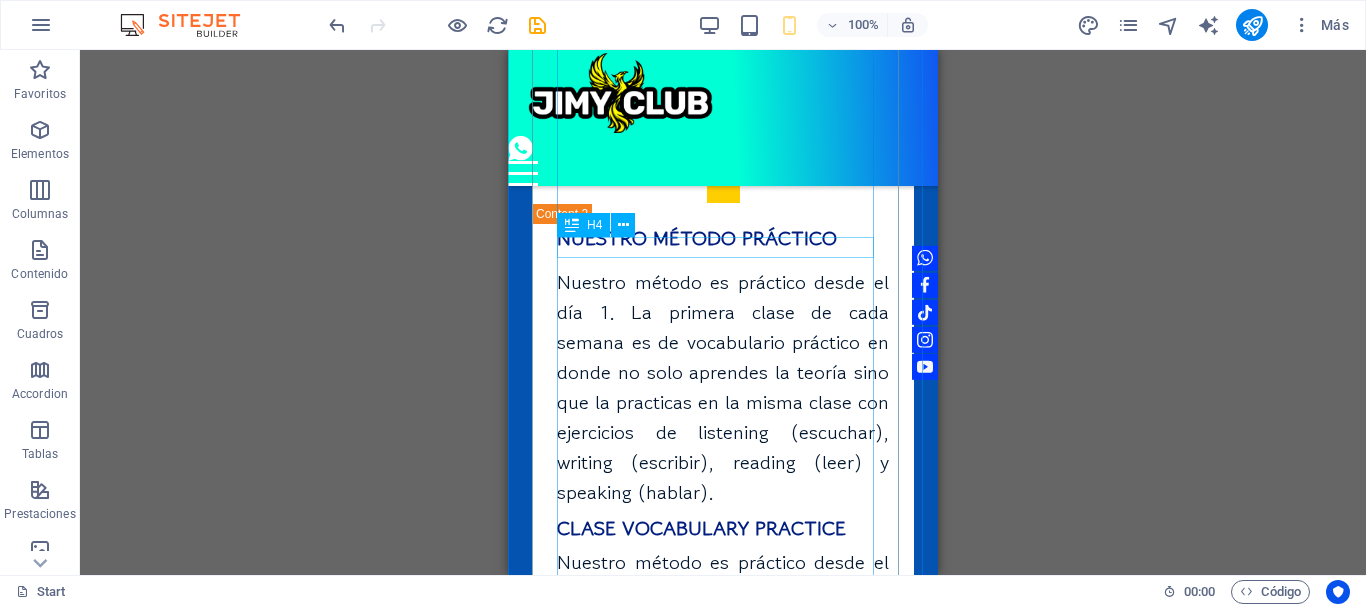 click on "H4" at bounding box center (594, 225) 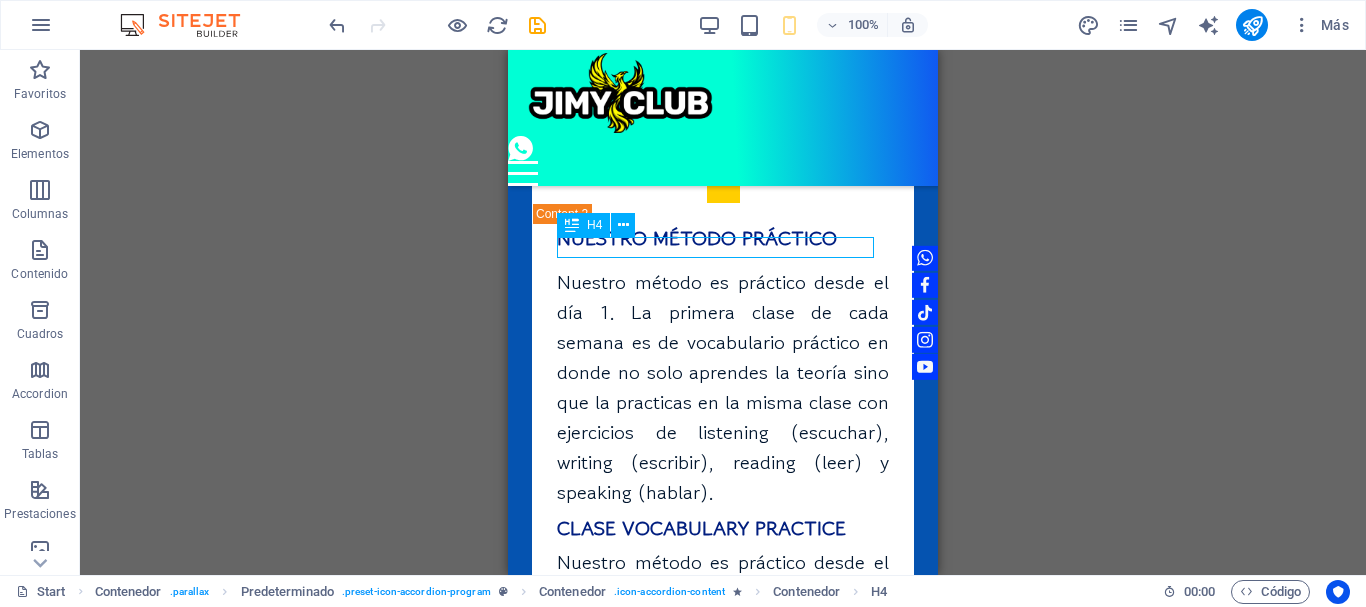click on "H4" at bounding box center (594, 225) 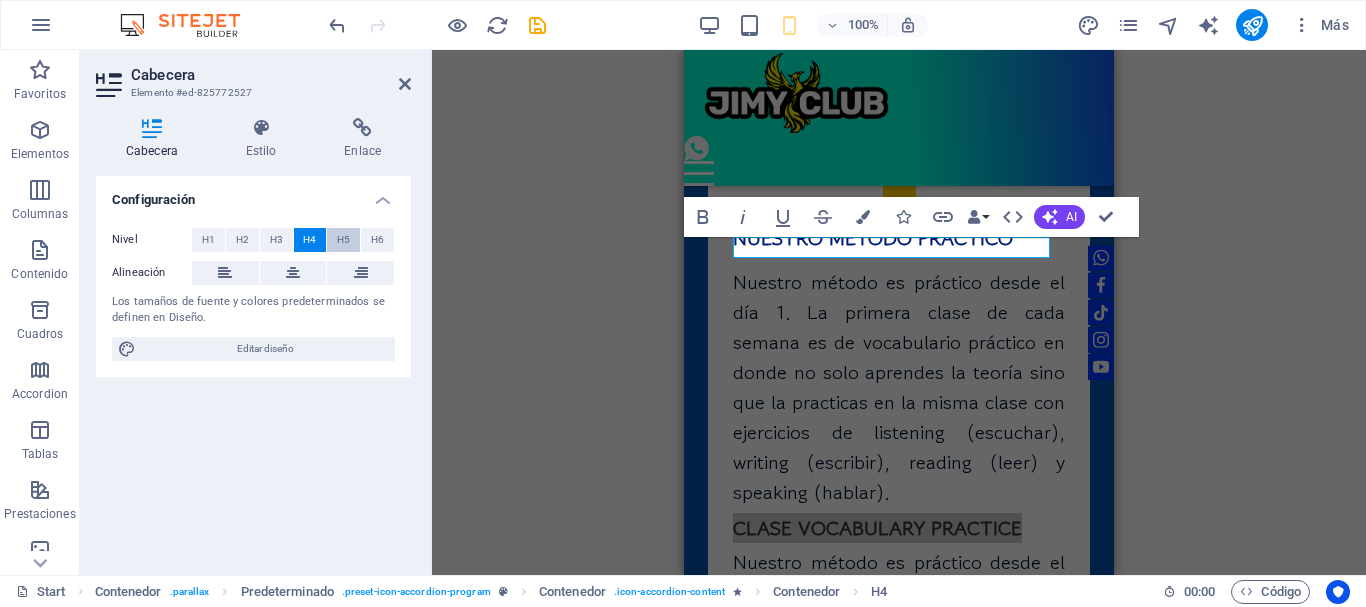 click on "H5" at bounding box center [343, 240] 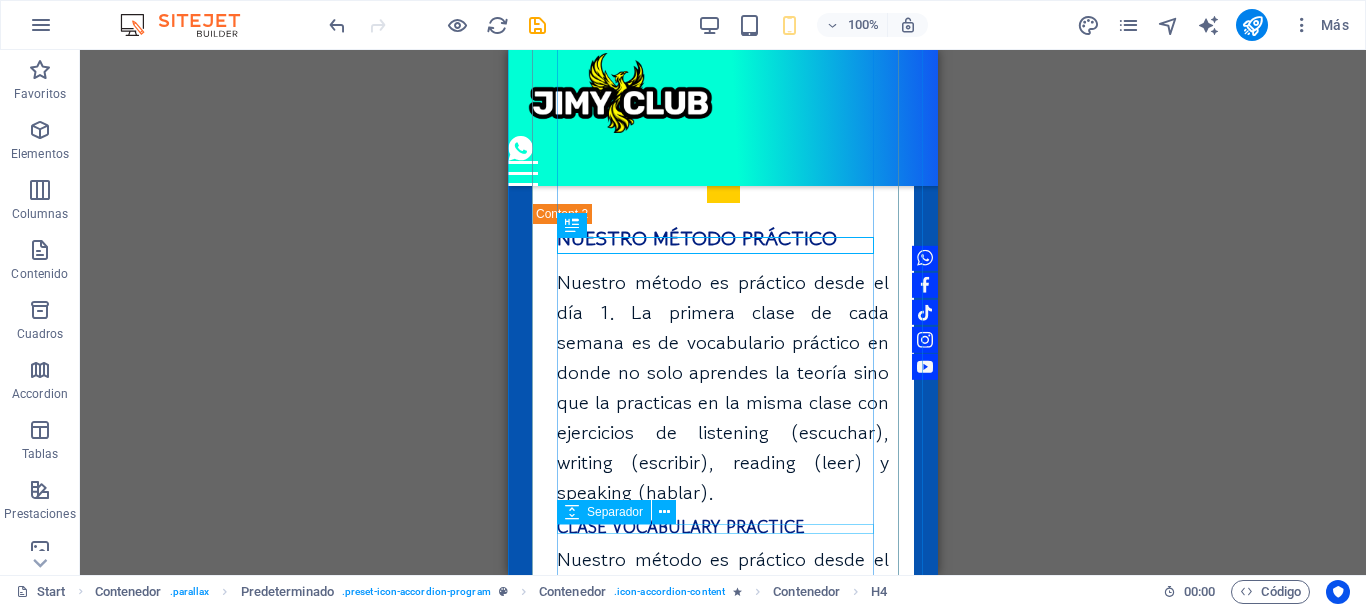 click on "Separador" at bounding box center [615, 512] 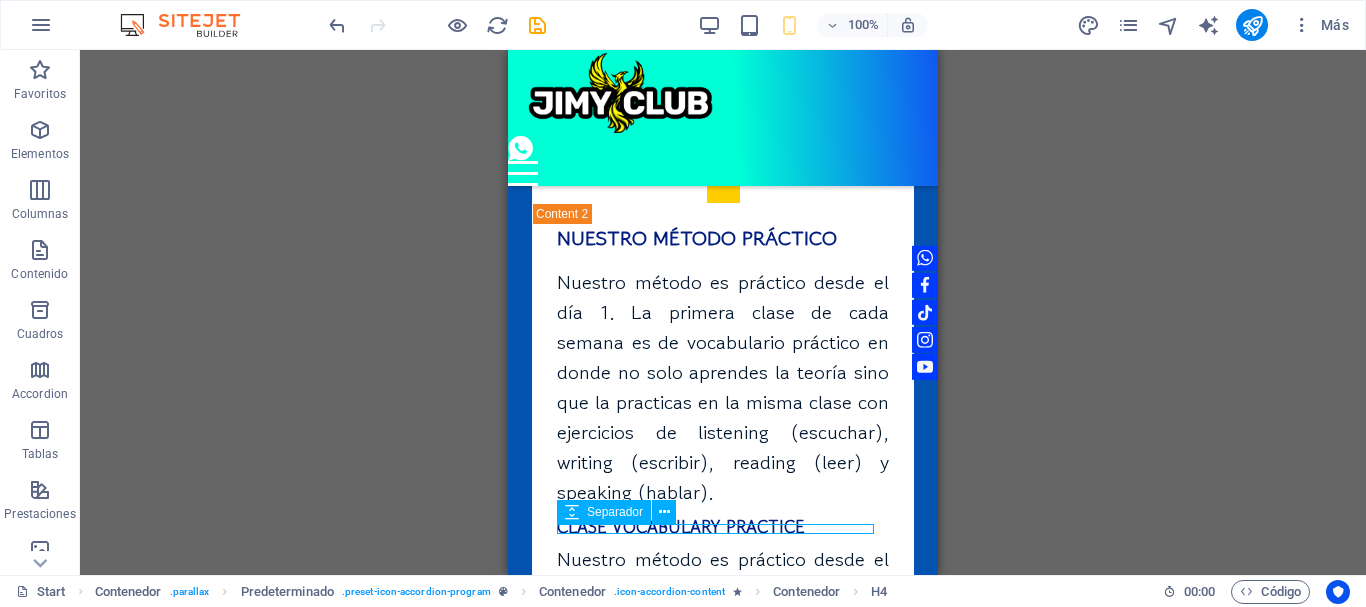 click on "Separador" at bounding box center [615, 512] 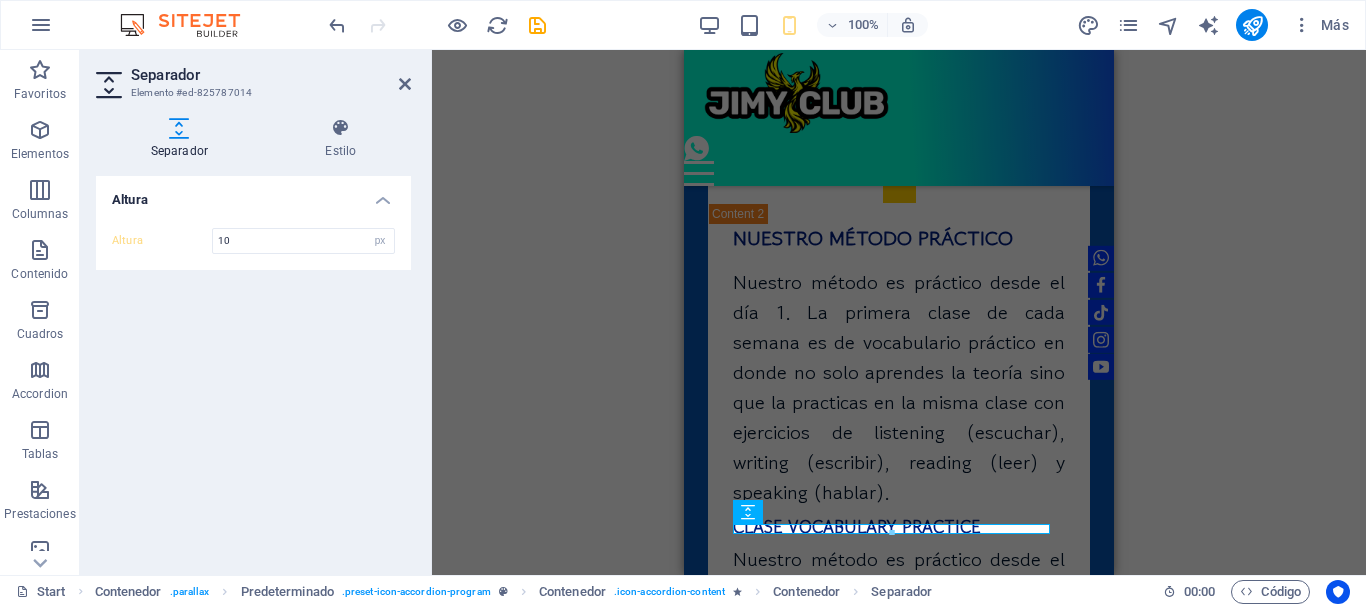 click on "Separador Elemento #ed-825787014 Separador Estilo Altura Altura 10 px rem vh vw Predeterminado Element Diseño La forma en la que este elemento se expande en la disposición (Flexbox). Tamaño Predeterminado automático px % 1/1 1/2 1/3 1/4 1/5 1/6 1/7 1/8 1/9 1/10 Crecer Reducir Comprar Disposición de contenedor Visible Visible Opacidad 100 % Desbordamiento Espaciado Margen Predeterminado automático px % rem vw vh Personalizado Personalizado automático px % rem vw vh automático px % rem vw vh automático px % rem vw vh automático px % rem vw vh Espaciado Predeterminado px rem % vh vw Personalizado Personalizado px rem % vh vw px rem % vh vw px rem % vh vw px rem % vh vw Borde Estilo              - Ancho 1 automático px rem % vh vw Personalizado Personalizado 1 automático px rem % vh vw 1 automático px rem % vh vw 1 automático px rem % vh vw 1 automático px rem % vh vw  - Color Esquinas redondeadas Predeterminado px rem % vh vw Personalizado Personalizado px rem % vh vw px rem % vh vw px %" at bounding box center (256, 312) 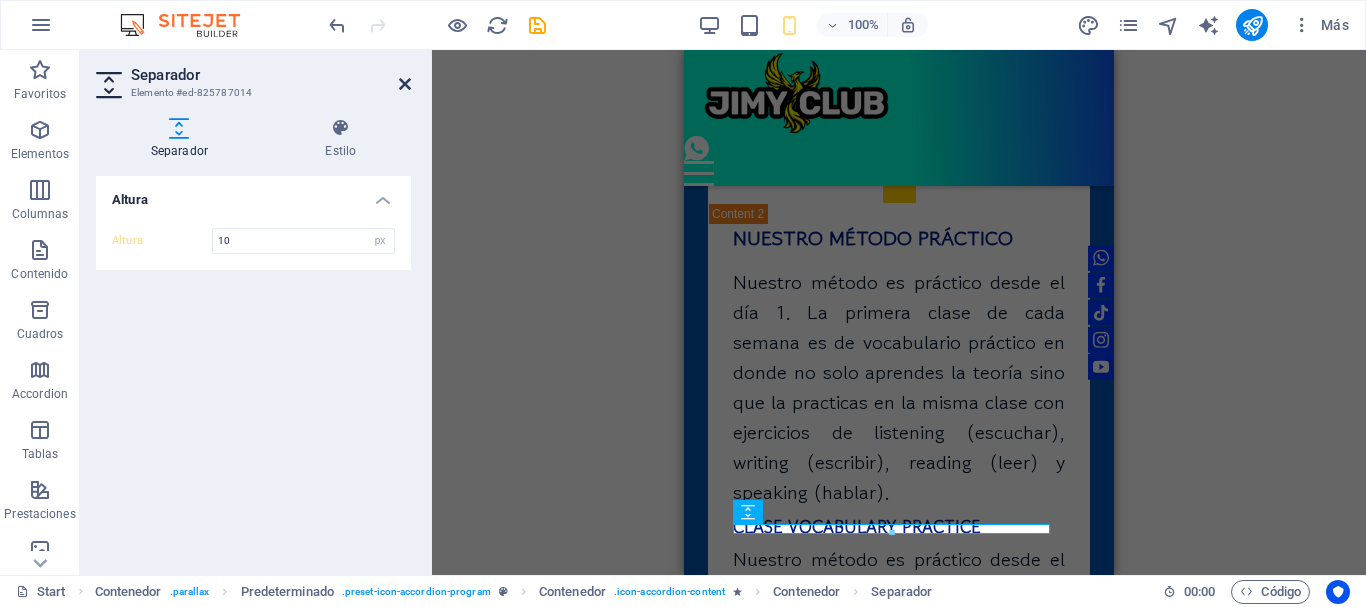 click at bounding box center [405, 84] 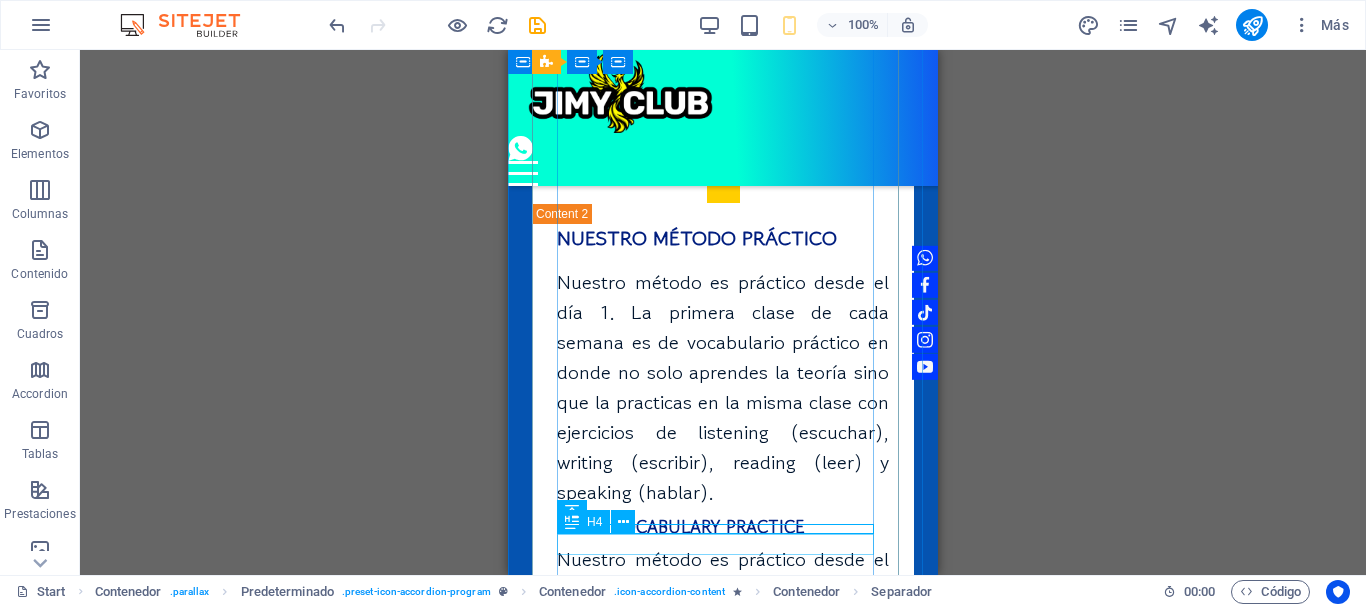 click on "CLASE GRAMAR PRACTICE" at bounding box center [723, 825] 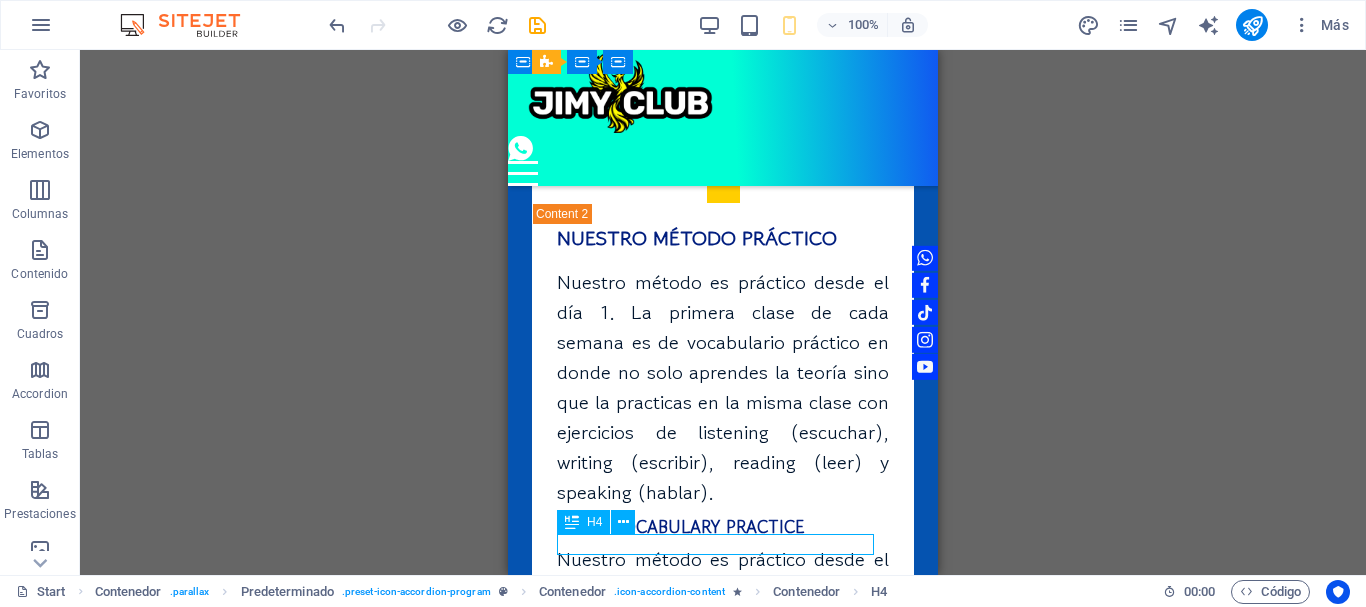 click on "CLASE GRAMAR PRACTICE" at bounding box center [723, 825] 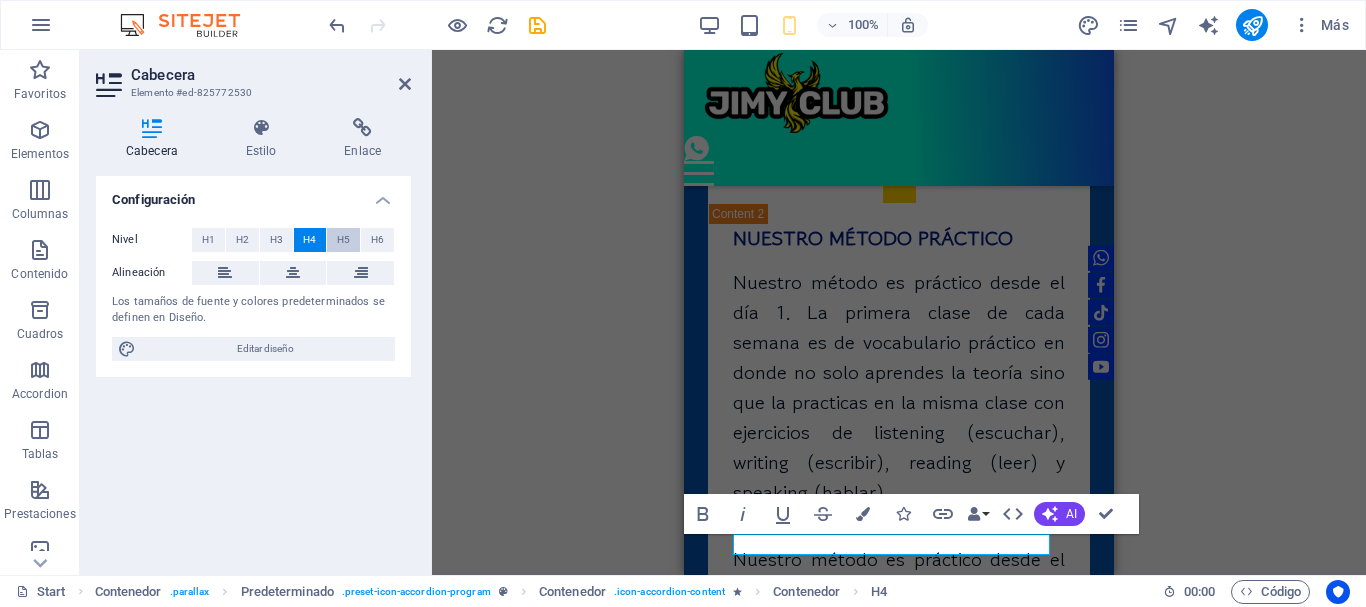 click on "H5" at bounding box center (343, 240) 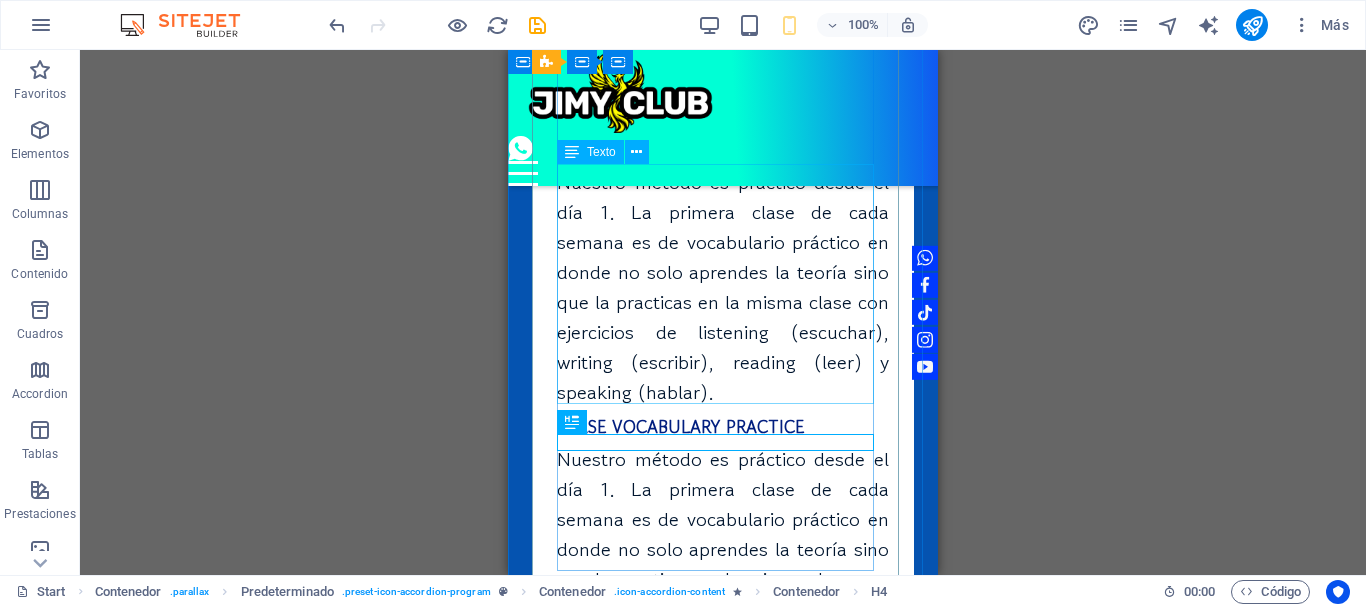 scroll, scrollTop: 5758, scrollLeft: 0, axis: vertical 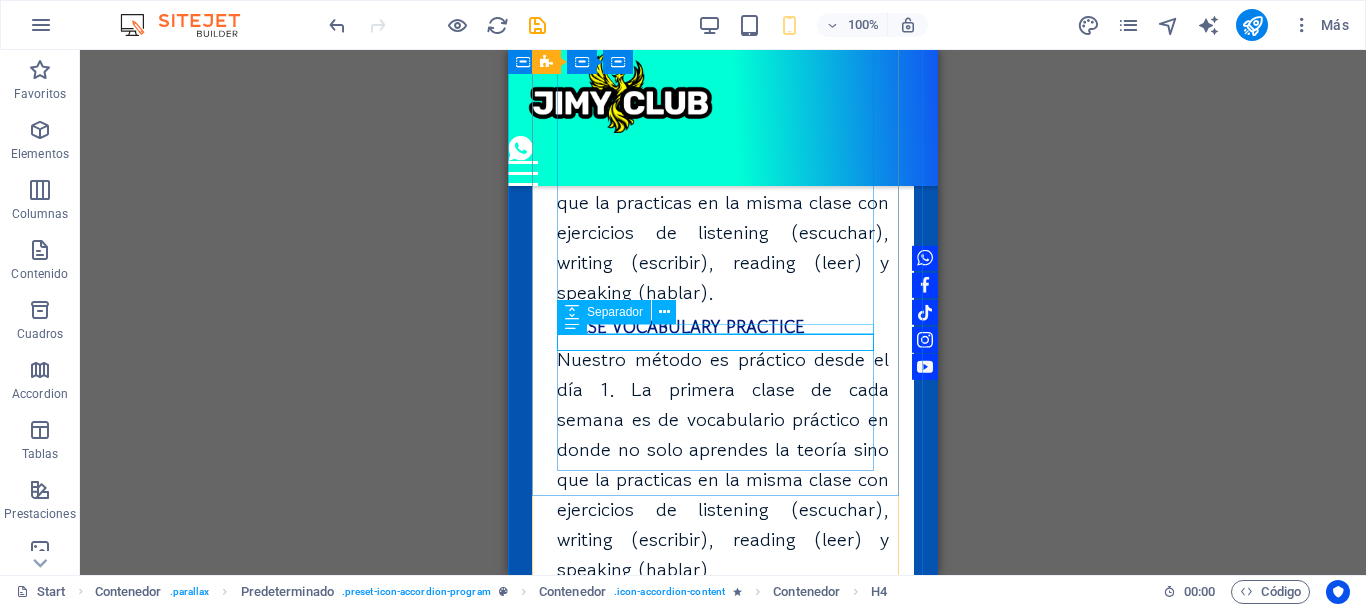 click at bounding box center [723, 610] 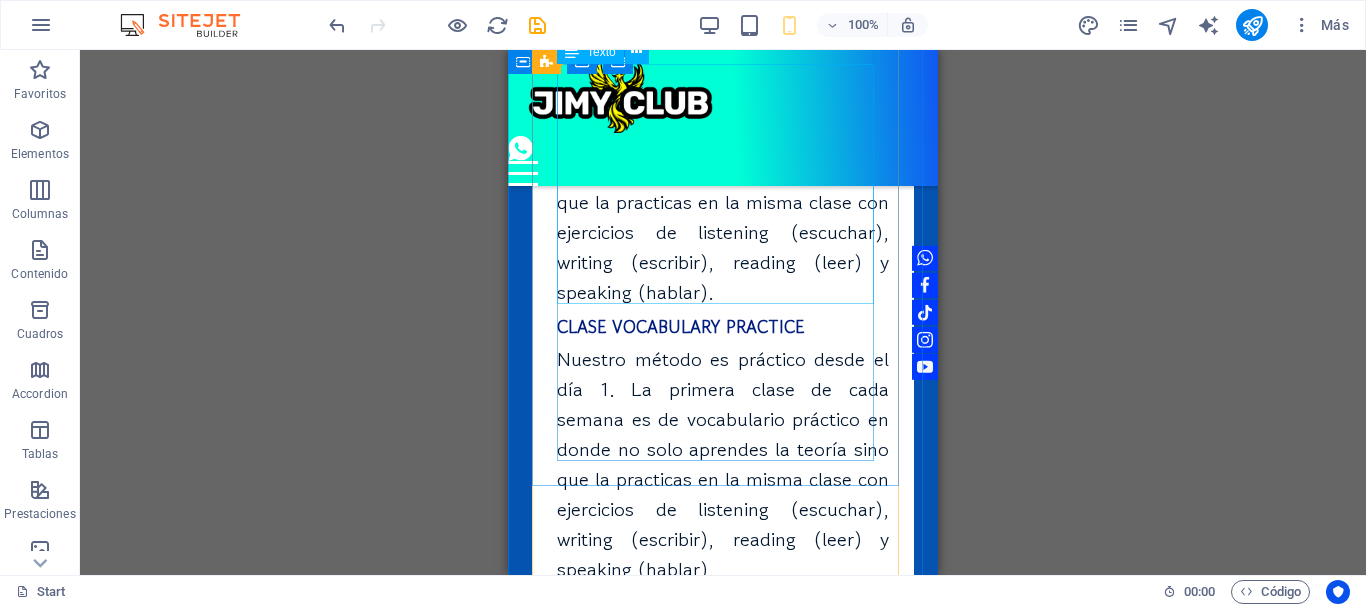 scroll, scrollTop: 5458, scrollLeft: 0, axis: vertical 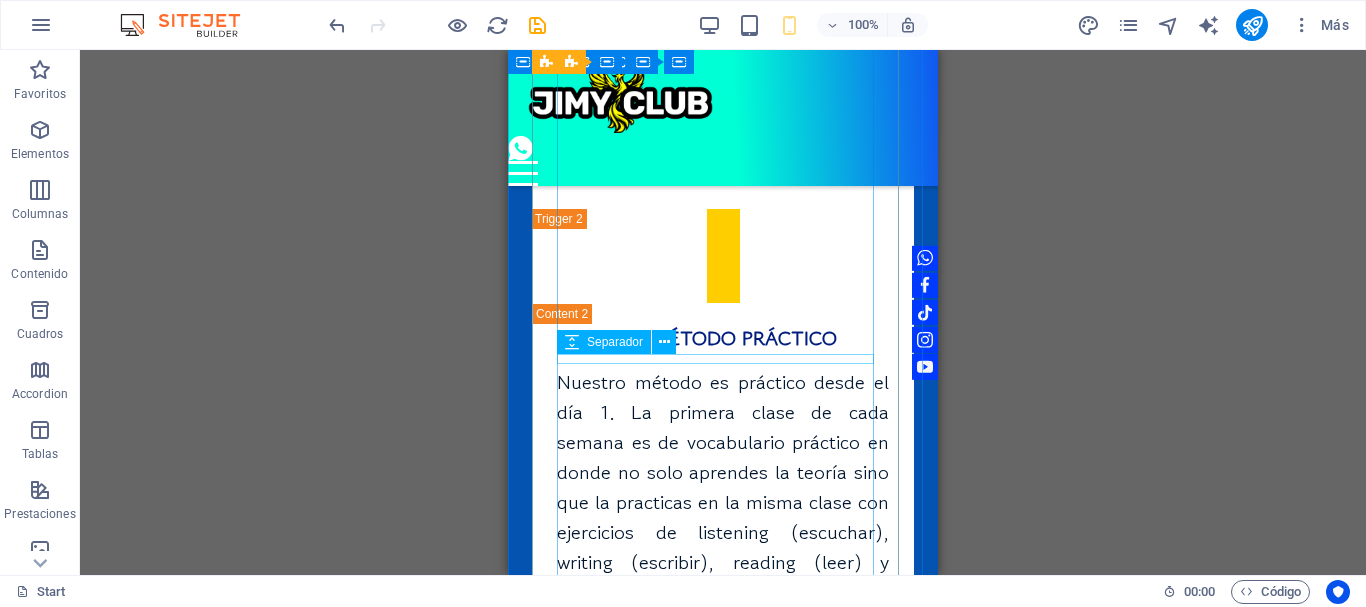 click at bounding box center (723, 640) 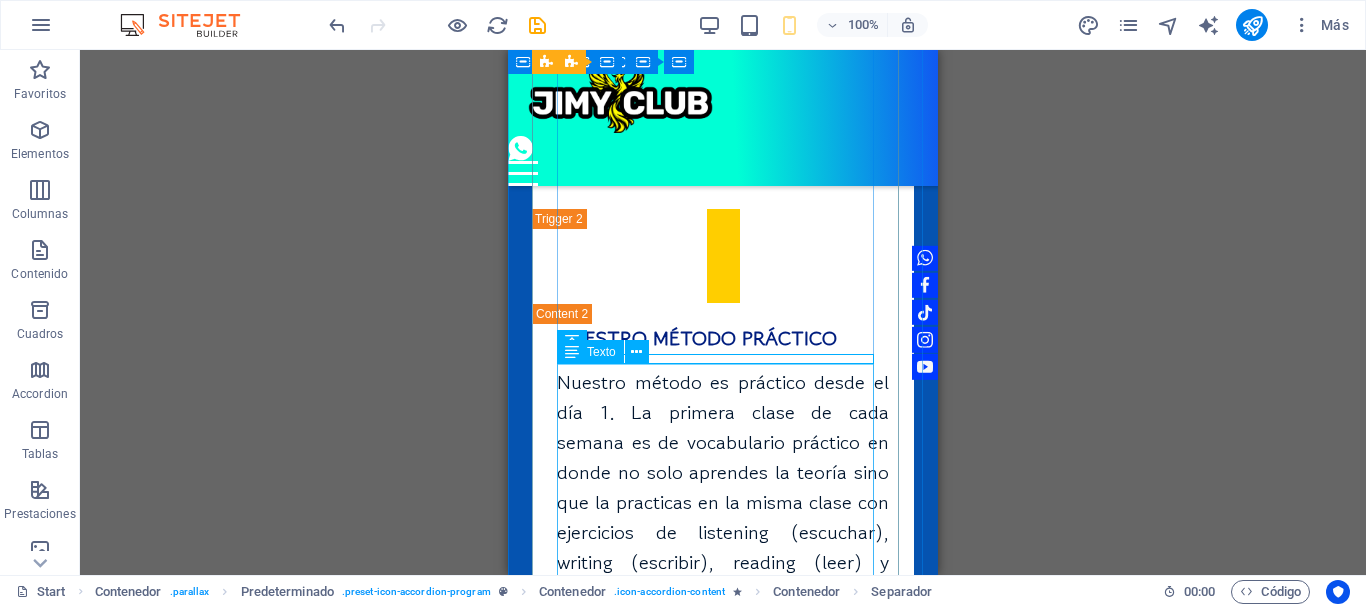 scroll, scrollTop: 5758, scrollLeft: 0, axis: vertical 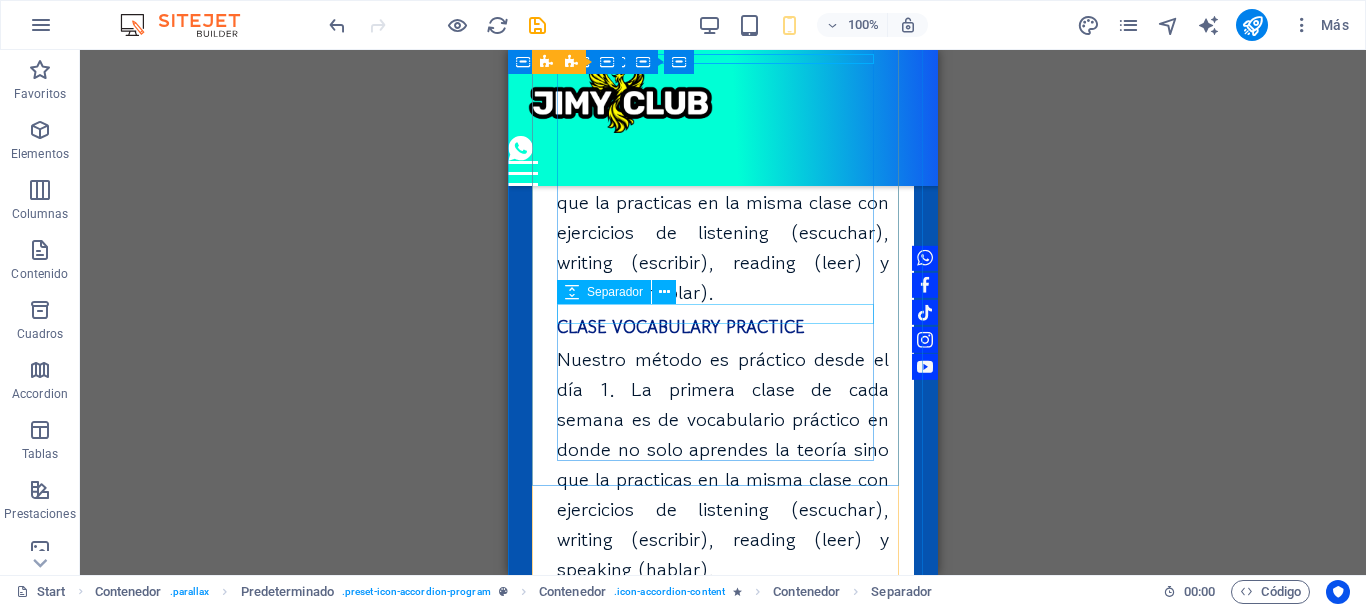 click at bounding box center (723, 595) 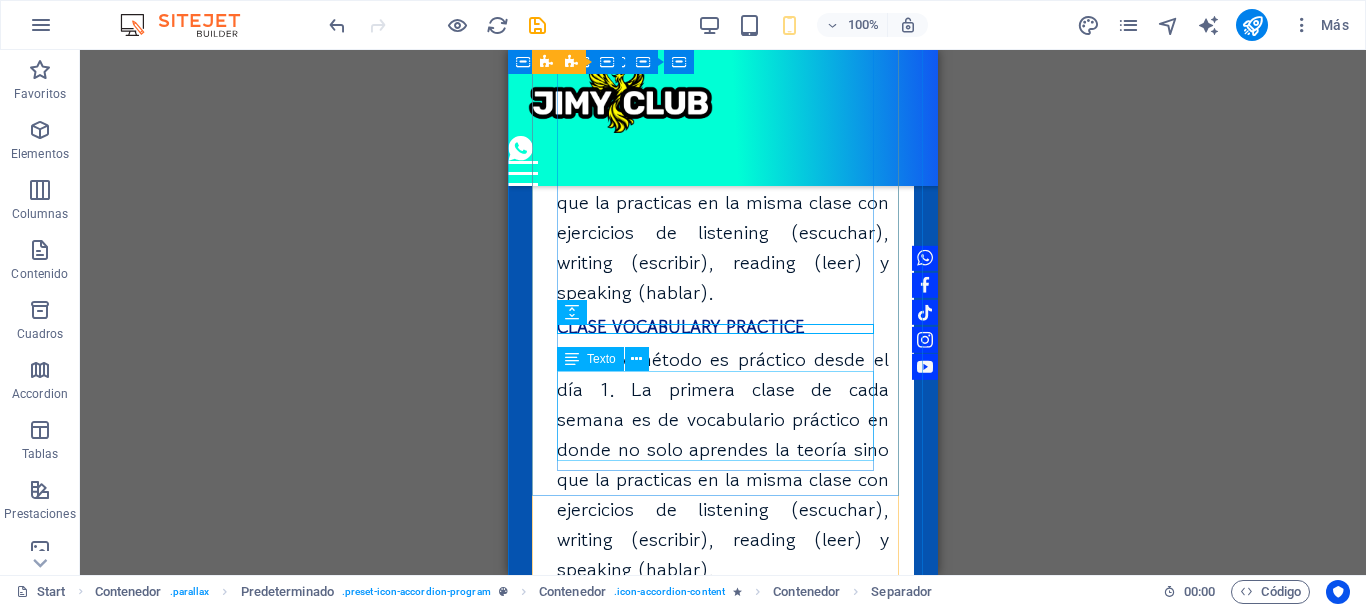 click on ""Empiezas con mentalidad profesional. Aprendes lo esencial, pero como un Pro desde el día uno."" at bounding box center [723, 697] 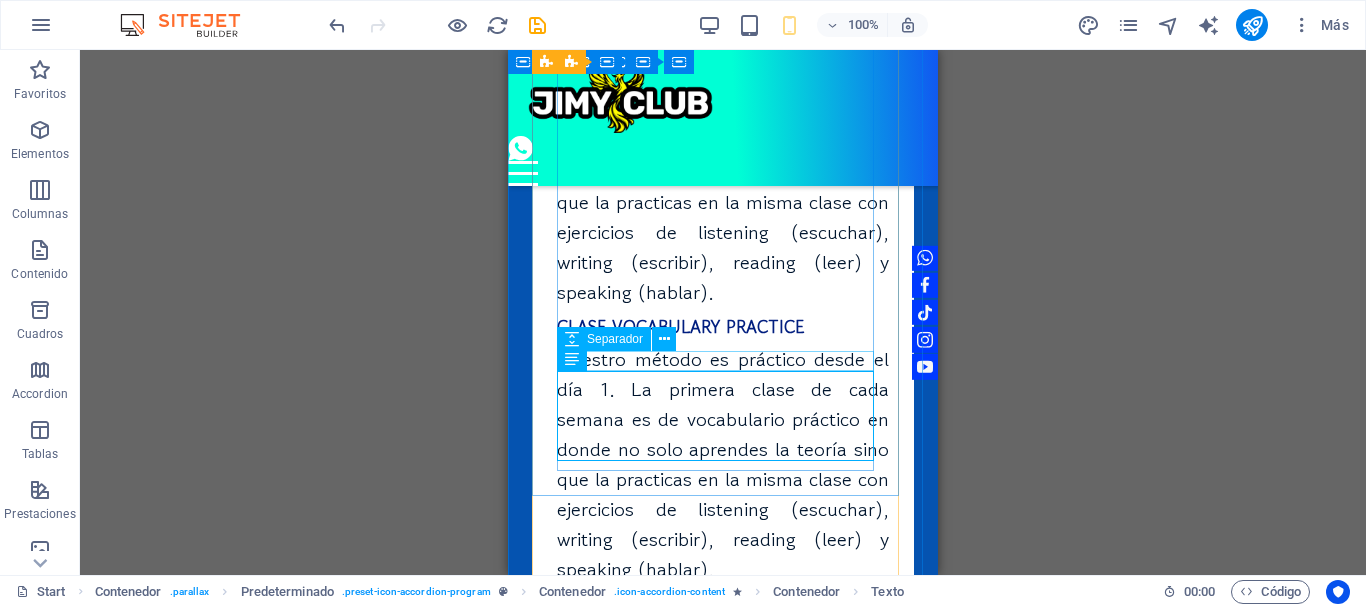 click at bounding box center [723, 642] 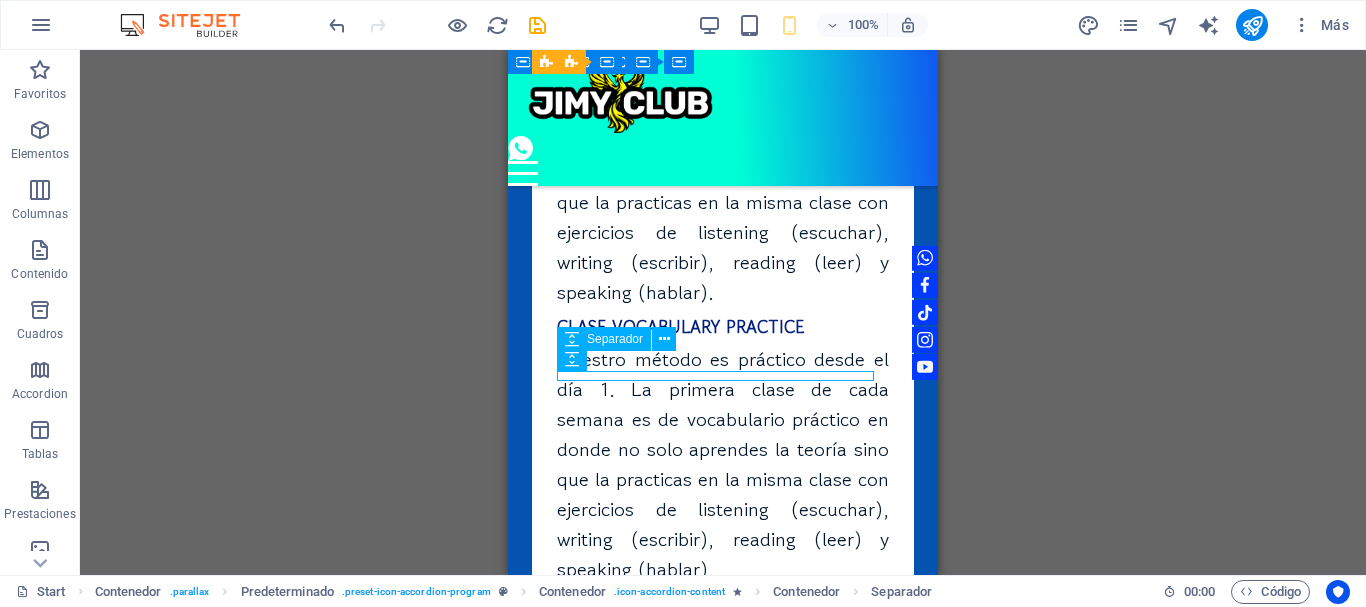 click at bounding box center [723, 642] 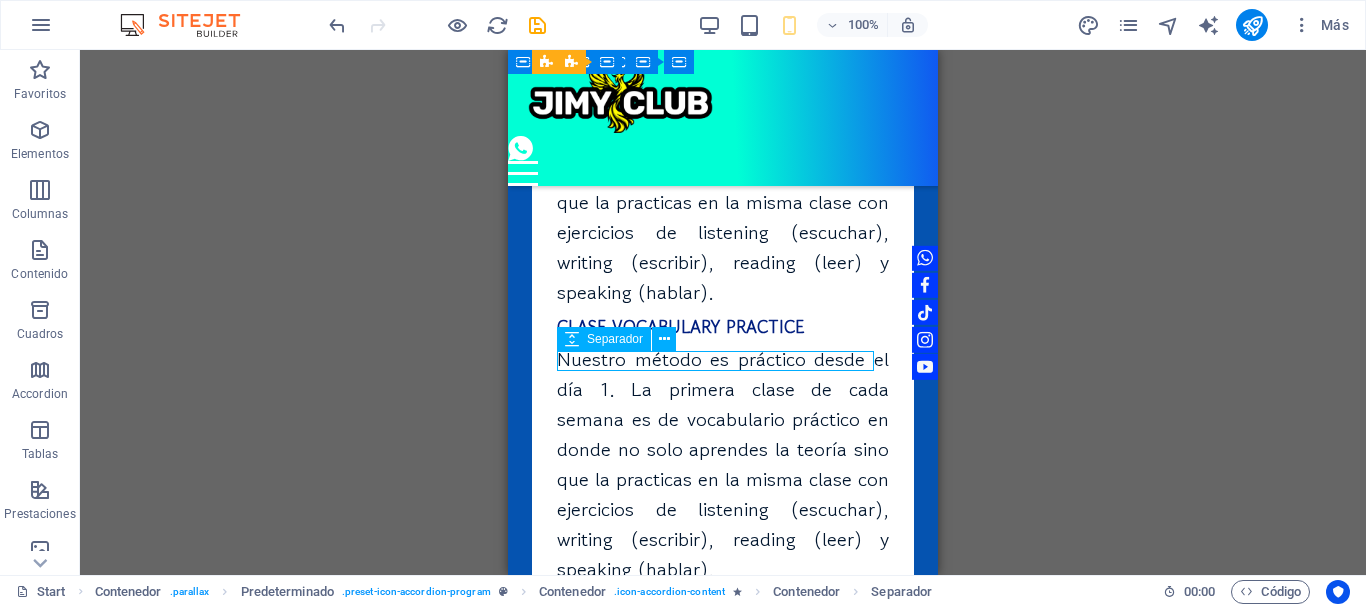 click at bounding box center [723, 642] 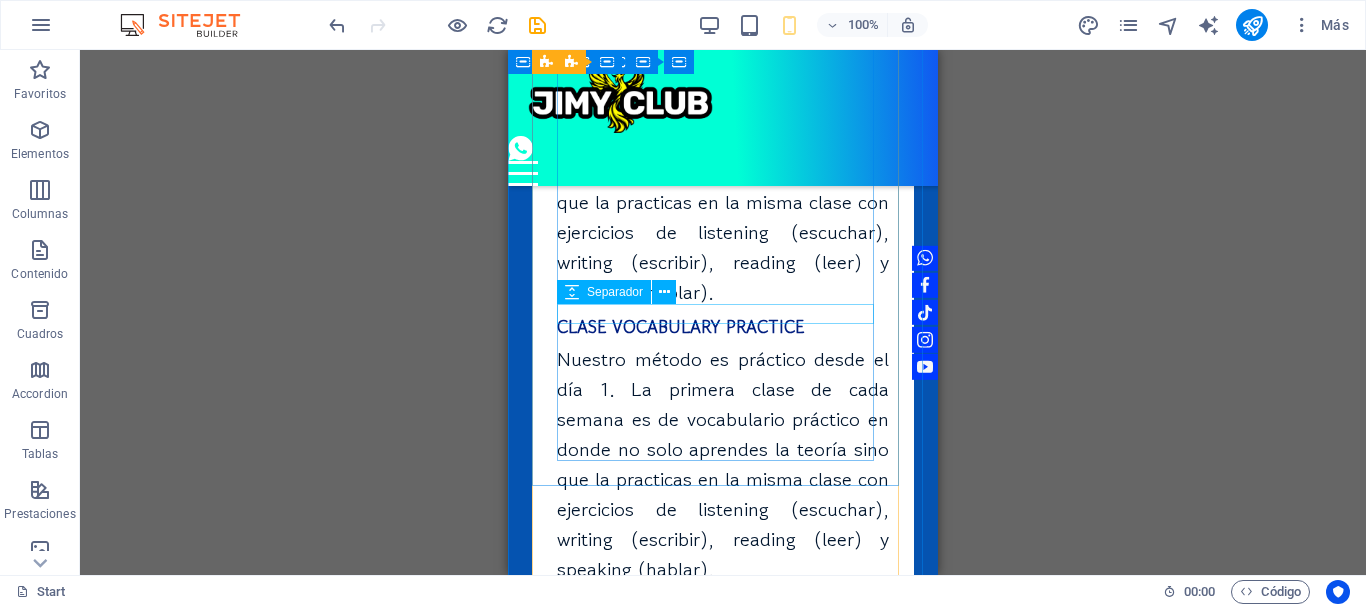 click at bounding box center (723, 595) 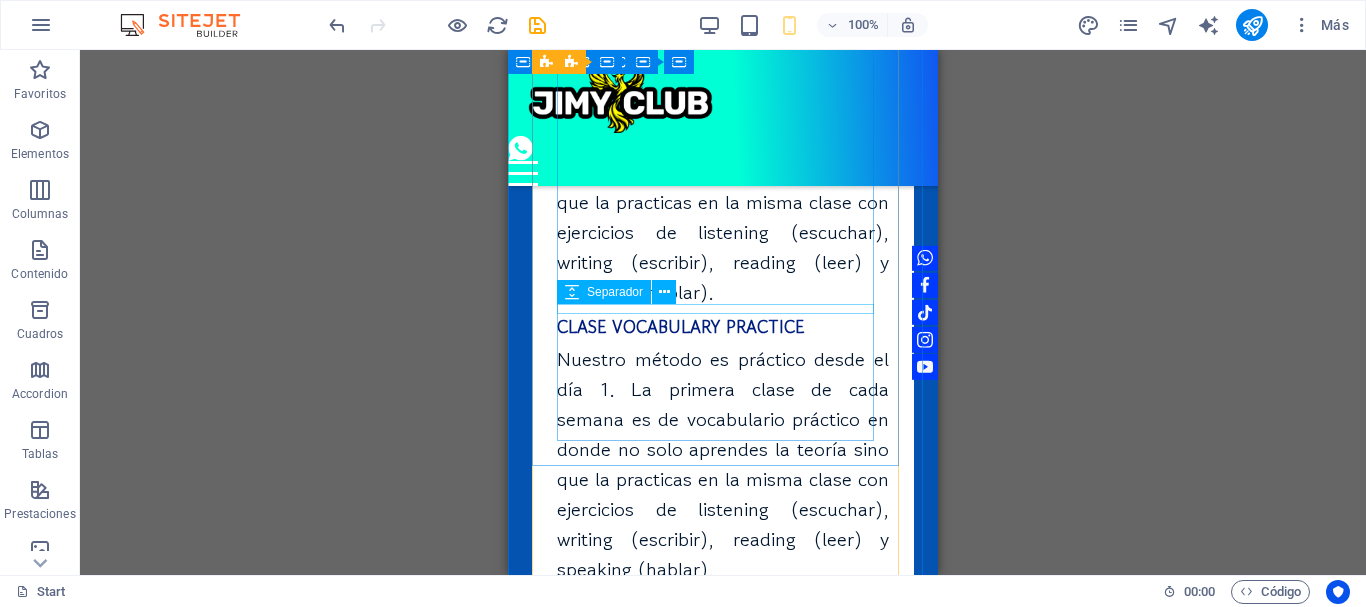 click at bounding box center (723, 590) 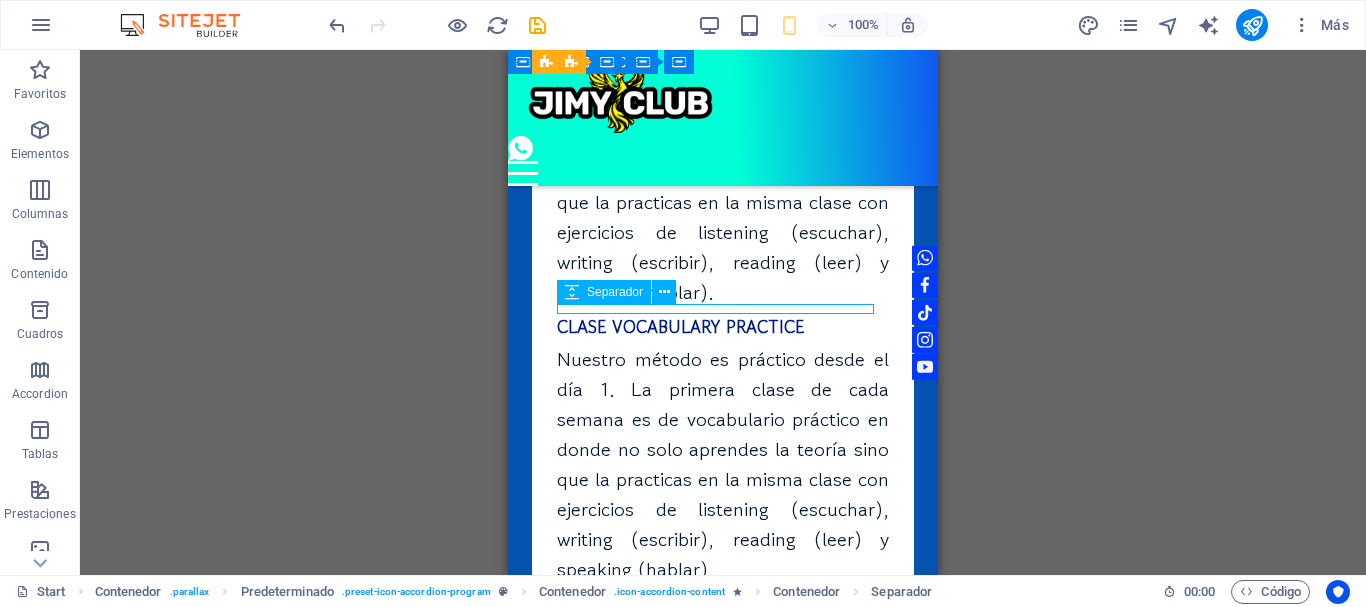 click at bounding box center (723, 590) 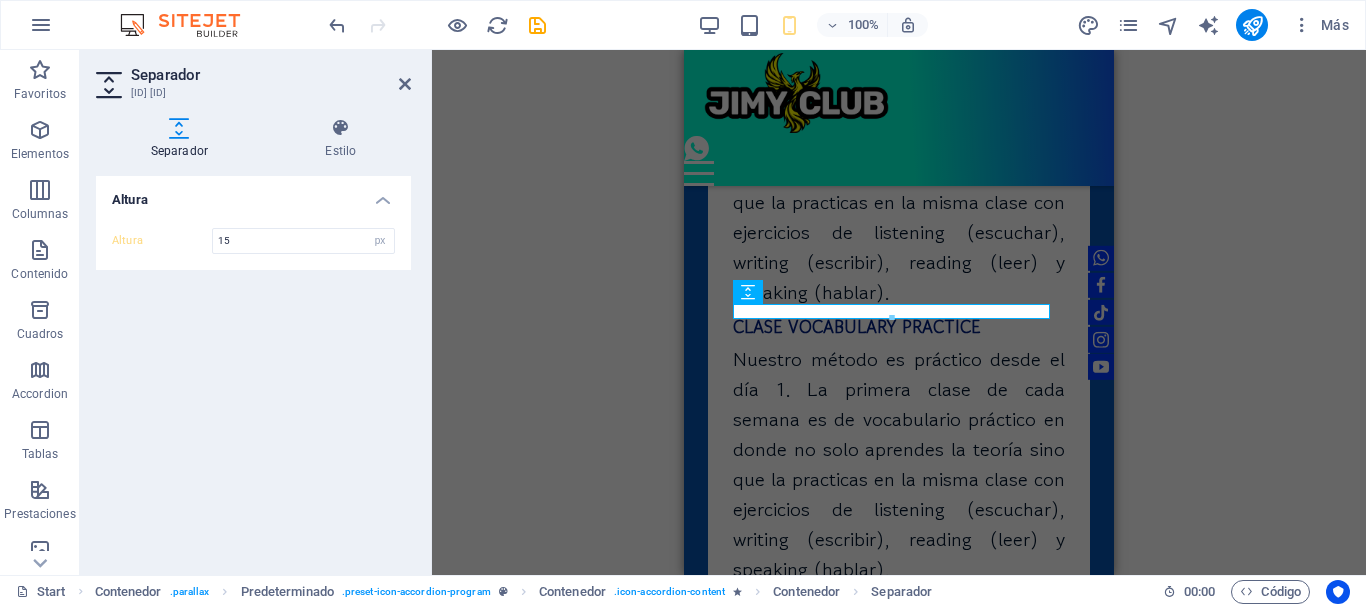 type on "15" 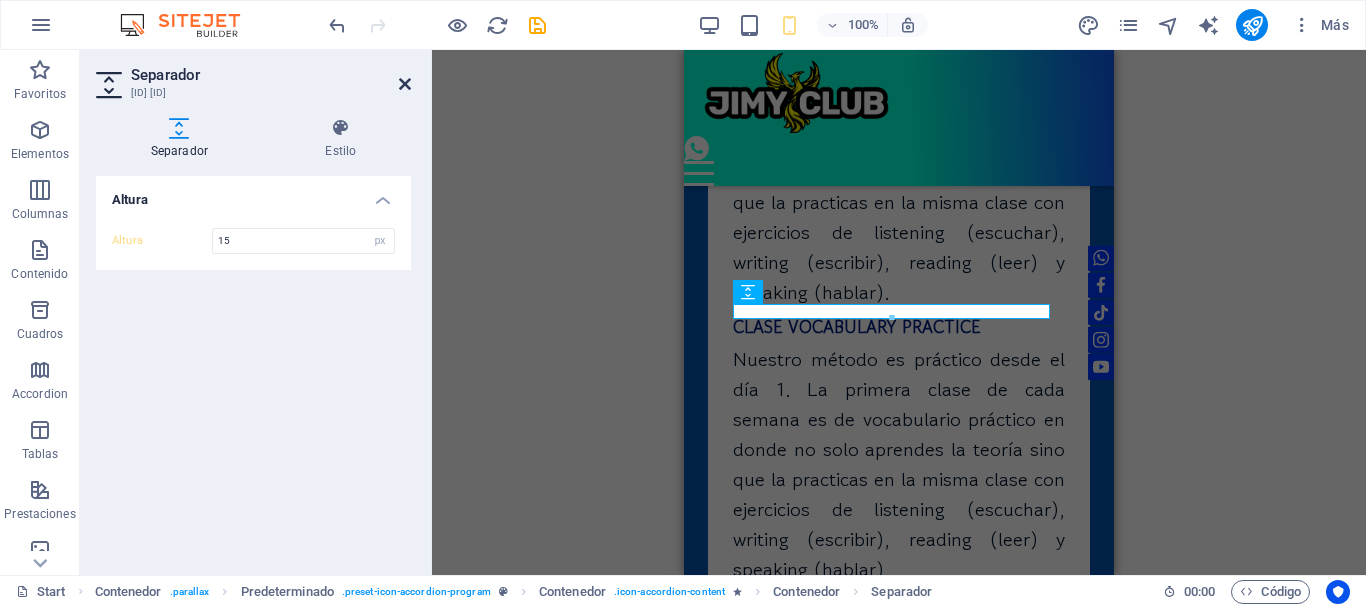 click at bounding box center (405, 84) 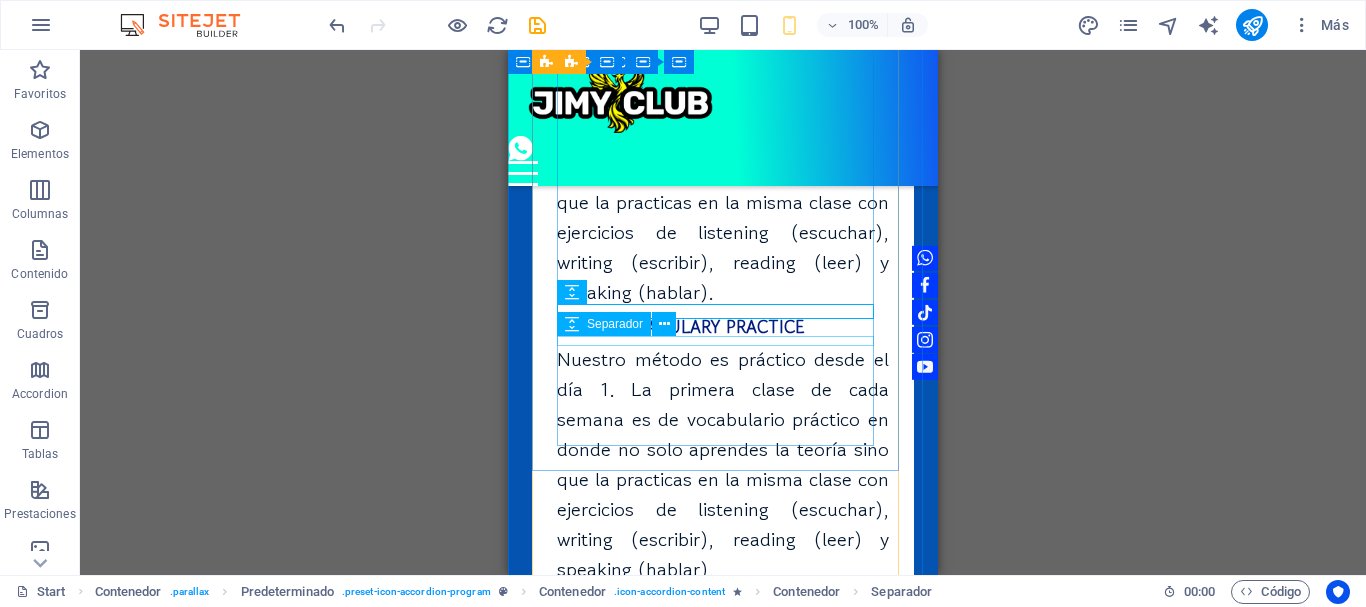 click at bounding box center [723, 622] 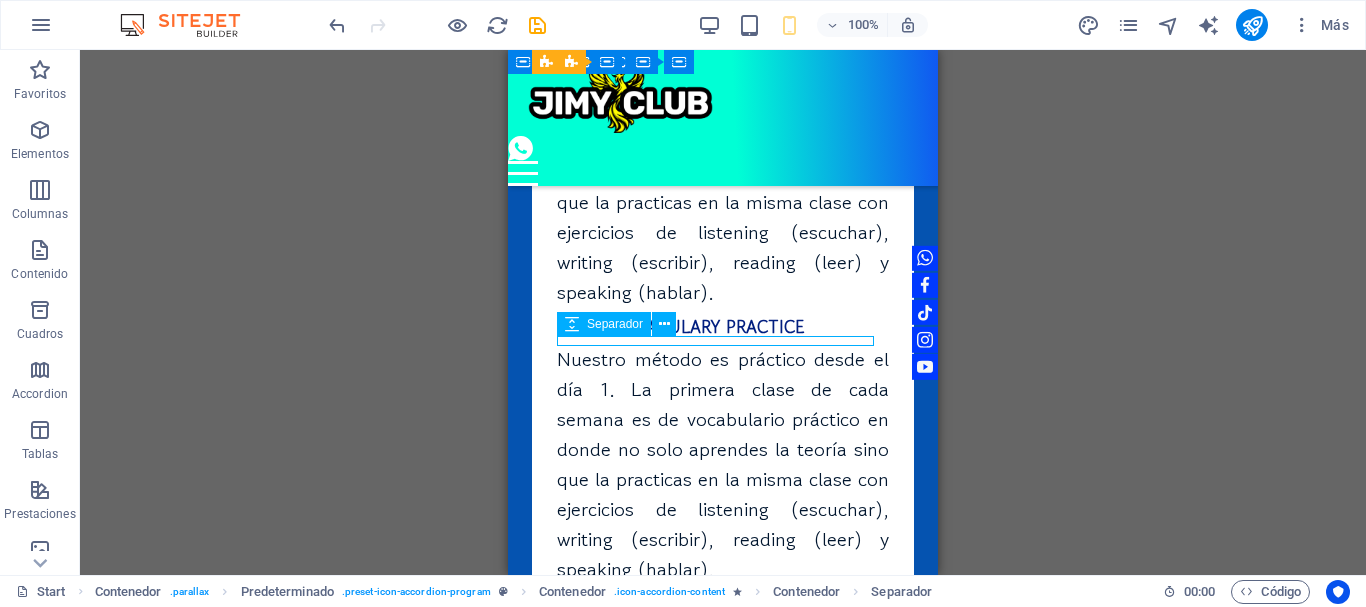 click at bounding box center (723, 622) 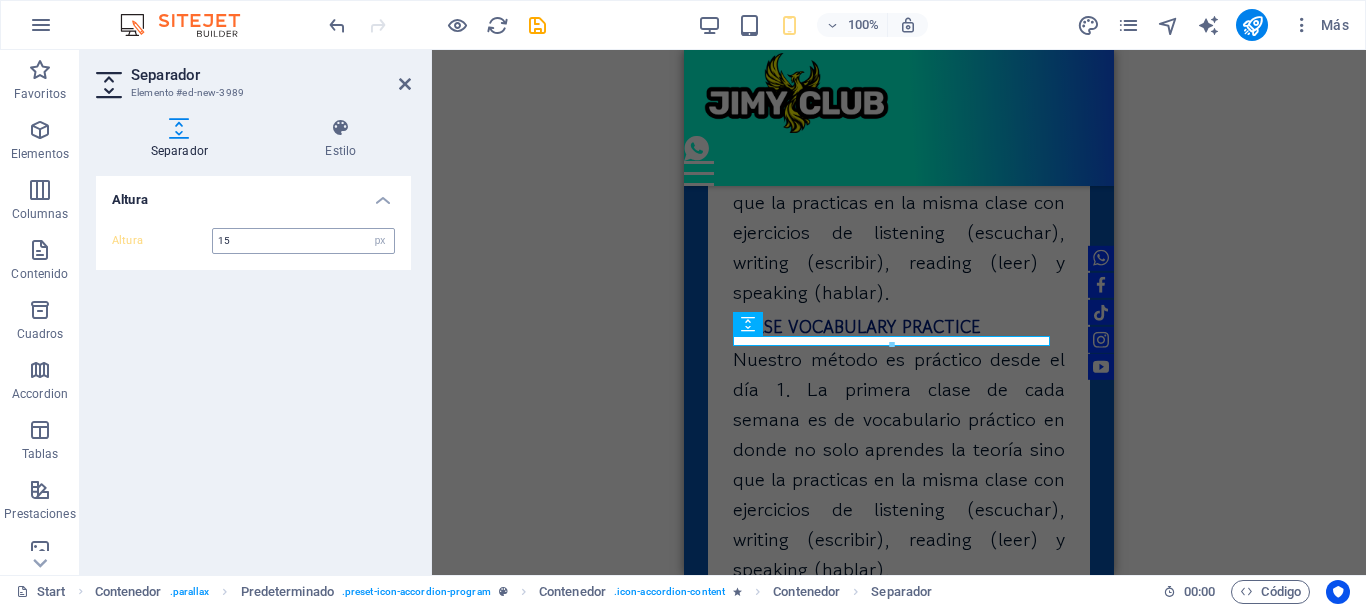 type on "15" 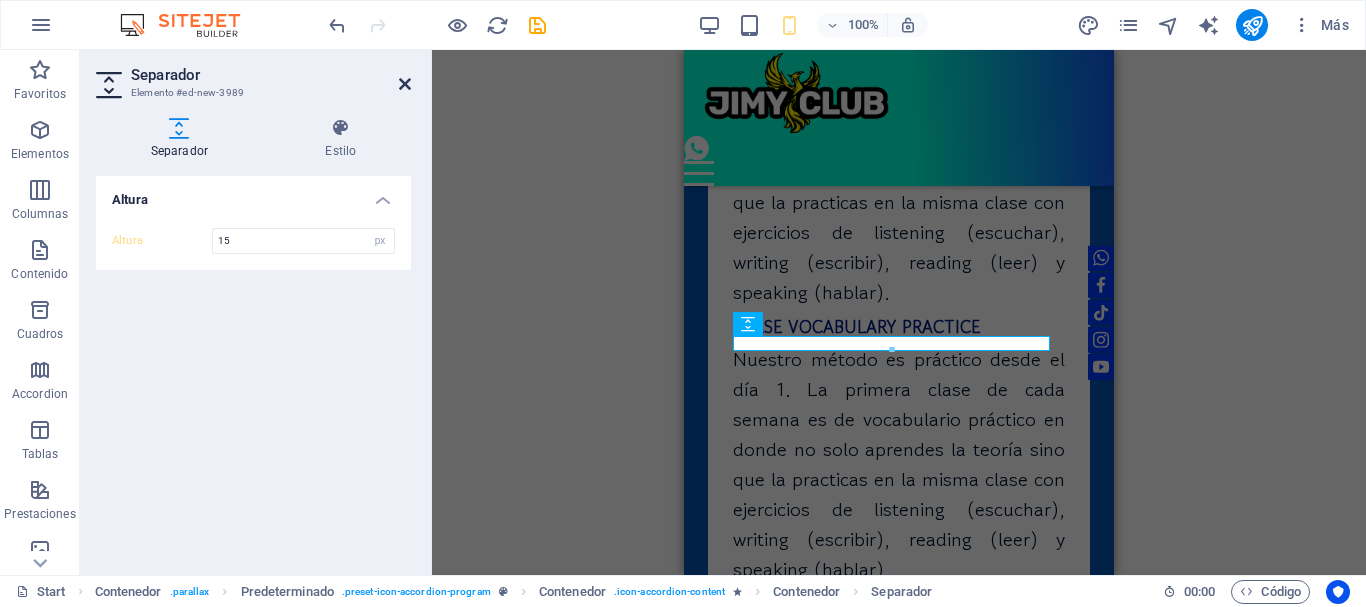 click at bounding box center [405, 84] 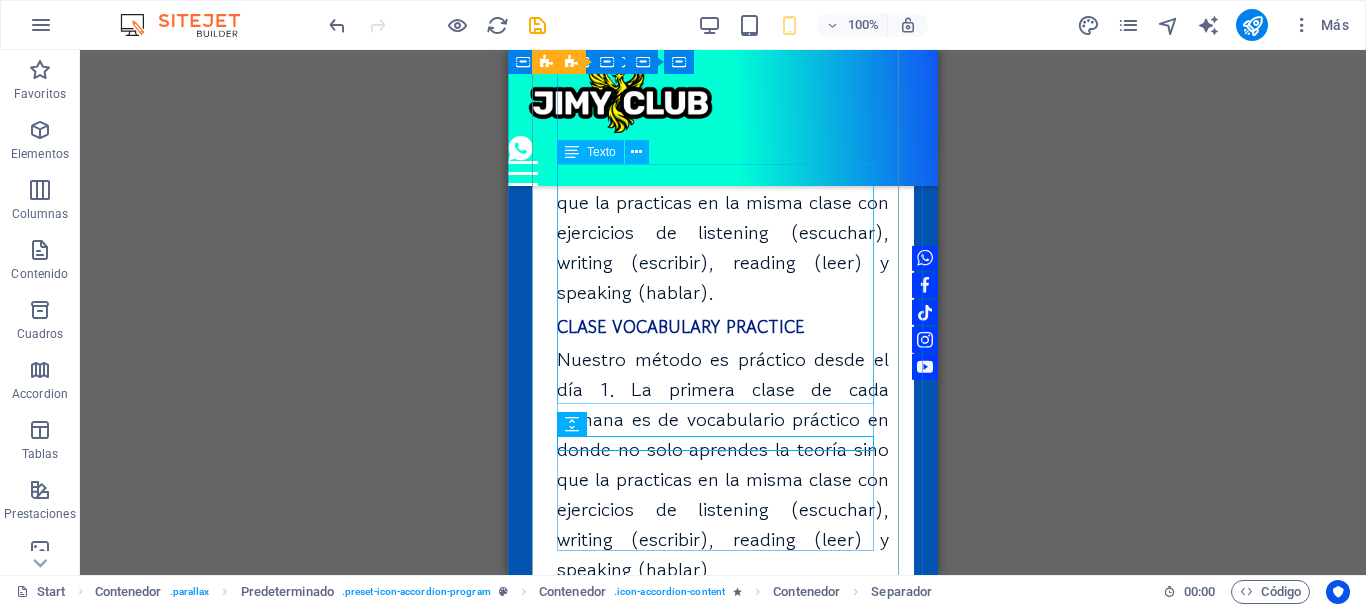 scroll, scrollTop: 5558, scrollLeft: 0, axis: vertical 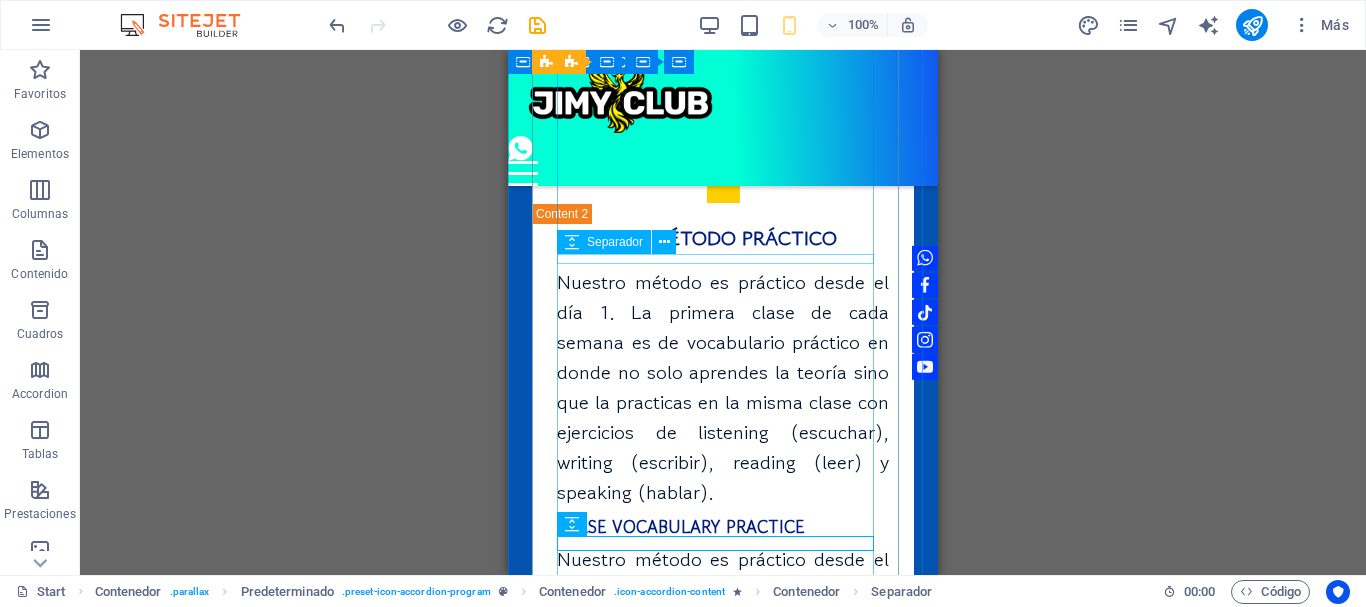 click at bounding box center (723, 540) 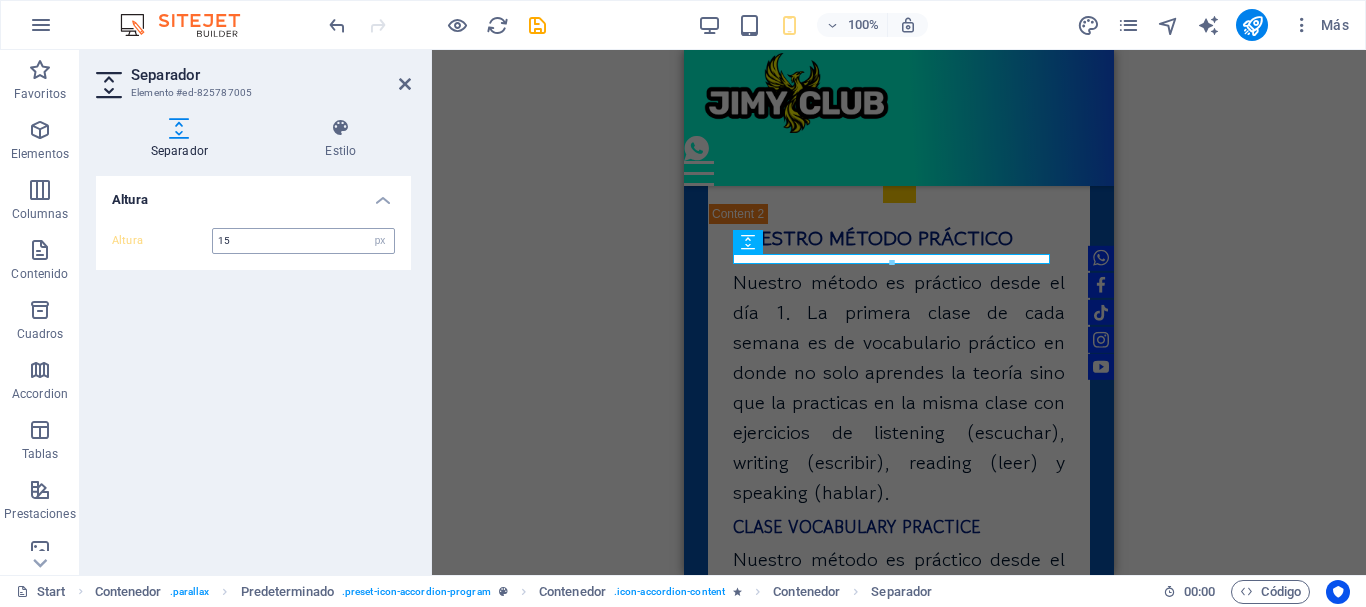 type on "15" 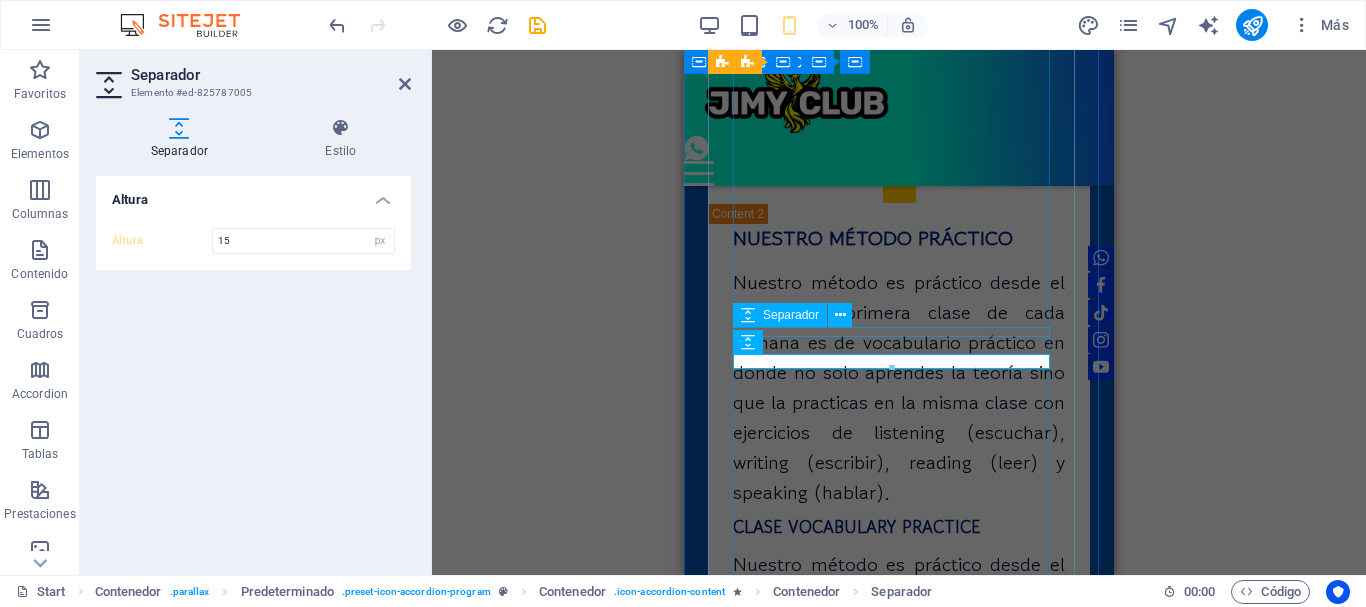scroll, scrollTop: 5458, scrollLeft: 0, axis: vertical 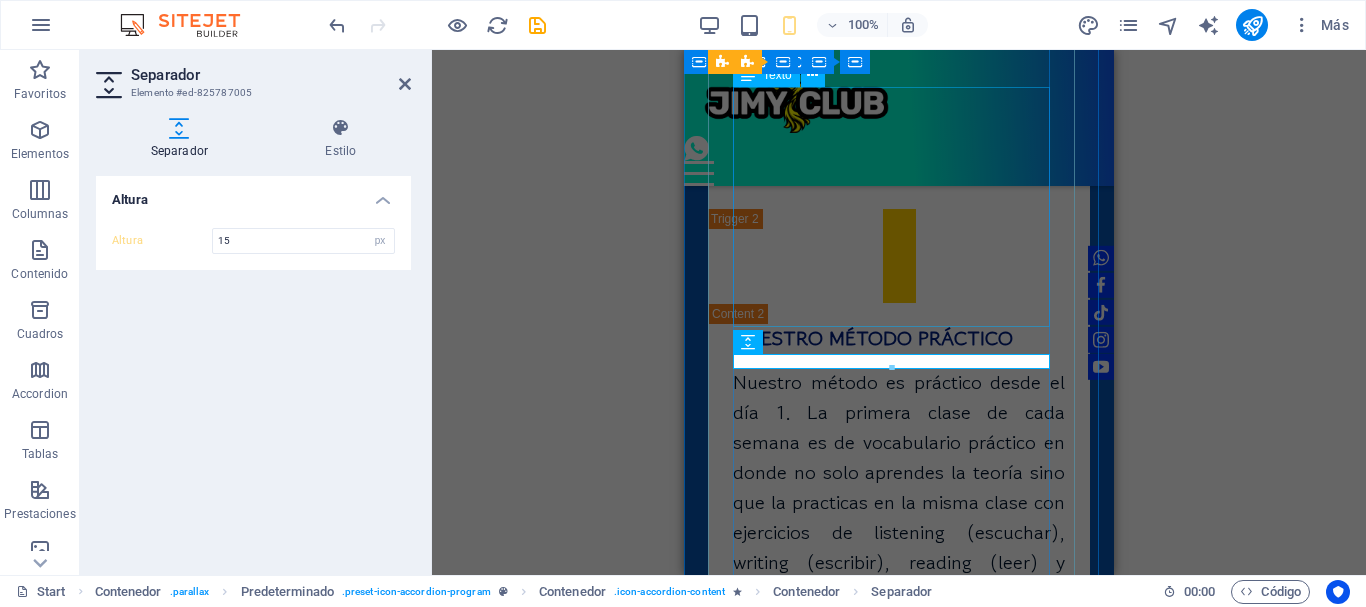 click on "Nuestro método es práctico desde el día 1. La primera clase de cada semana es de vocabulario práctico en donde no solo aprendes la teoría sino que la practicas en la misma clase con ejercicios de listening (escuchar), writing (escribir), reading (leer) y speaking (hablar)." at bounding box center (899, 488) 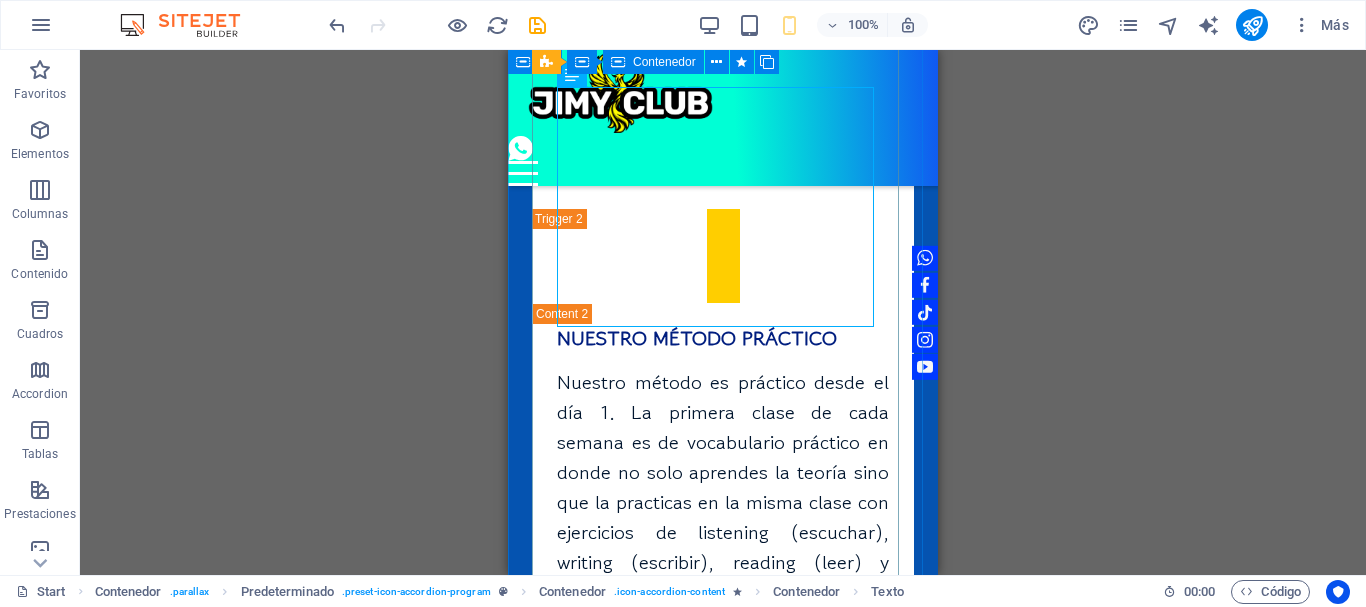 click on "NUESTRO MÉTODO PRÁCTICO Nuestro método es práctico desde el día 1. La primera clase de cada semana es de vocabulario práctico en donde no solo aprendes la teoría sino que la practicas en la misma clase con ejercicios de listening (escuchar), writing (escribir), reading (leer) y speaking (hablar). CLASE VOCABULARY PRACTICE Nuestro método es práctico desde el día 1. La primera clase de cada semana es de vocabulario práctico en donde no solo aprendes la teoría sino que la practicas en la misma clase con ejercicios de listening (escuchar), writing (escribir), reading (leer) y speaking (hablar). CLASE GRAMAR PRACTICE "Empiezas con mentalidad profesional. Aprendes lo esencial, pero como un Pro desde el día uno."" at bounding box center (723, 682) 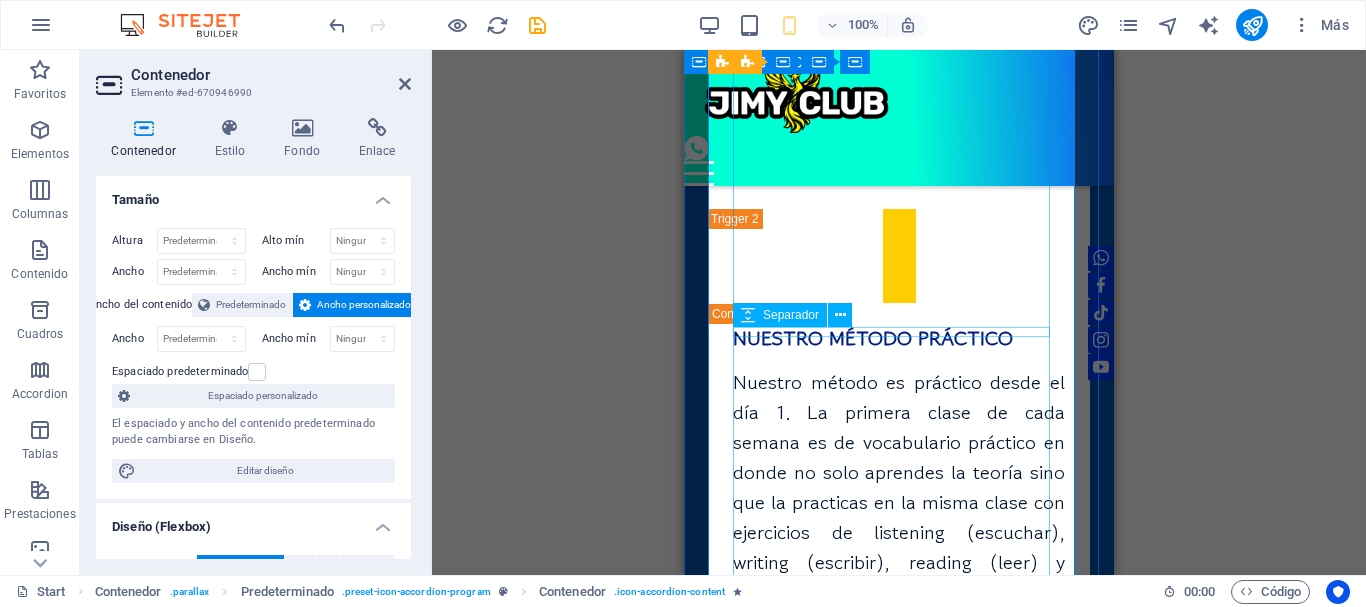 click on "Separador" at bounding box center [799, 315] 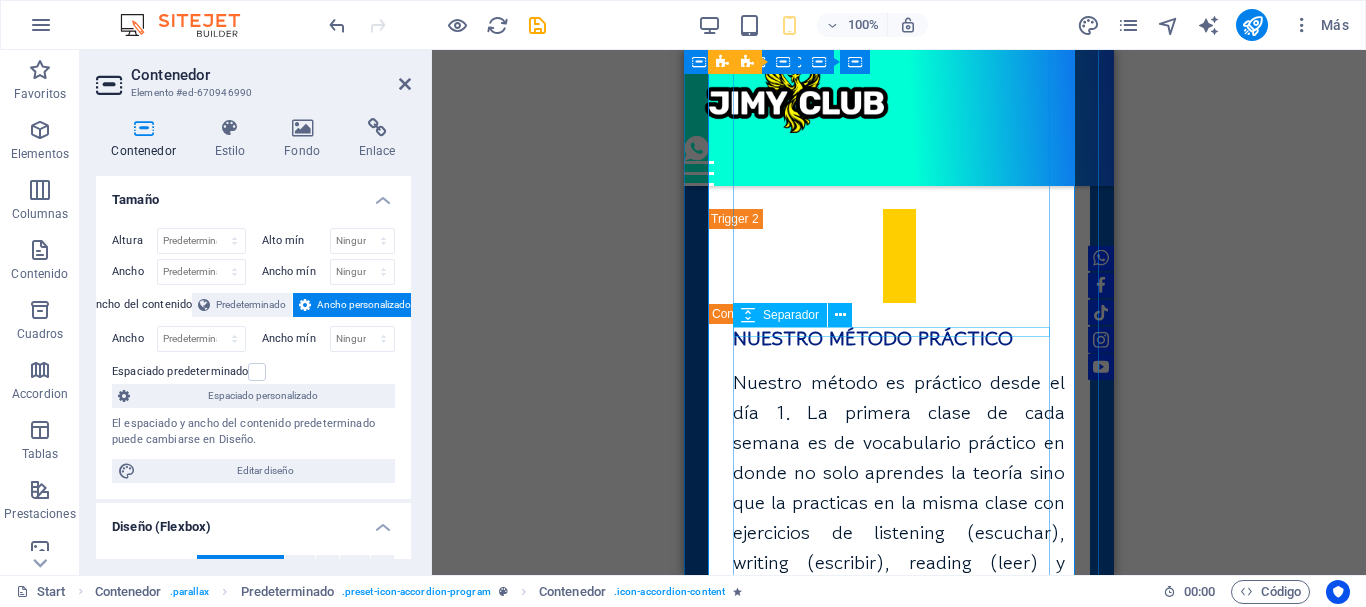 click at bounding box center (899, 613) 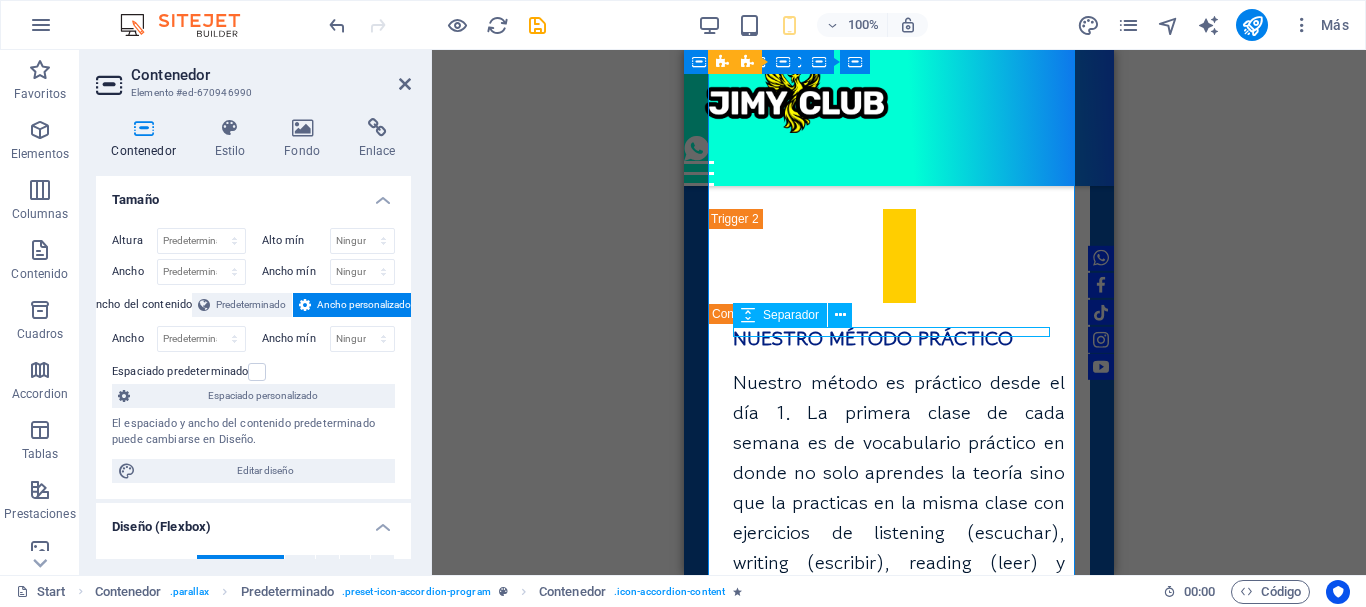 click at bounding box center (899, 613) 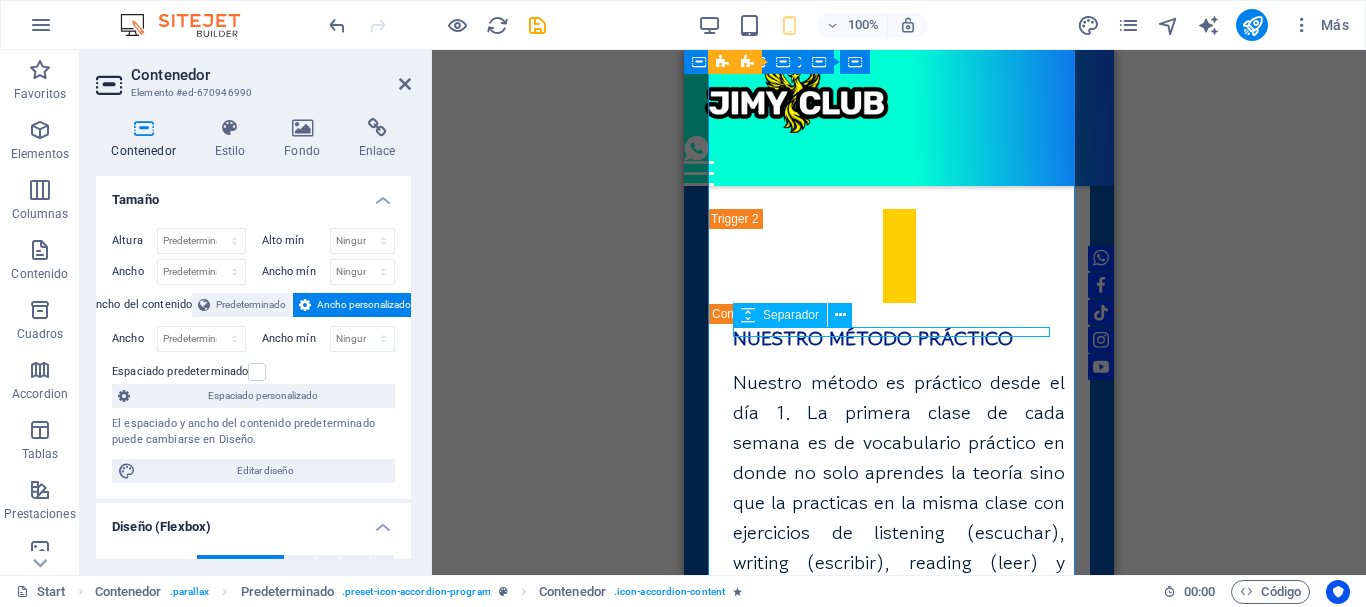 select on "px" 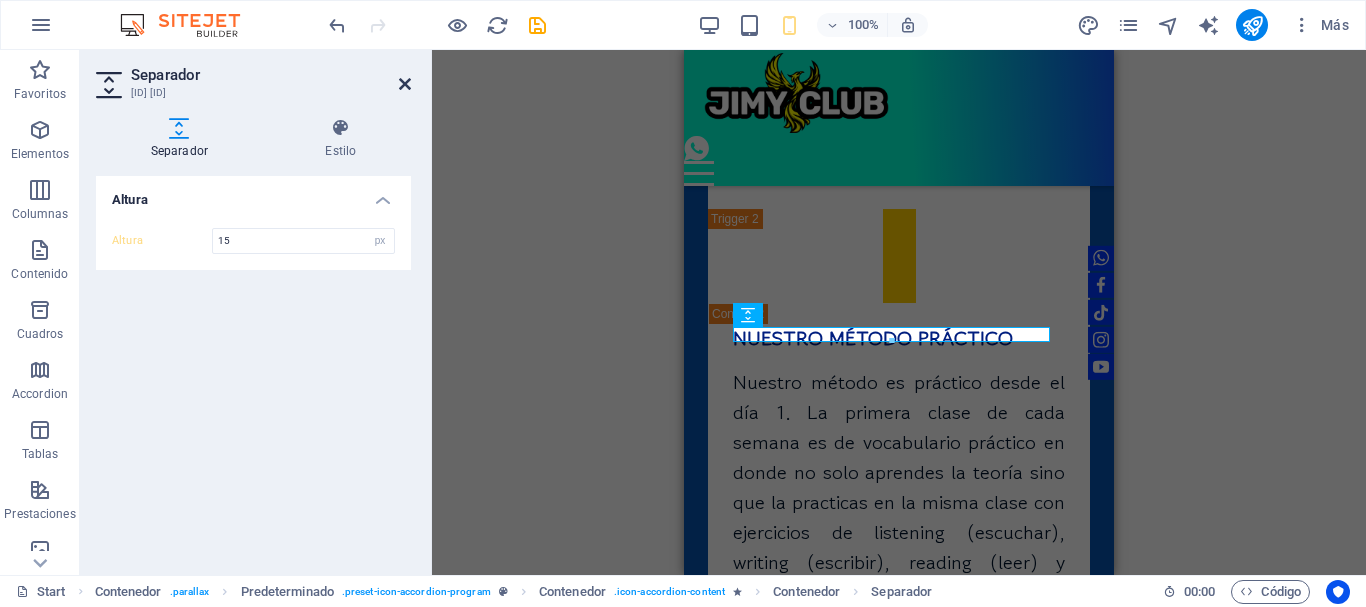 type on "15" 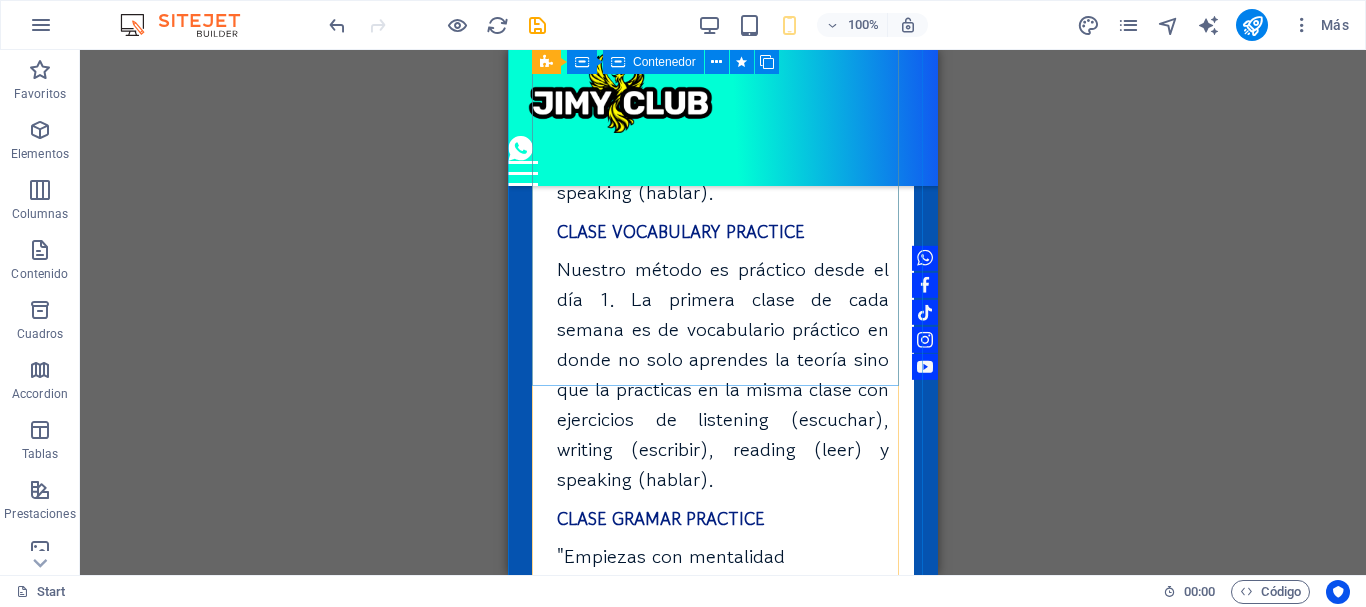 scroll, scrollTop: 6058, scrollLeft: 0, axis: vertical 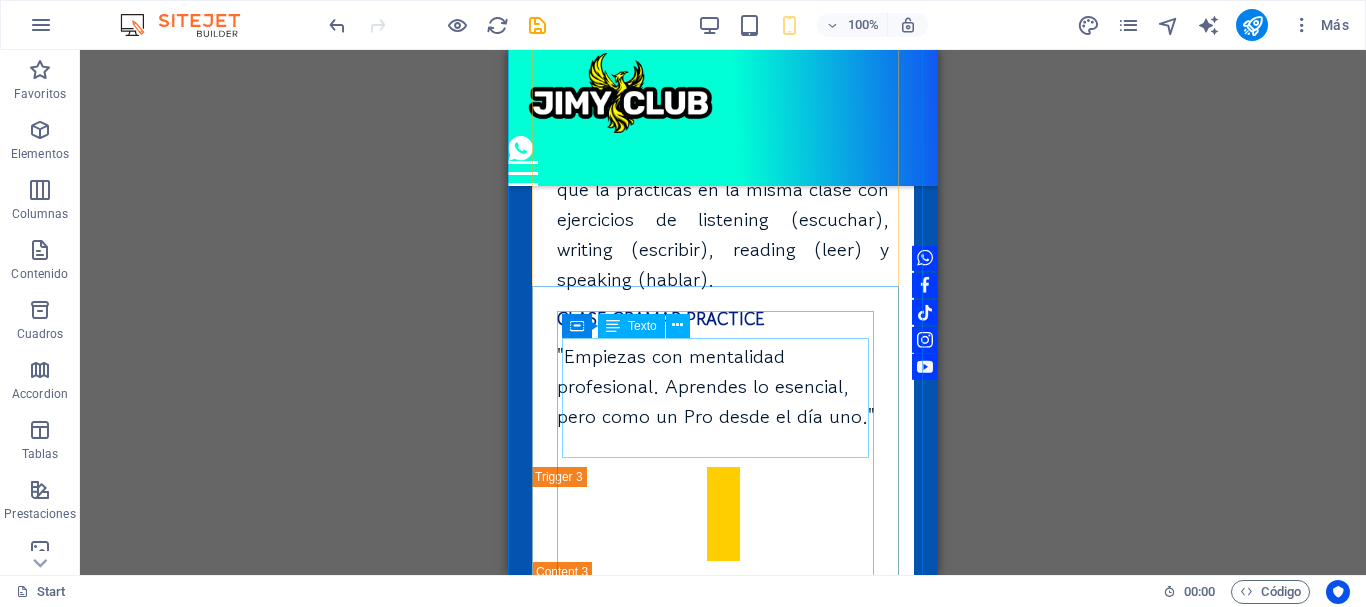 click on ""Empiezas con mentalidad profesional. Aprendes lo esencial, pero como un Pro desde el día uno."" at bounding box center [723, 658] 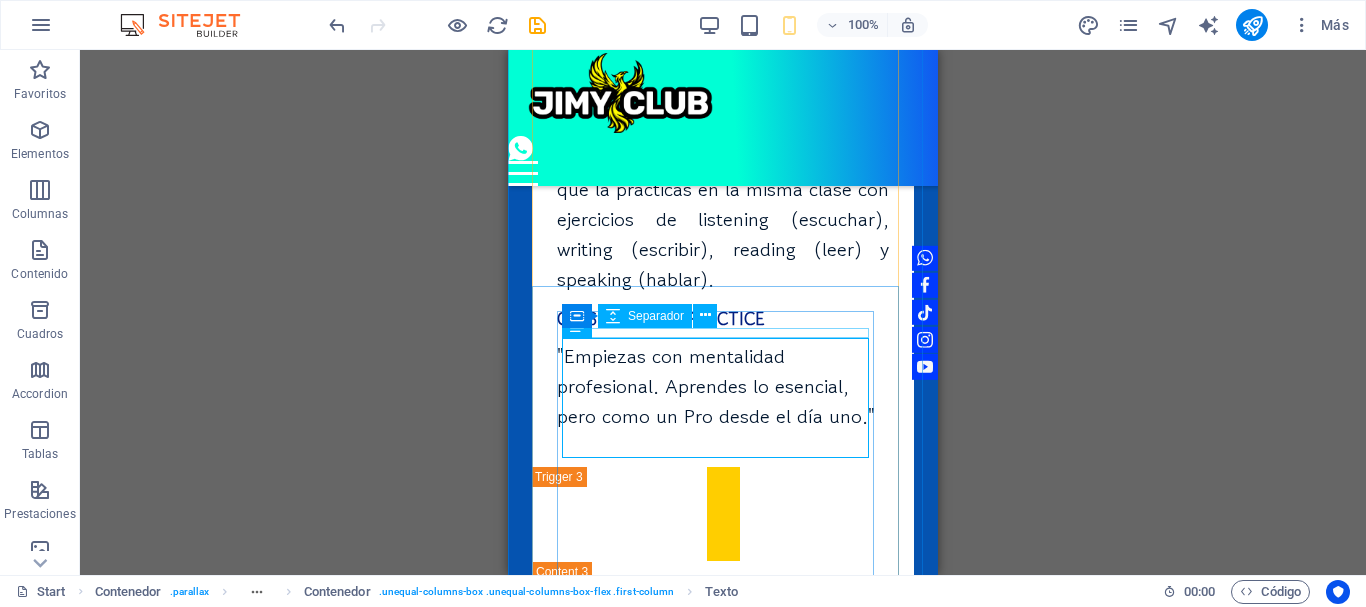 click at bounding box center [723, 608] 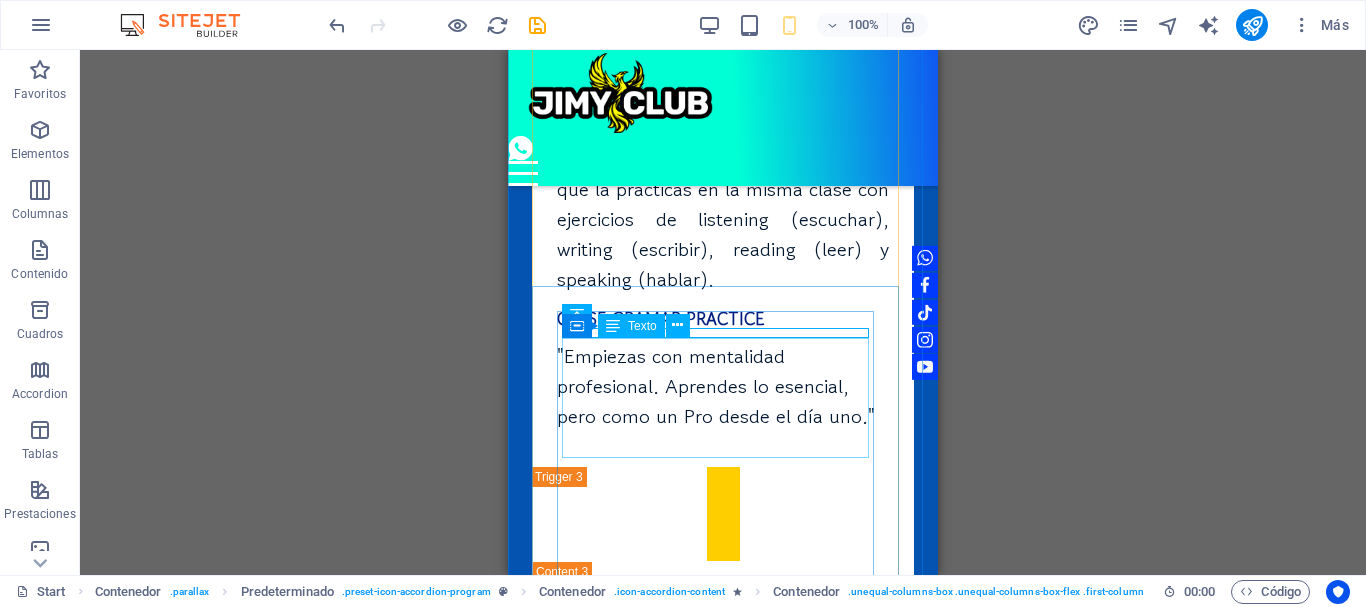click on ""Empiezas con mentalidad profesional. Aprendes lo esencial, pero como un Pro desde el día uno."" at bounding box center (723, 658) 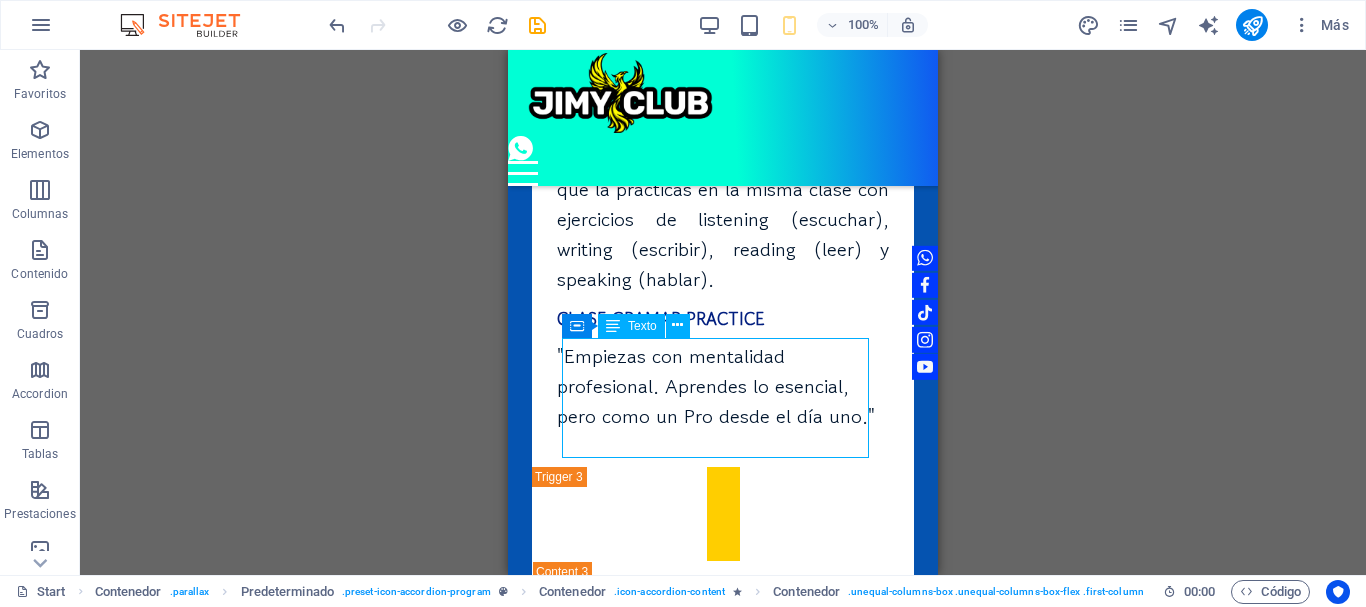 click on ""Empiezas con mentalidad profesional. Aprendes lo esencial, pero como un Pro desde el día uno."" at bounding box center [723, 658] 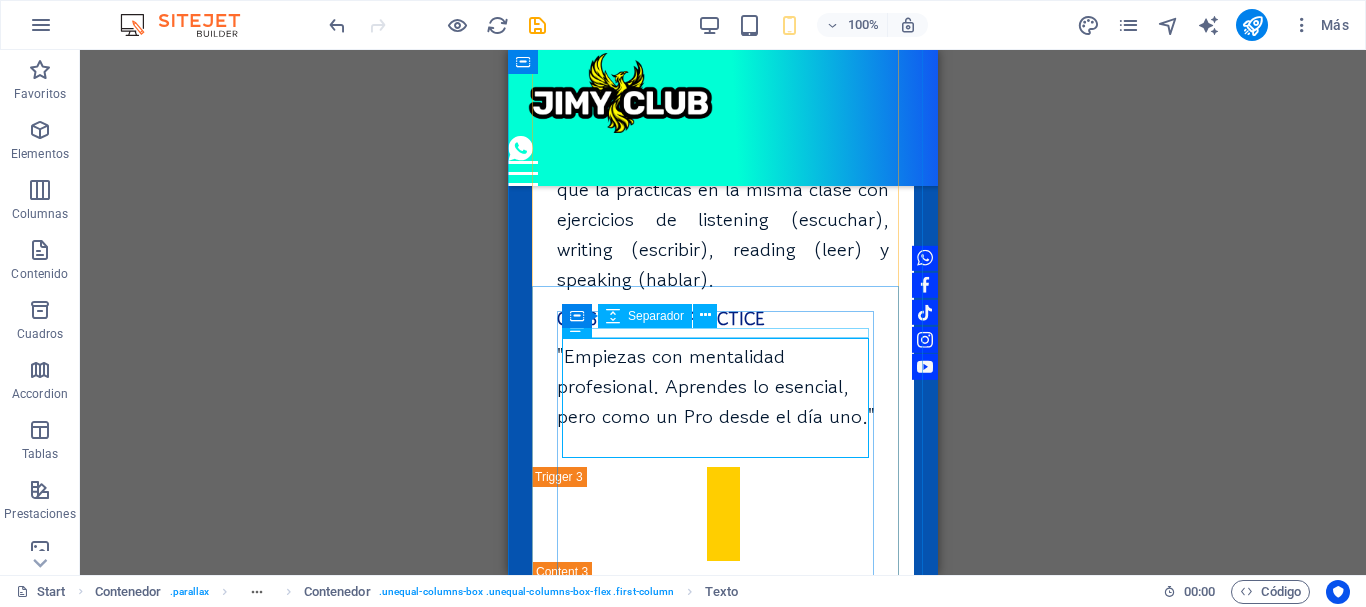 click at bounding box center [723, 608] 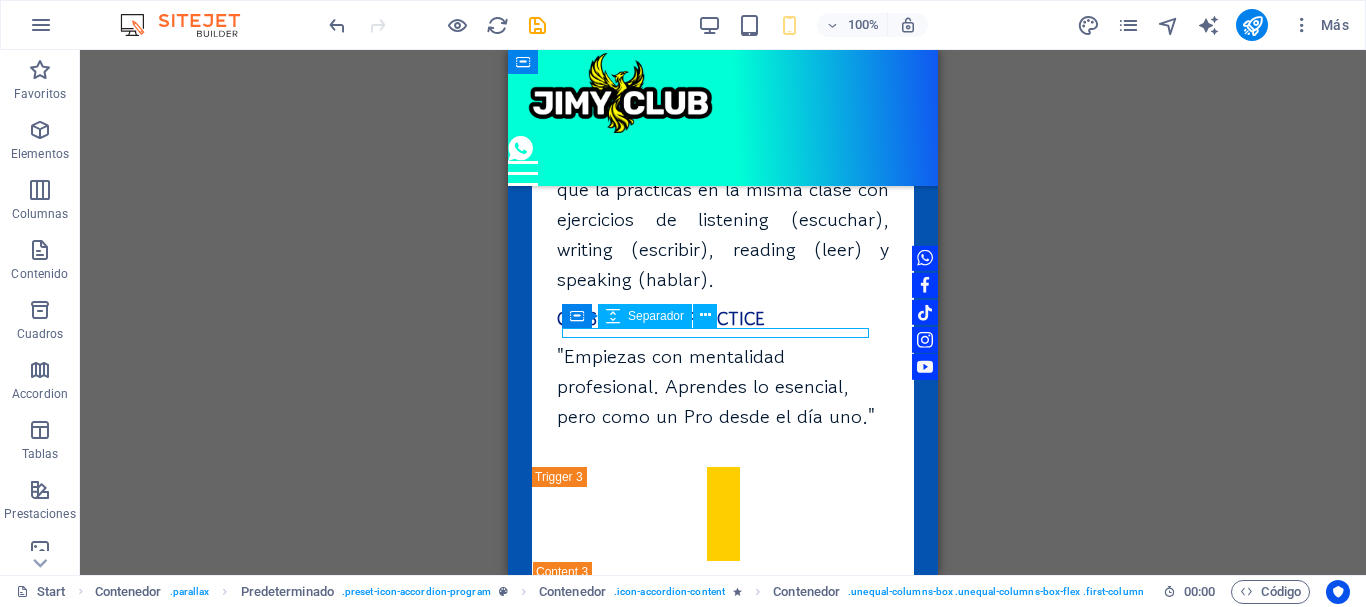 click at bounding box center [723, 608] 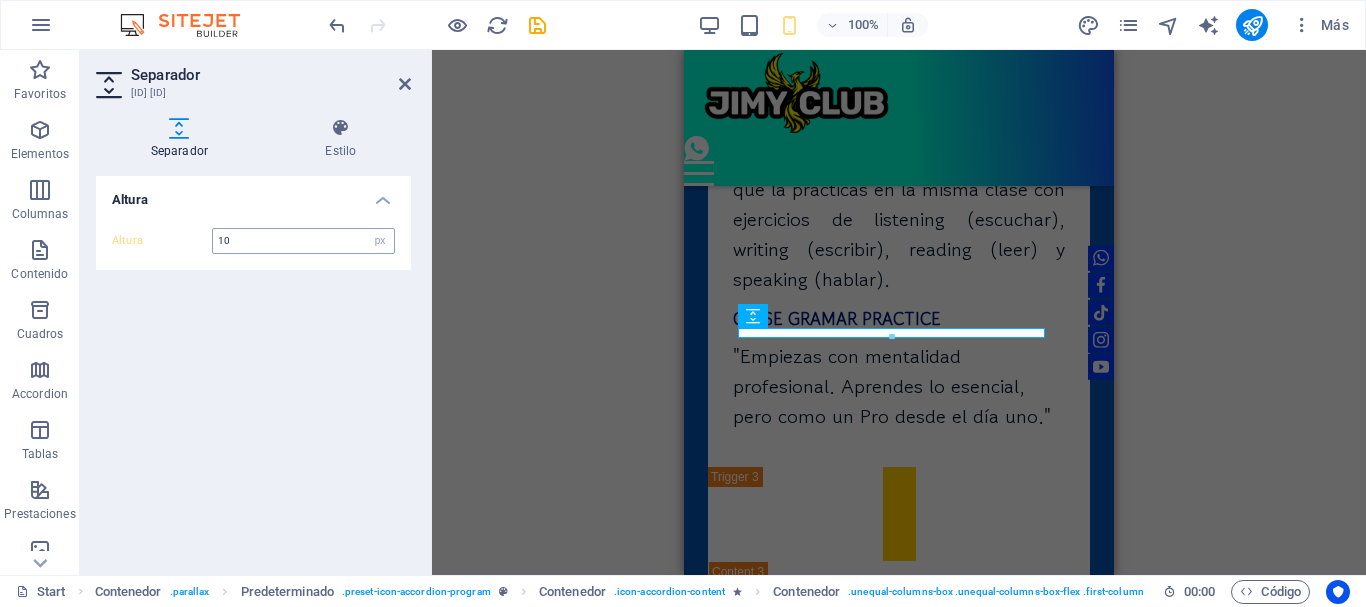 click on "10" at bounding box center [303, 241] 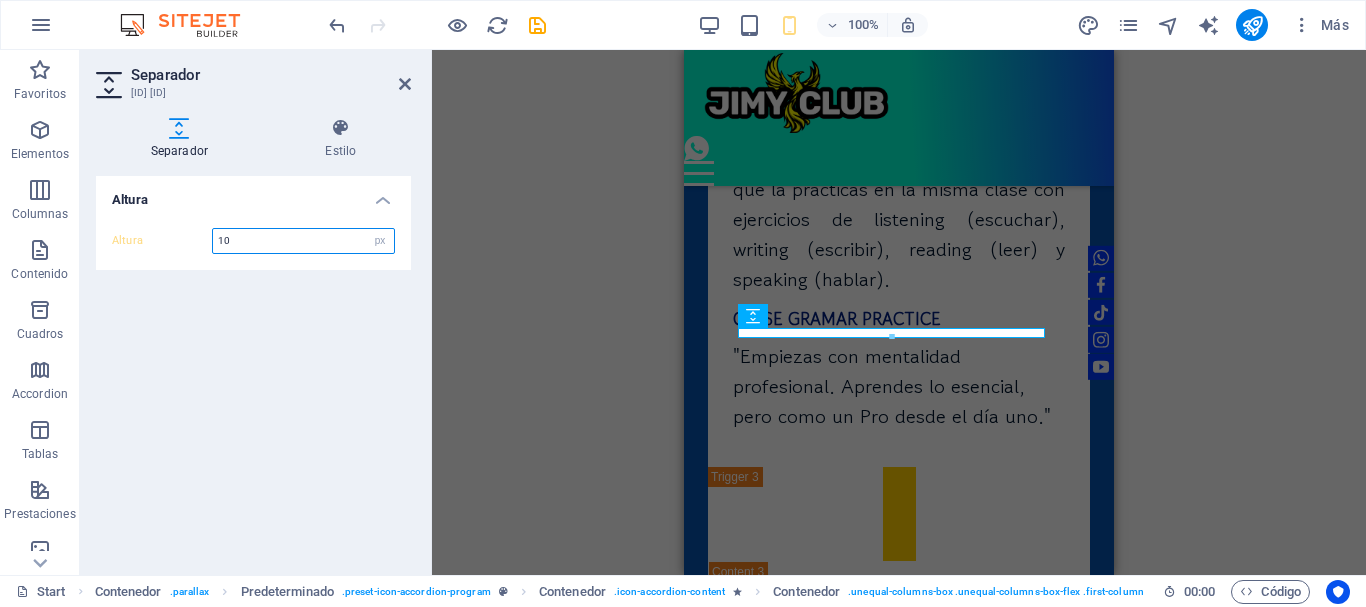 drag, startPoint x: 281, startPoint y: 242, endPoint x: 203, endPoint y: 213, distance: 83.21658 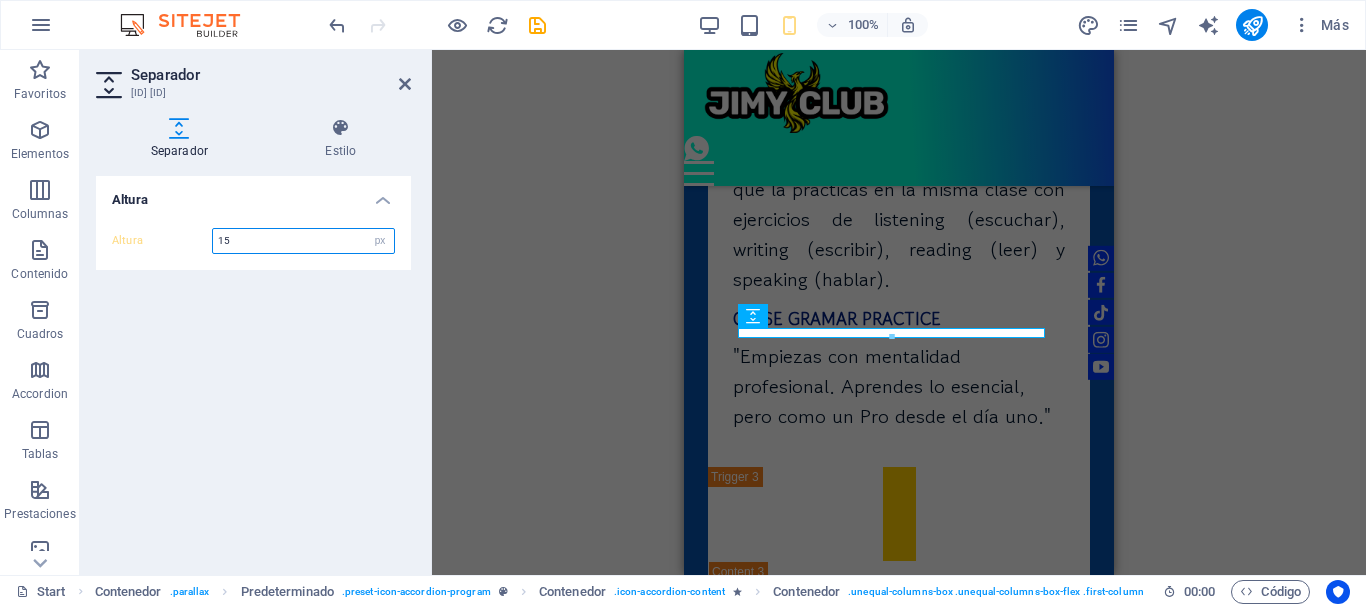 type on "15" 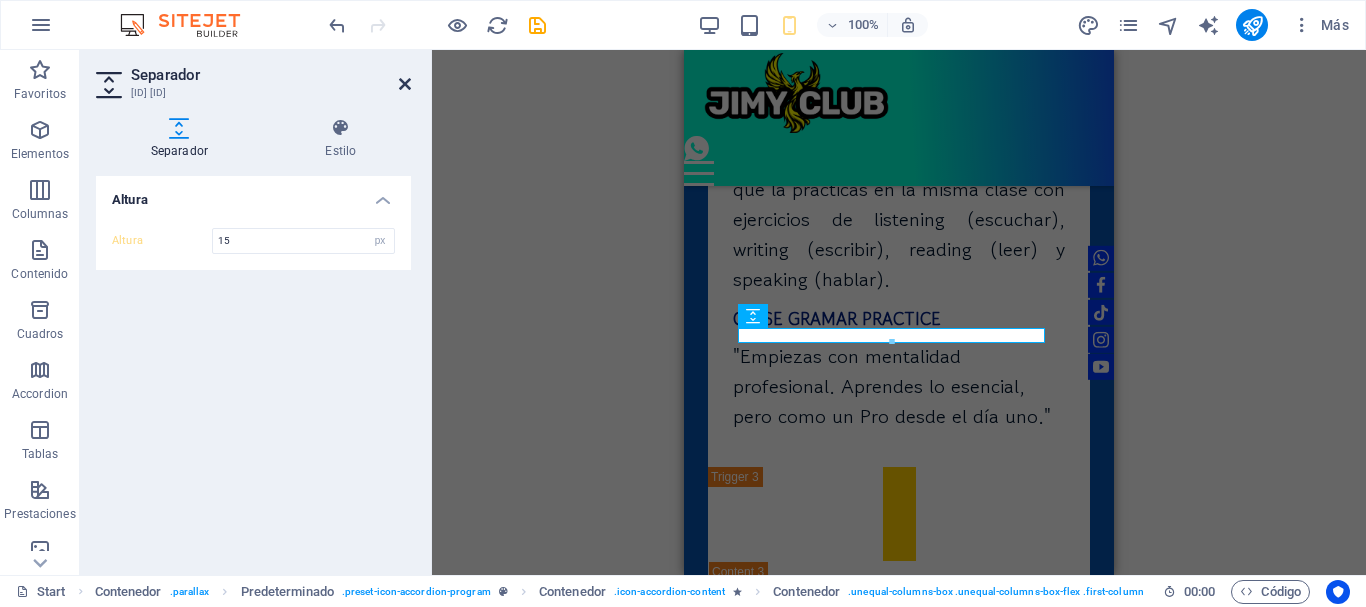 click at bounding box center [405, 84] 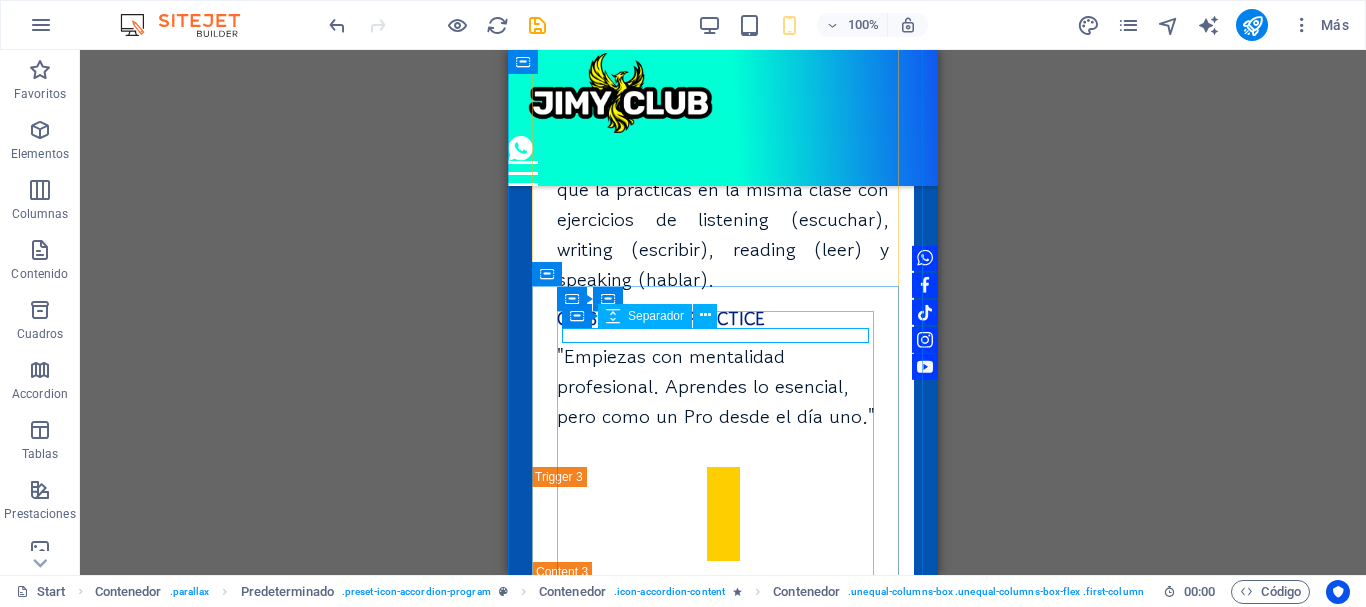 click at bounding box center (723, 610) 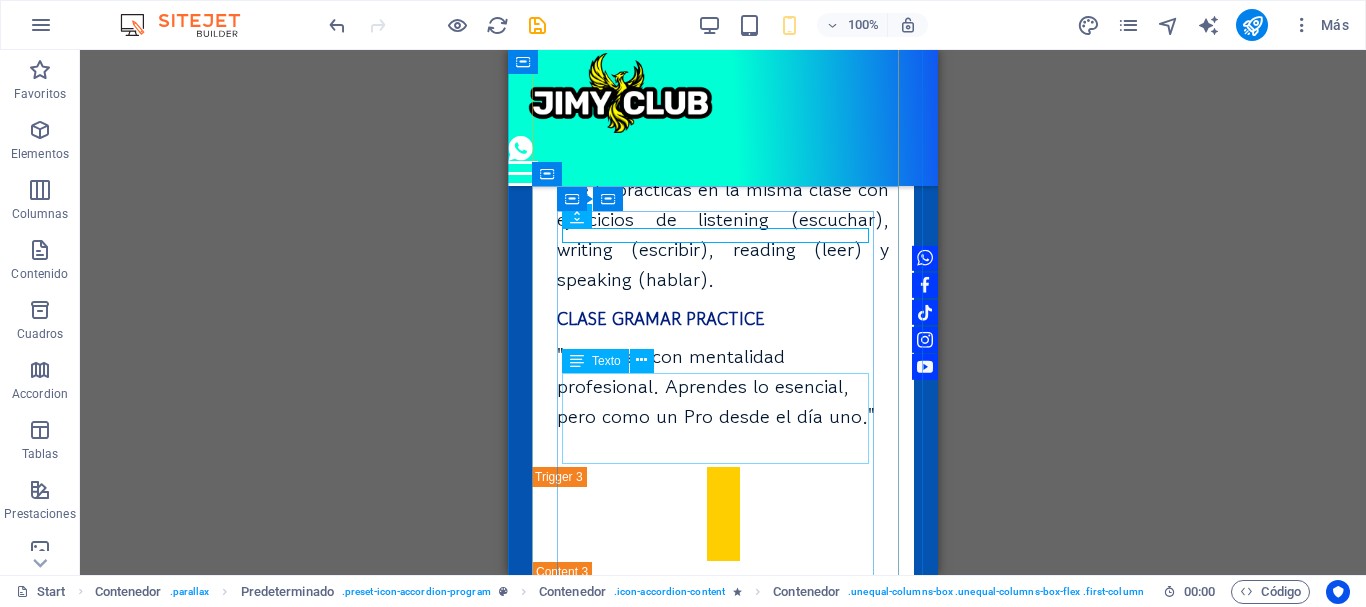 scroll, scrollTop: 6258, scrollLeft: 0, axis: vertical 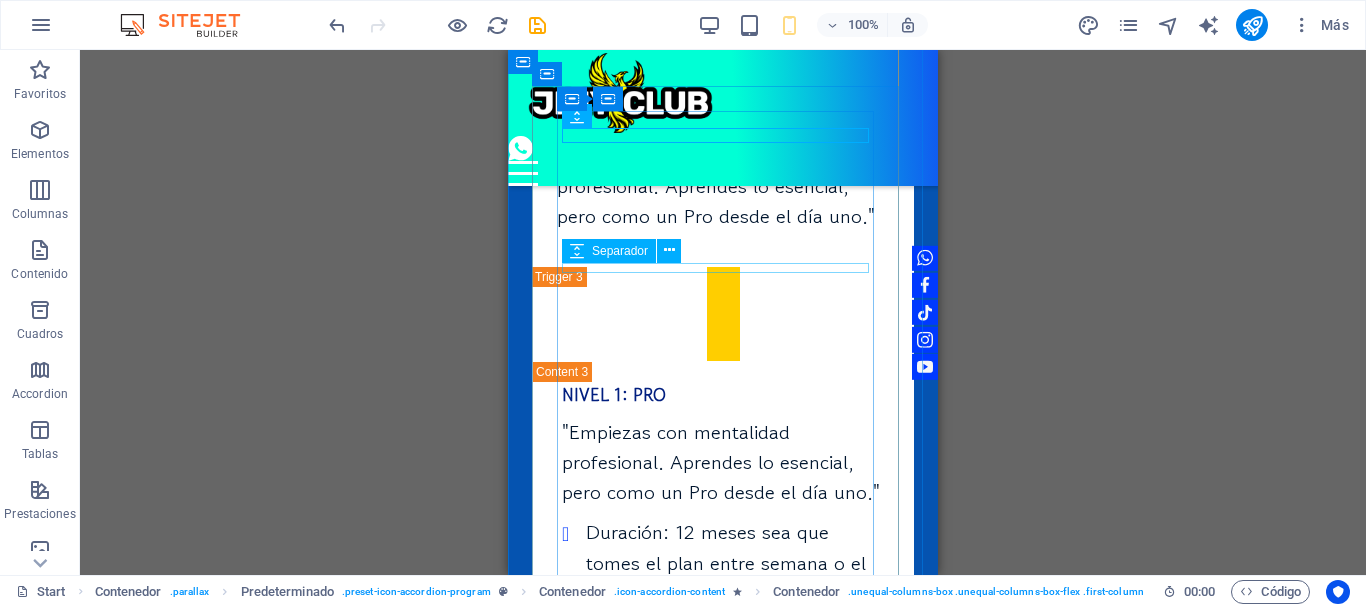 click at bounding box center (723, 513) 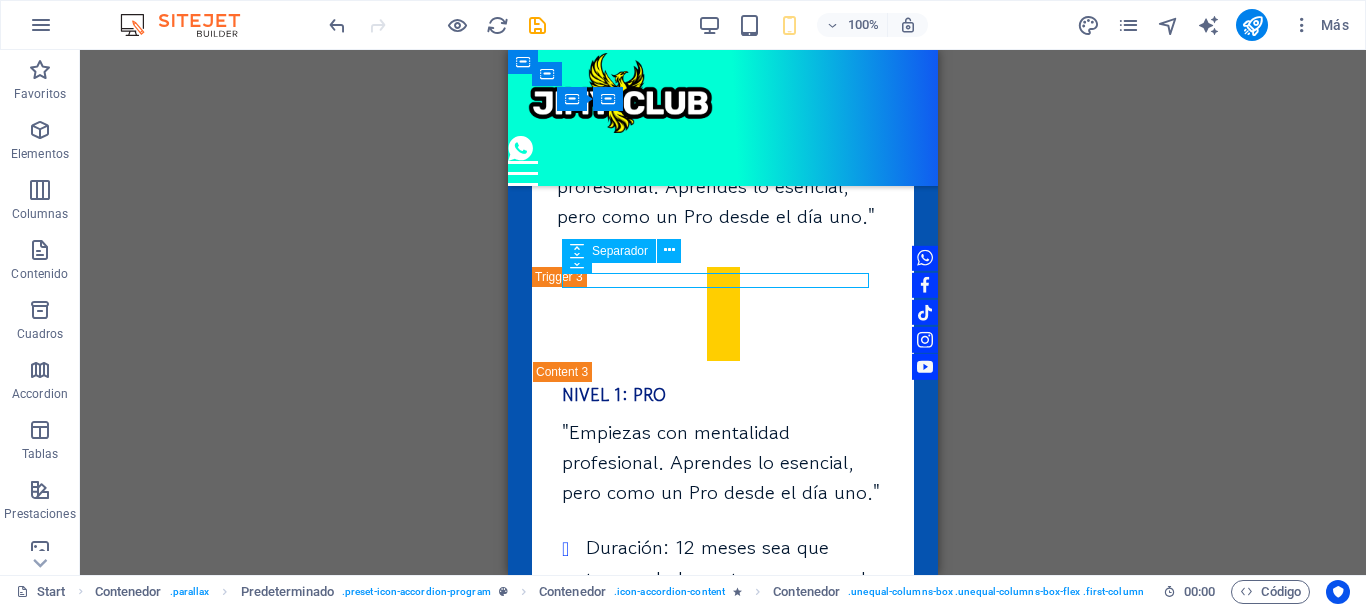 click at bounding box center (723, 513) 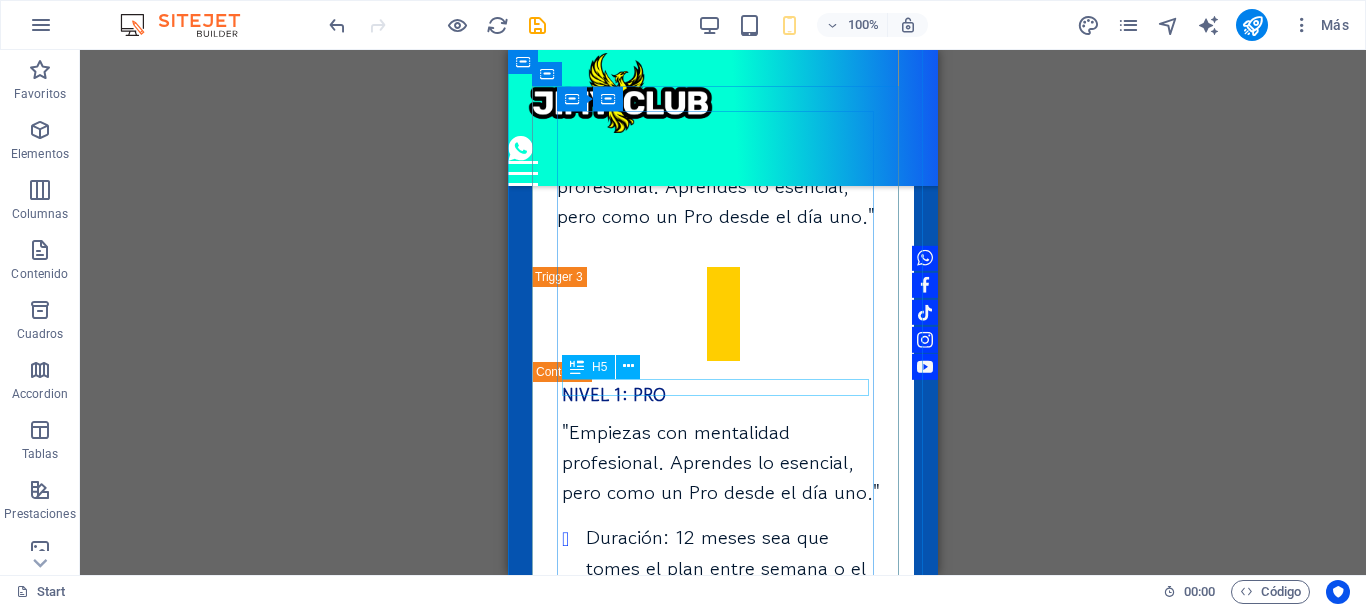click on "Plan entre semana" at bounding box center (723, 632) 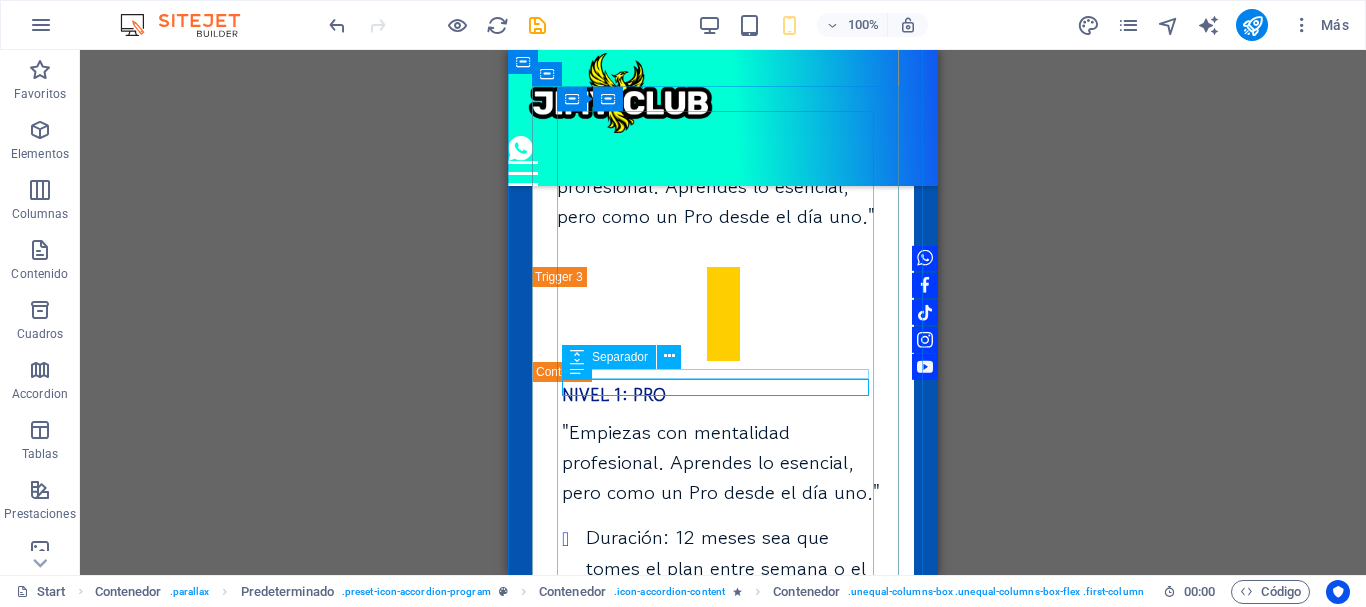 click at bounding box center [723, 619] 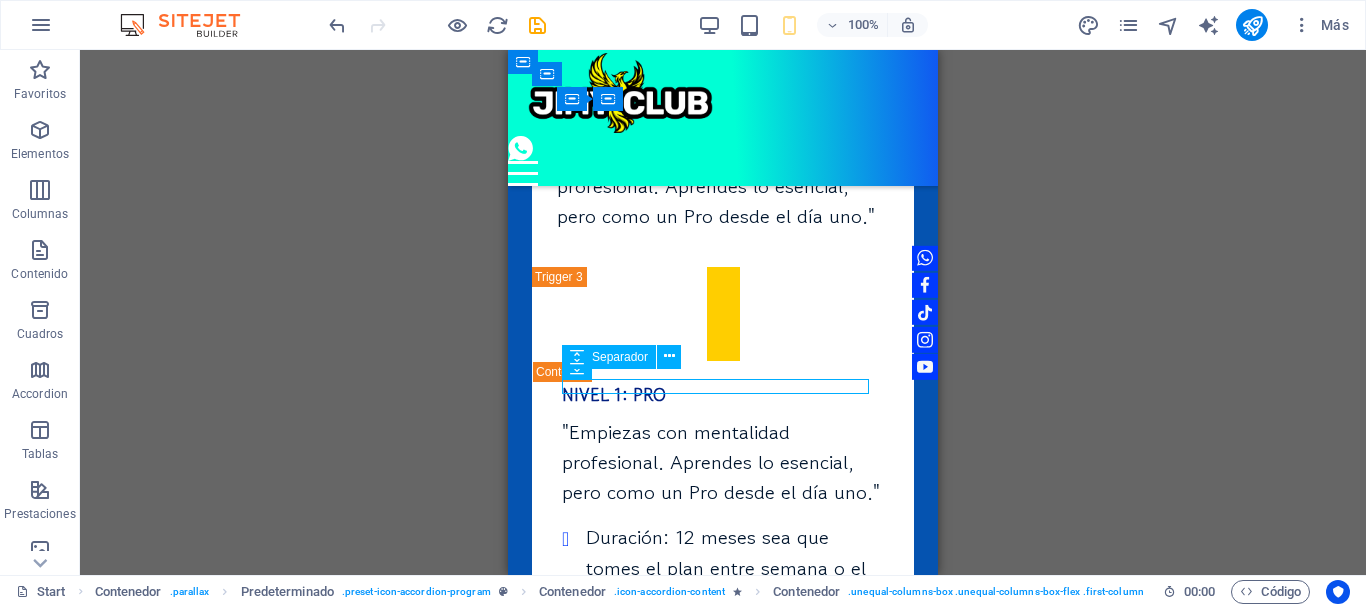 click at bounding box center (723, 619) 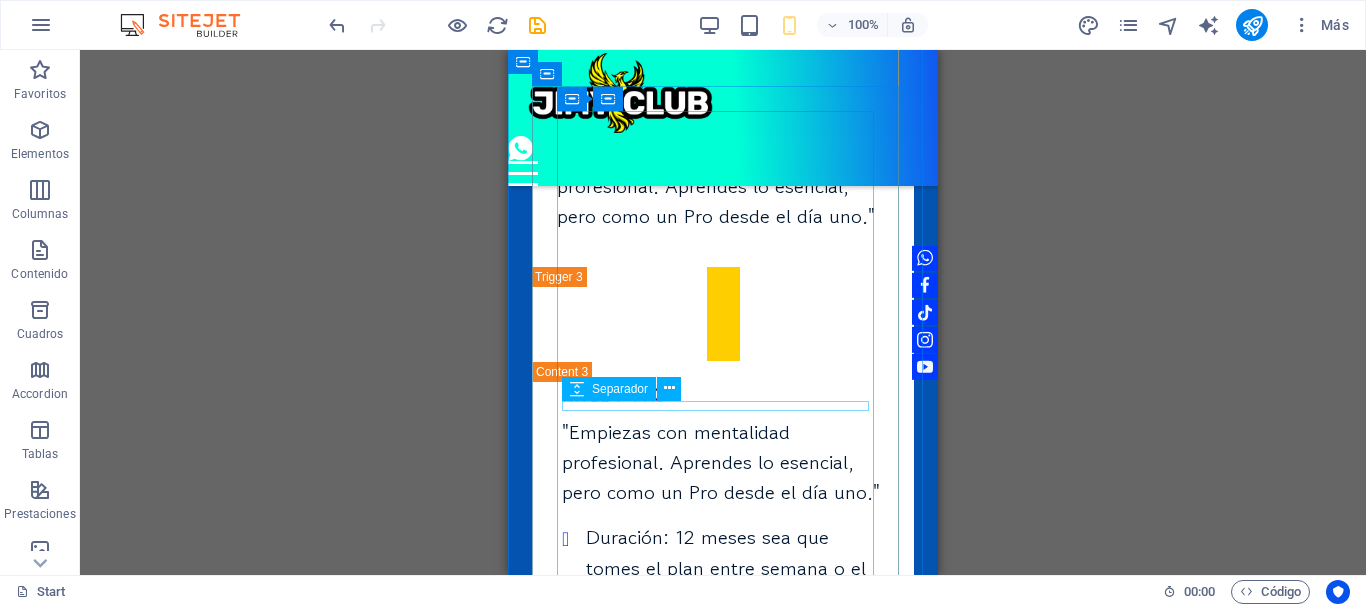 click at bounding box center (723, 651) 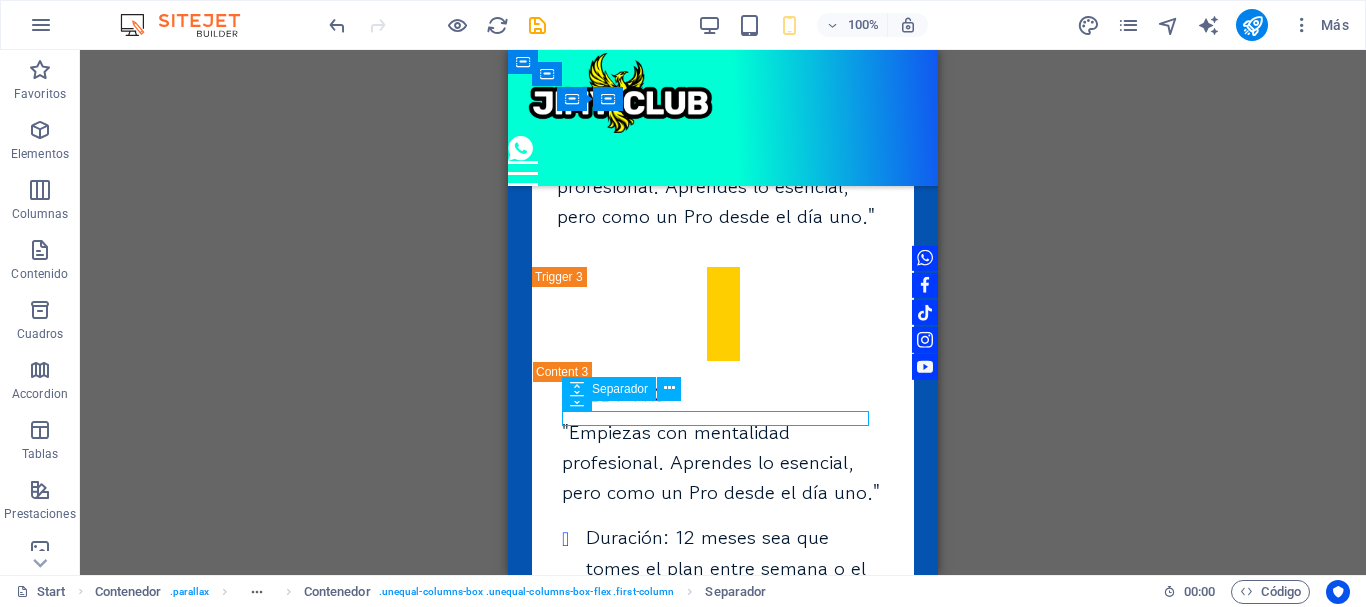 click at bounding box center [723, 651] 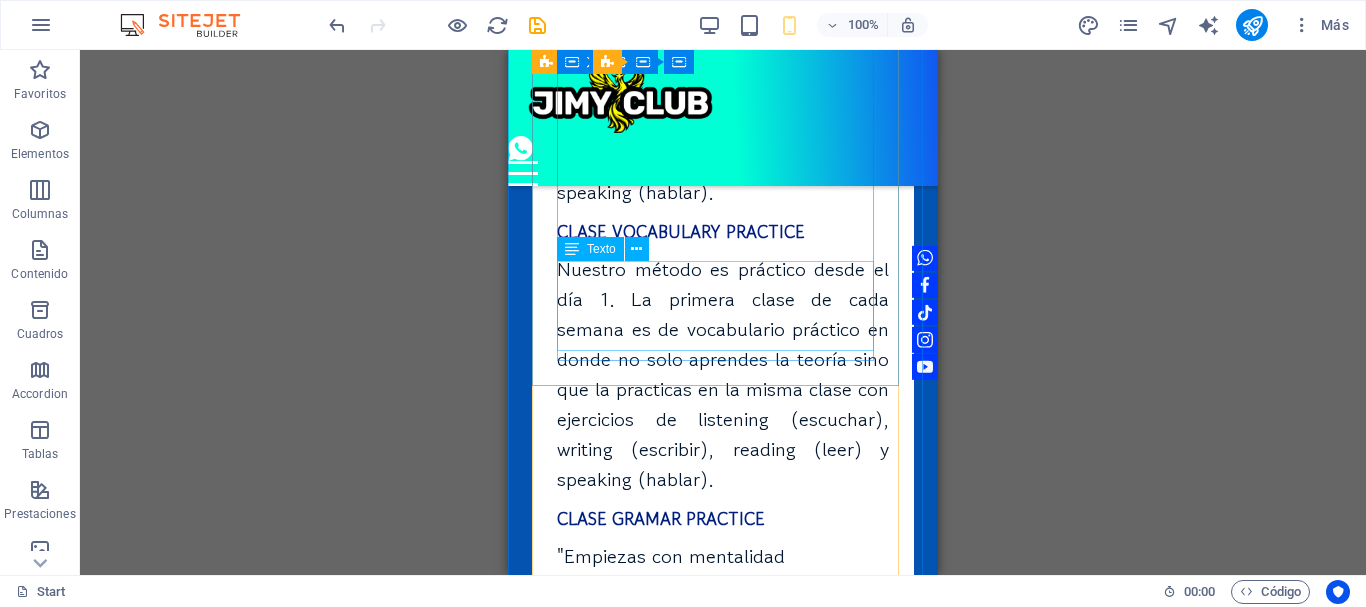 scroll, scrollTop: 5458, scrollLeft: 0, axis: vertical 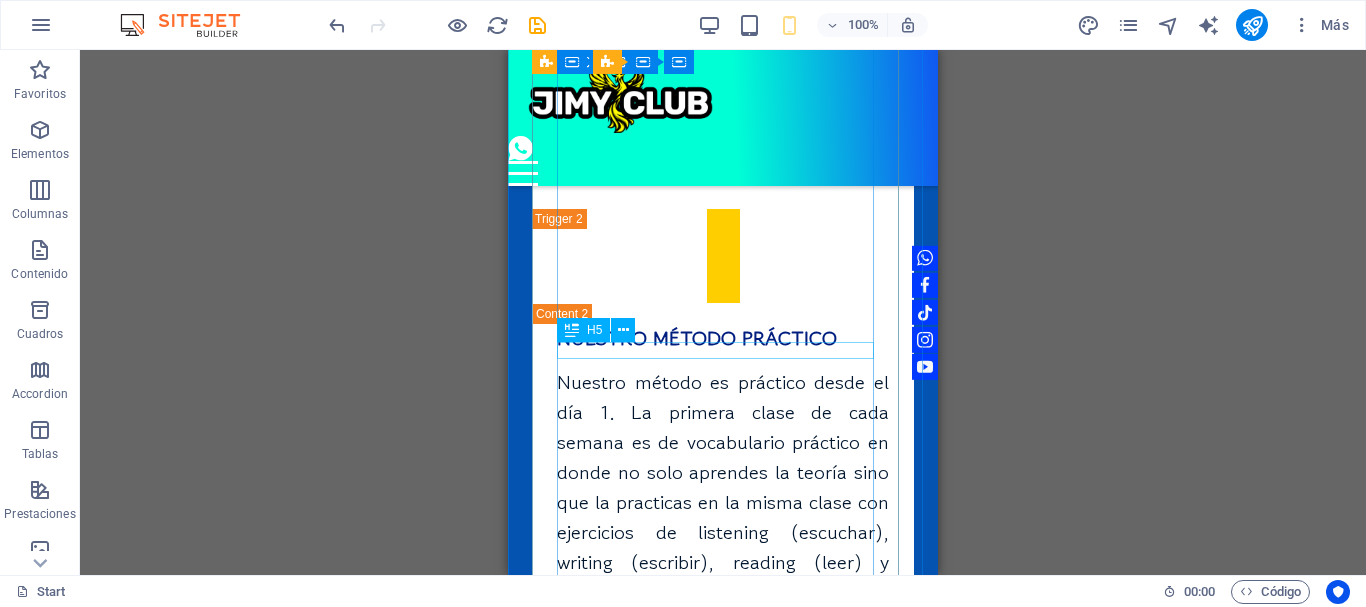 click on "CLASE VOCABULARY PRACTICE" at bounding box center [723, 631] 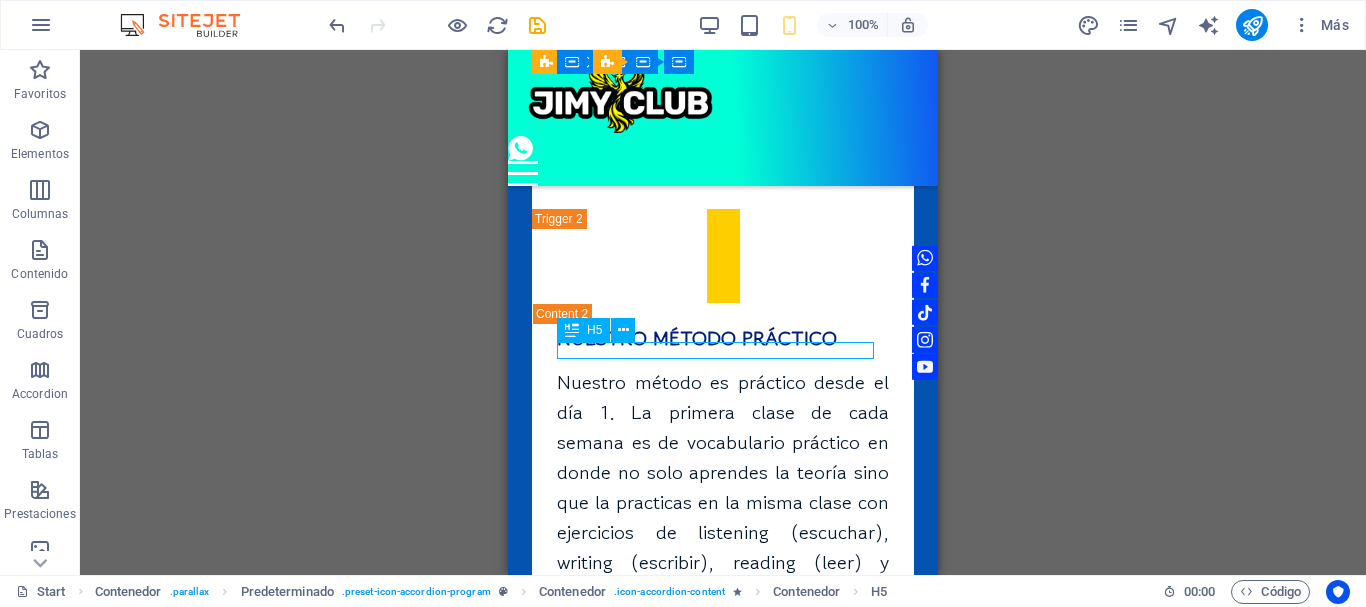 click on "CLASE VOCABULARY PRACTICE" at bounding box center (723, 631) 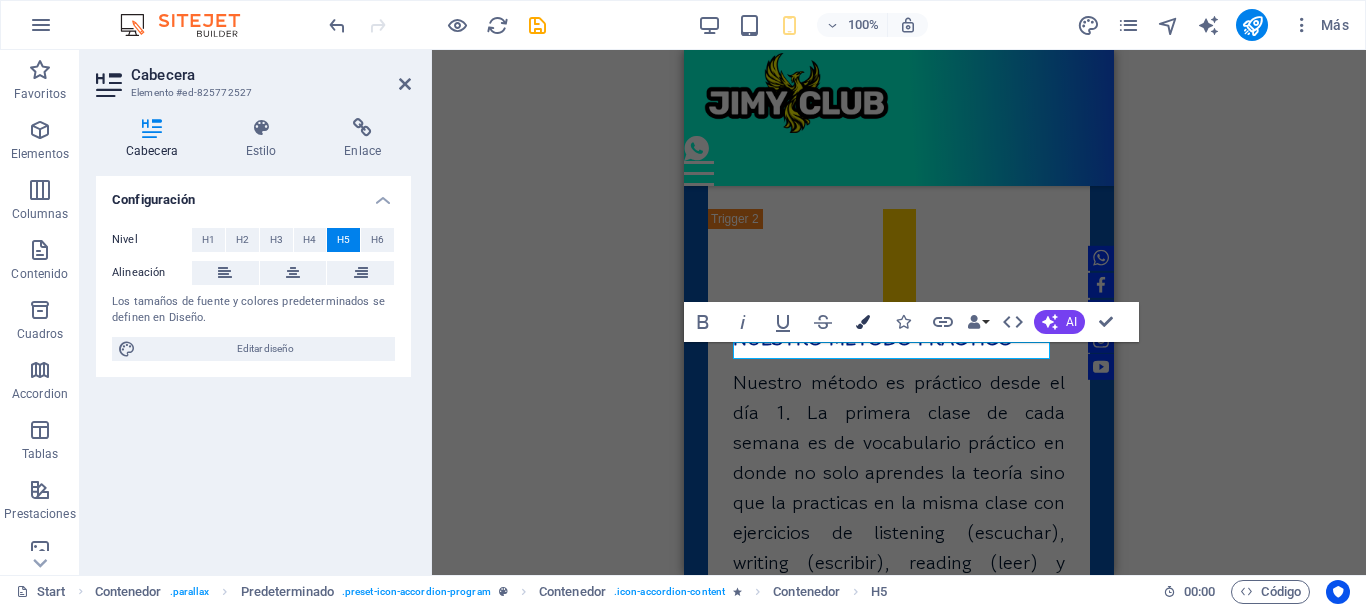 click at bounding box center [863, 322] 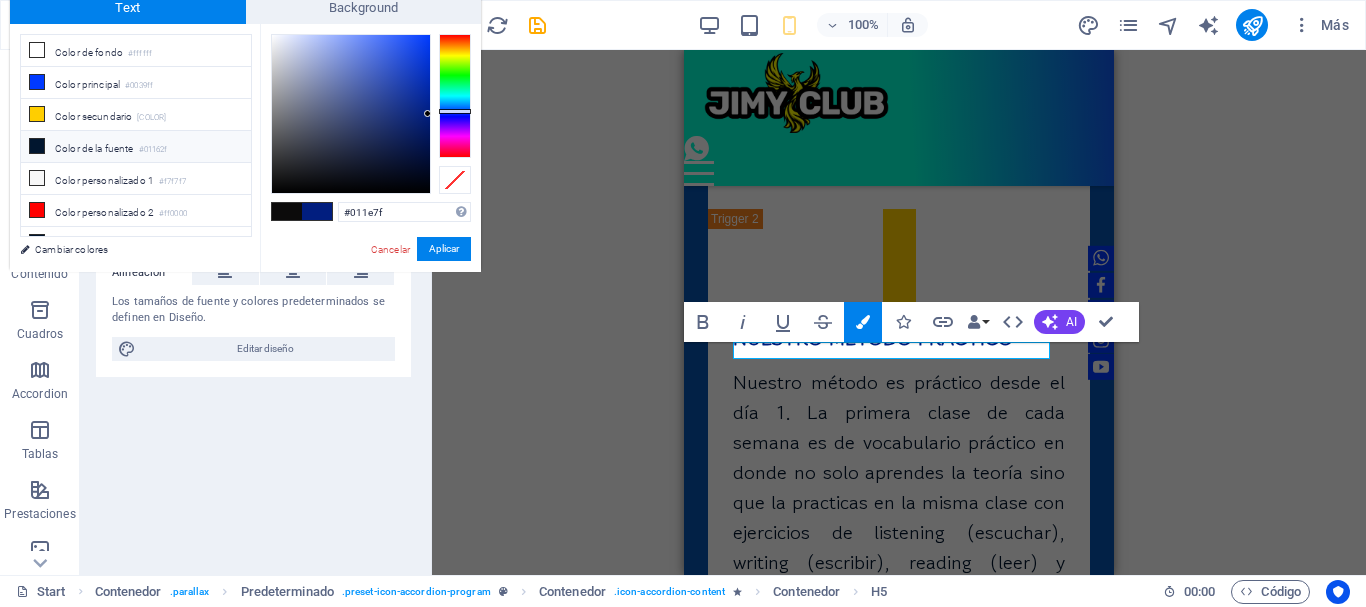 click on "Color de la fuente
#01162f" at bounding box center [136, 147] 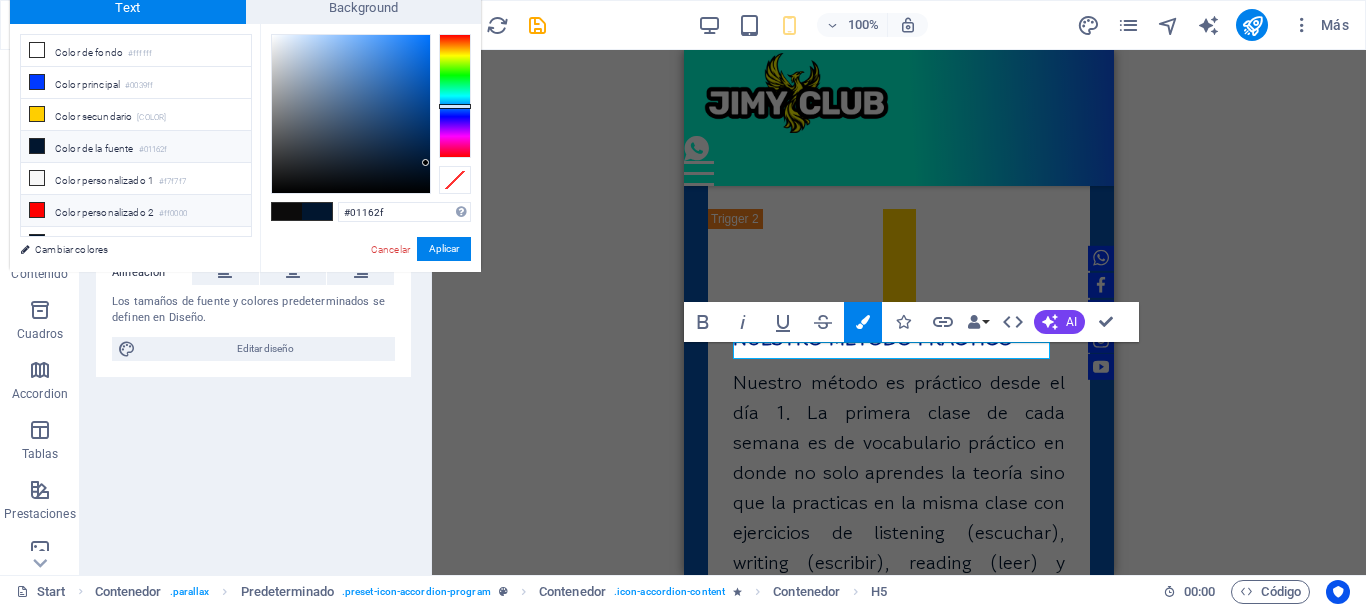 scroll, scrollTop: 16, scrollLeft: 0, axis: vertical 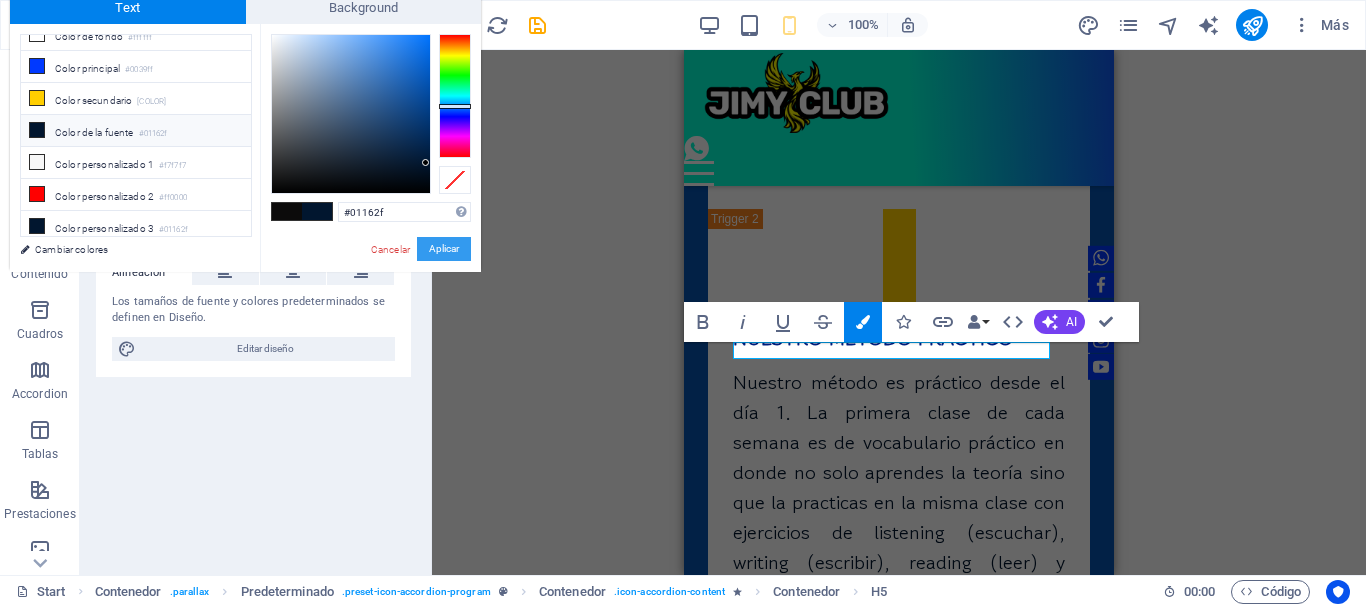 click on "Aplicar" at bounding box center [444, 249] 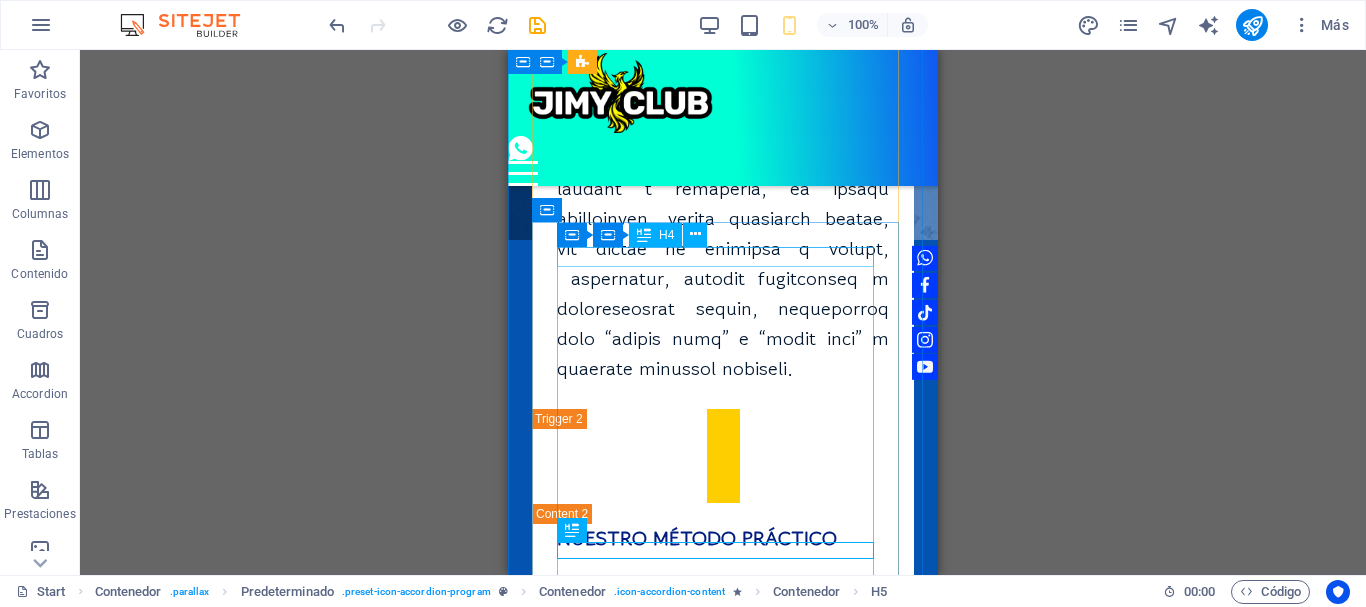 scroll, scrollTop: 5658, scrollLeft: 0, axis: vertical 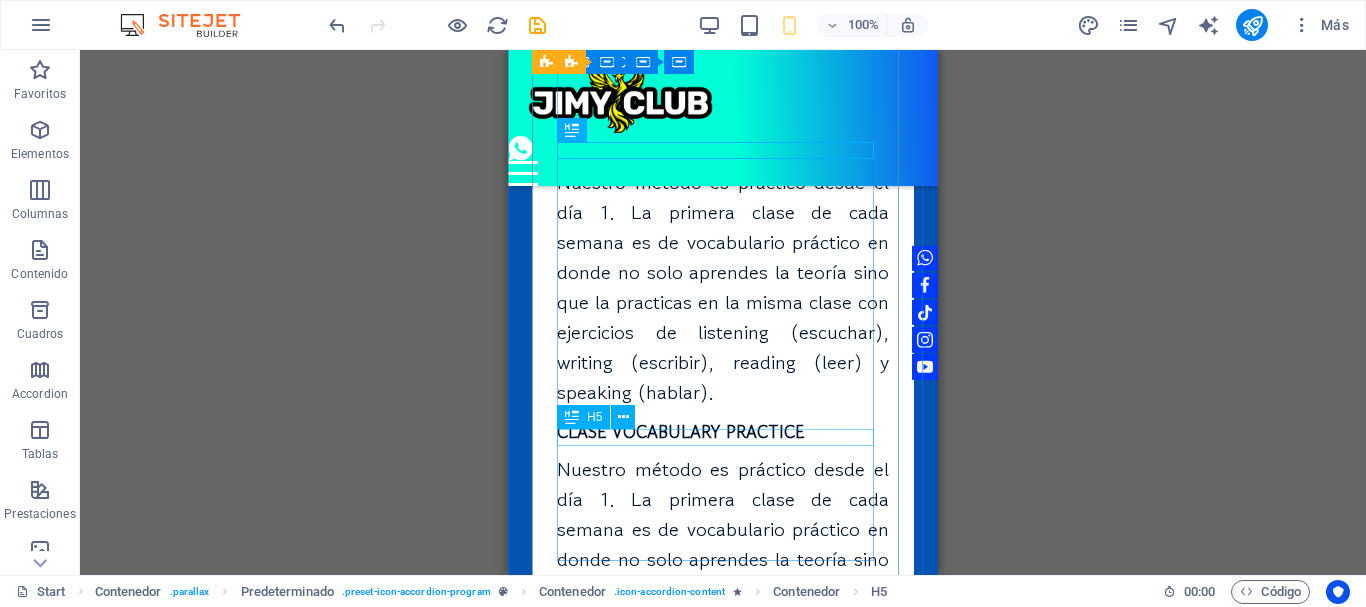 click on "CLASE GRAMAR PRACTICE" at bounding box center [723, 718] 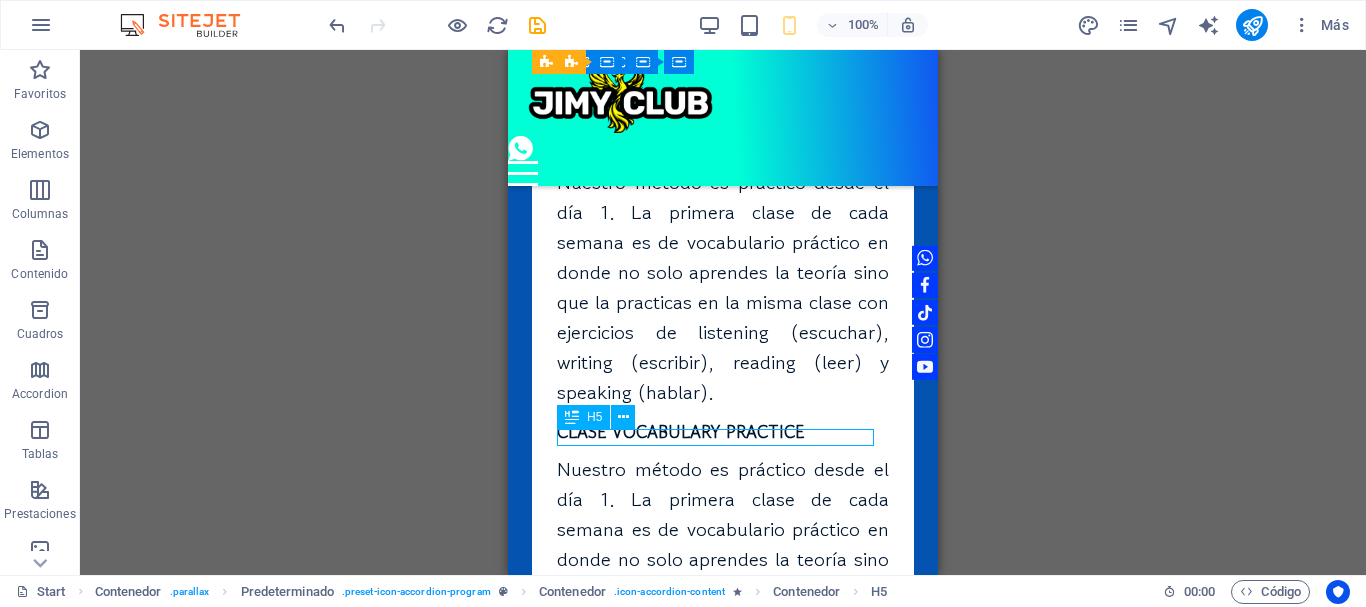 click on "CLASE GRAMAR PRACTICE" at bounding box center (723, 718) 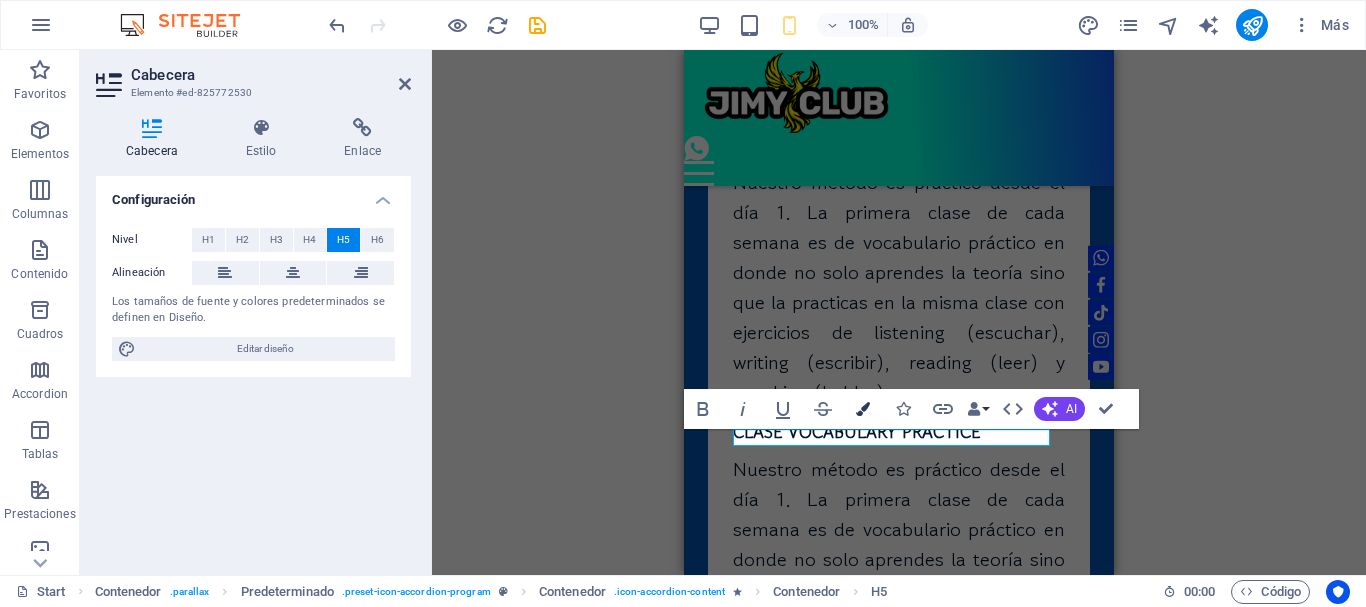 click at bounding box center (863, 409) 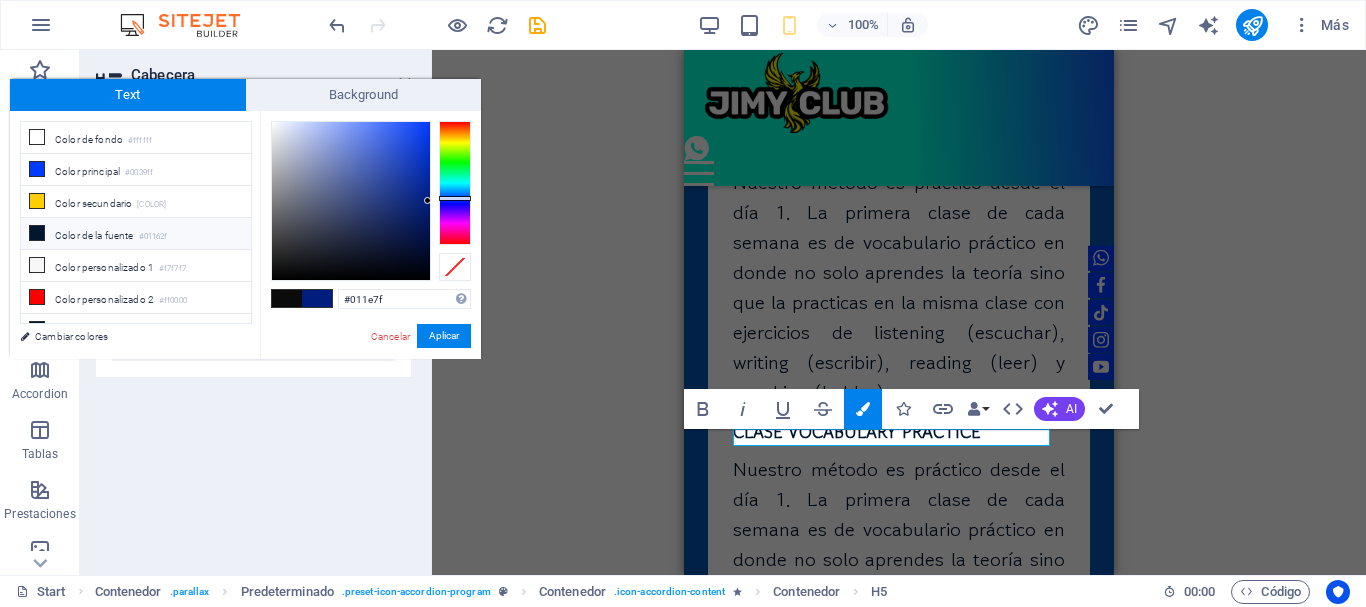 click on "Color de la fuente
#01162f" at bounding box center [136, 234] 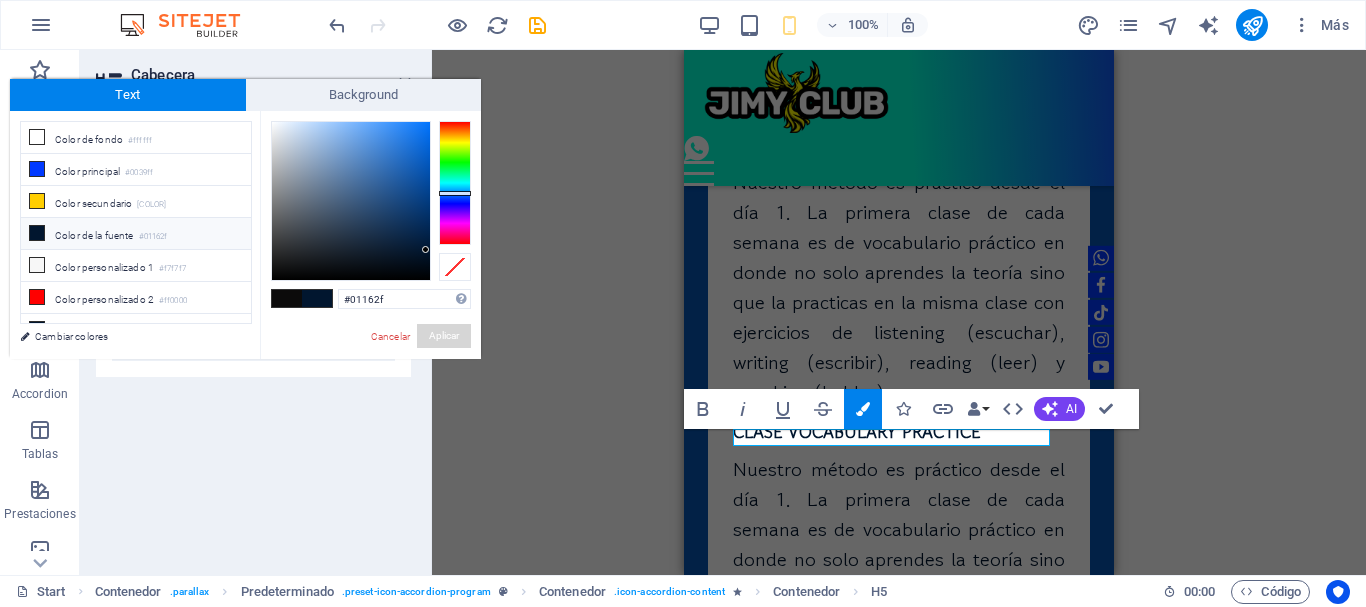 drag, startPoint x: 431, startPoint y: 333, endPoint x: 677, endPoint y: 325, distance: 246.13005 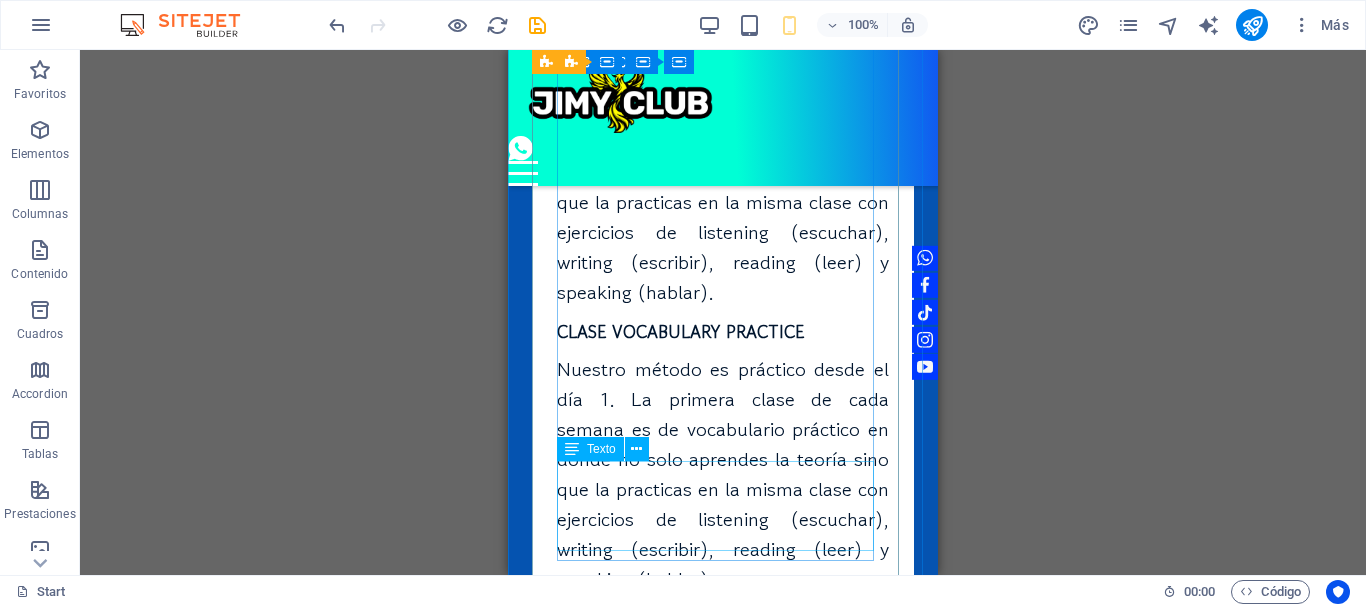 scroll, scrollTop: 5458, scrollLeft: 0, axis: vertical 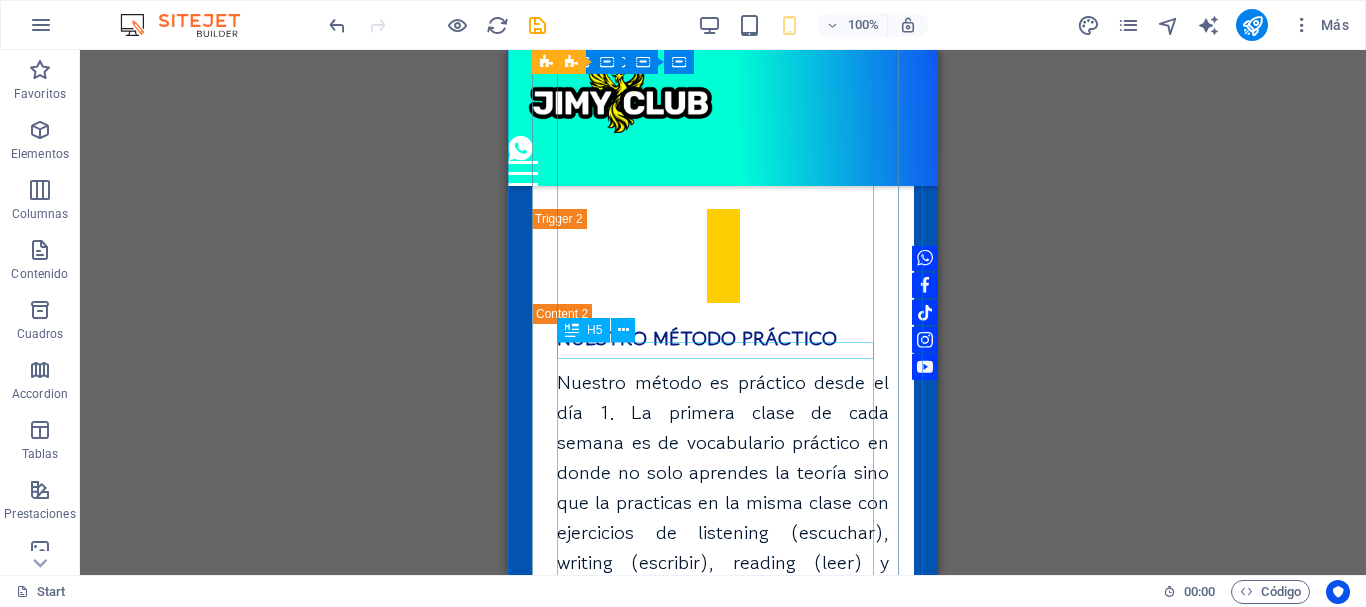 click on "CLASE VOCABULARY PRACTICE" at bounding box center [723, 631] 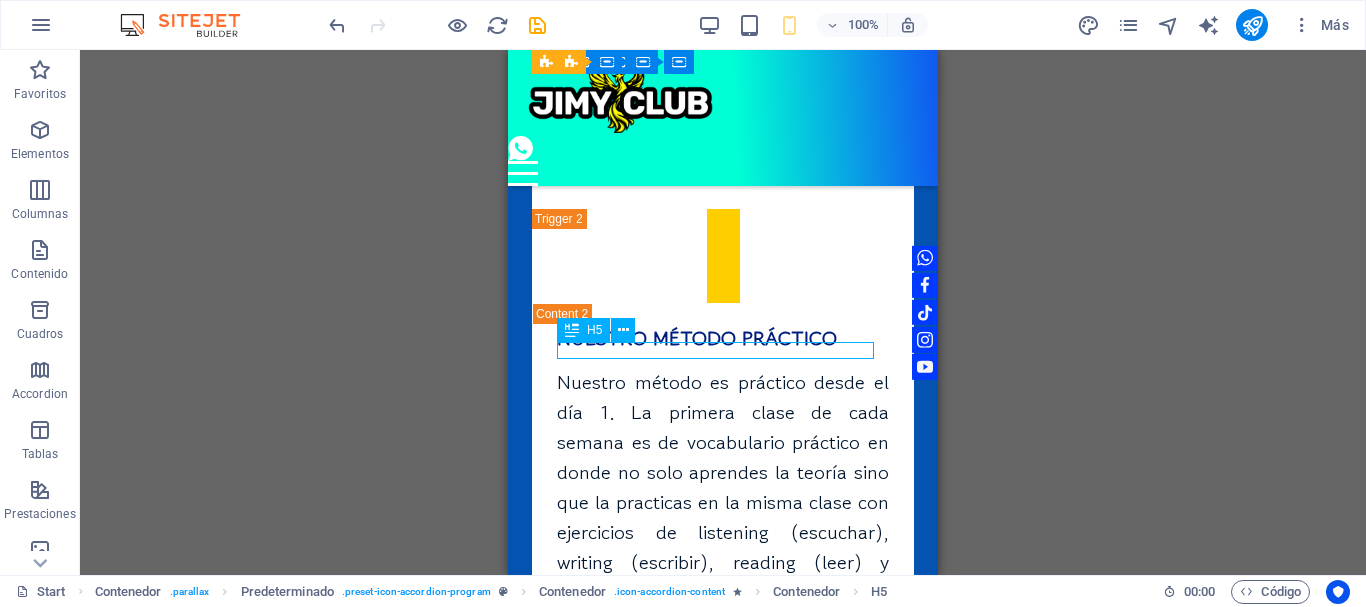 click on "CLASE VOCABULARY PRACTICE" at bounding box center (723, 631) 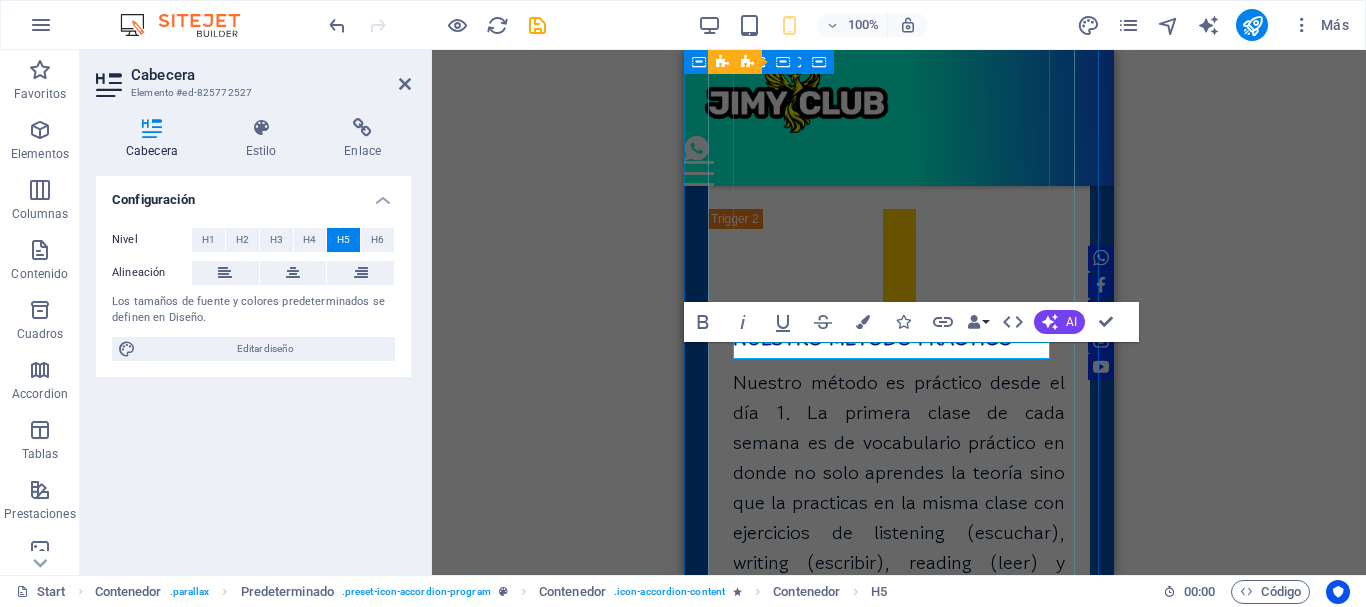 click on "CLASE VOCABULARY PRACTICE" at bounding box center [857, 631] 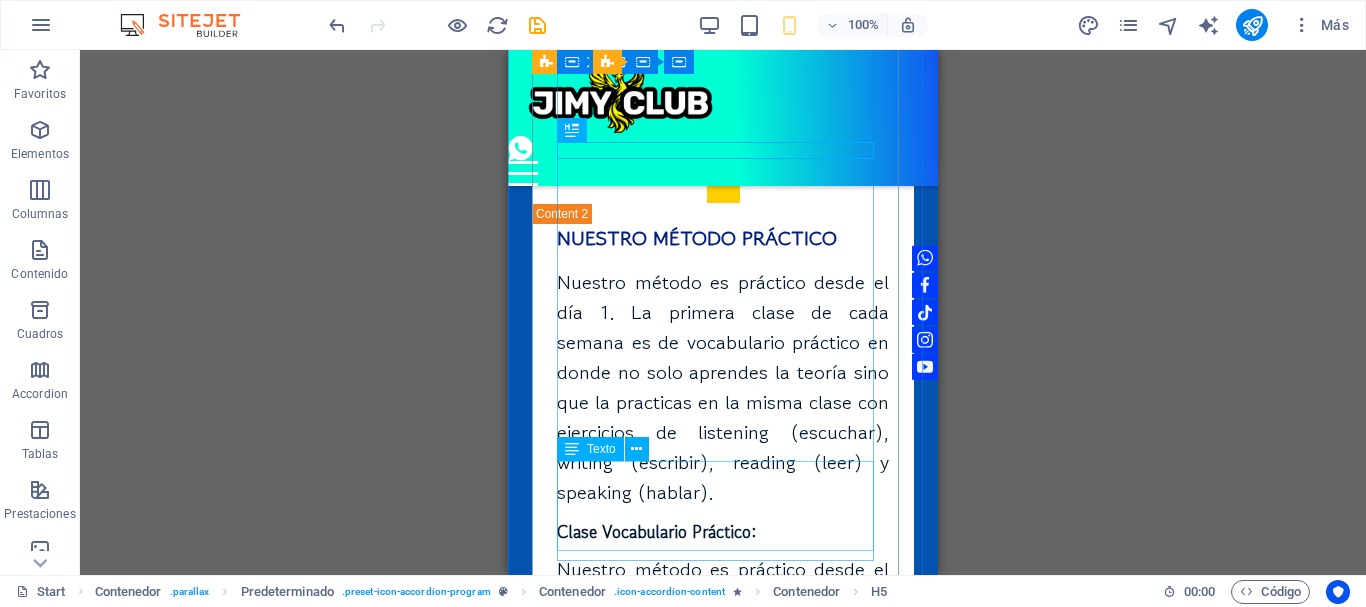 scroll, scrollTop: 5658, scrollLeft: 0, axis: vertical 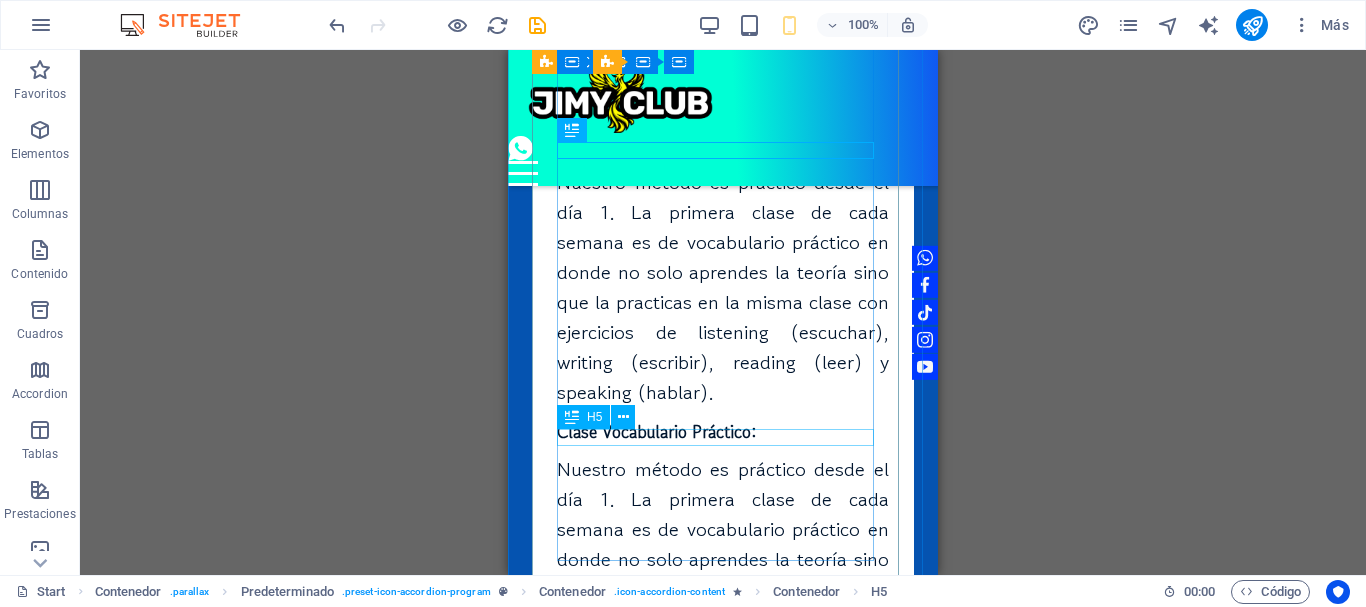 click on "CLASE GRAMAR PRACTICE" at bounding box center [723, 718] 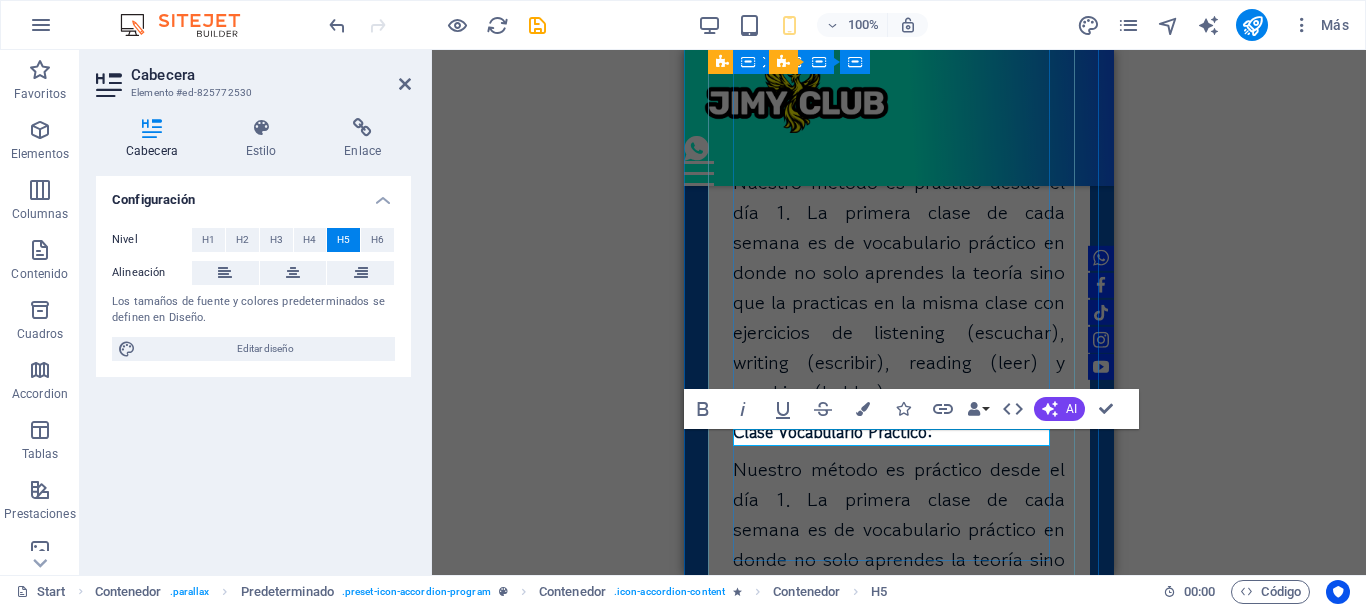 type 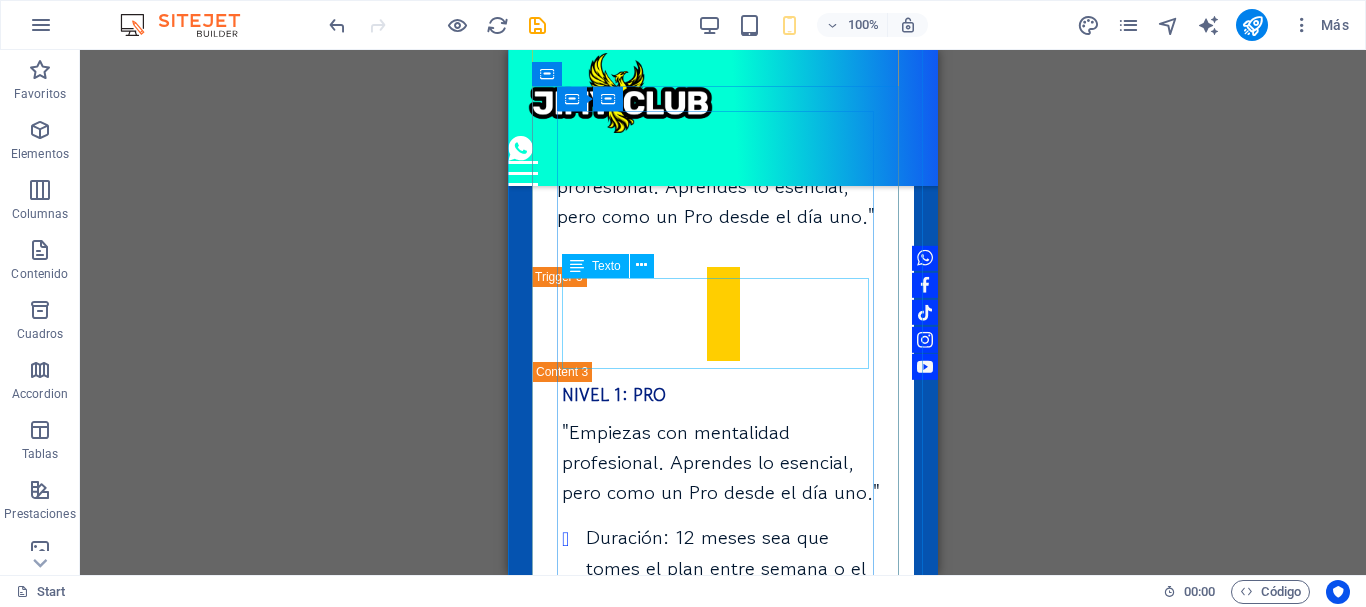 scroll, scrollTop: 6158, scrollLeft: 0, axis: vertical 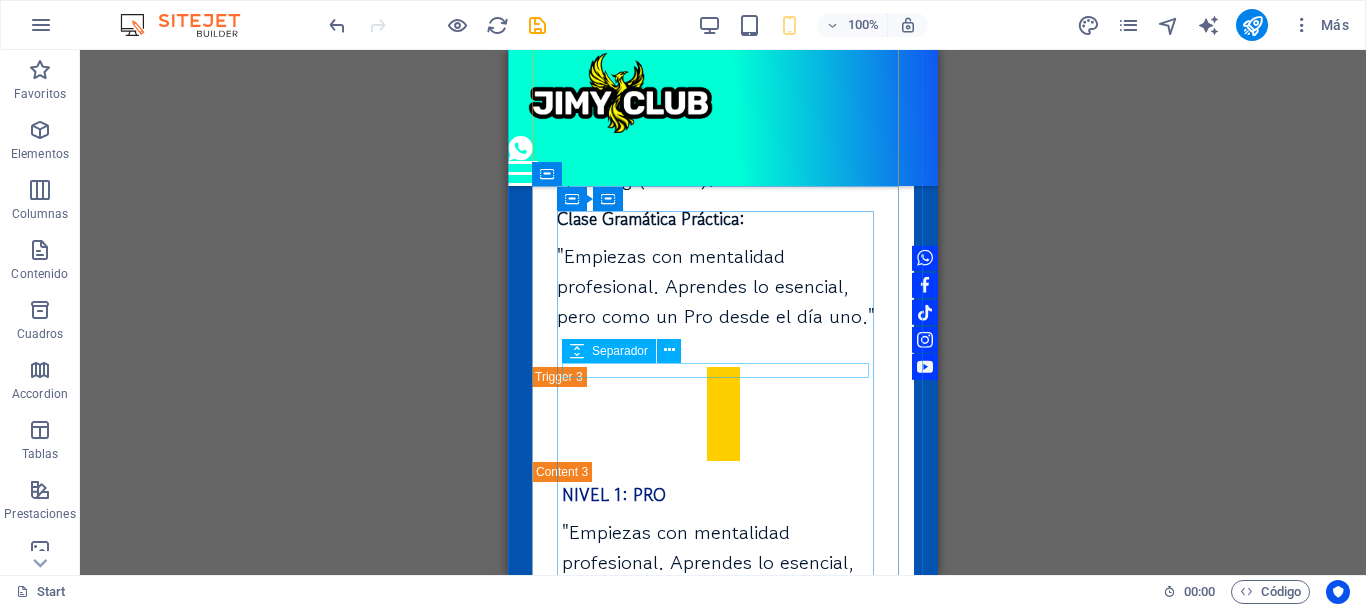 click at bounding box center (723, 615) 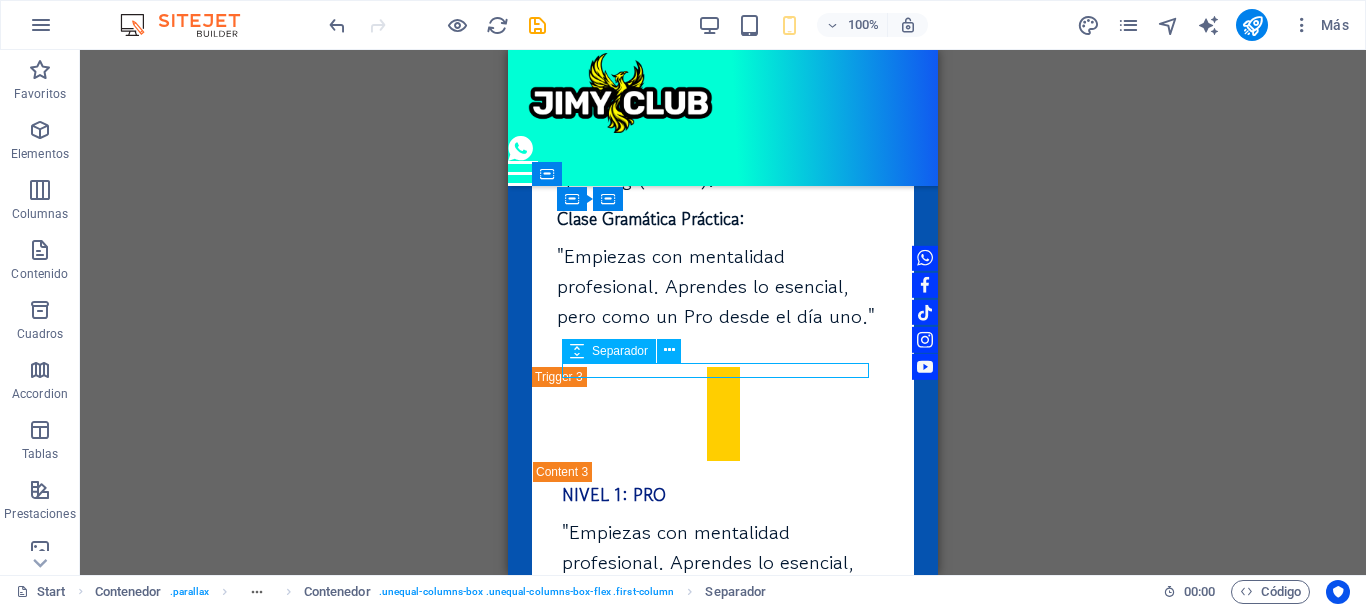scroll, scrollTop: 6258, scrollLeft: 0, axis: vertical 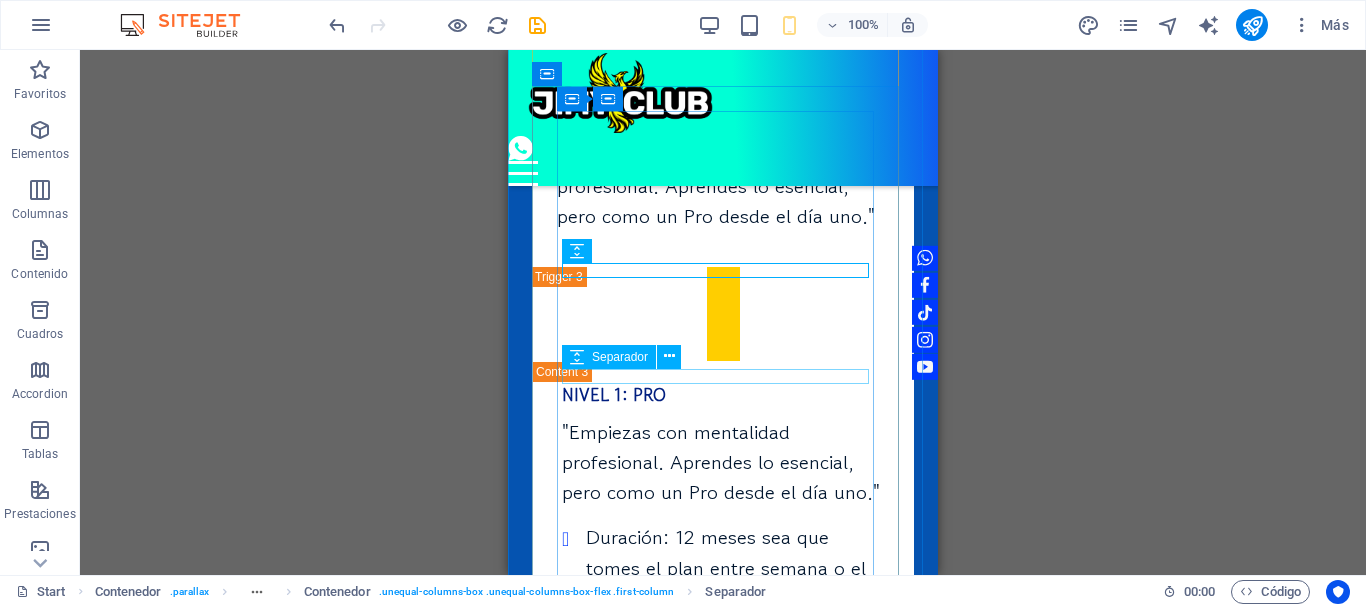 click at bounding box center [723, 621] 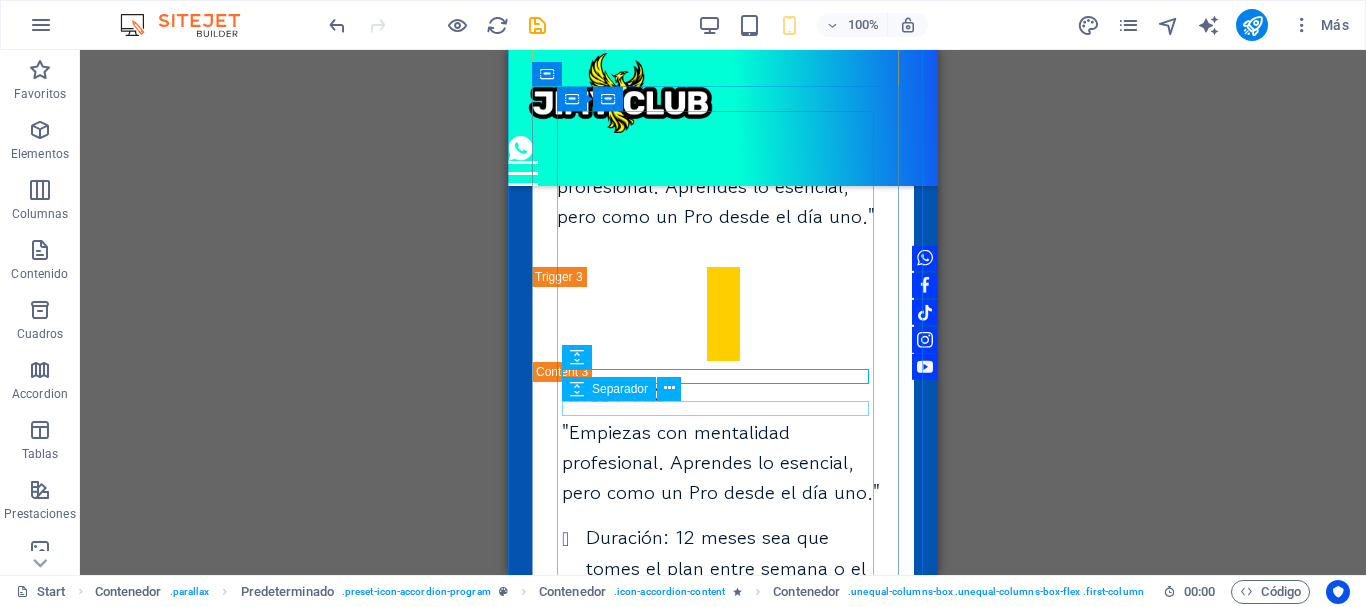 click at bounding box center [723, 653] 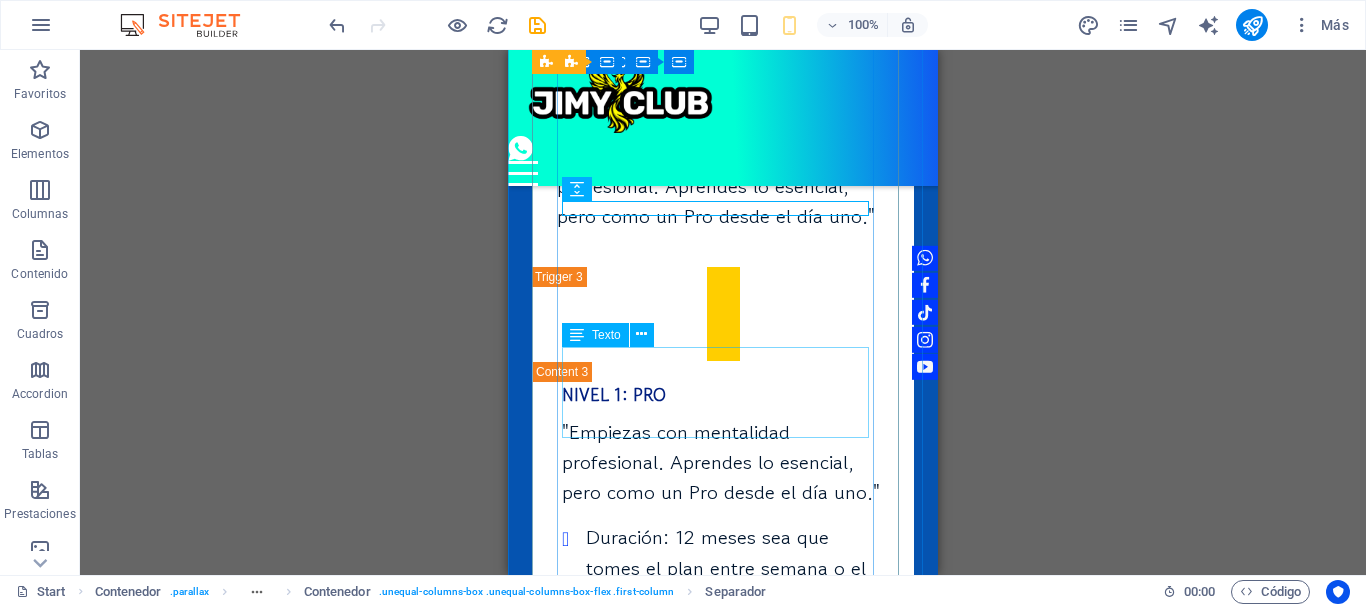 scroll, scrollTop: 6558, scrollLeft: 0, axis: vertical 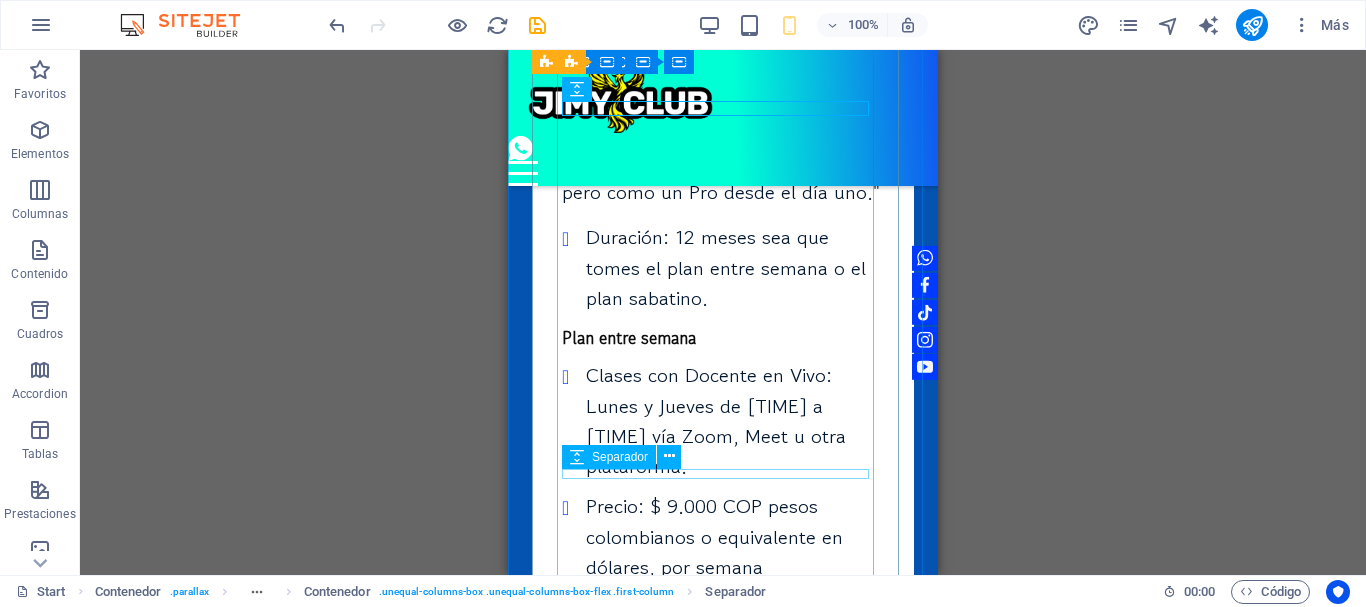 click at bounding box center (723, 719) 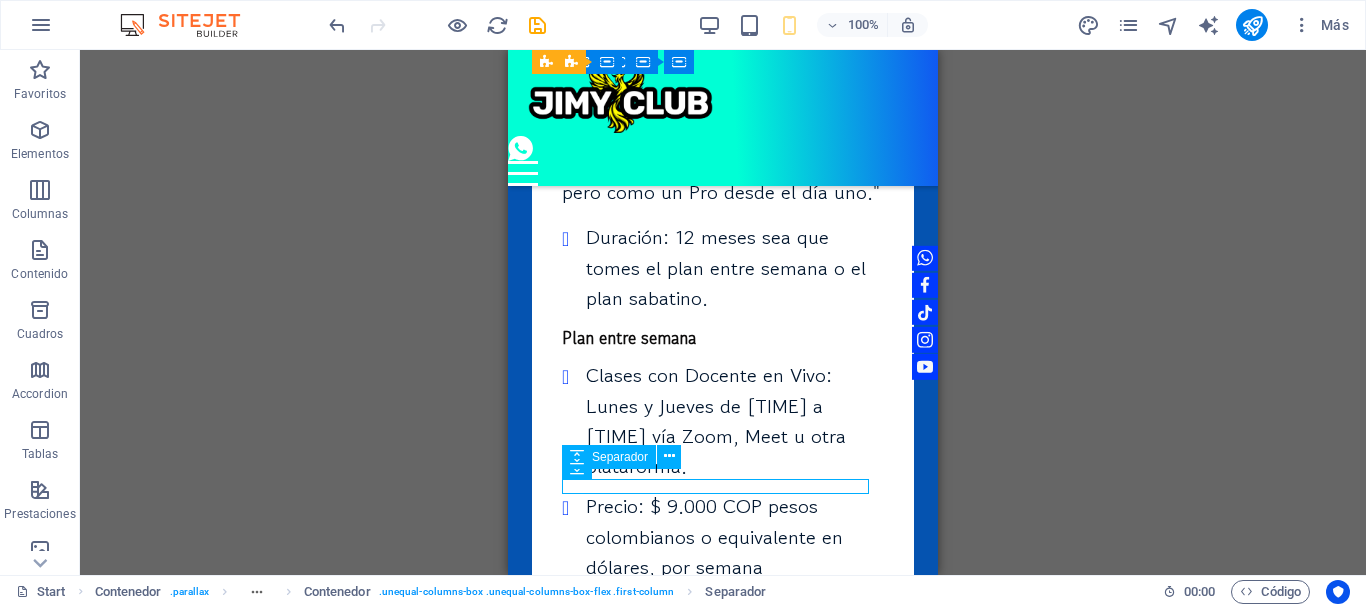 click at bounding box center [723, 719] 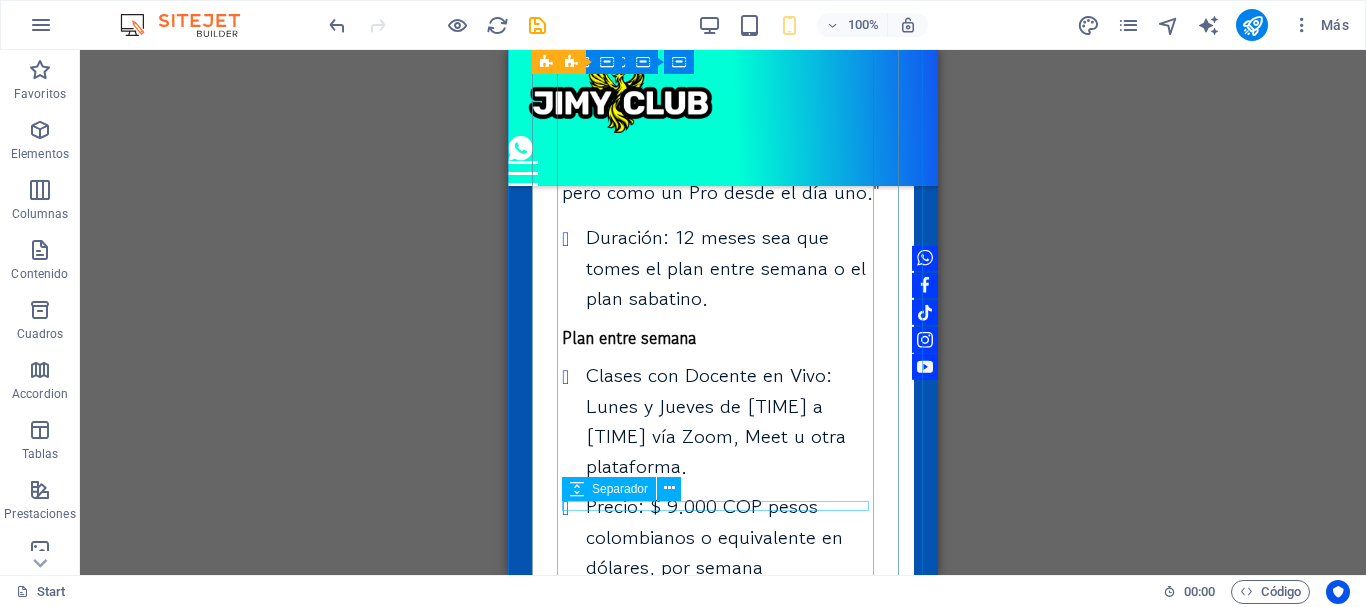 click at bounding box center (723, 751) 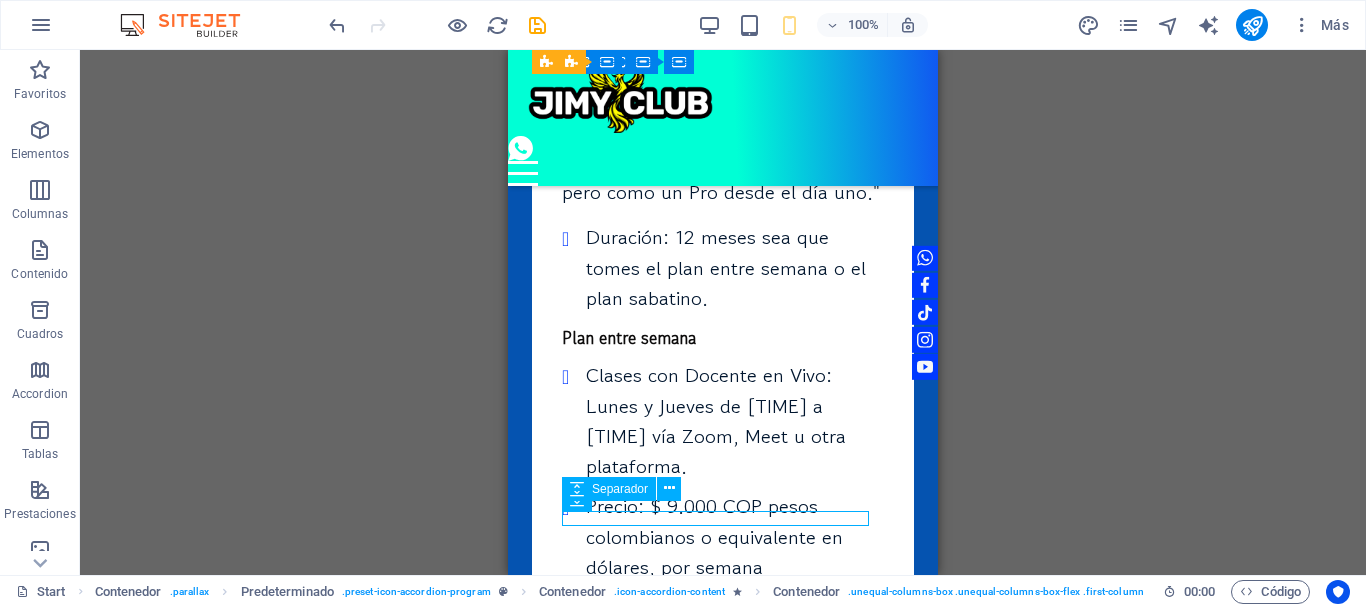 click at bounding box center [723, 751] 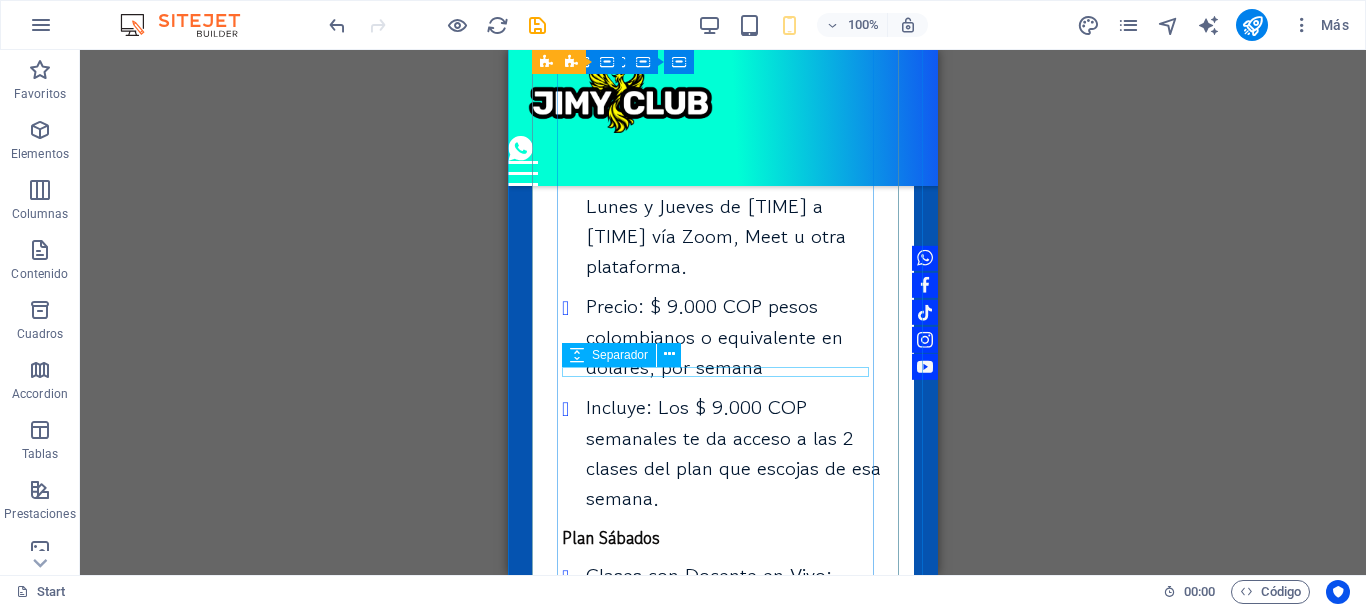 scroll, scrollTop: 6858, scrollLeft: 0, axis: vertical 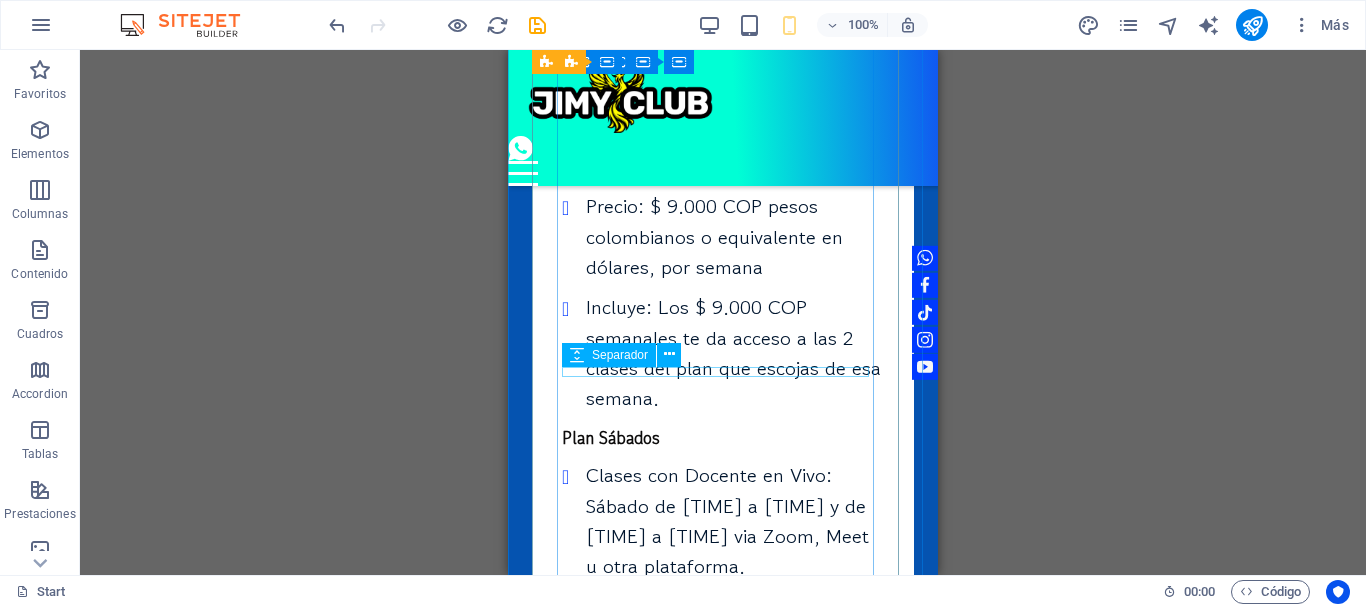 click at bounding box center (723, 587) 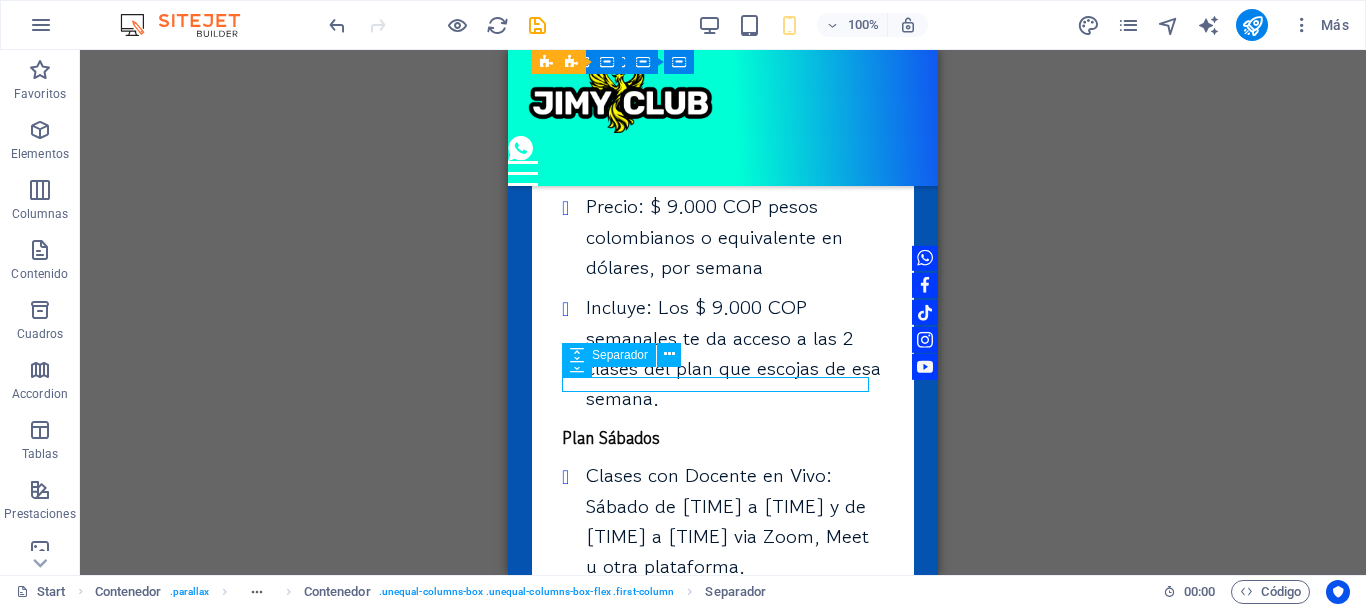 click at bounding box center [723, 587] 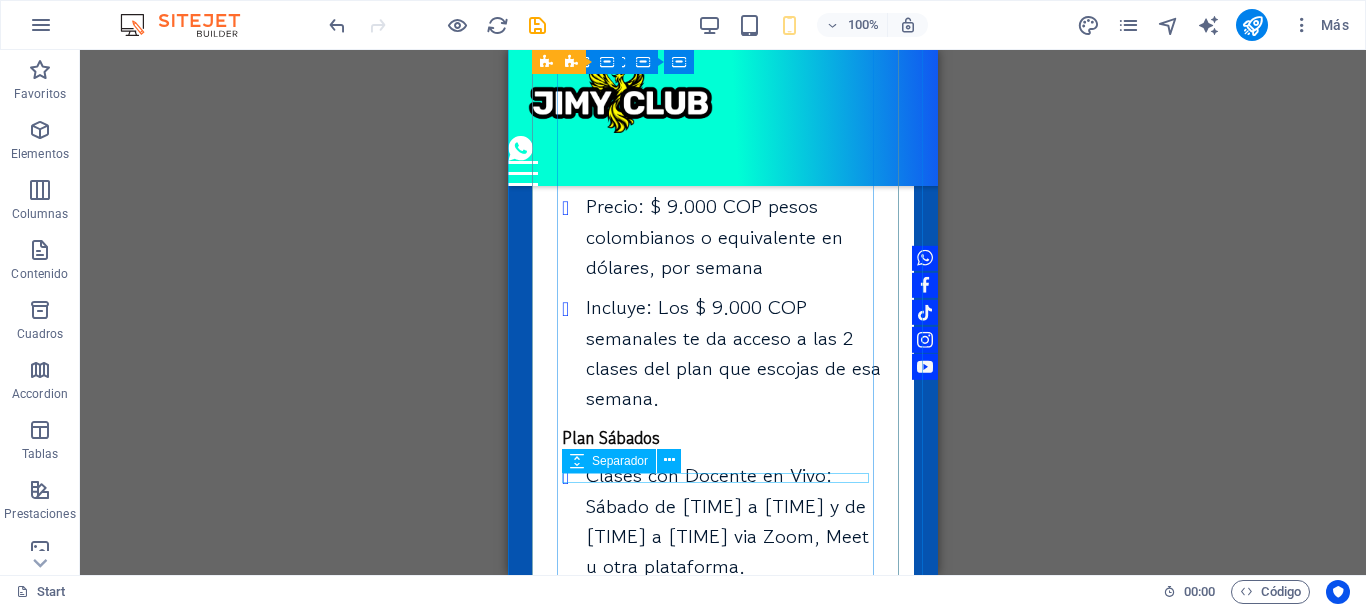 click at bounding box center (723, 693) 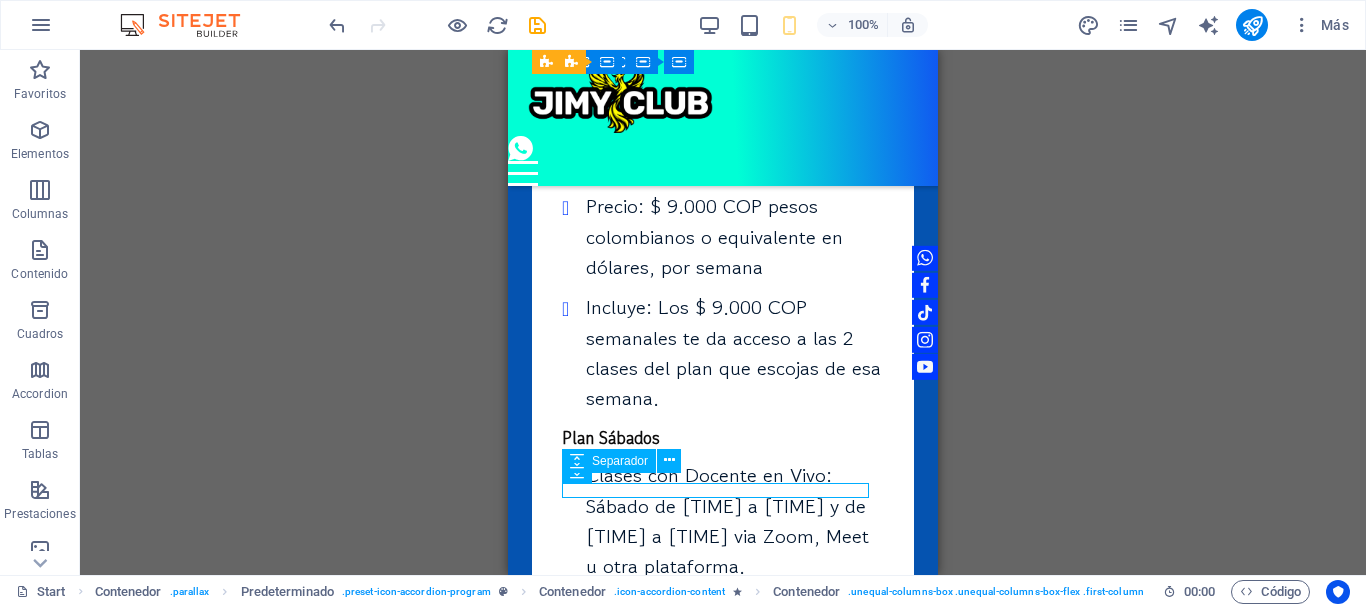 click at bounding box center [723, 693] 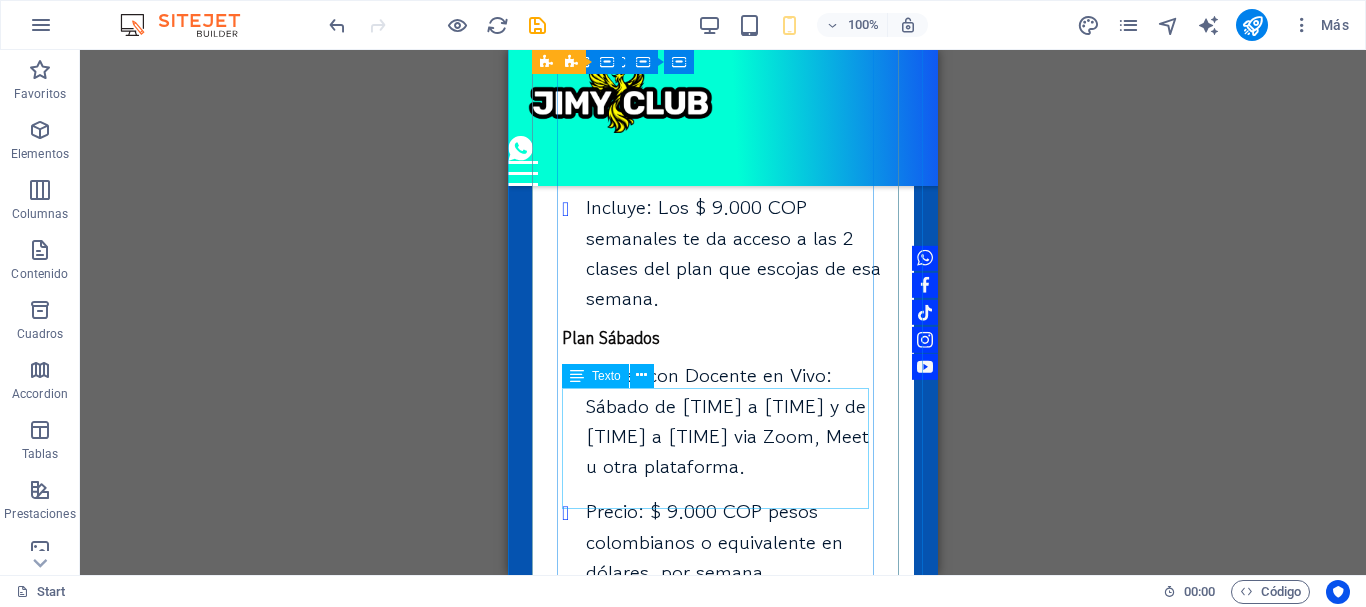 scroll, scrollTop: 7058, scrollLeft: 0, axis: vertical 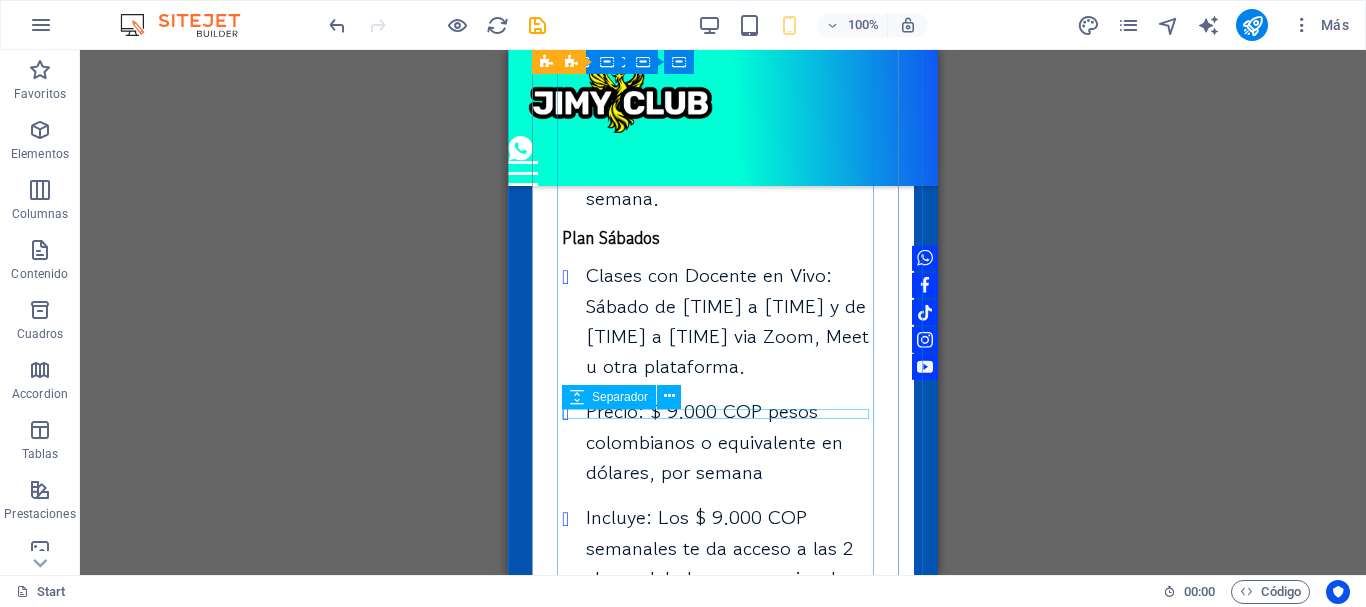 click at bounding box center [723, 629] 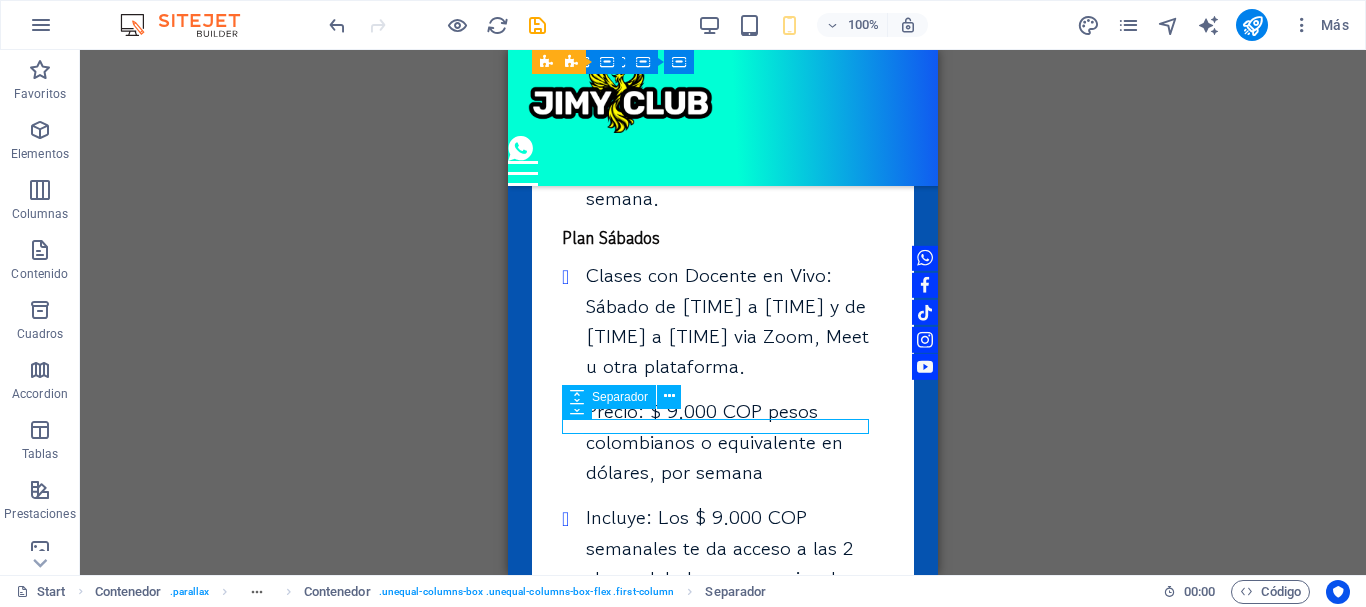 click at bounding box center (723, 629) 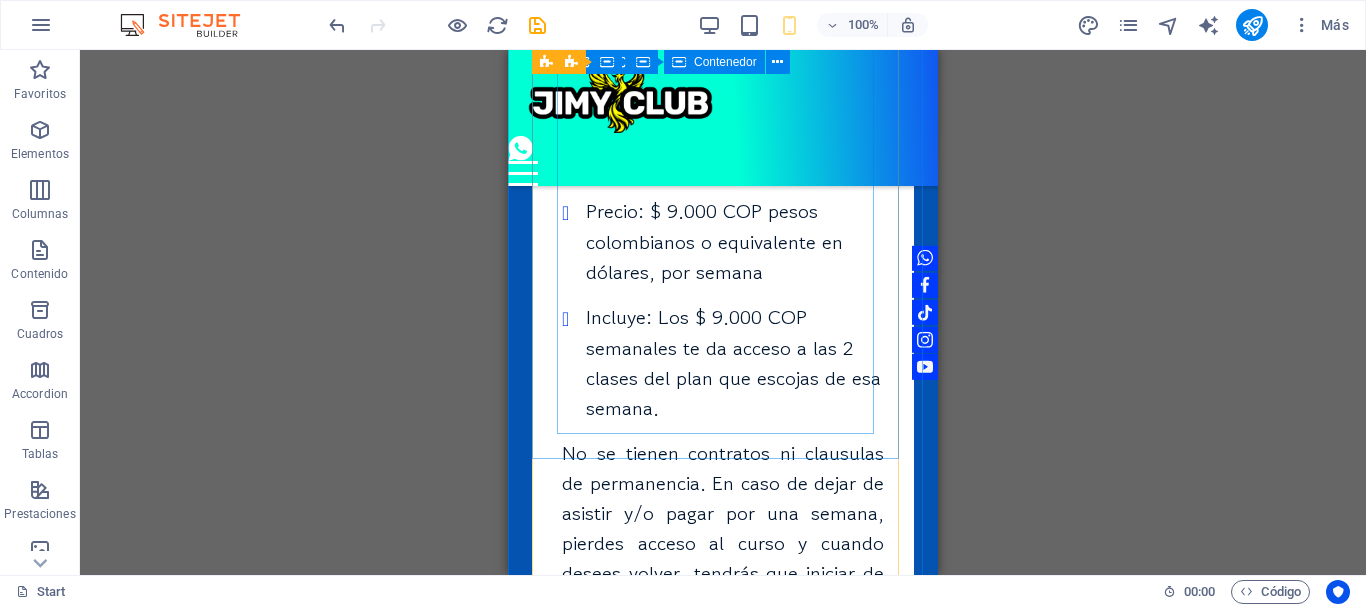 scroll, scrollTop: 7458, scrollLeft: 0, axis: vertical 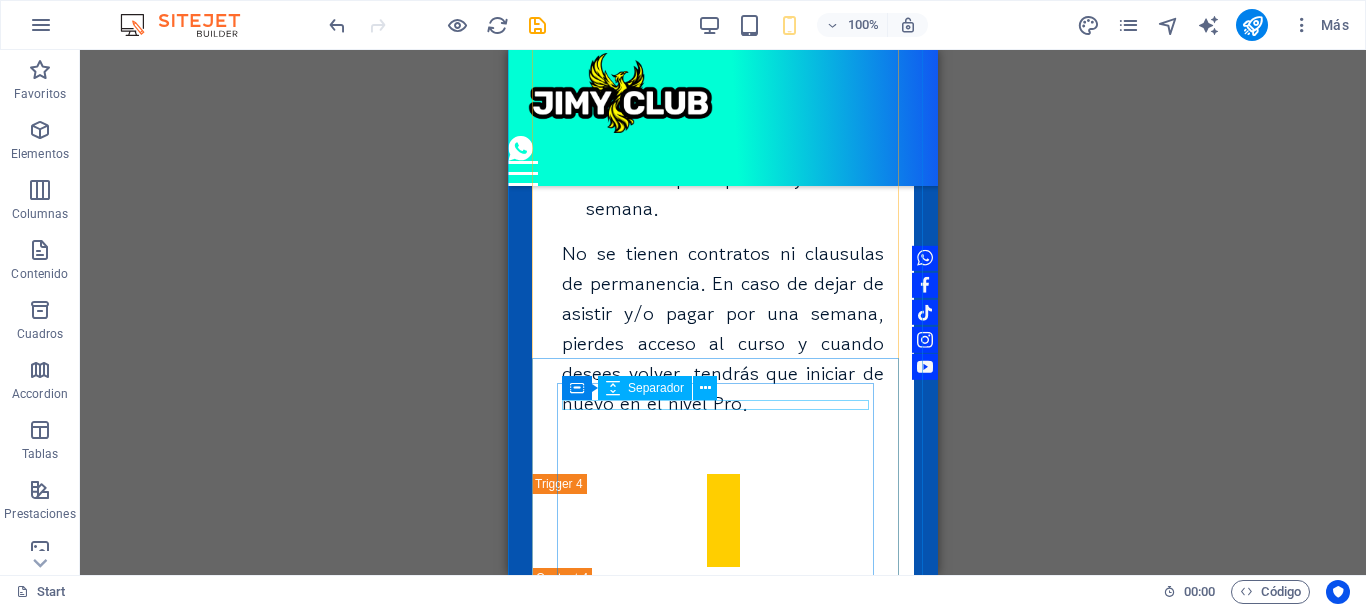 click at bounding box center [723, 614] 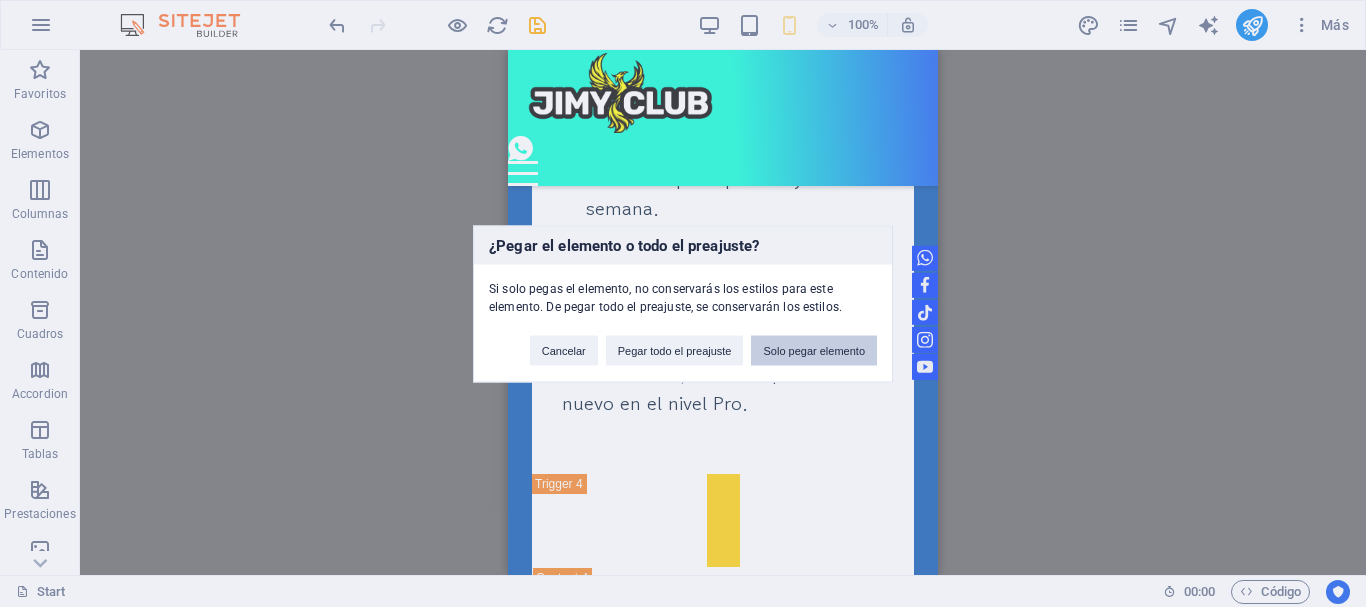 type 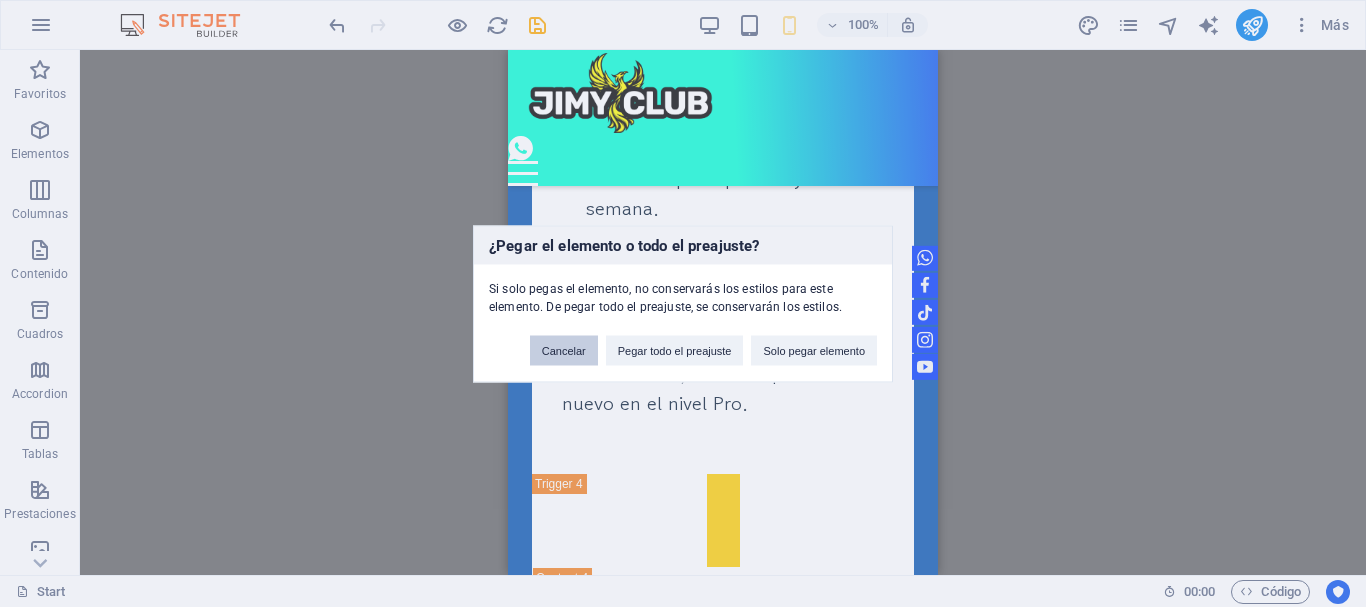 click on "Cancelar" at bounding box center [564, 350] 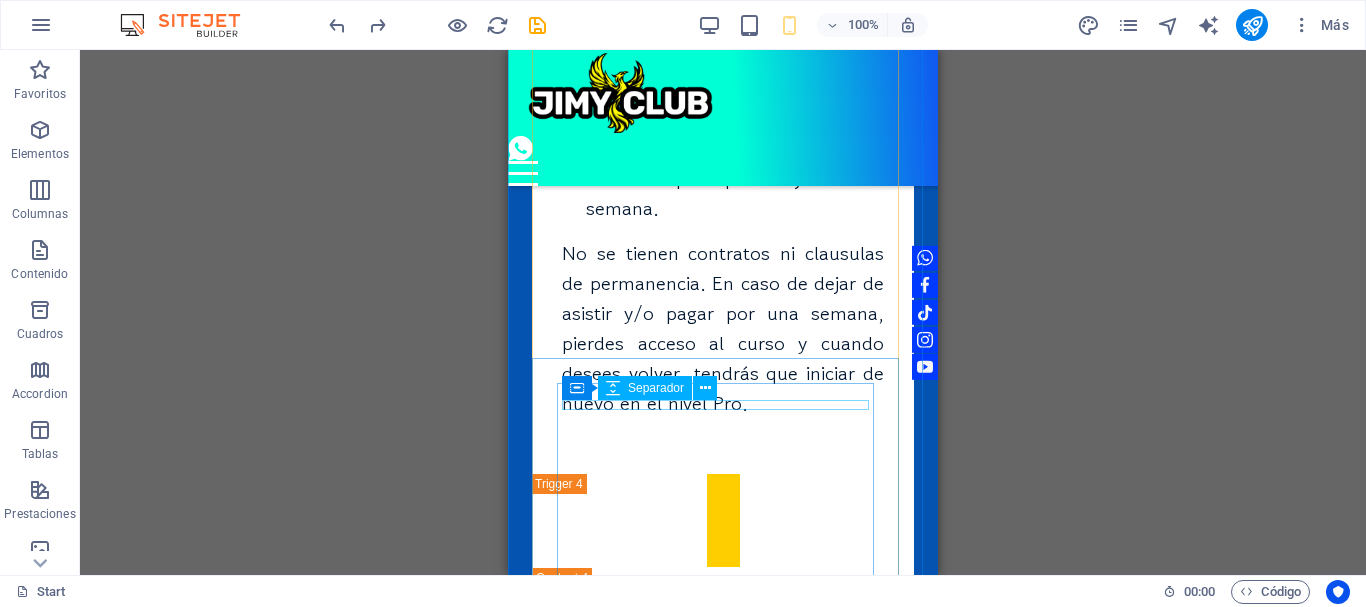 click at bounding box center (723, 614) 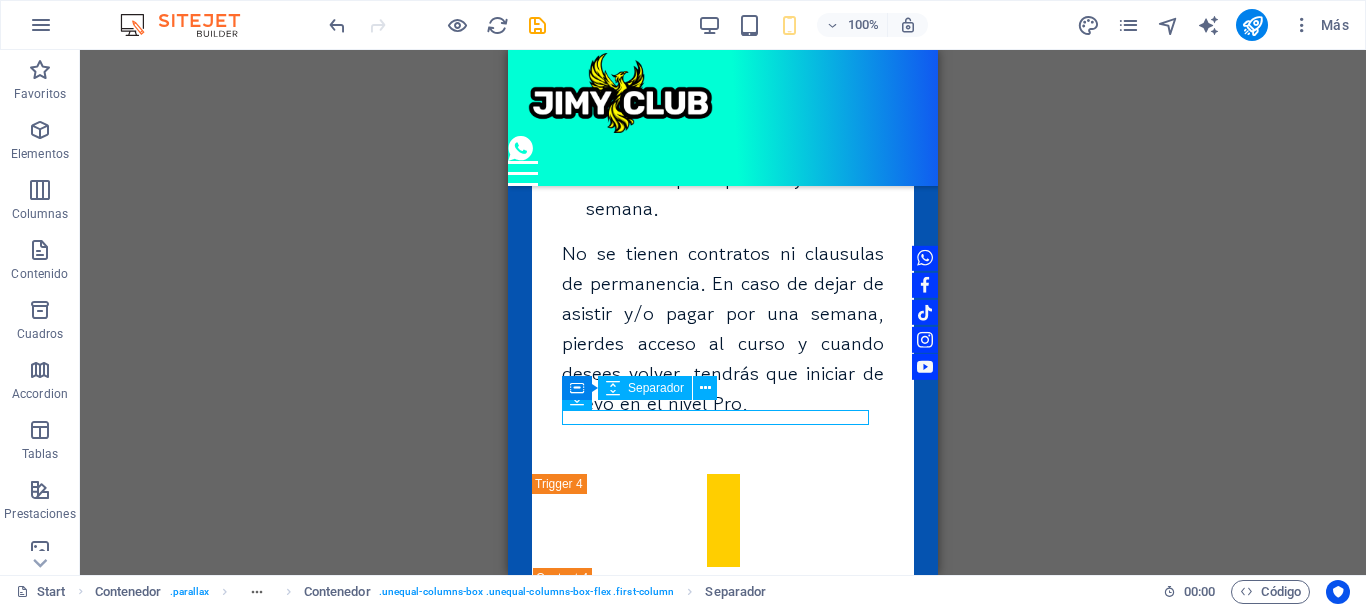 click at bounding box center [723, 614] 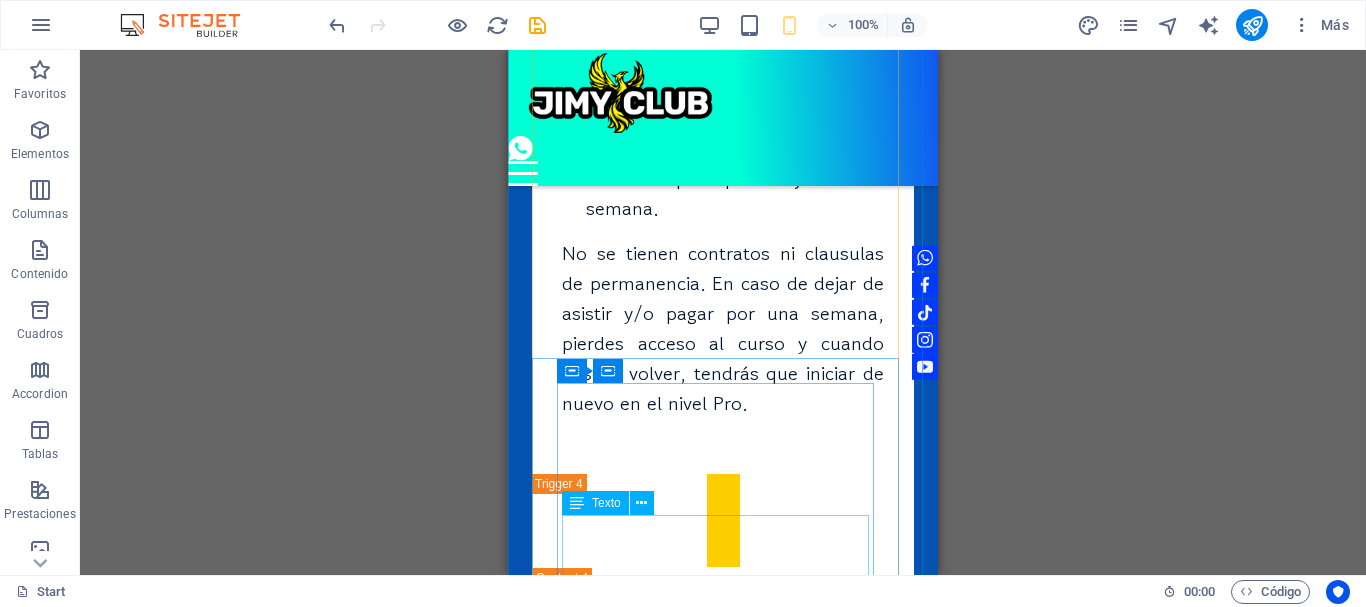 click on "Duración: 12 meses sea que tomes el plan entre semana o el plan sabatino." at bounding box center [723, 769] 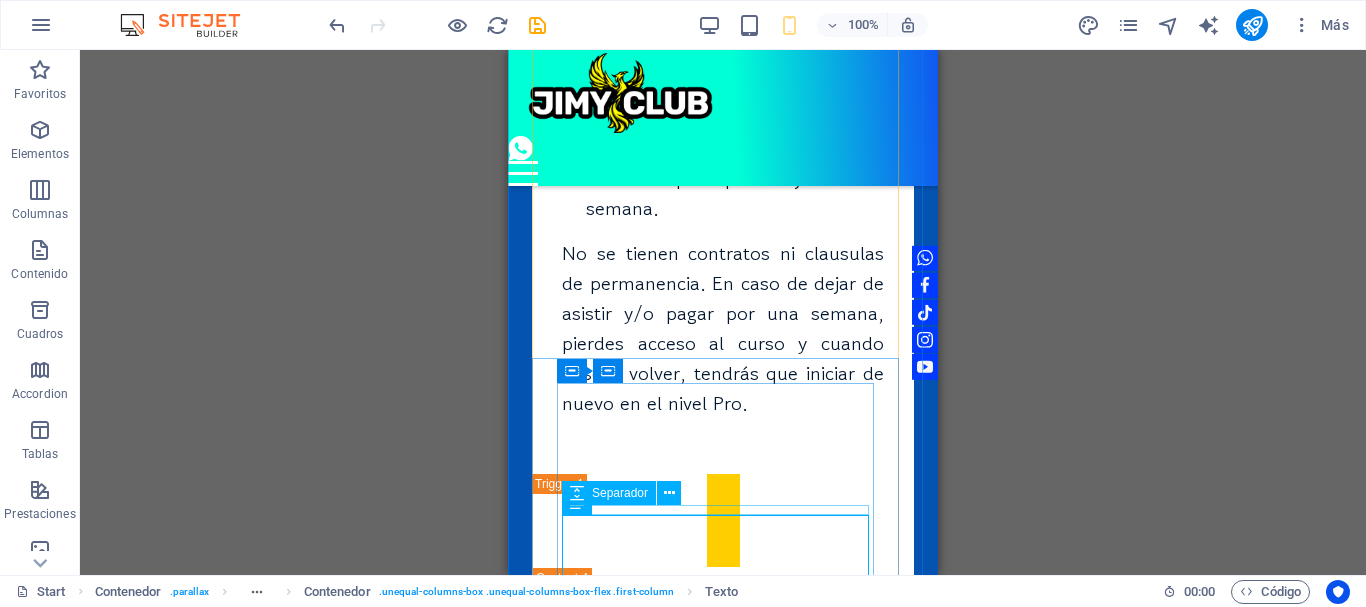 click at bounding box center (723, 719) 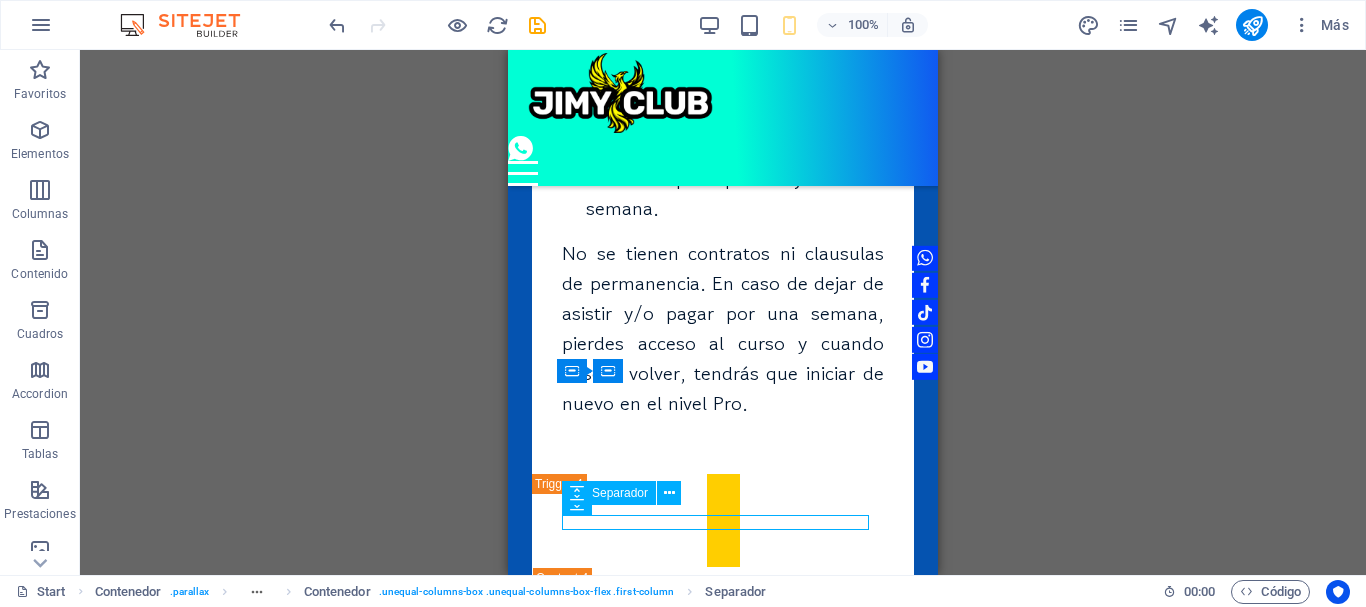 click at bounding box center (723, 719) 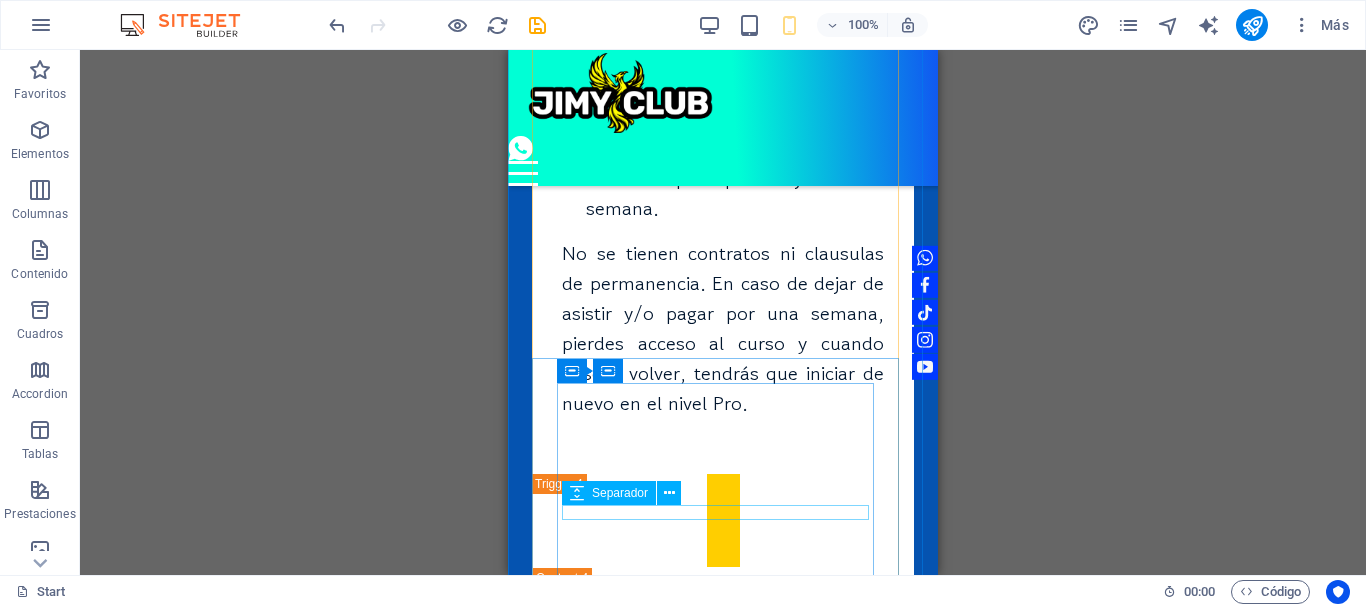 scroll, scrollTop: 7658, scrollLeft: 0, axis: vertical 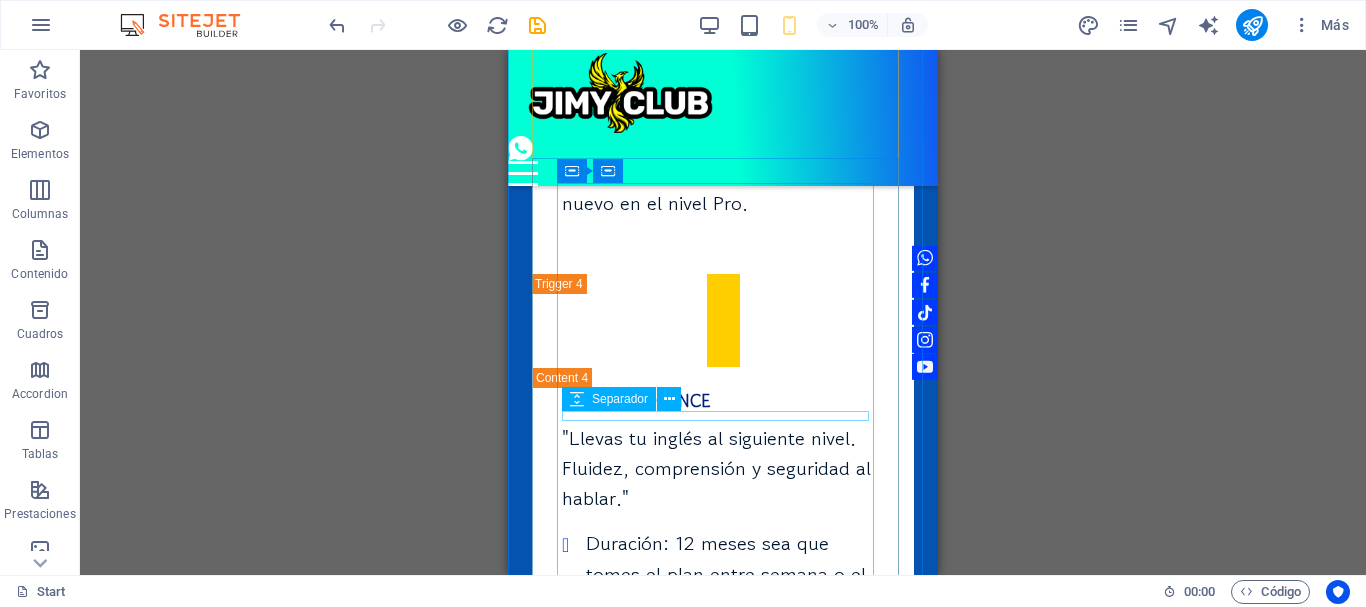 click at bounding box center [723, 625] 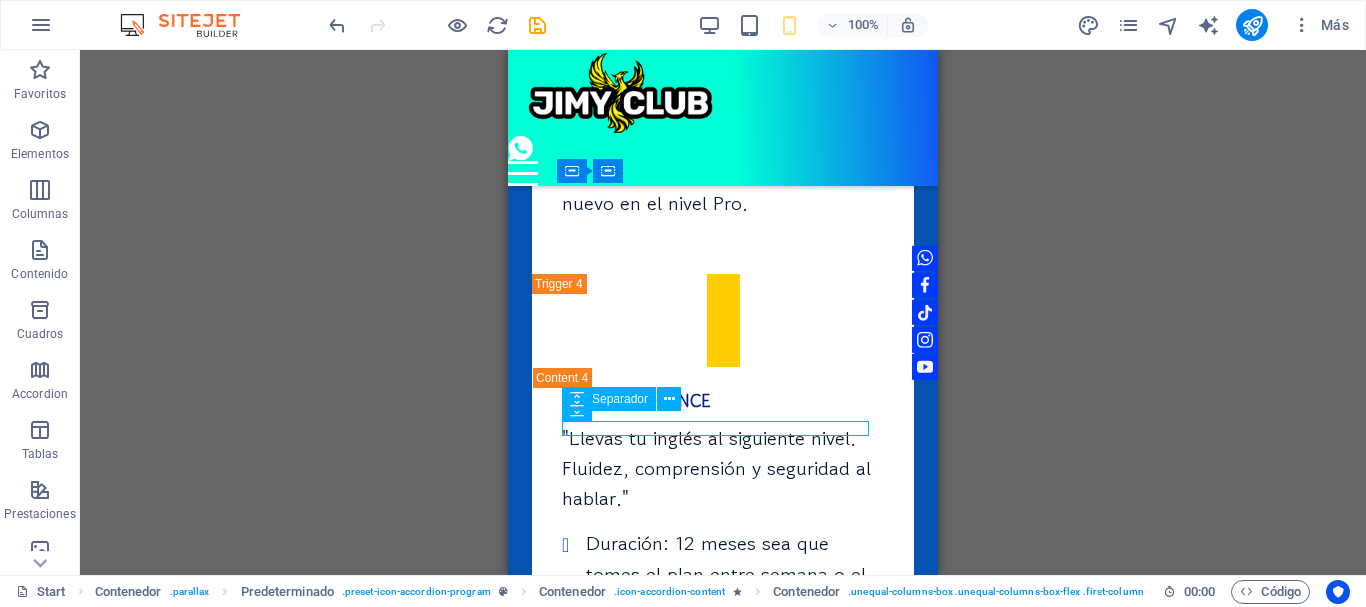 click at bounding box center (723, 625) 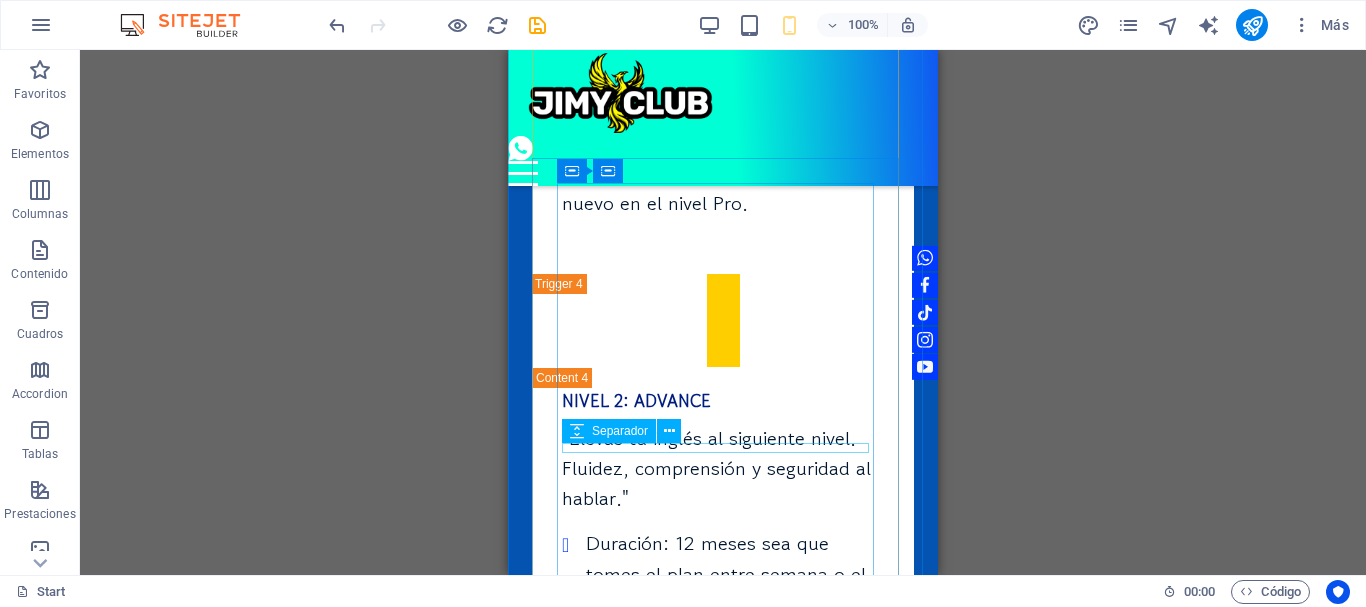 click at bounding box center [723, 657] 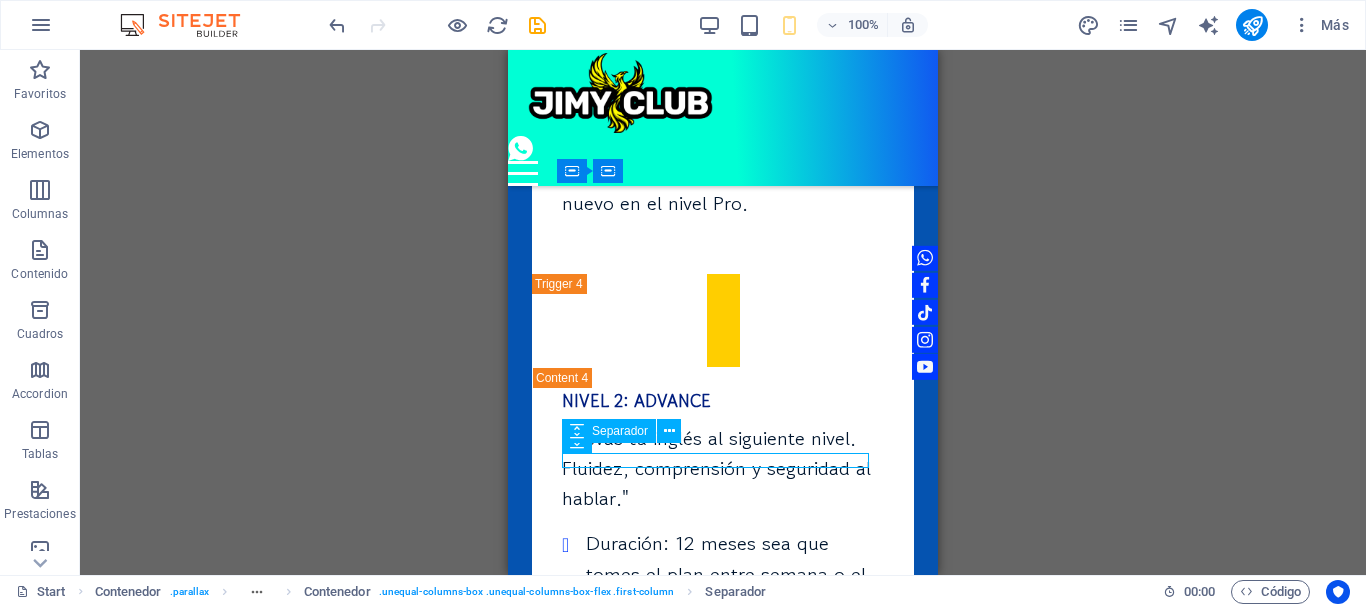 click at bounding box center [723, 657] 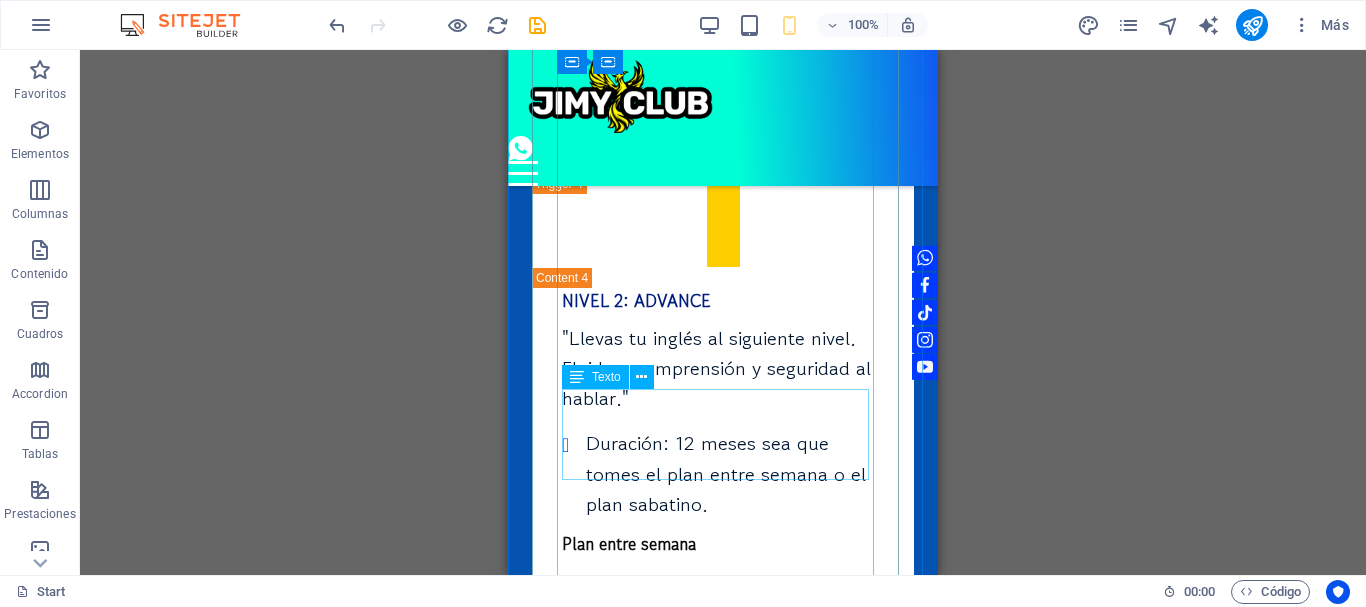 scroll, scrollTop: 7858, scrollLeft: 0, axis: vertical 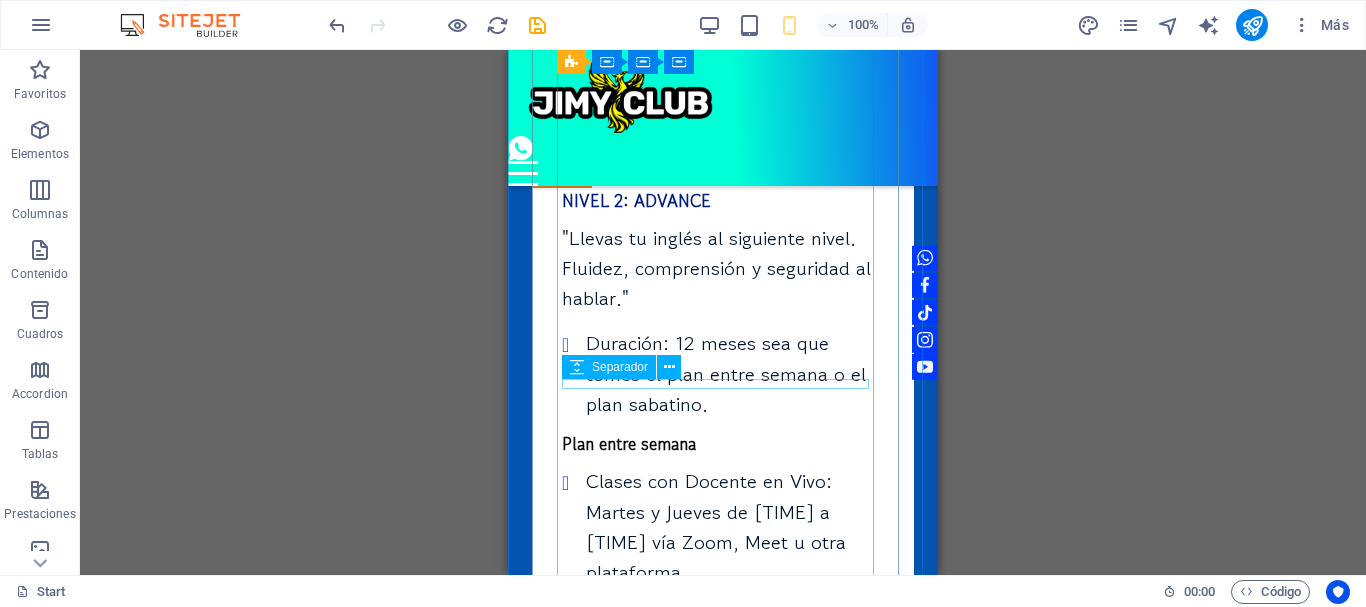 click at bounding box center [723, 593] 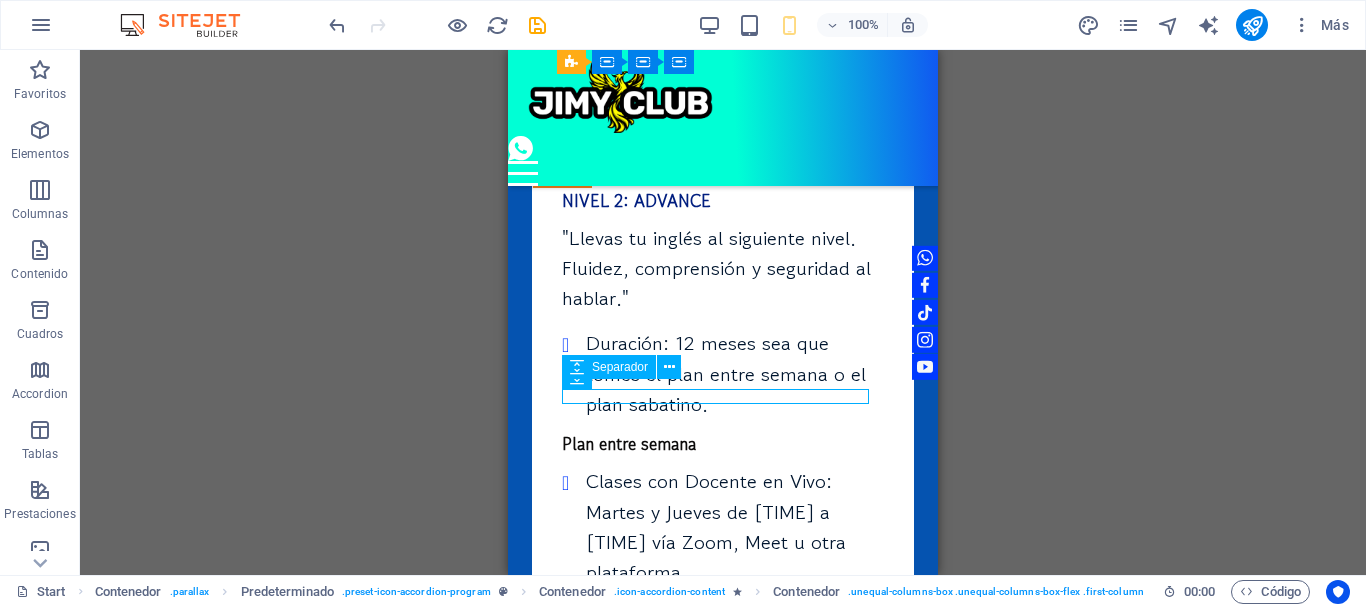 click at bounding box center (723, 593) 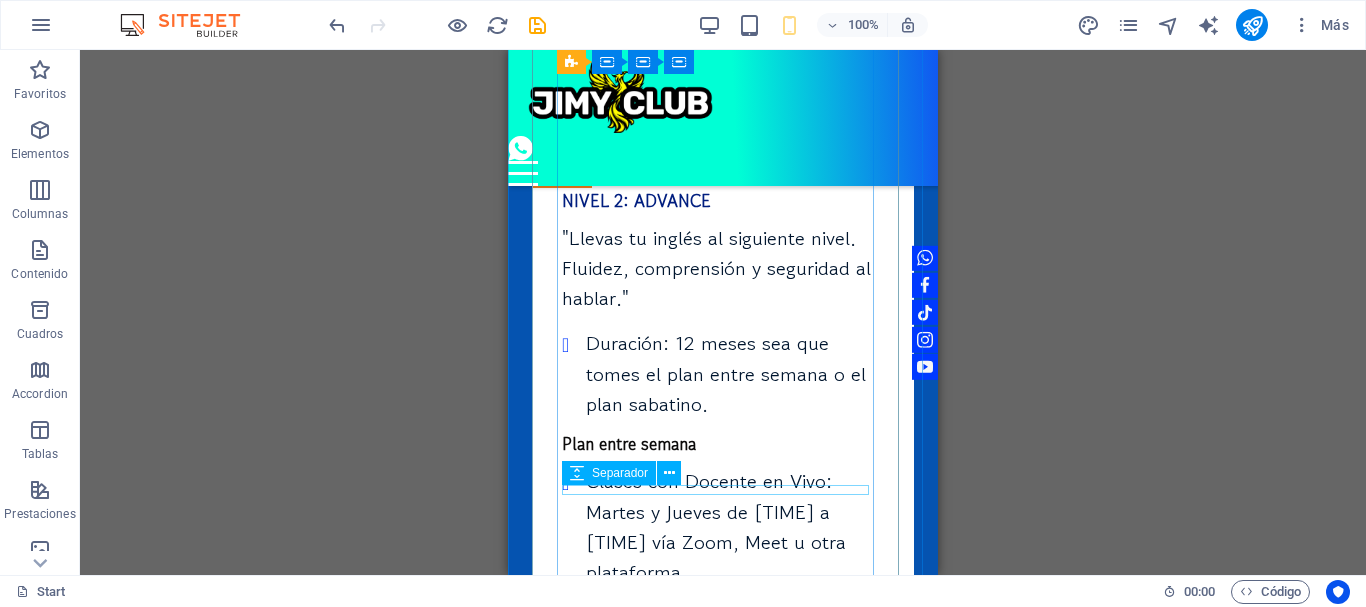 click at bounding box center (723, 699) 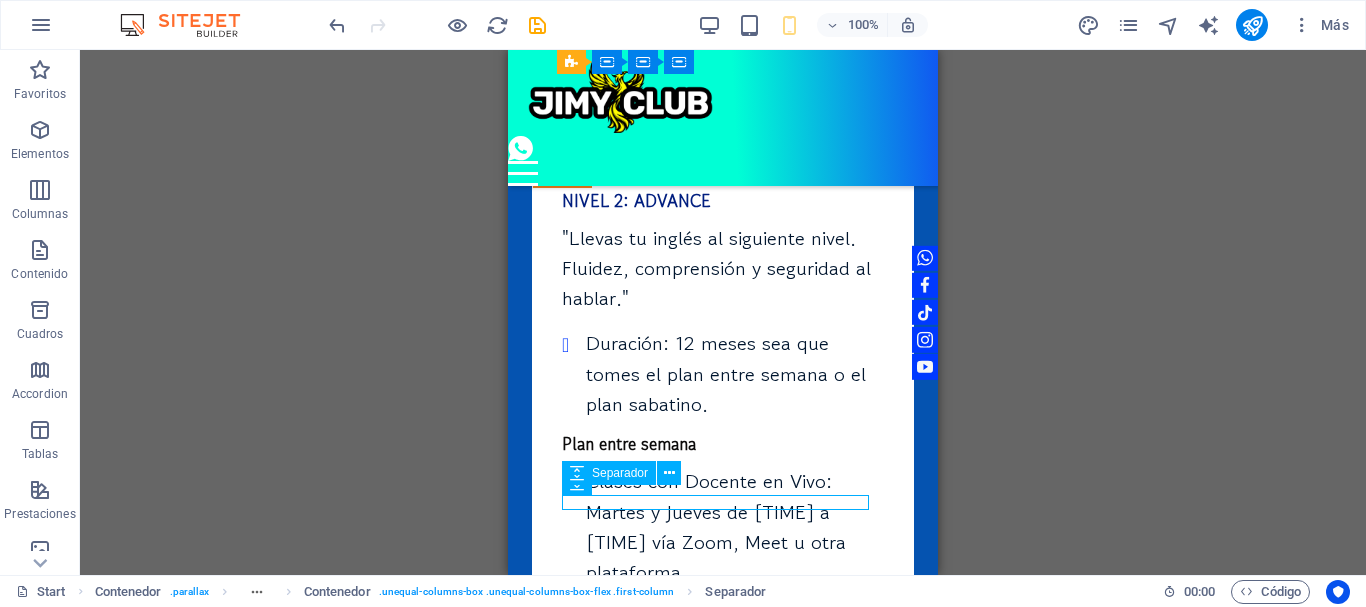 click at bounding box center (723, 699) 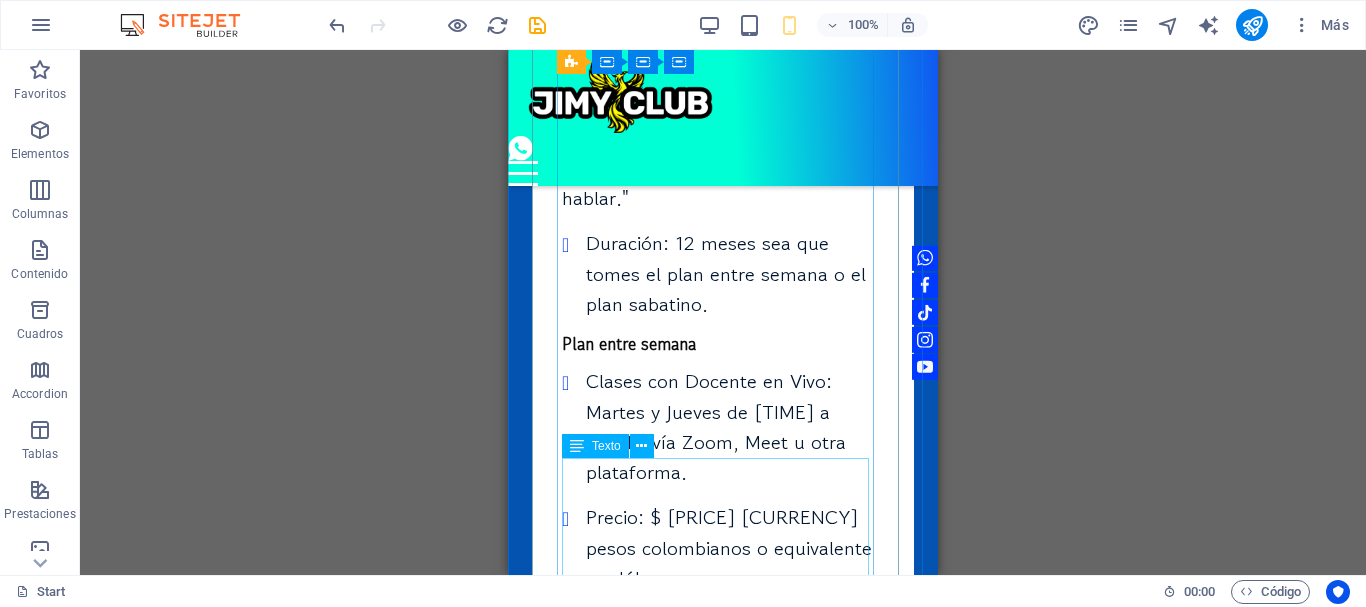 scroll, scrollTop: 8058, scrollLeft: 0, axis: vertical 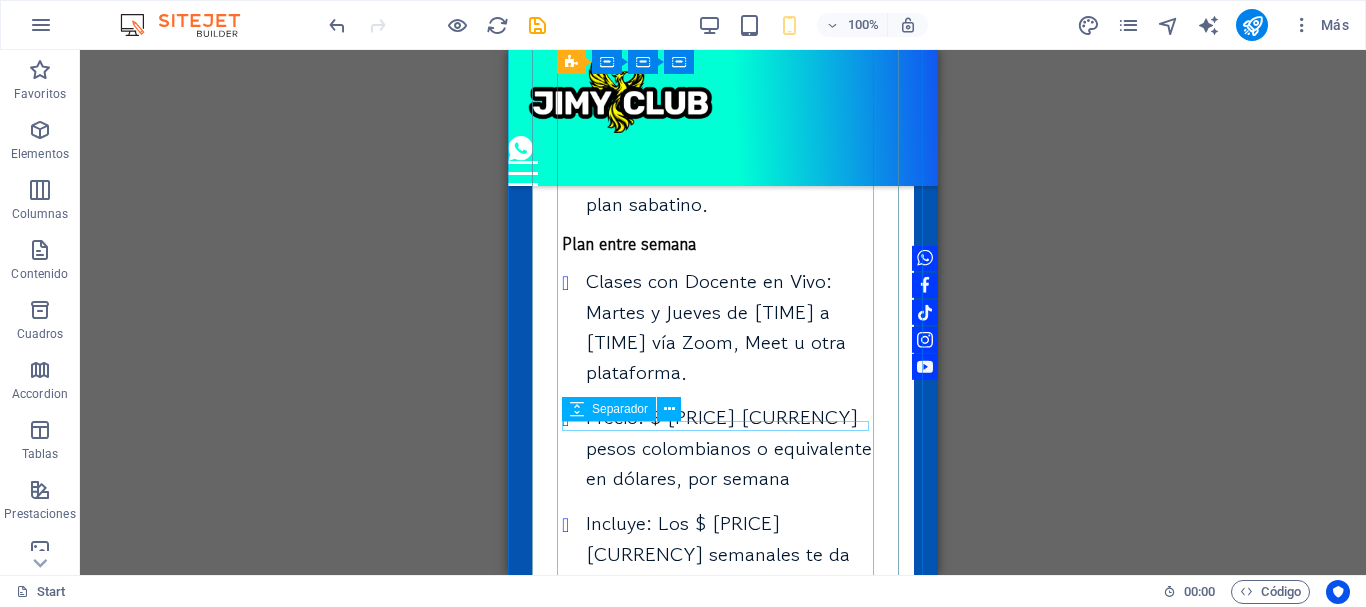 click at bounding box center (723, 635) 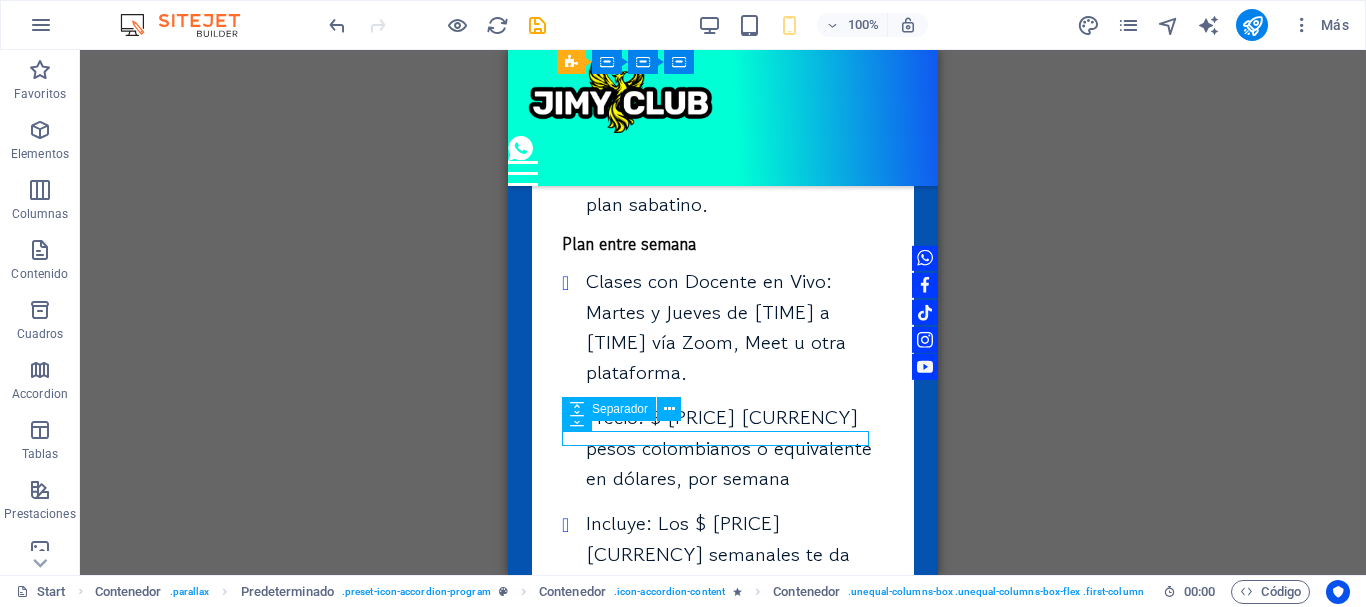 click at bounding box center [723, 635] 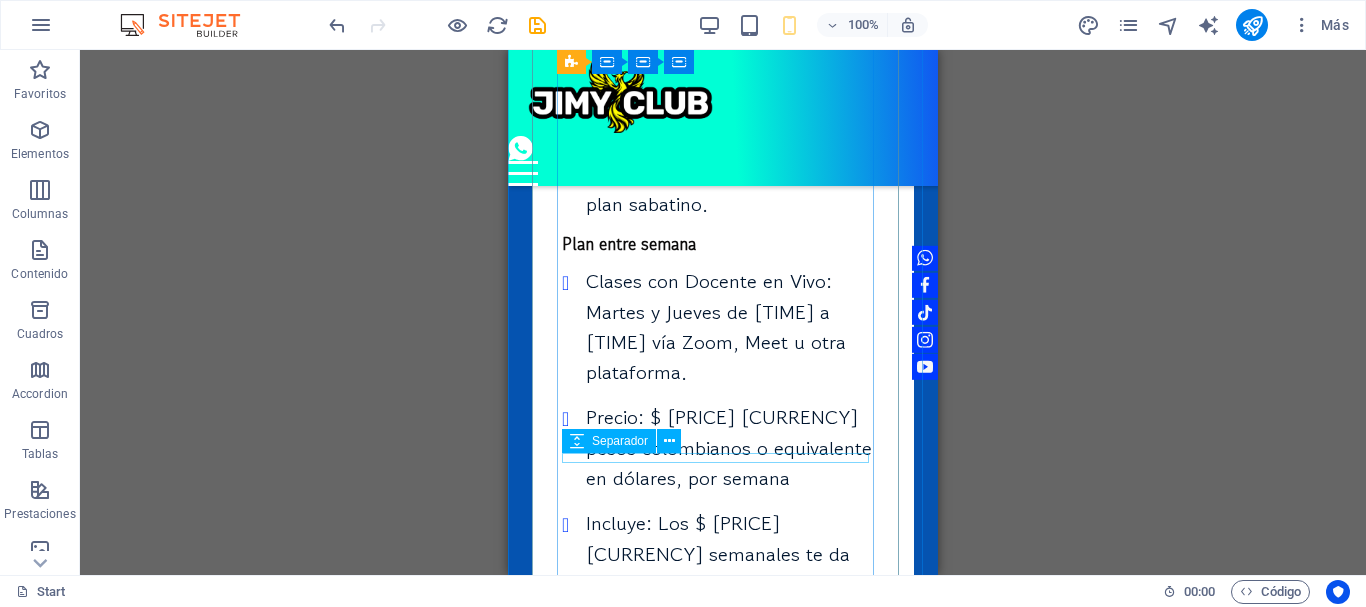 click at bounding box center (723, 667) 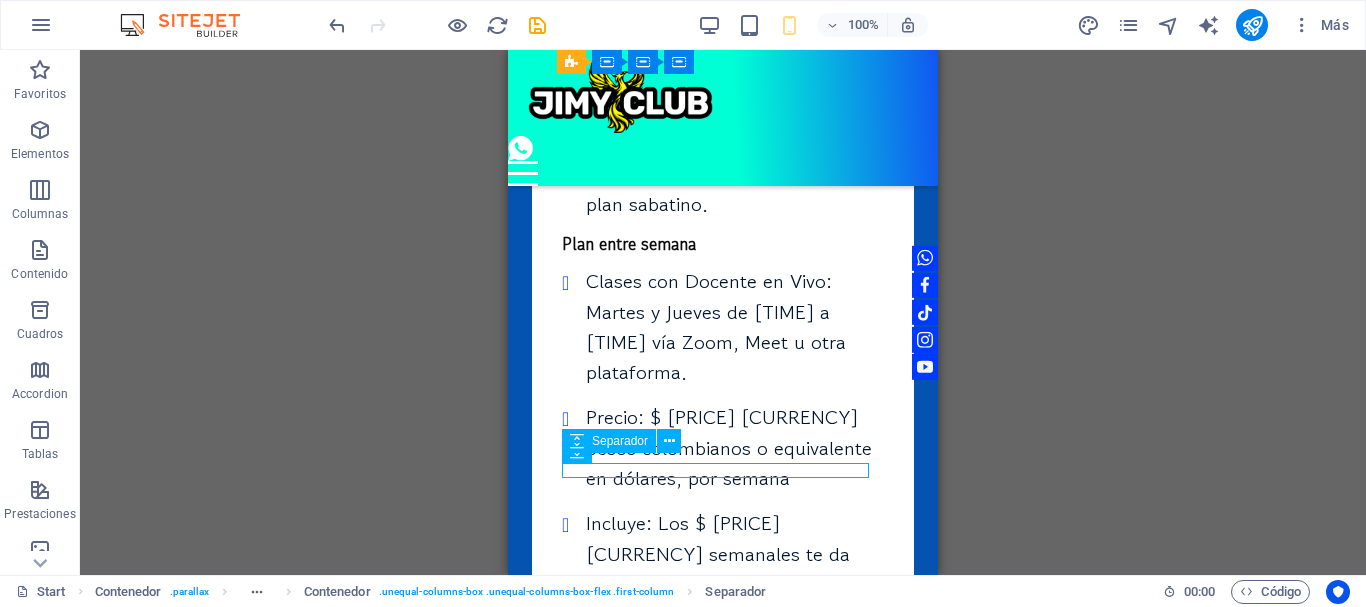 click at bounding box center (723, 667) 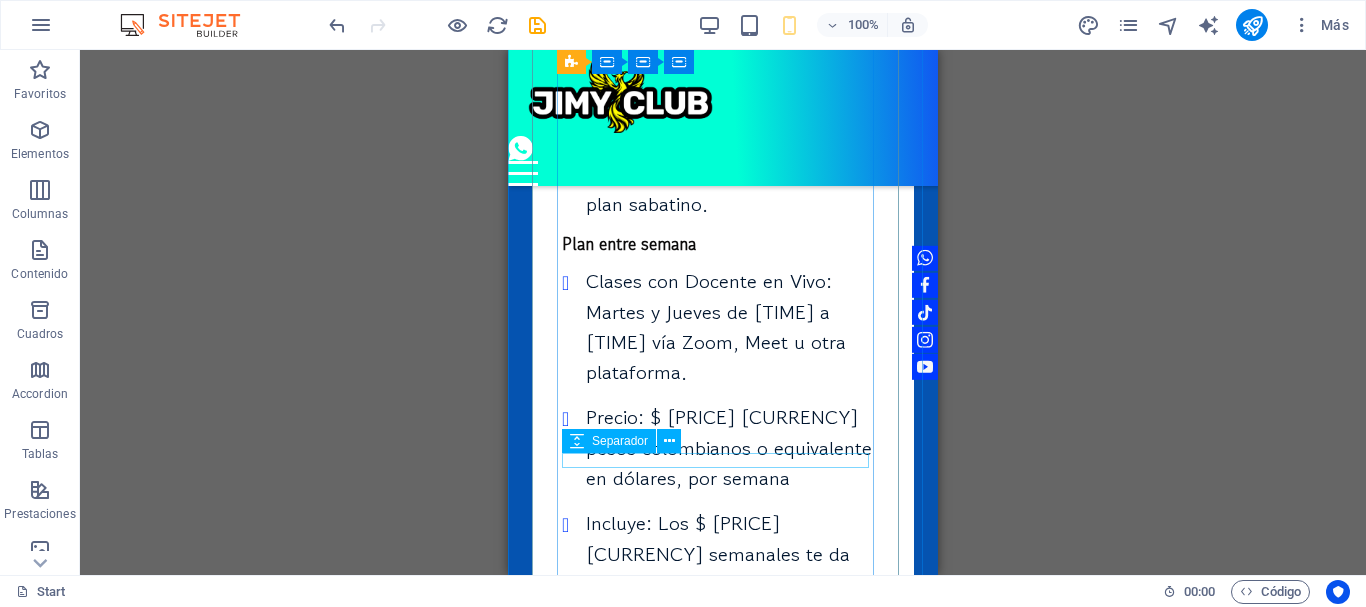 scroll, scrollTop: 8258, scrollLeft: 0, axis: vertical 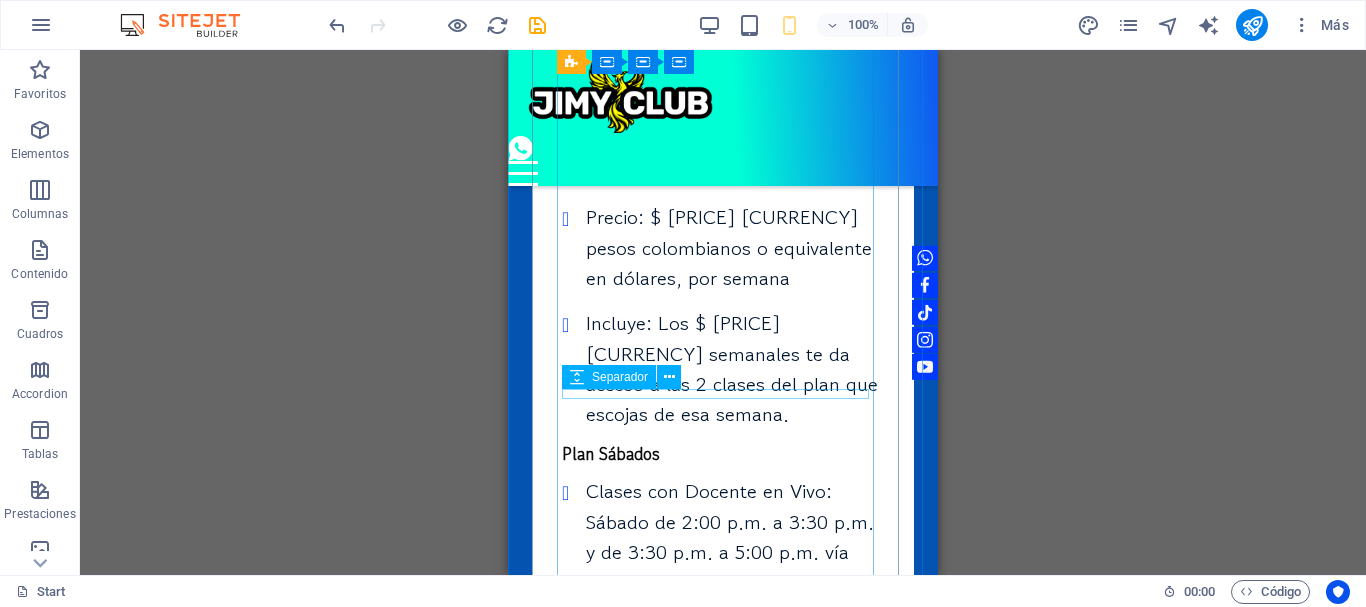 click at bounding box center [723, 603] 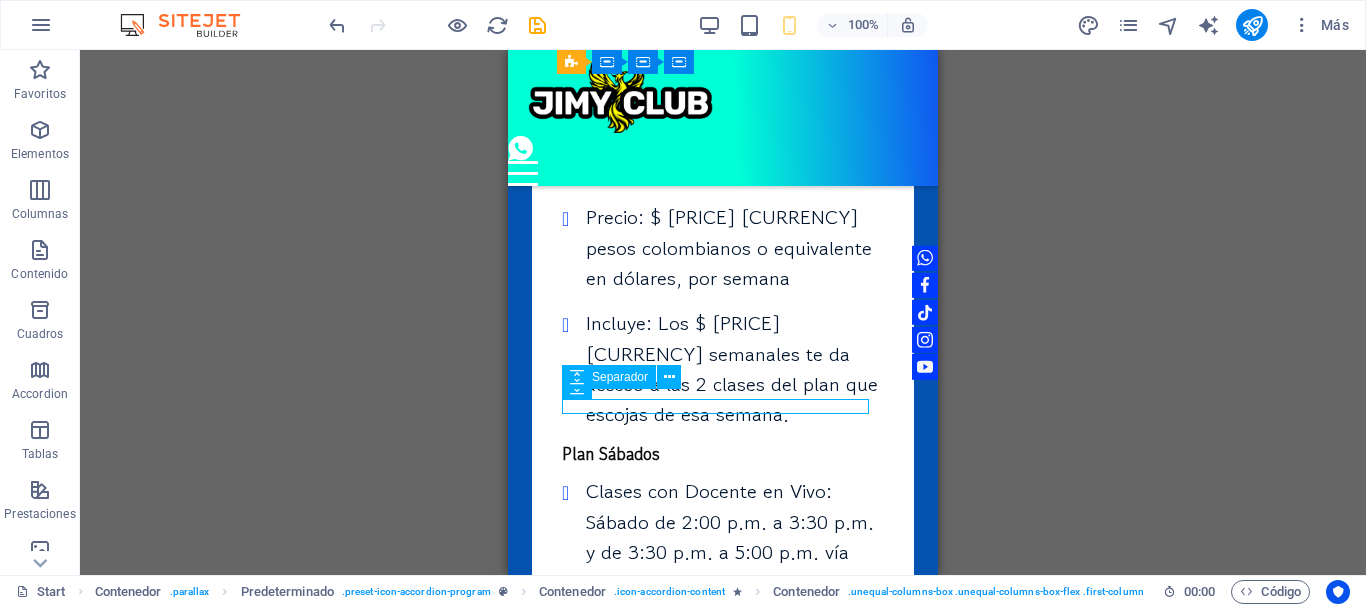 click at bounding box center [723, 603] 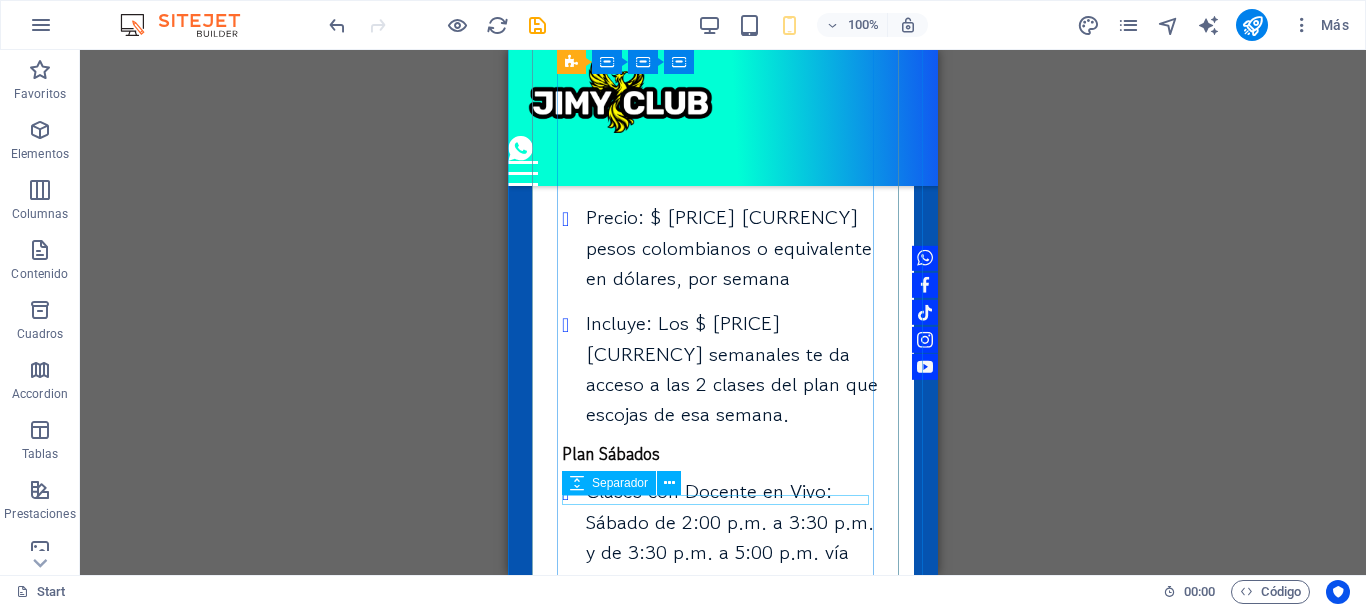 click at bounding box center (723, 709) 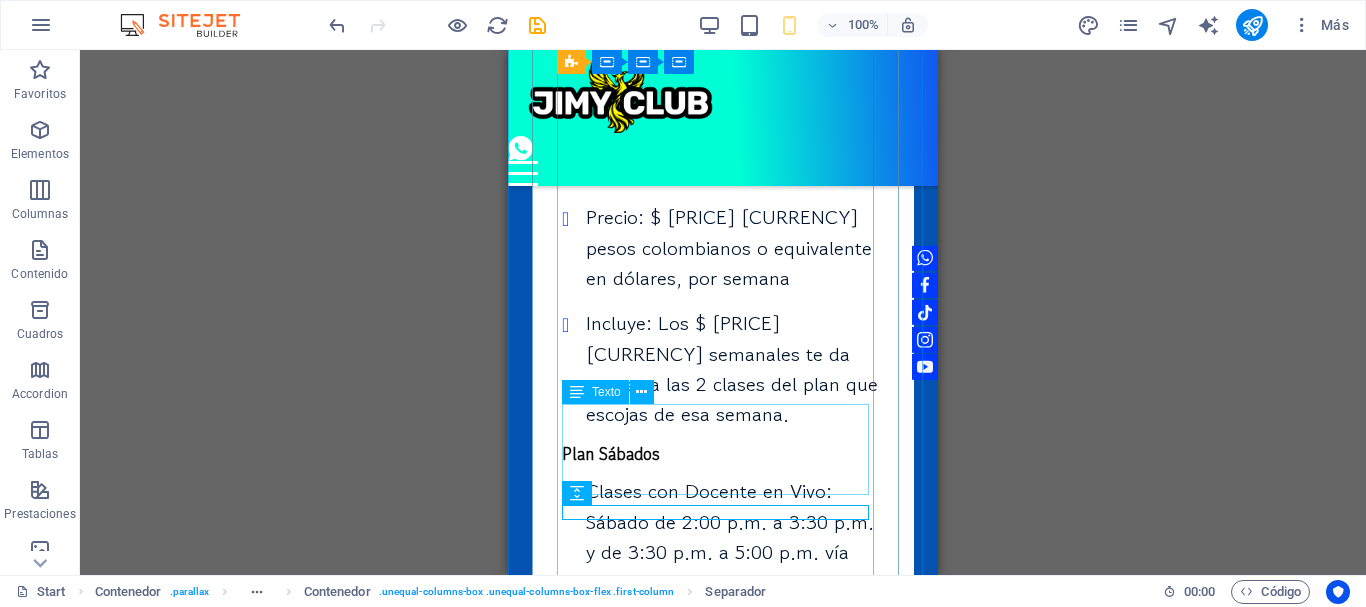 click on "Precio: $ [PRICE] [CURRENCY] pesos colombianos o equivalente en dólares, por semana" at bounding box center (723, 658) 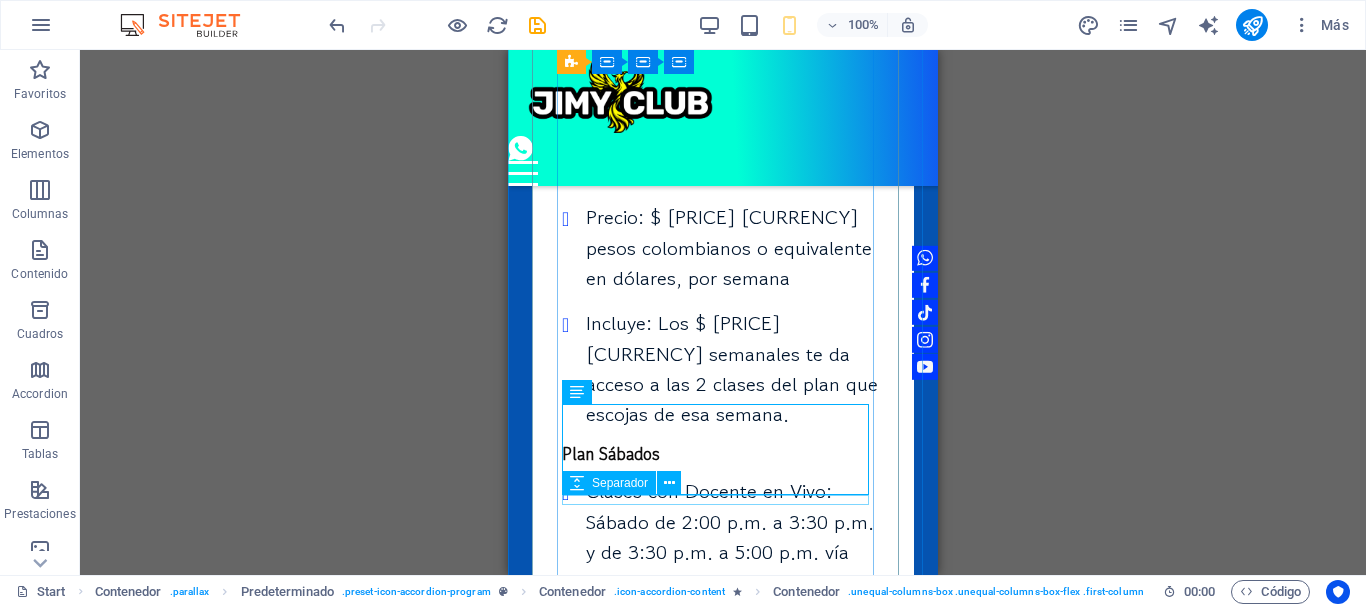 click at bounding box center [723, 709] 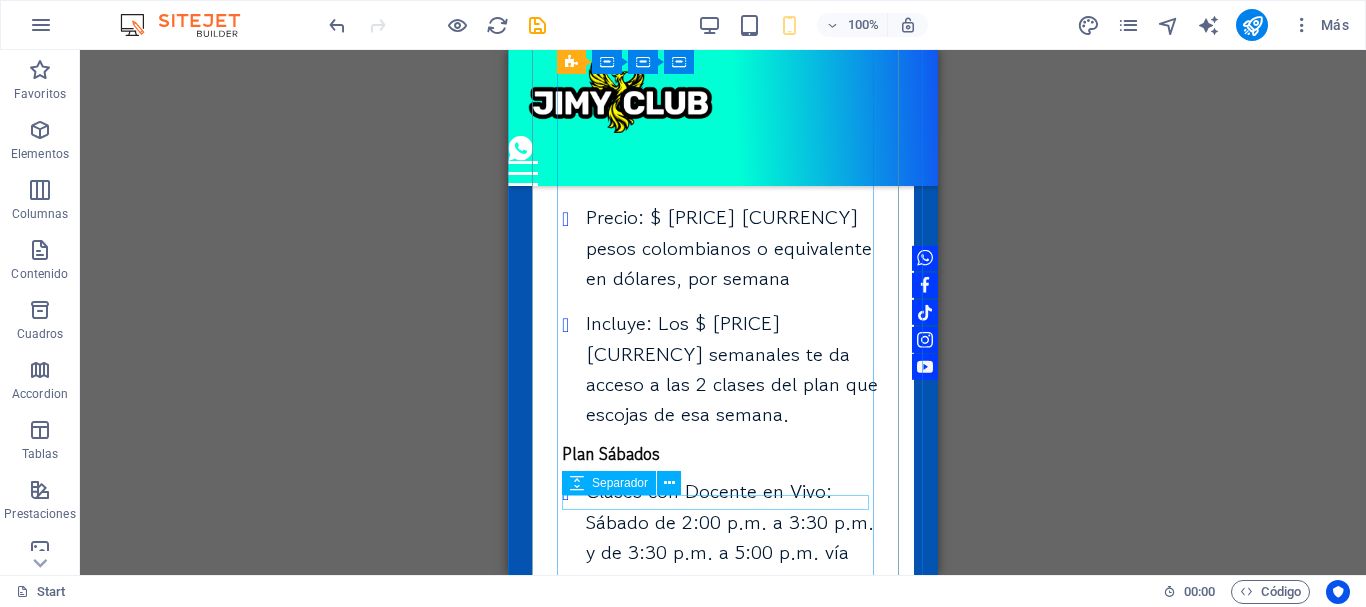 scroll, scrollTop: 8358, scrollLeft: 0, axis: vertical 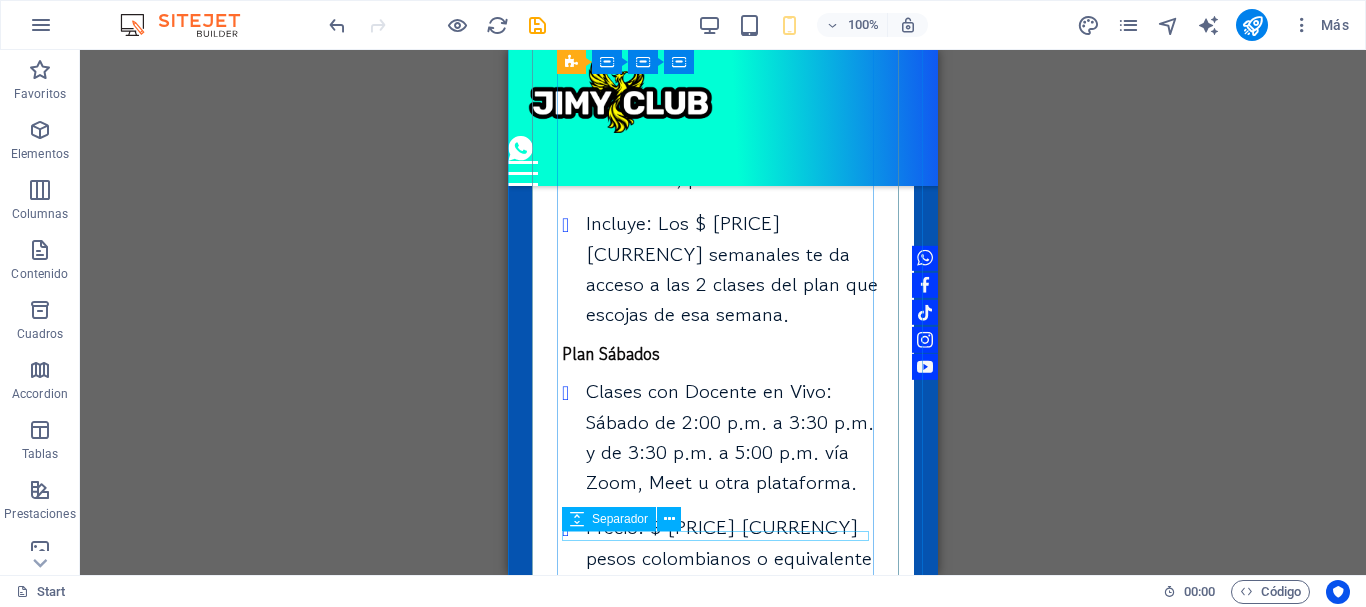 click at bounding box center (723, 745) 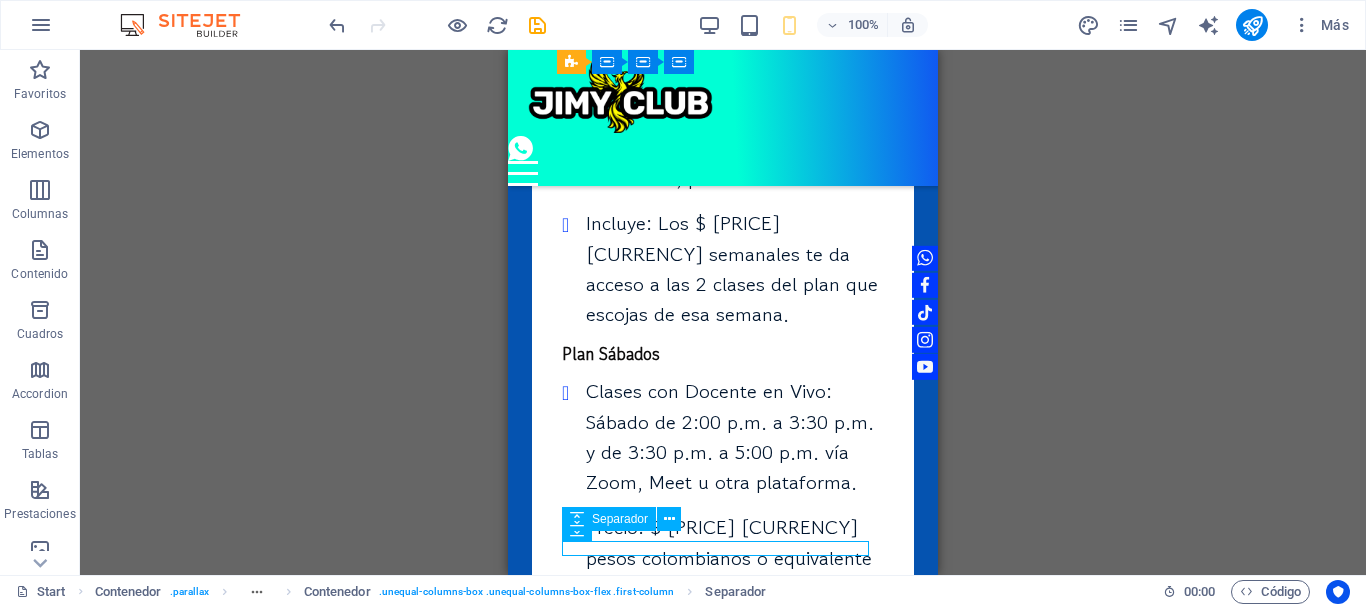 click at bounding box center [723, 745] 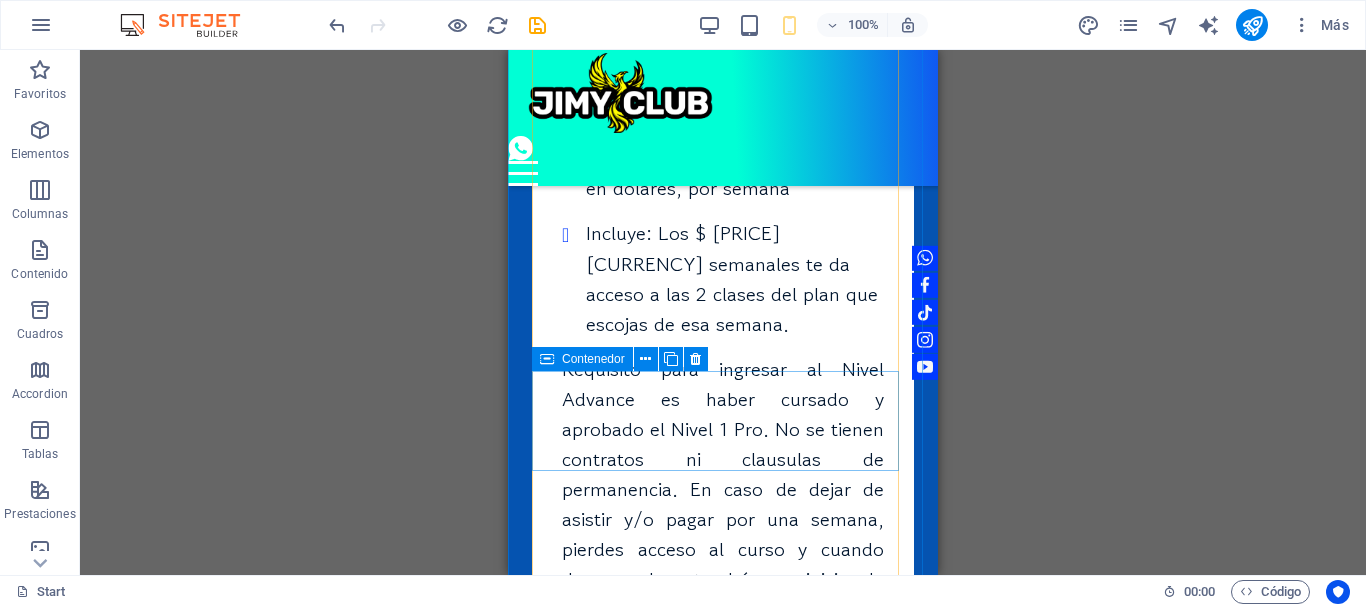 scroll, scrollTop: 8858, scrollLeft: 0, axis: vertical 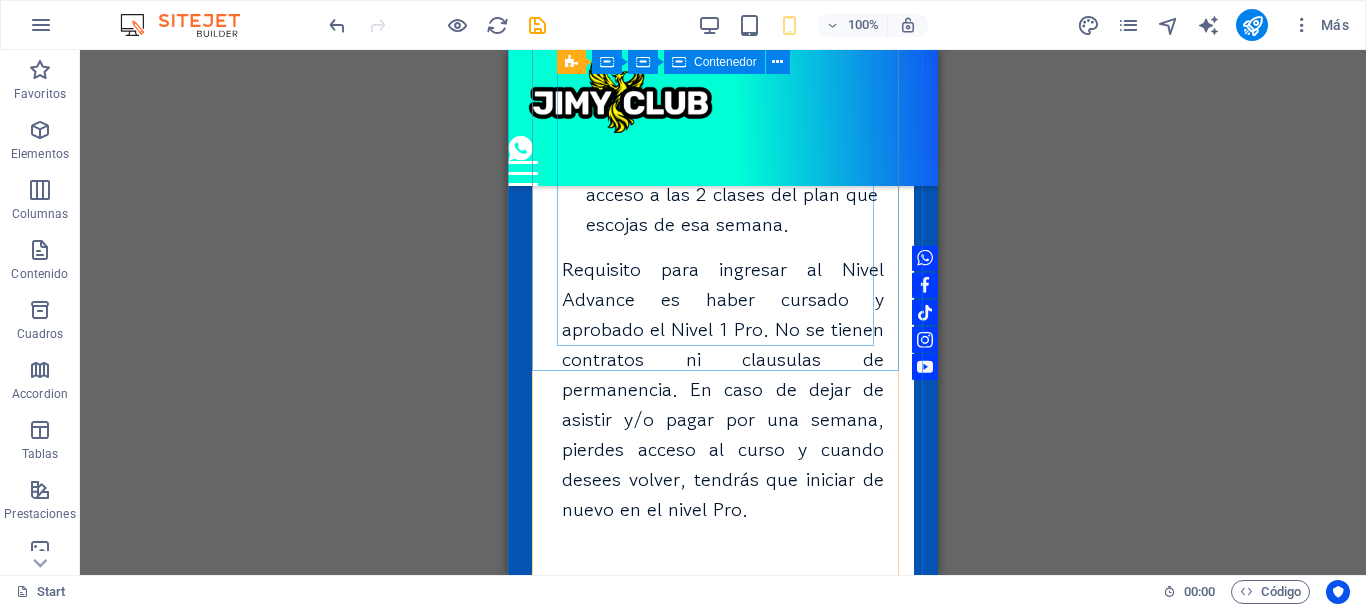 click on "NIVEL 2: ADVANCE "Llevas tu inglés al siguiente nivel. Fluidez, comprensión y seguridad al hablar." Duración: 12 meses sea que tomes el plan entre semana o el plan sabatino. Plan entre semana Clases con Docente en Vivo: Martes y Viernes de 8:00 p.m. a 9:30 p.m. vía Zoom, Meet u otra plataforma. Precio: $ 19.000 COP pesos colombianos o equivalente en dólares, por semana Incluye: Los $ 19.000 COP semanales te da acceso a las 2 clases del plan que escojas de esa semana. Plan Sábados Clases con Docente en Vivo: Sábado de 2:00 p.m. a 3:30 p.m. y de 3:30 p.m. a 5:00 p.m. vía Zoom, Meet u otra plataforma. Precio: $ 19.000 COP pesos colombianos o equivalente en dólares, por semana Incluye: Los $ 19.000 COP semanales te da acceso a las 2 clases del plan que escojas de esa semana." at bounding box center (723, -127) 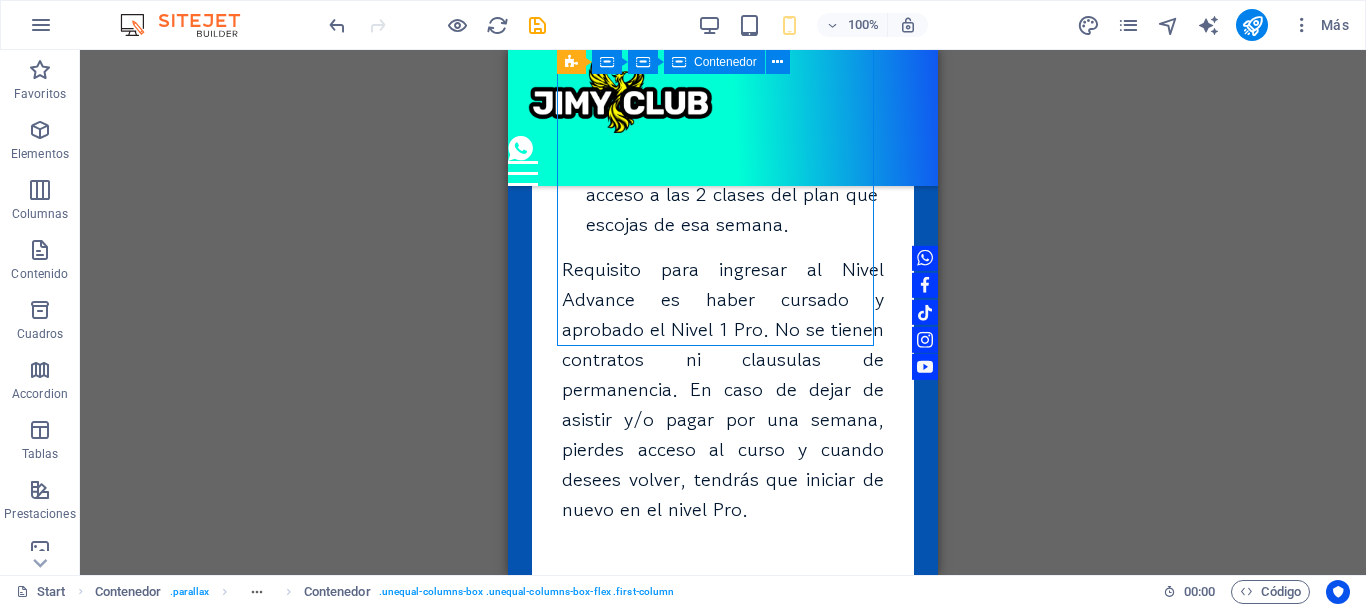 click on "NIVEL 2: ADVANCE "Llevas tu inglés al siguiente nivel. Fluidez, comprensión y seguridad al hablar." Duración: 12 meses sea que tomes el plan entre semana o el plan sabatino. Plan entre semana Clases con Docente en Vivo: Martes y Viernes de 8:00 p.m. a 9:30 p.m. vía Zoom, Meet u otra plataforma. Precio: $ 19.000 COP pesos colombianos o equivalente en dólares, por semana Incluye: Los $ 19.000 COP semanales te da acceso a las 2 clases del plan que escojas de esa semana. Plan Sábados Clases con Docente en Vivo: Sábado de 2:00 p.m. a 3:30 p.m. y de 3:30 p.m. a 5:00 p.m. vía Zoom, Meet u otra plataforma. Precio: $ 19.000 COP pesos colombianos o equivalente en dólares, por semana Incluye: Los $ 19.000 COP semanales te da acceso a las 2 clases del plan que escojas de esa semana." at bounding box center (723, -127) 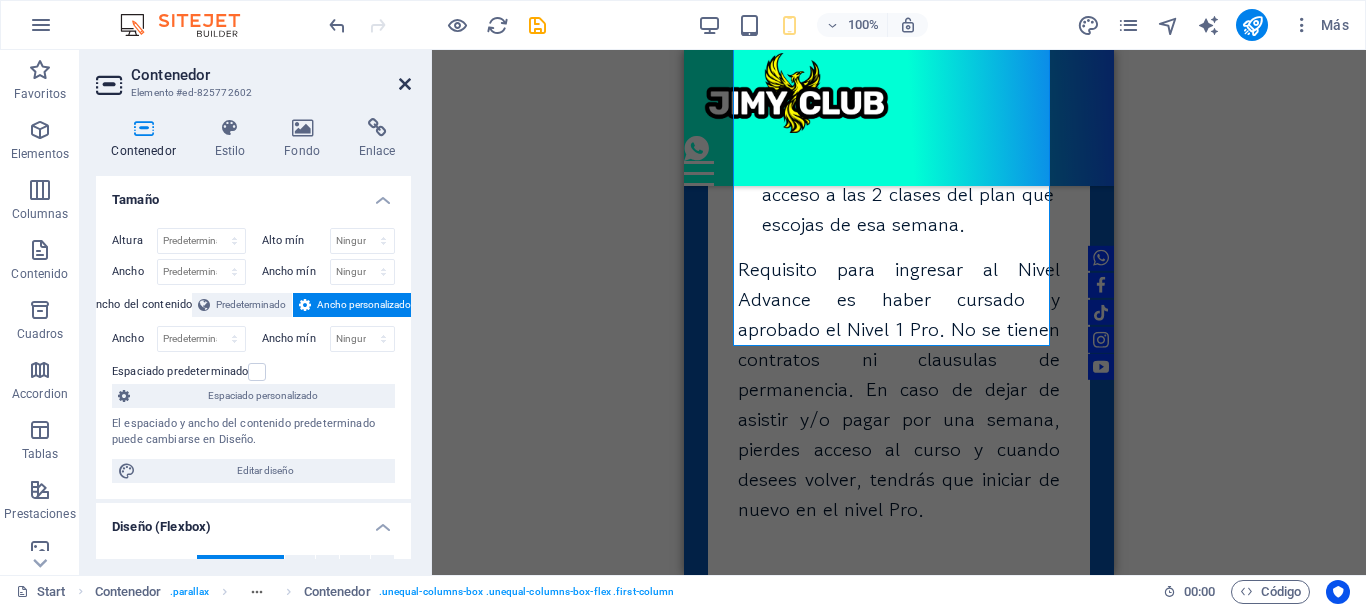 click at bounding box center (405, 84) 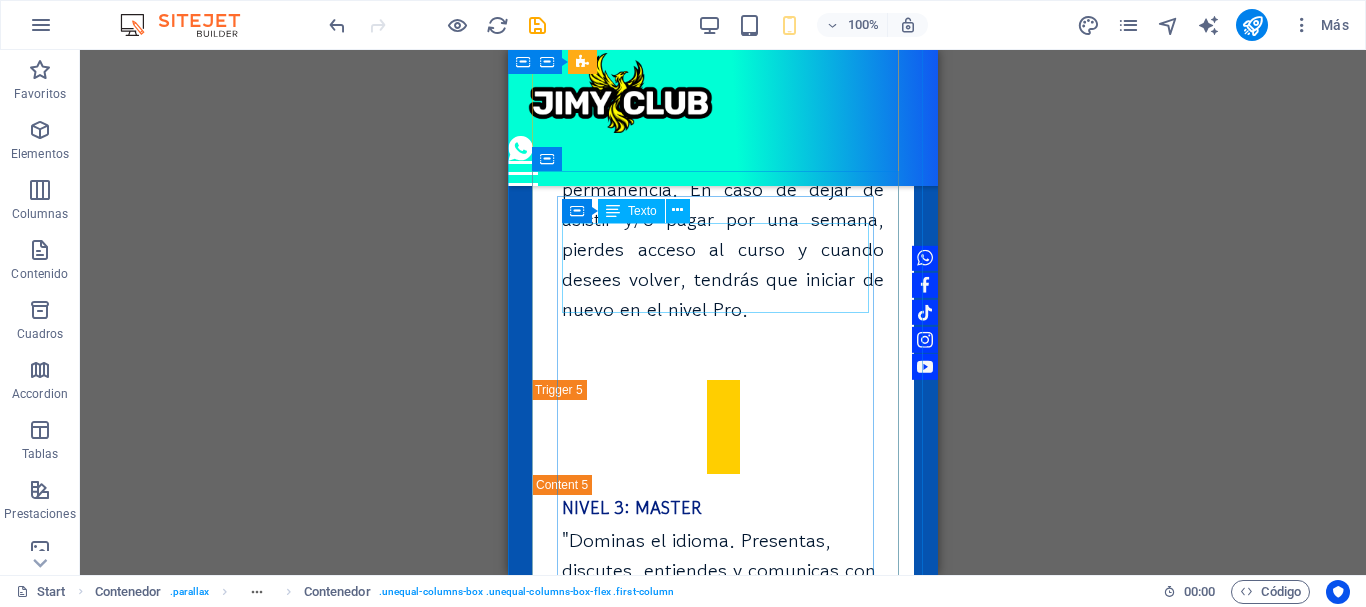 scroll, scrollTop: 9158, scrollLeft: 0, axis: vertical 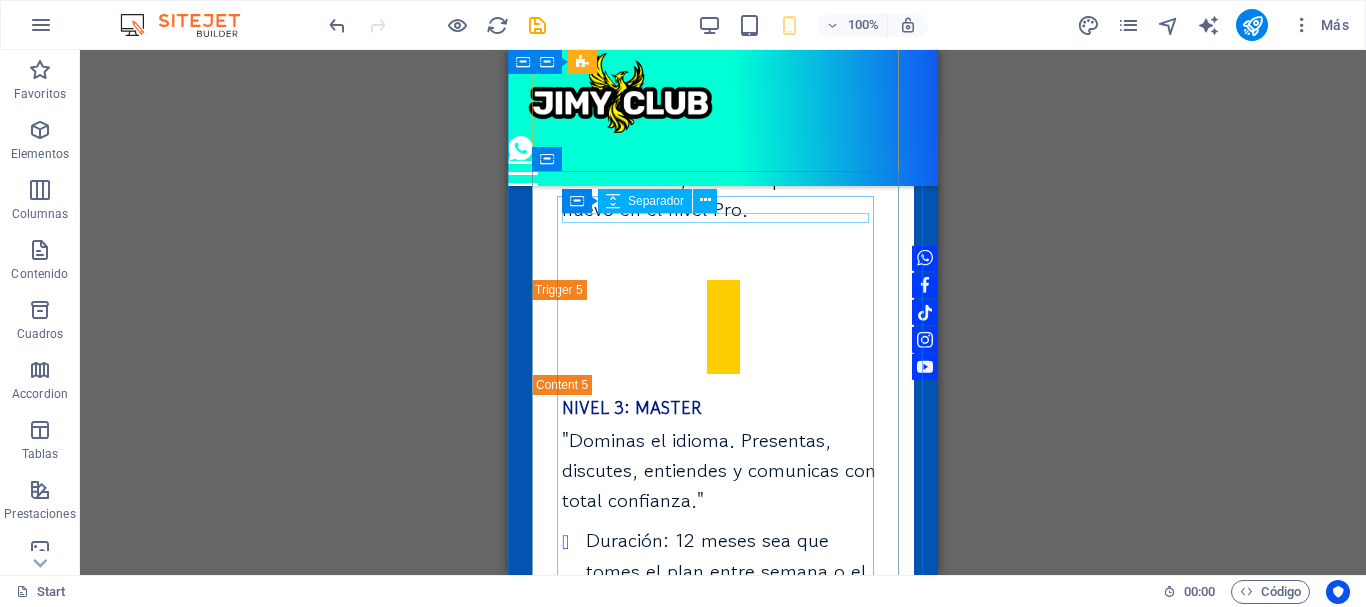 click at bounding box center (723, 421) 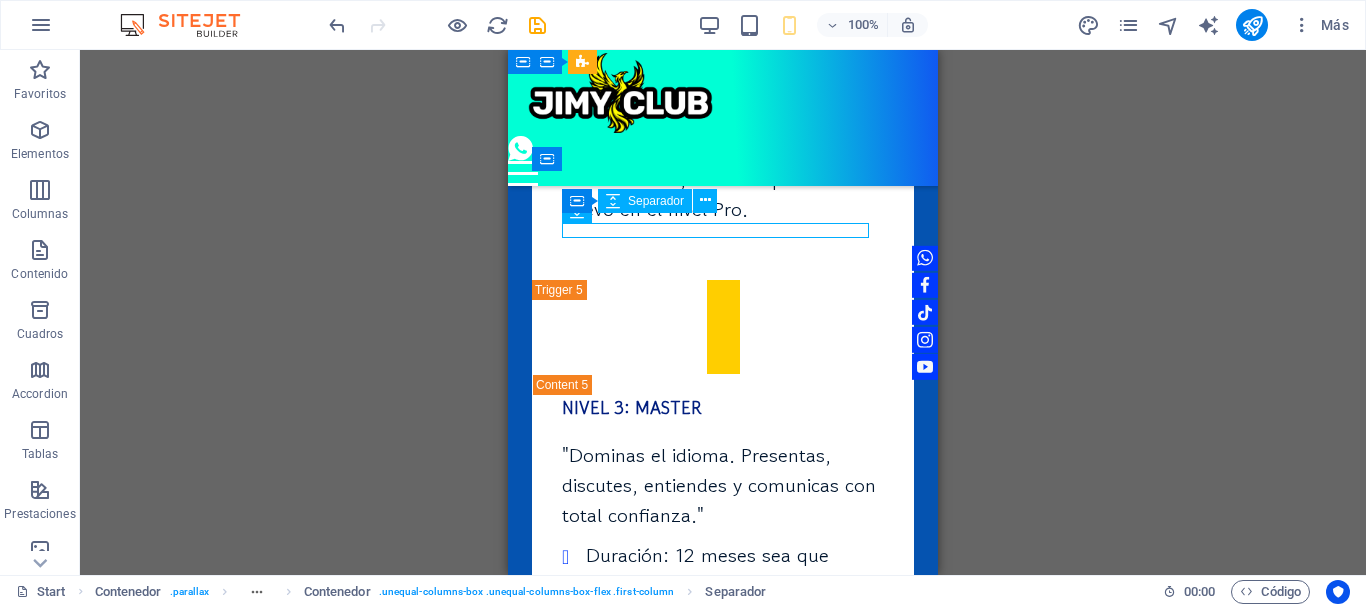 click at bounding box center [723, 421] 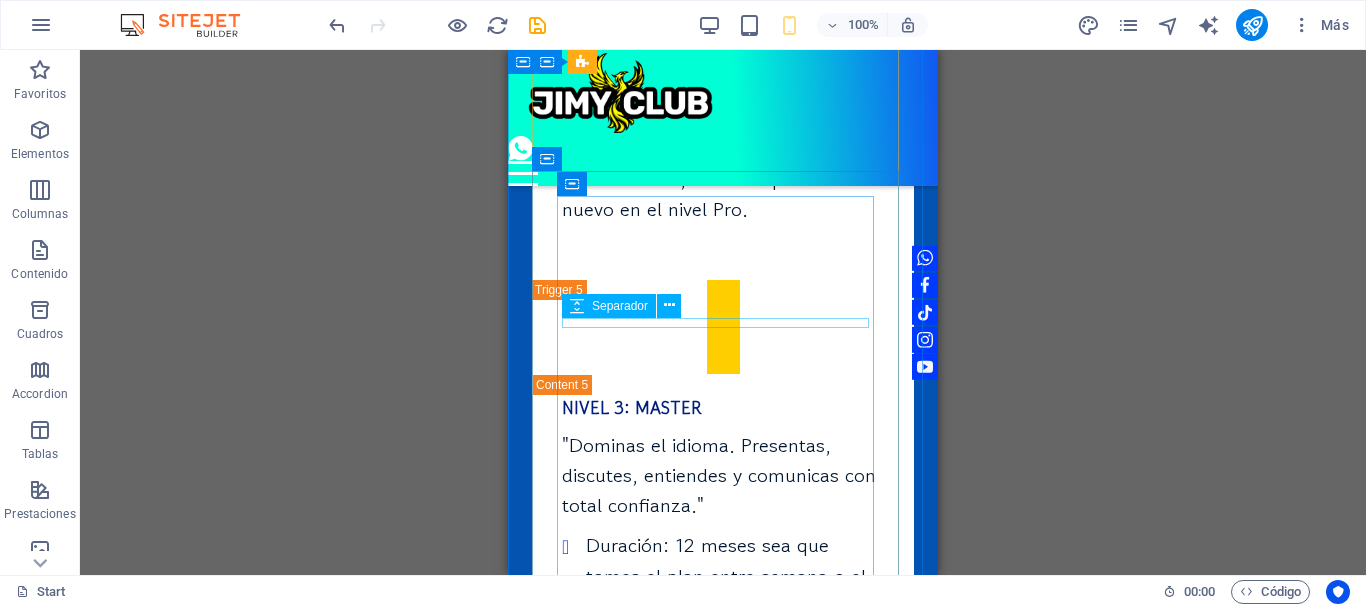 click at bounding box center [723, 526] 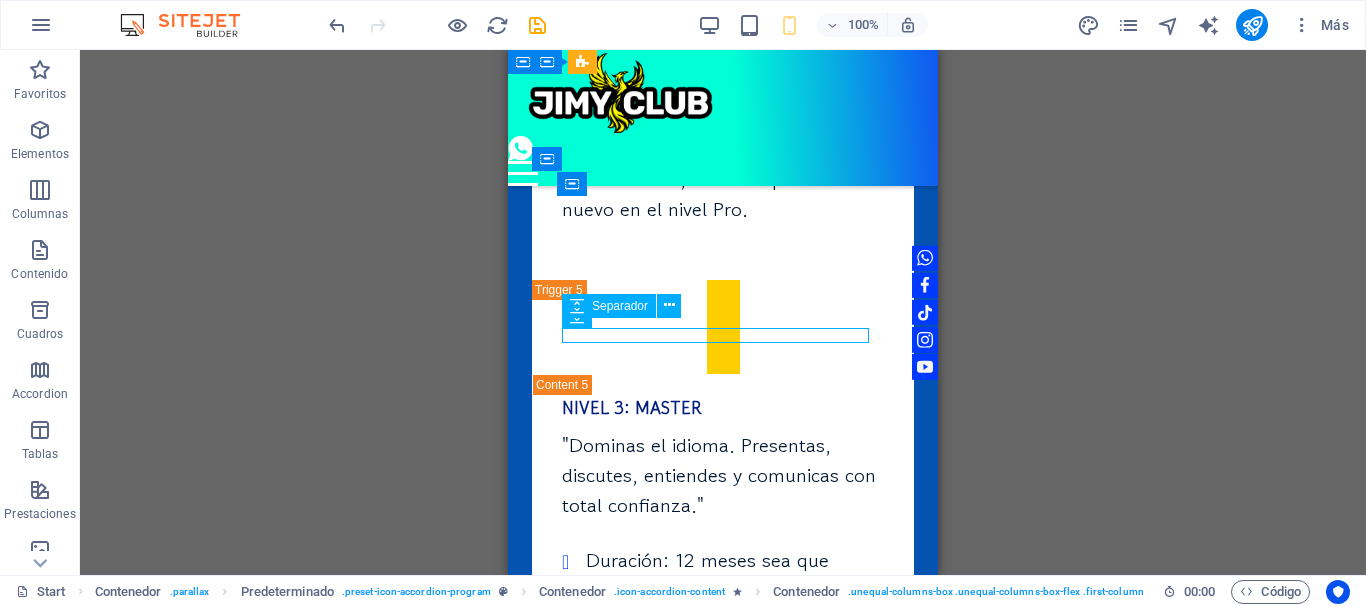 click at bounding box center (723, 526) 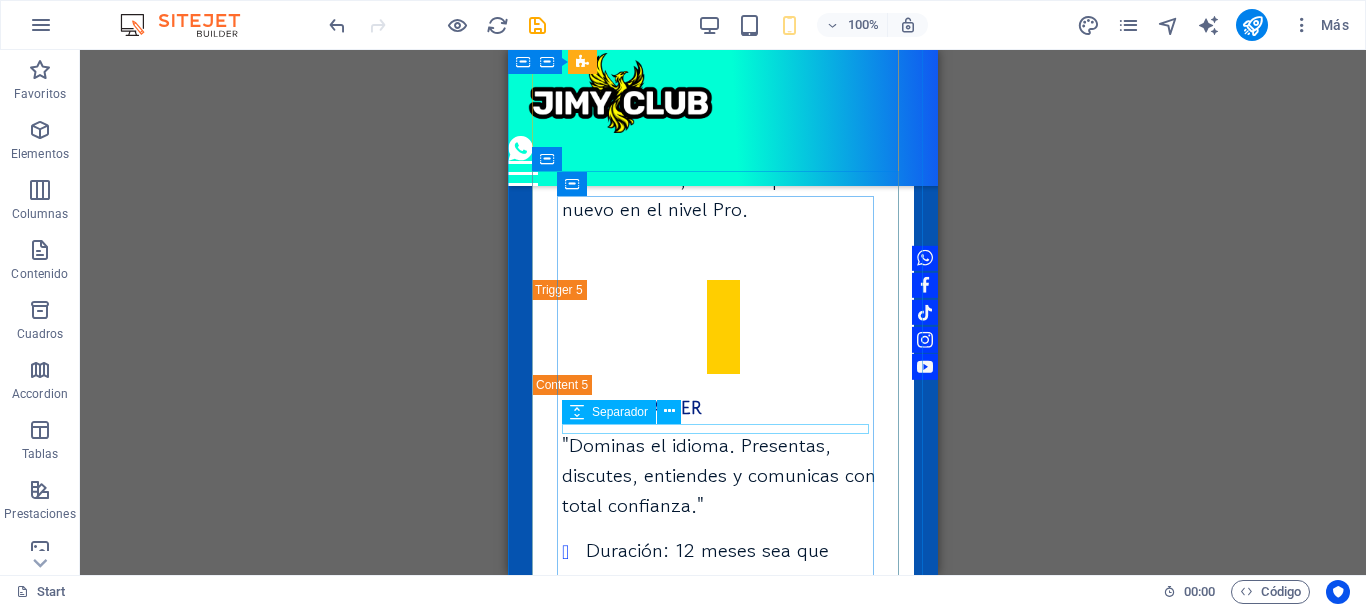 click at bounding box center (723, 632) 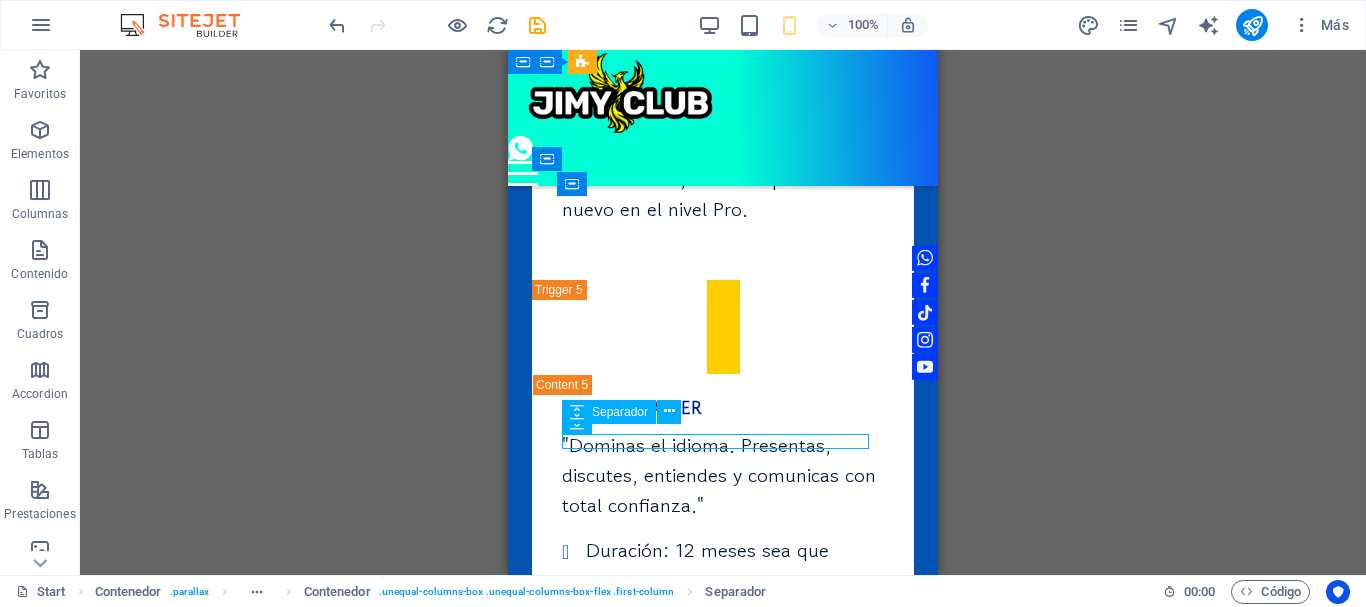 click at bounding box center (723, 632) 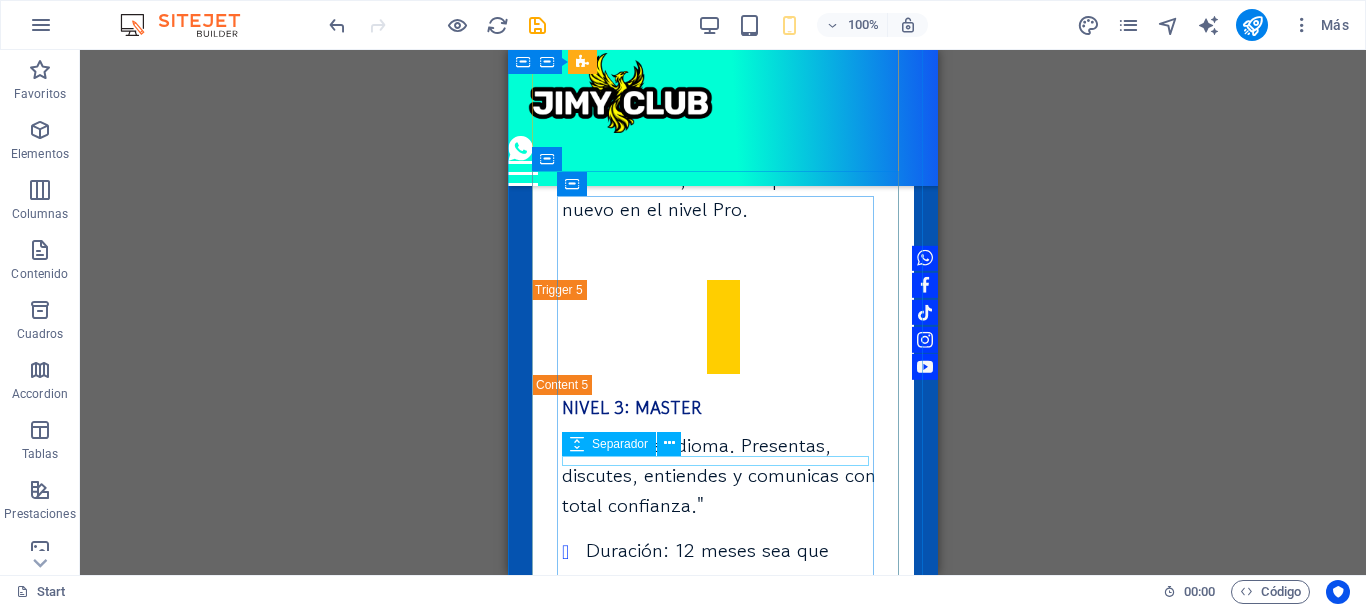click at bounding box center [723, 664] 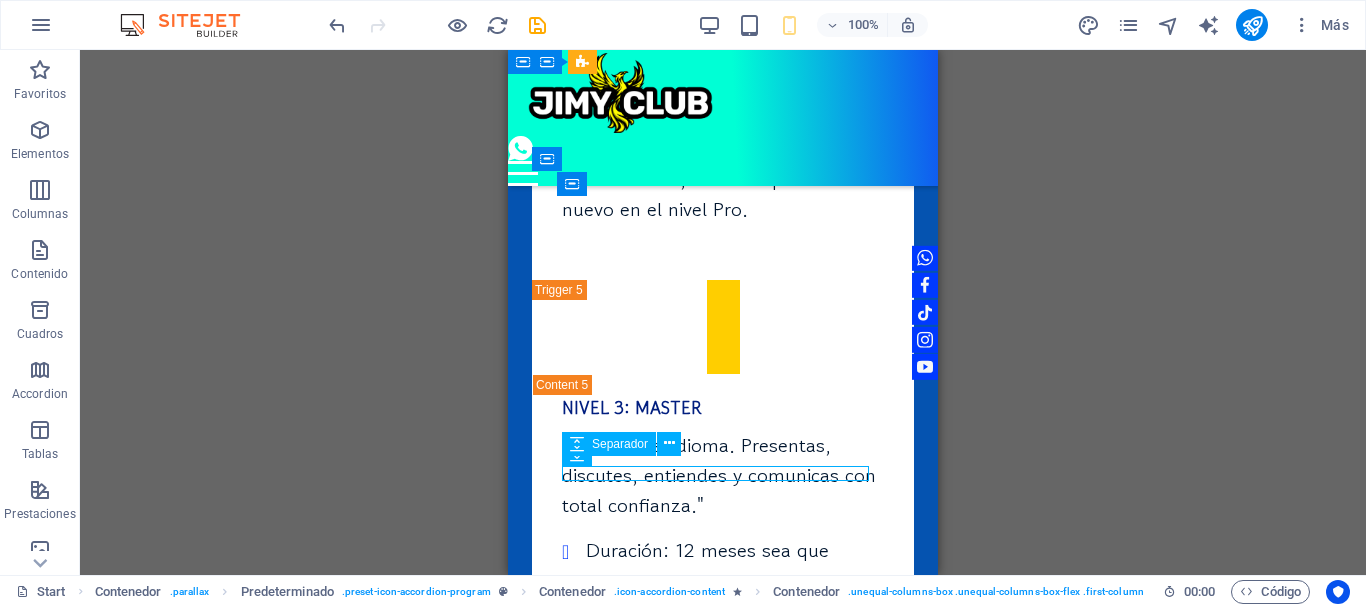 click at bounding box center (723, 664) 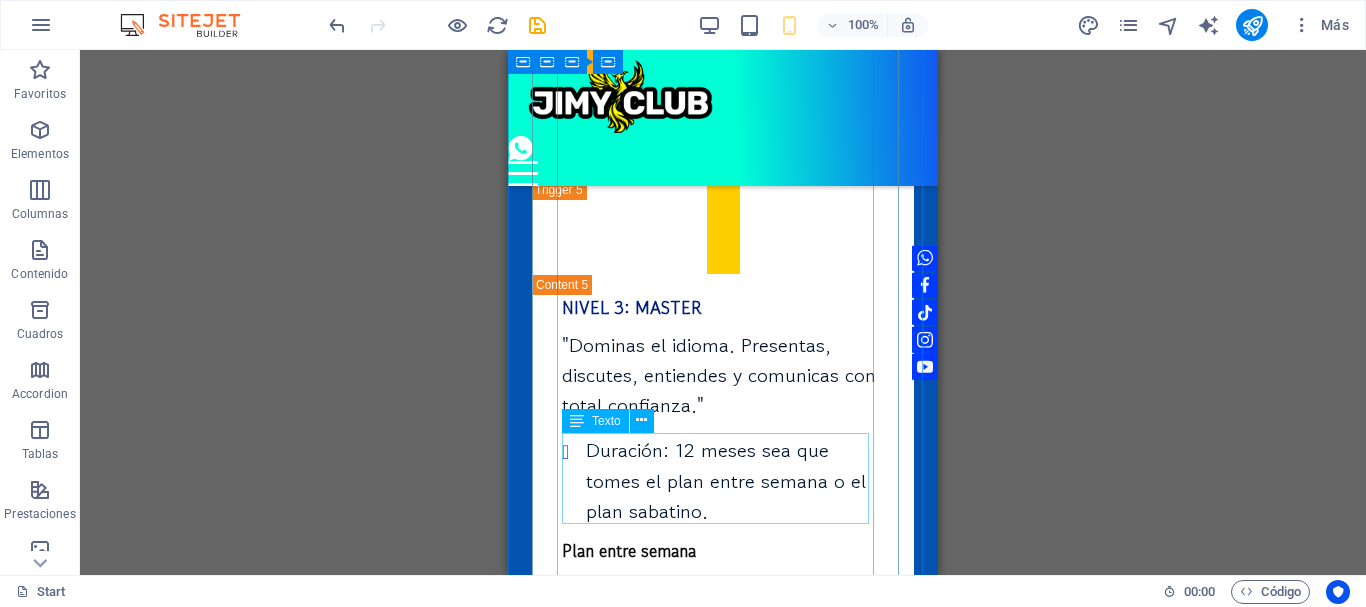 scroll, scrollTop: 9358, scrollLeft: 0, axis: vertical 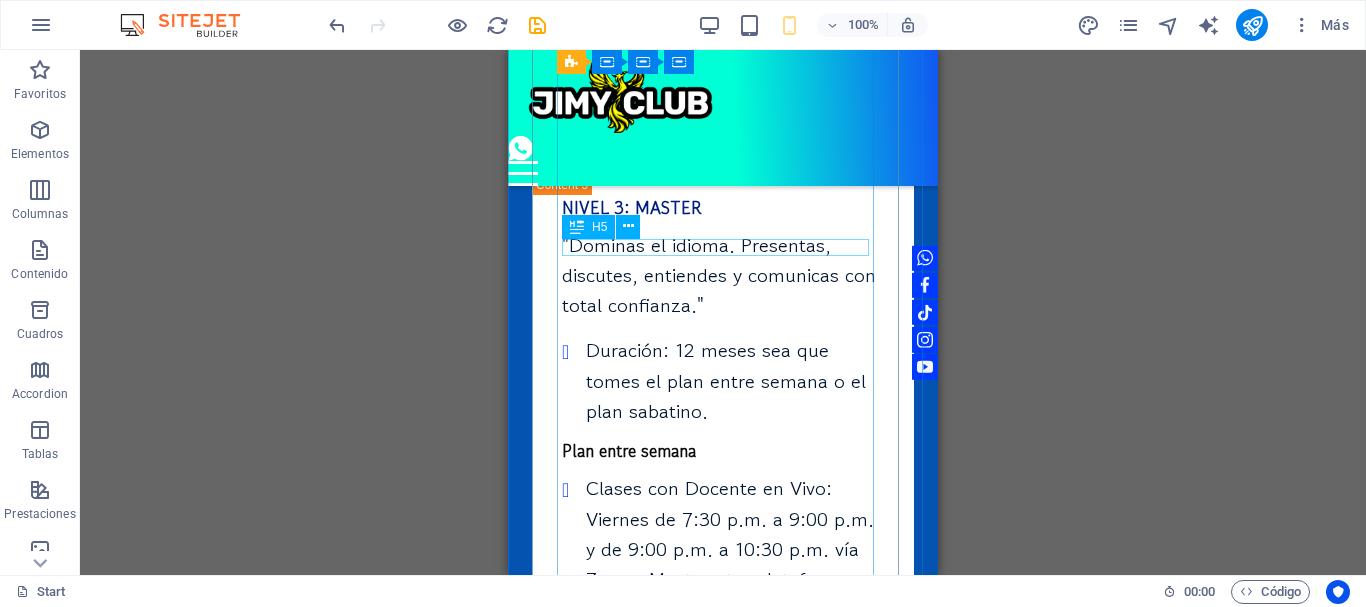 click on "Plan entre semana" at bounding box center (723, 450) 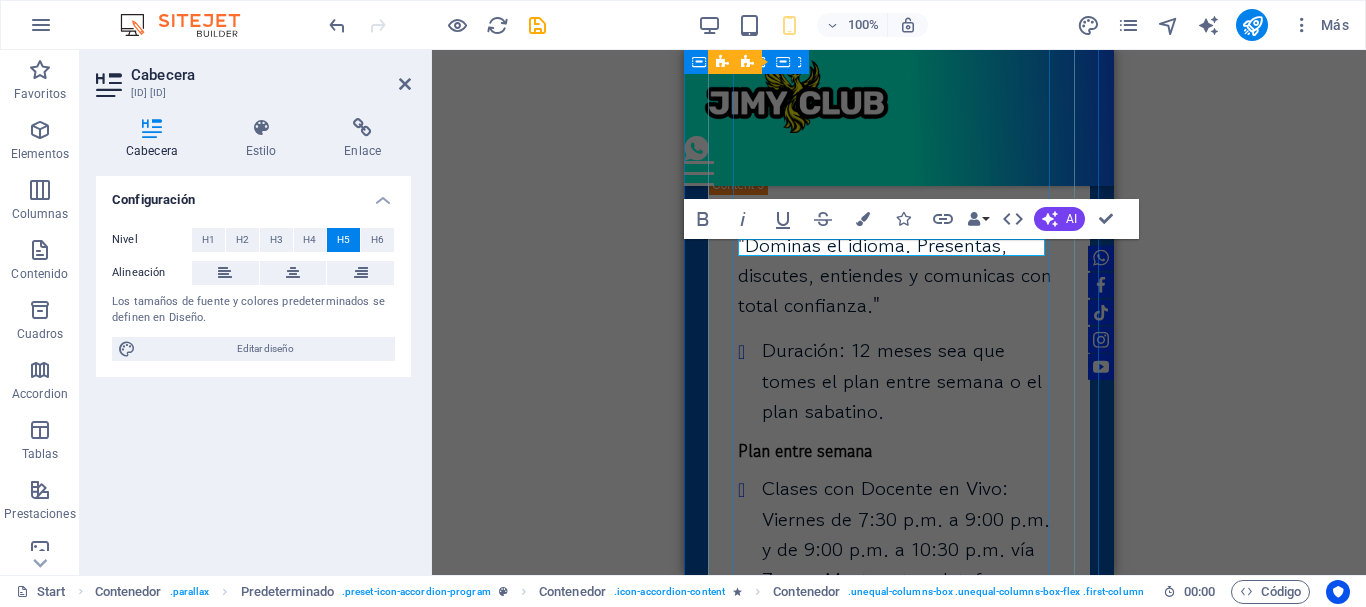 click on "Plan entre semana" at bounding box center (899, 450) 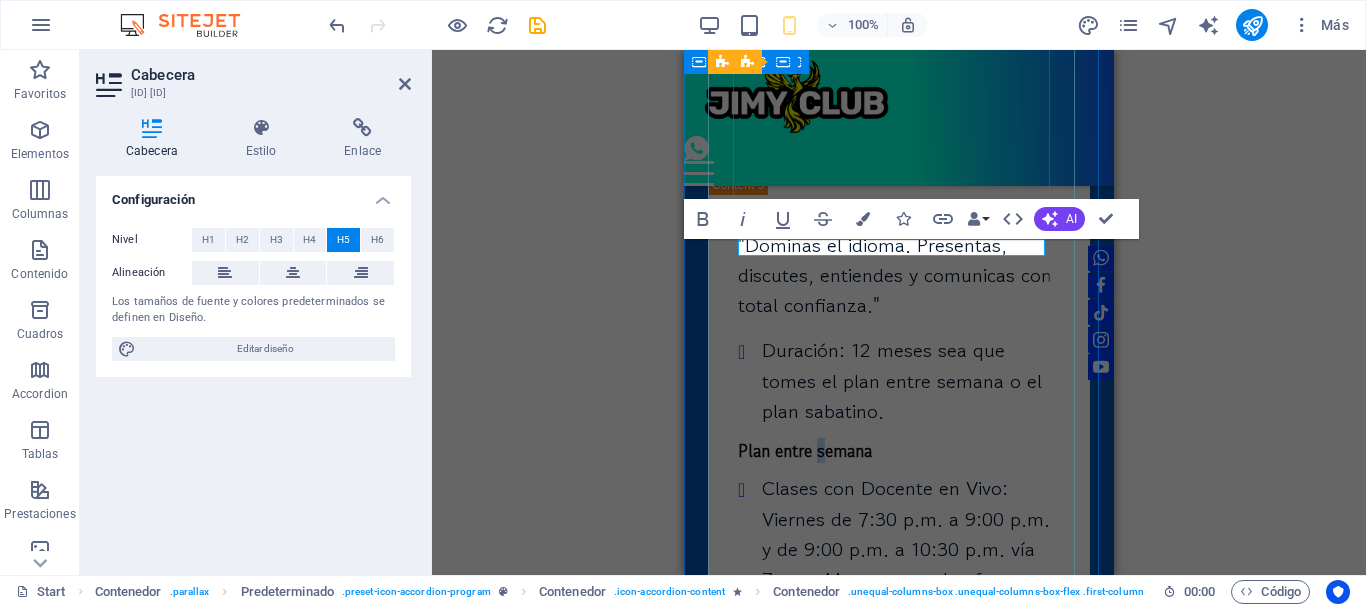 click on "Plan entre semana" at bounding box center (899, 450) 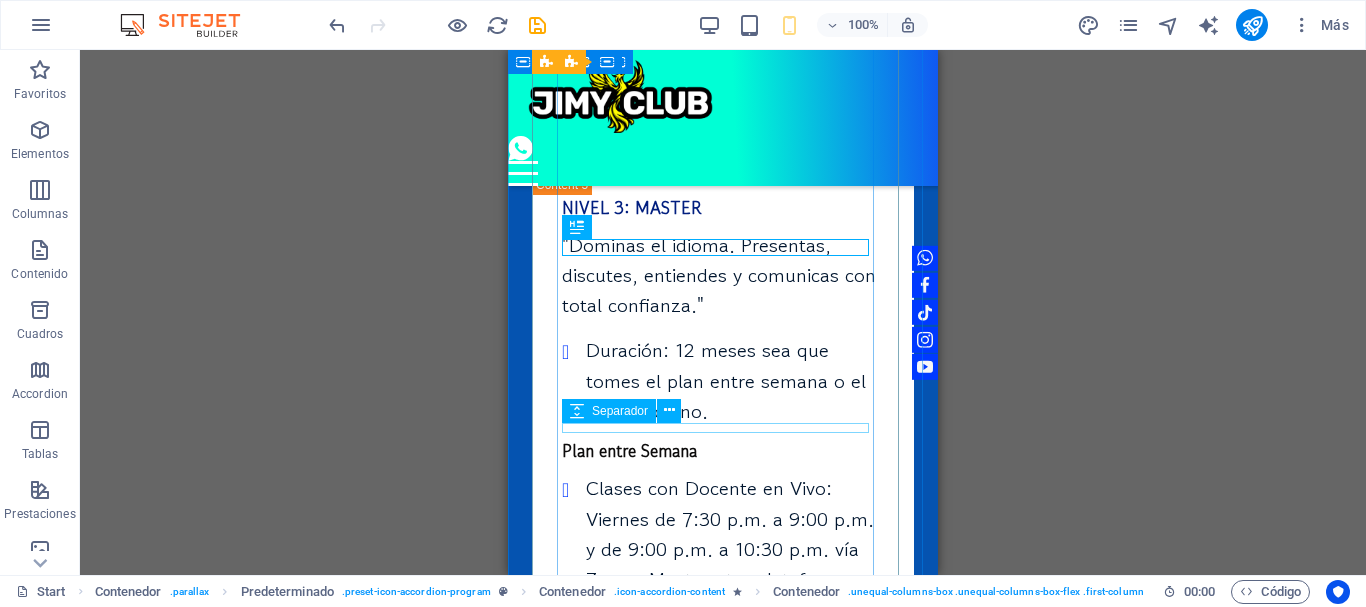 click at bounding box center (723, 661) 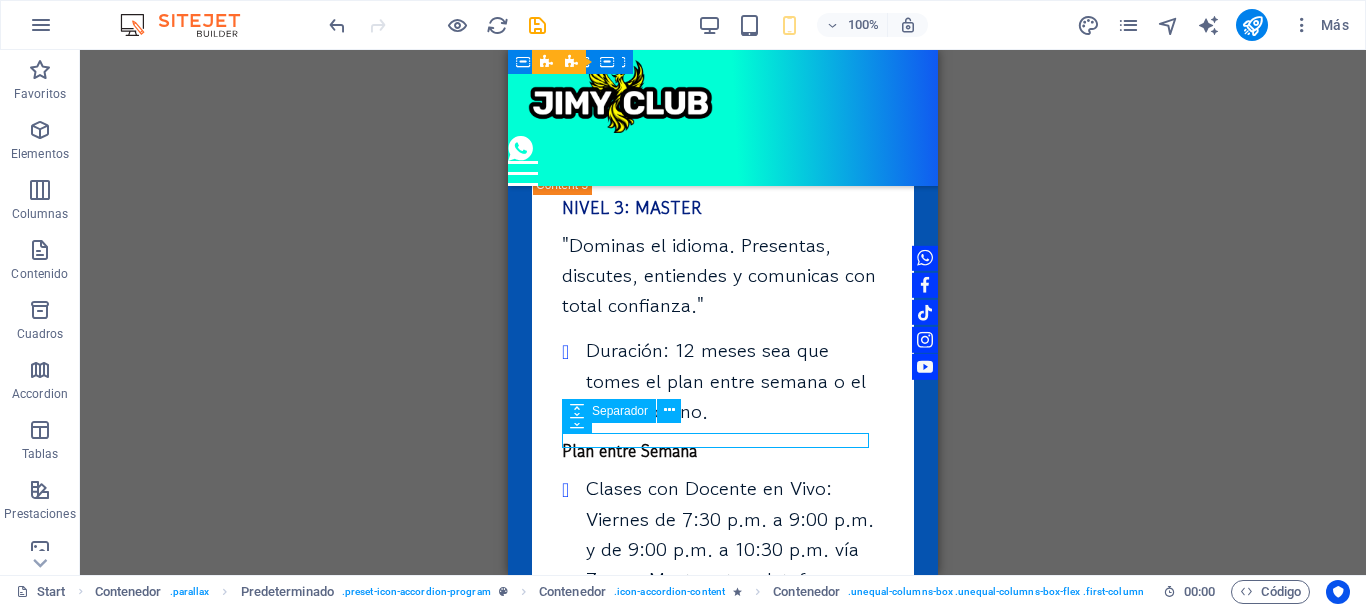 click at bounding box center (723, 661) 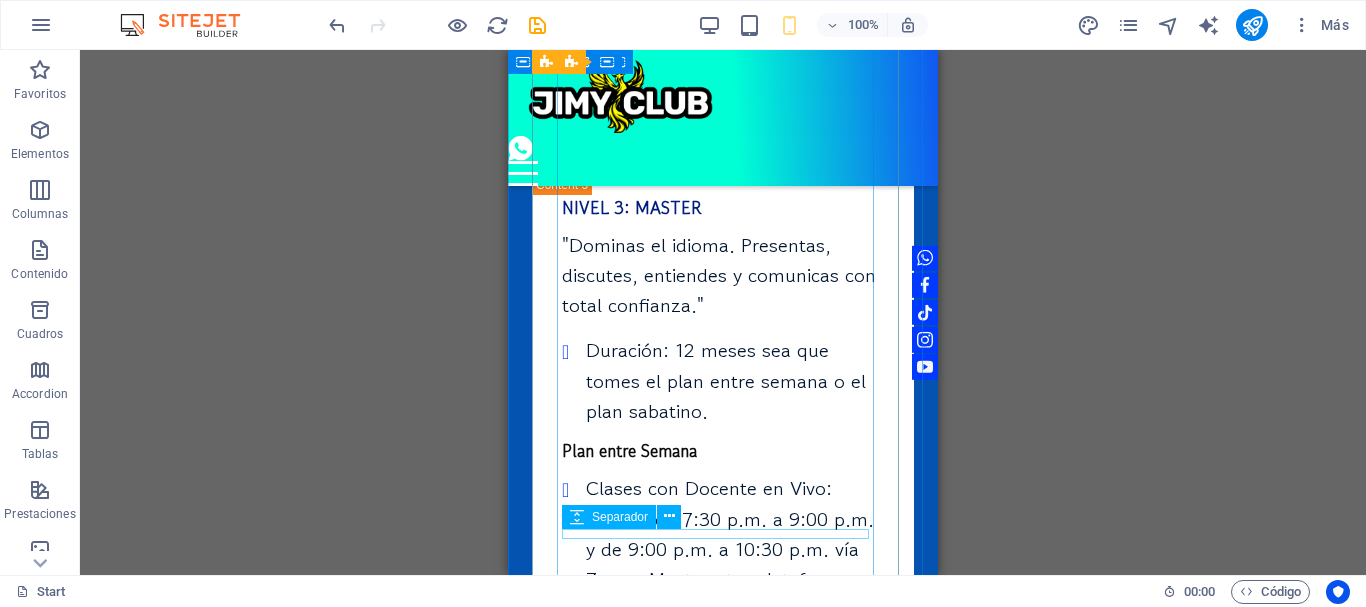click at bounding box center (723, 767) 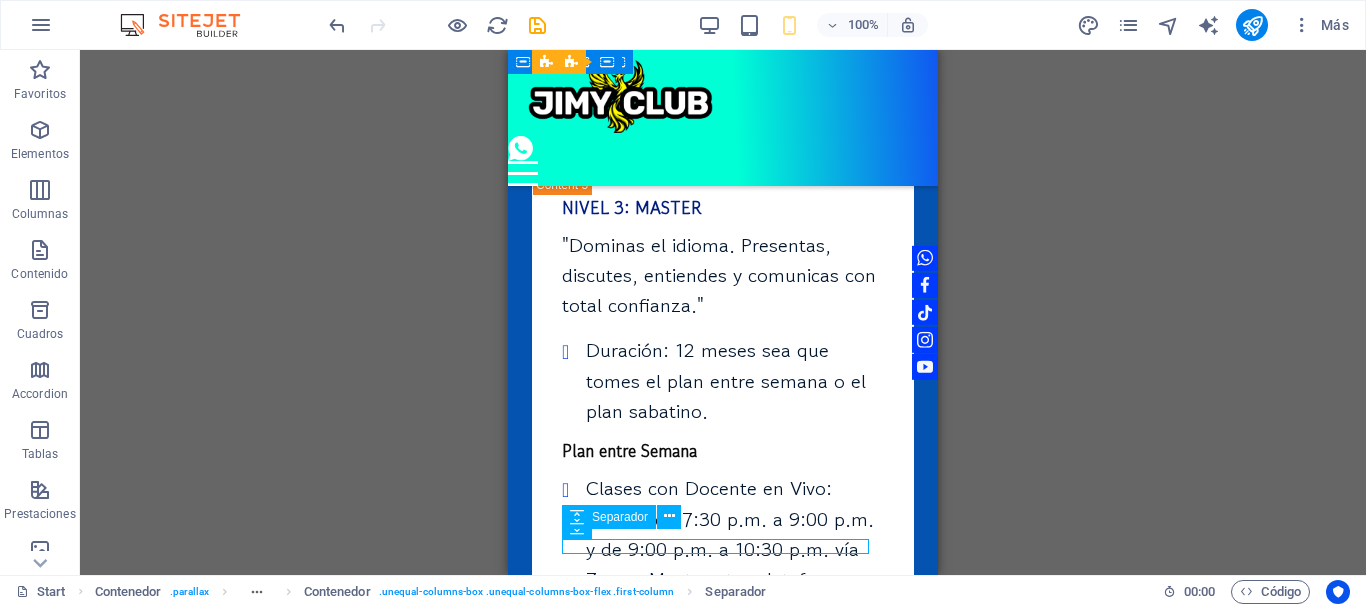 click at bounding box center (723, 767) 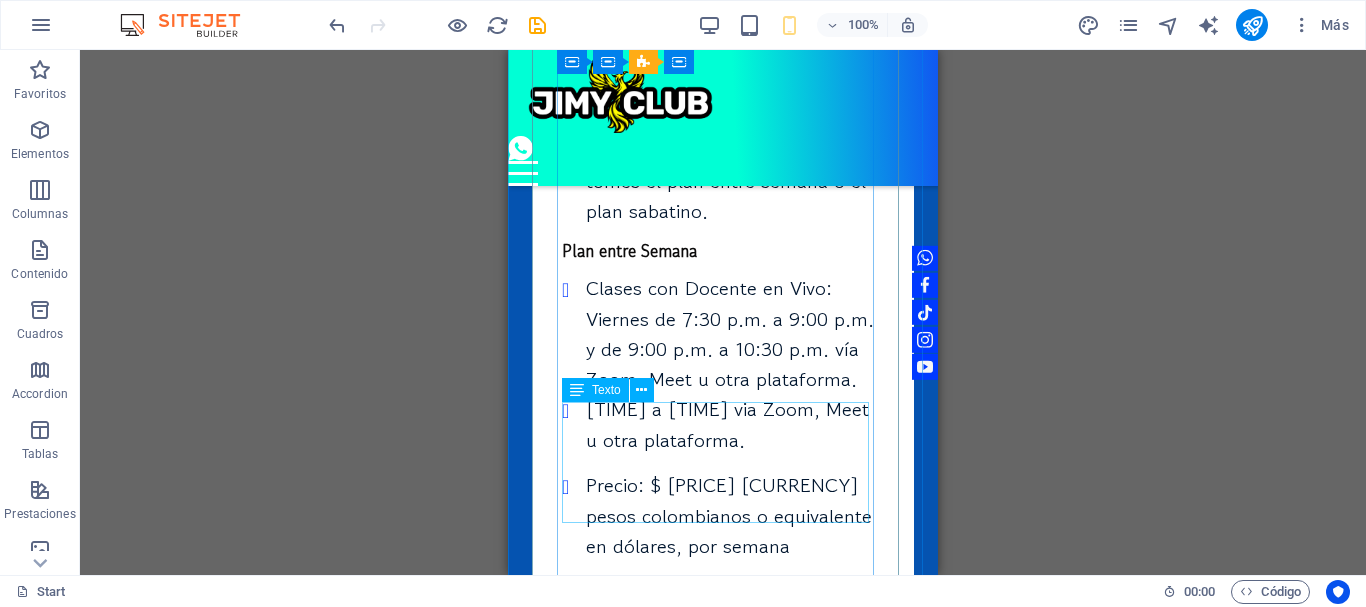 scroll, scrollTop: 9658, scrollLeft: 0, axis: vertical 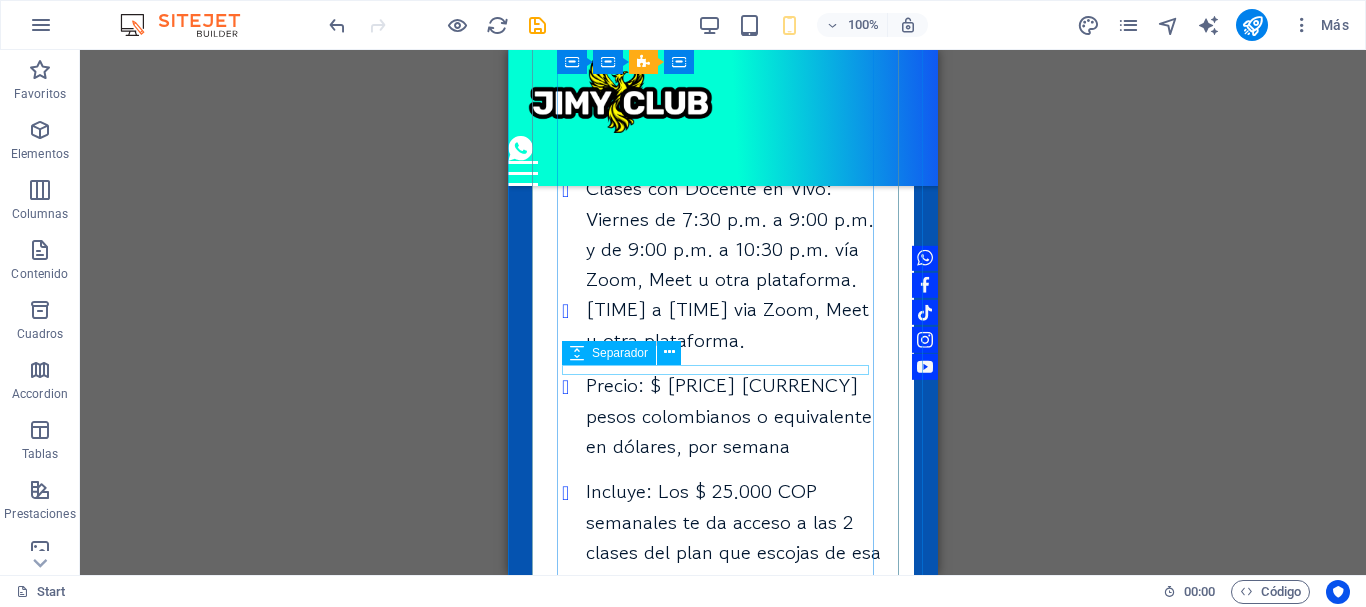 click at bounding box center [723, 603] 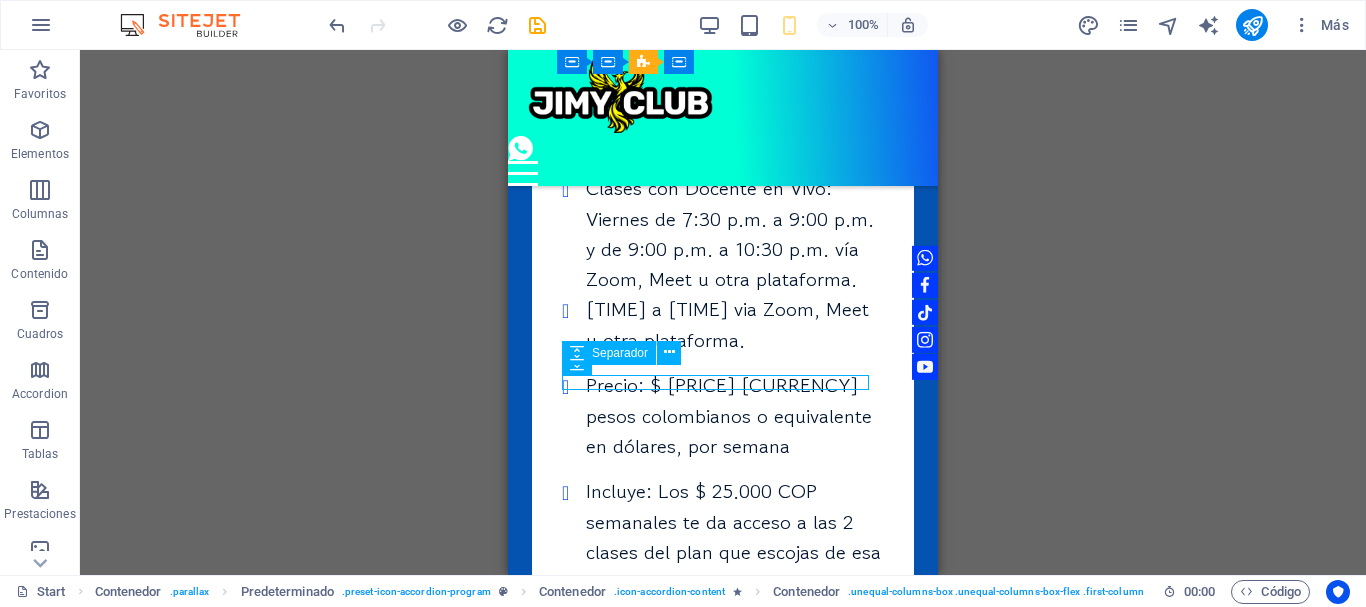 click at bounding box center (723, 603) 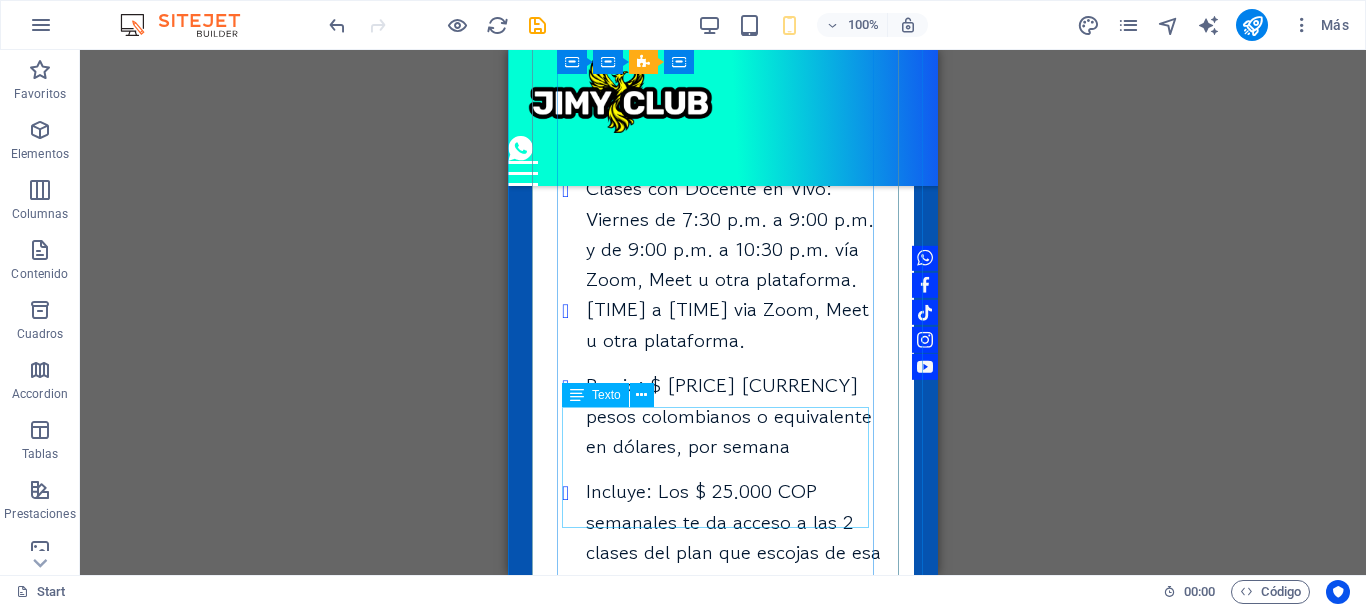 click on "Clases con Docente en Vivo: Sábado de 6:00 p.m. a 7:30 p.m. y de 7:30 p.m. a 9:00 p.m. vía Zoom, Meet u otra plataforma." at bounding box center [723, 700] 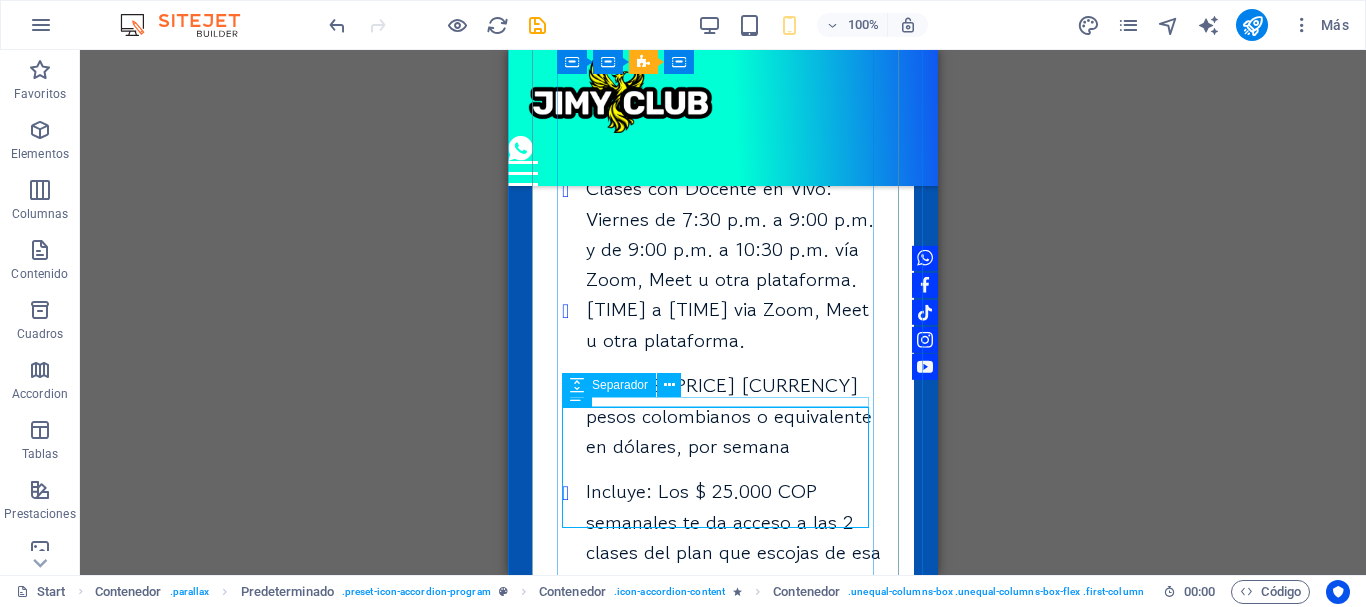 click at bounding box center [723, 635] 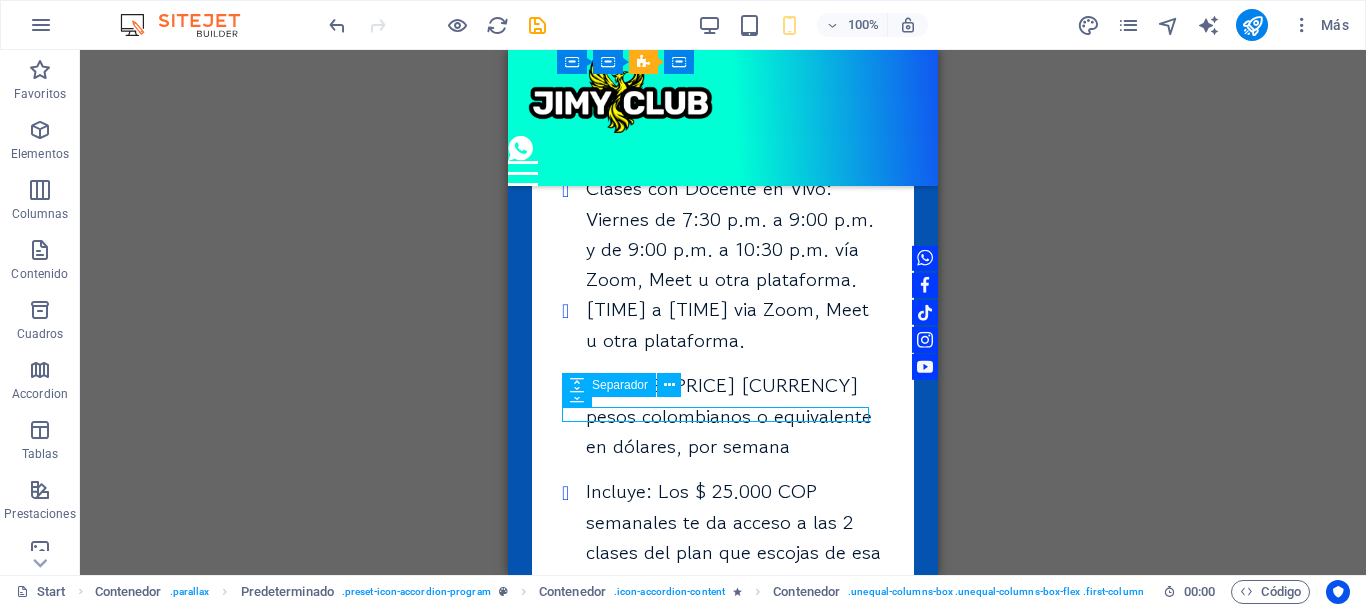 click at bounding box center [723, 635] 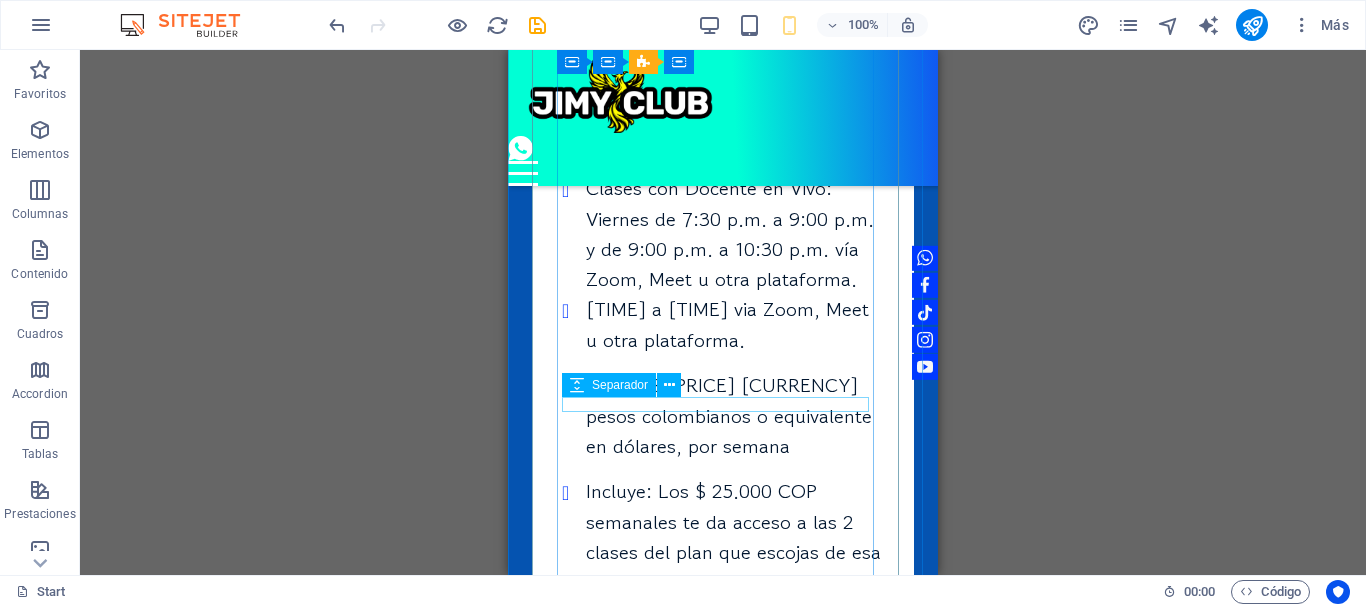 scroll, scrollTop: 9858, scrollLeft: 0, axis: vertical 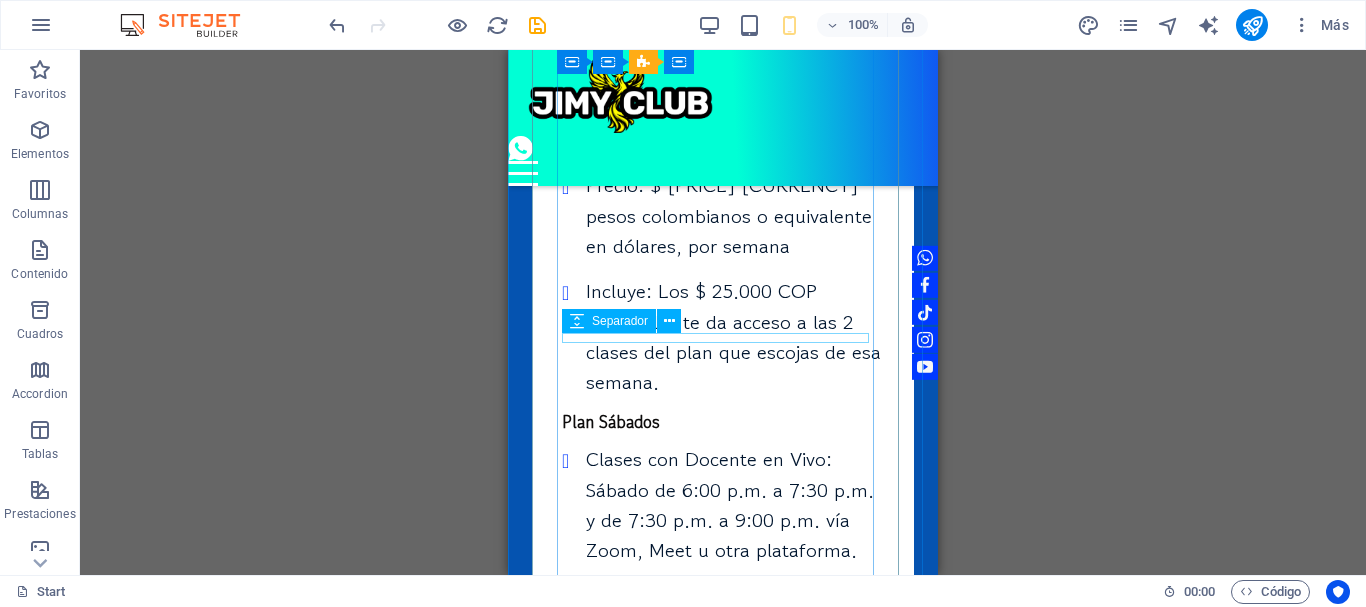 click at bounding box center (723, 571) 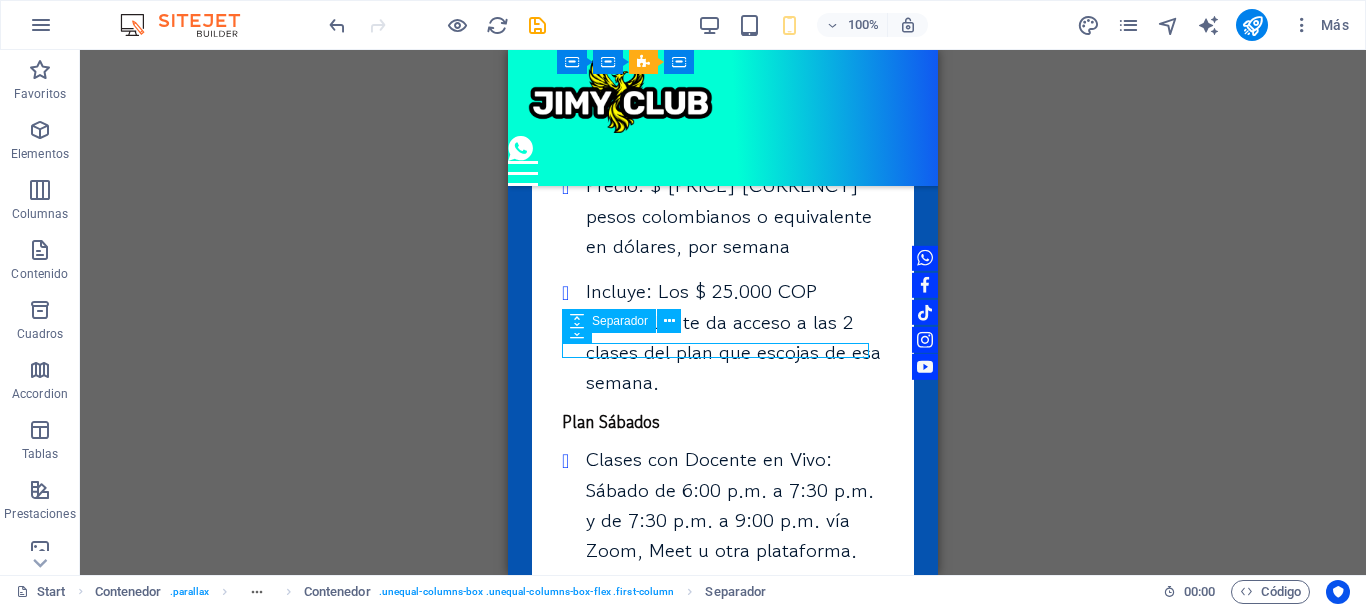 click at bounding box center [723, 571] 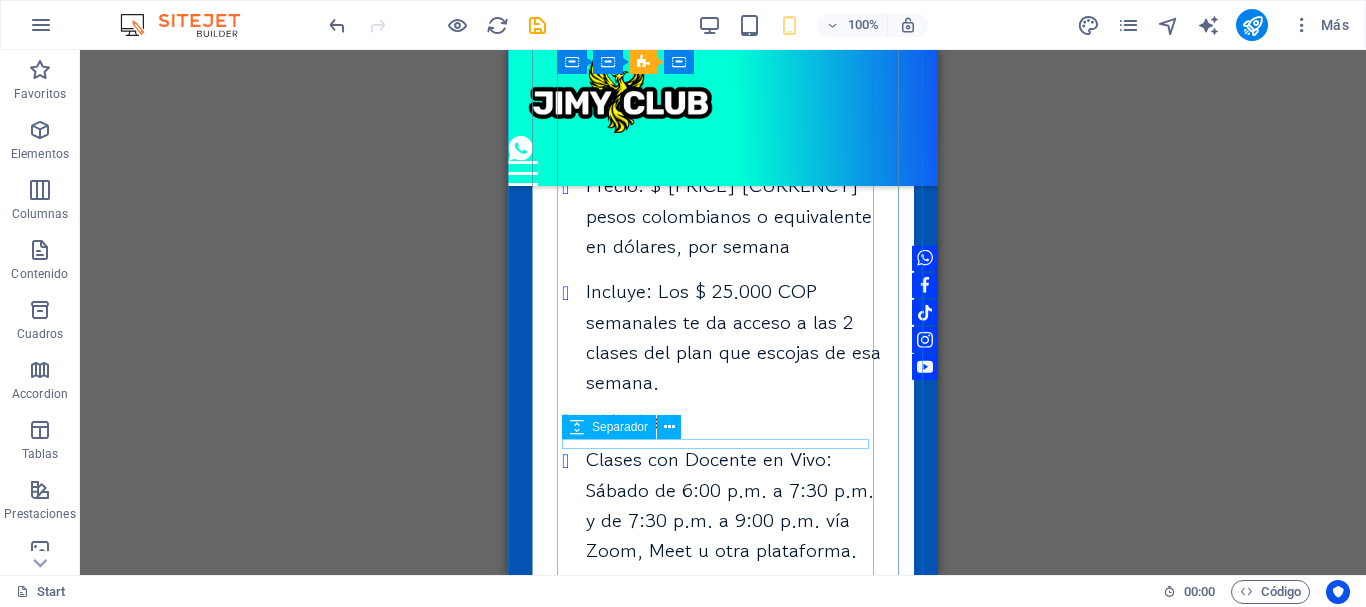 click at bounding box center [723, 677] 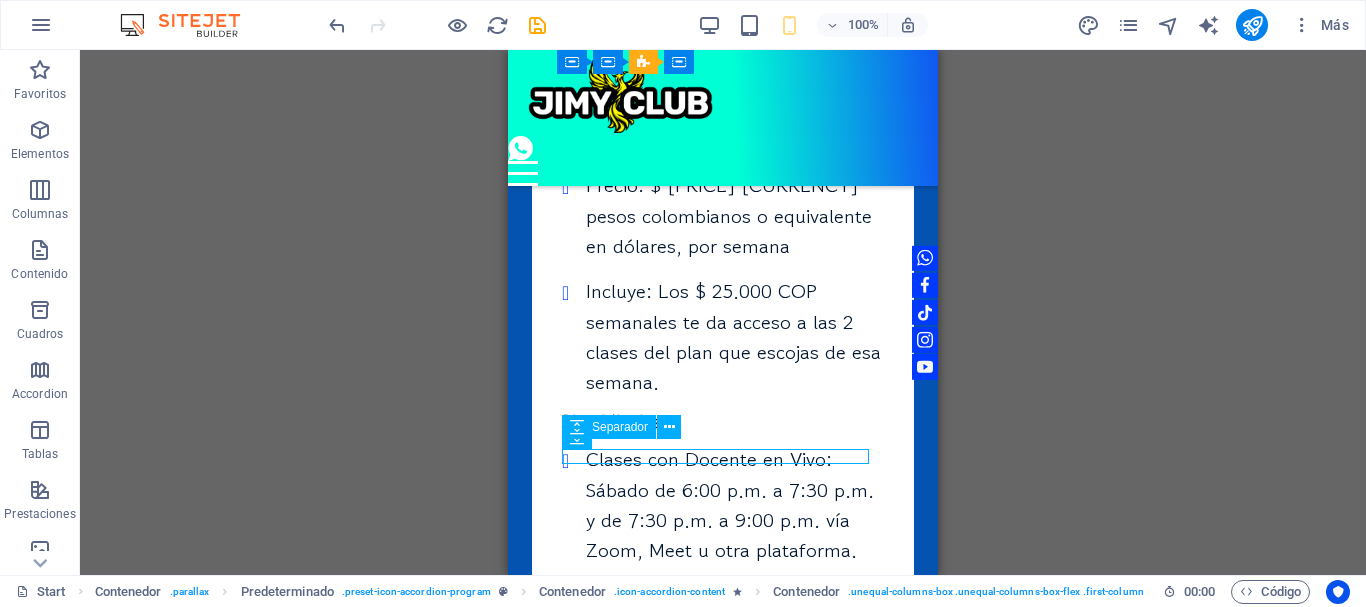 click at bounding box center [723, 677] 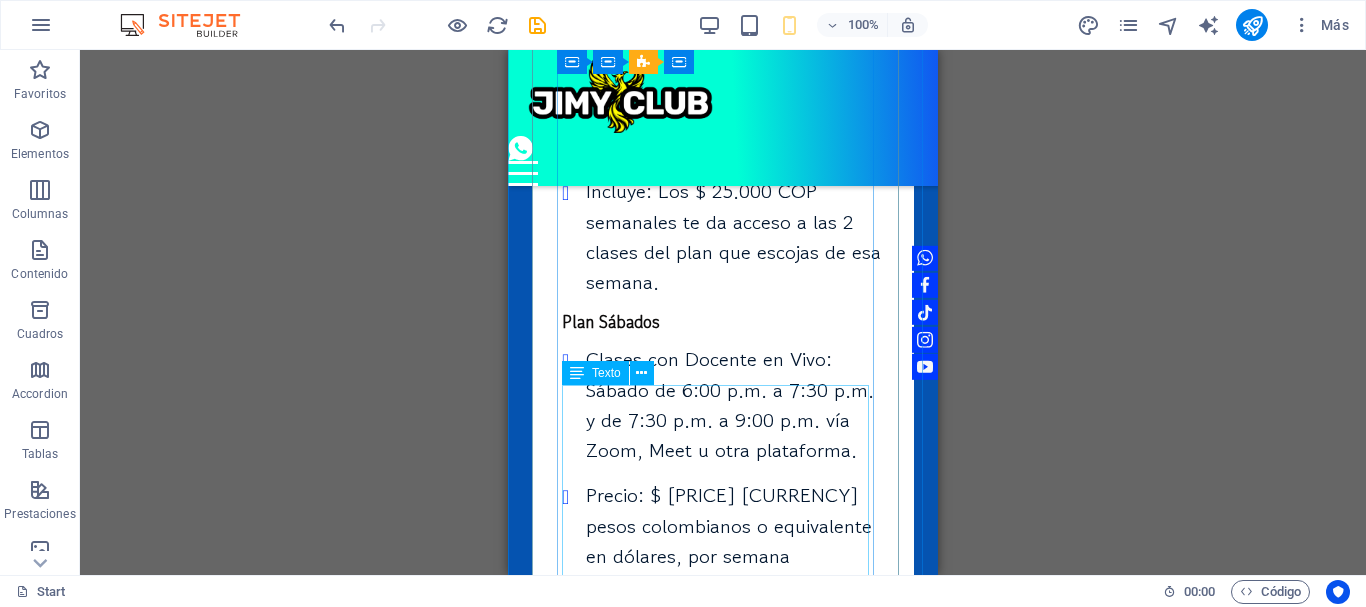 scroll, scrollTop: 10058, scrollLeft: 0, axis: vertical 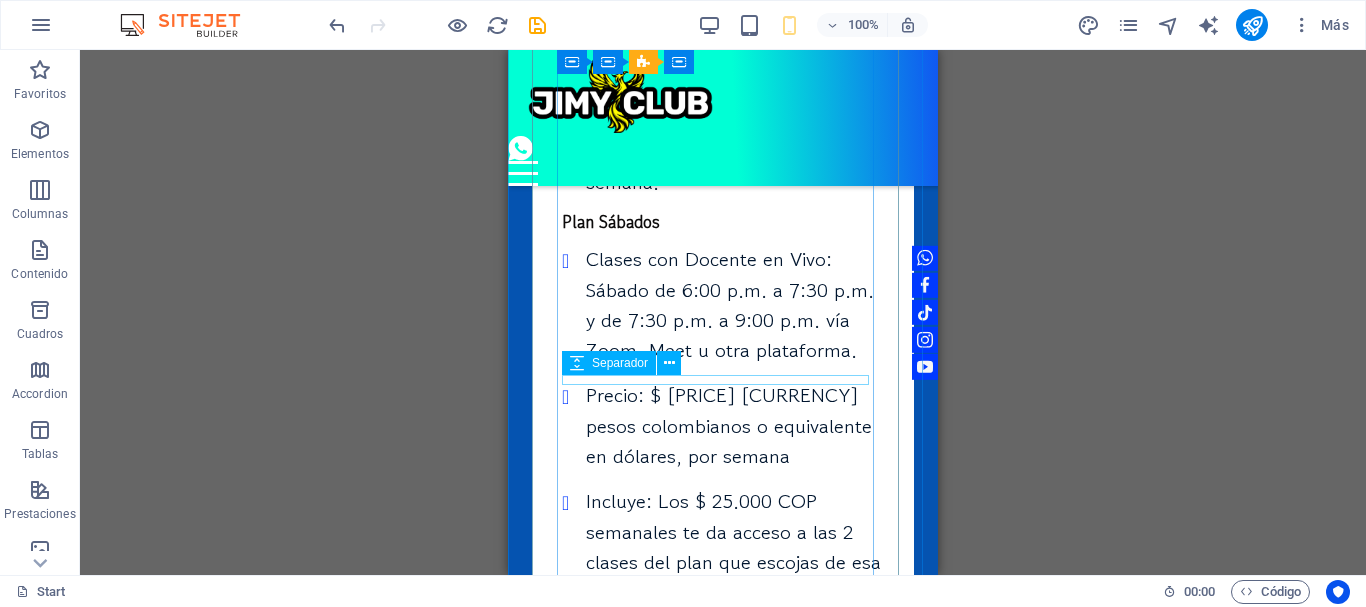 click at bounding box center (723, 613) 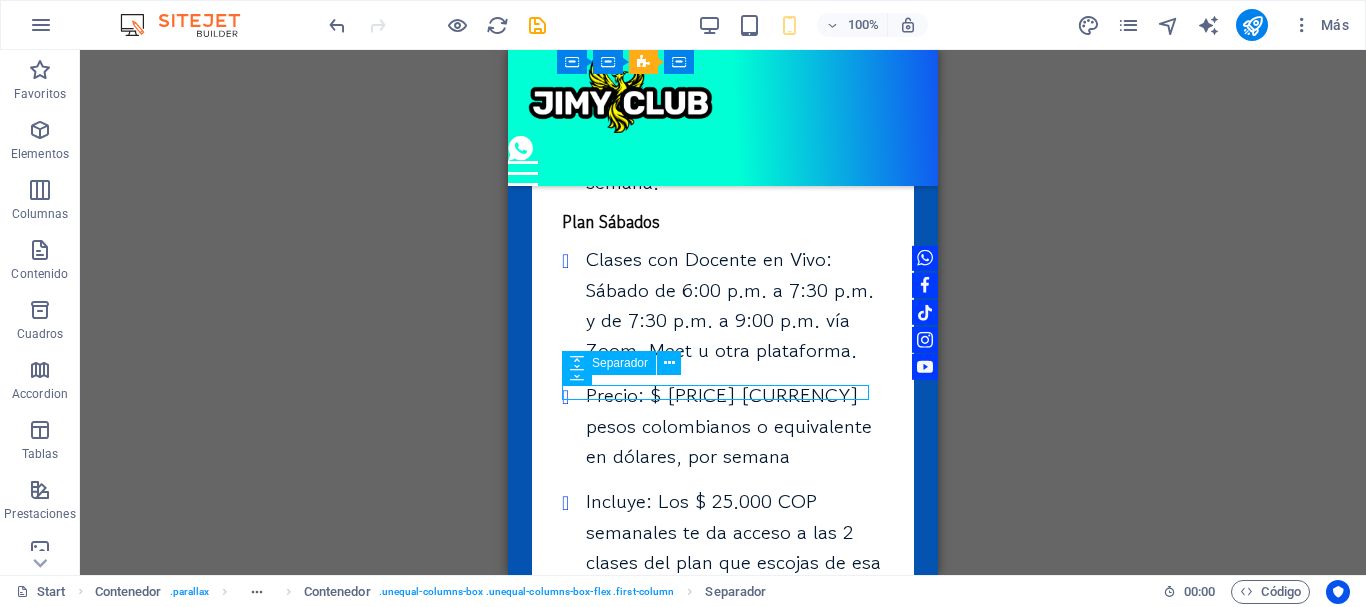 click at bounding box center [723, 613] 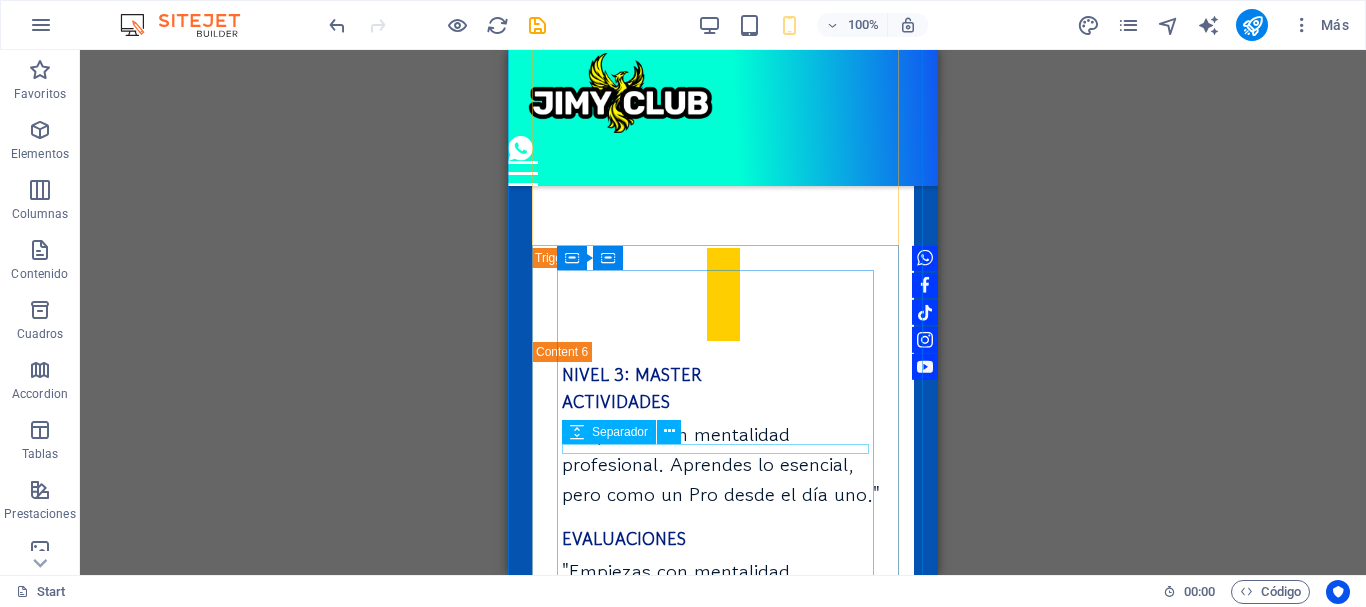 scroll, scrollTop: 10658, scrollLeft: 0, axis: vertical 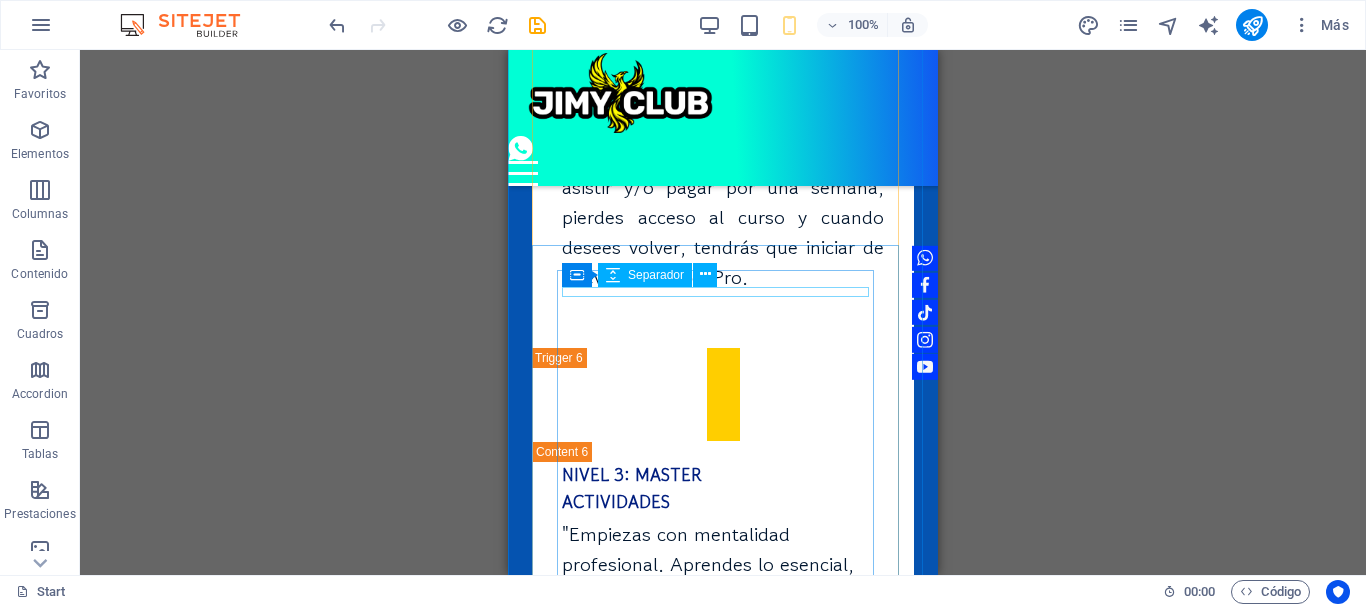 click at bounding box center [723, 488] 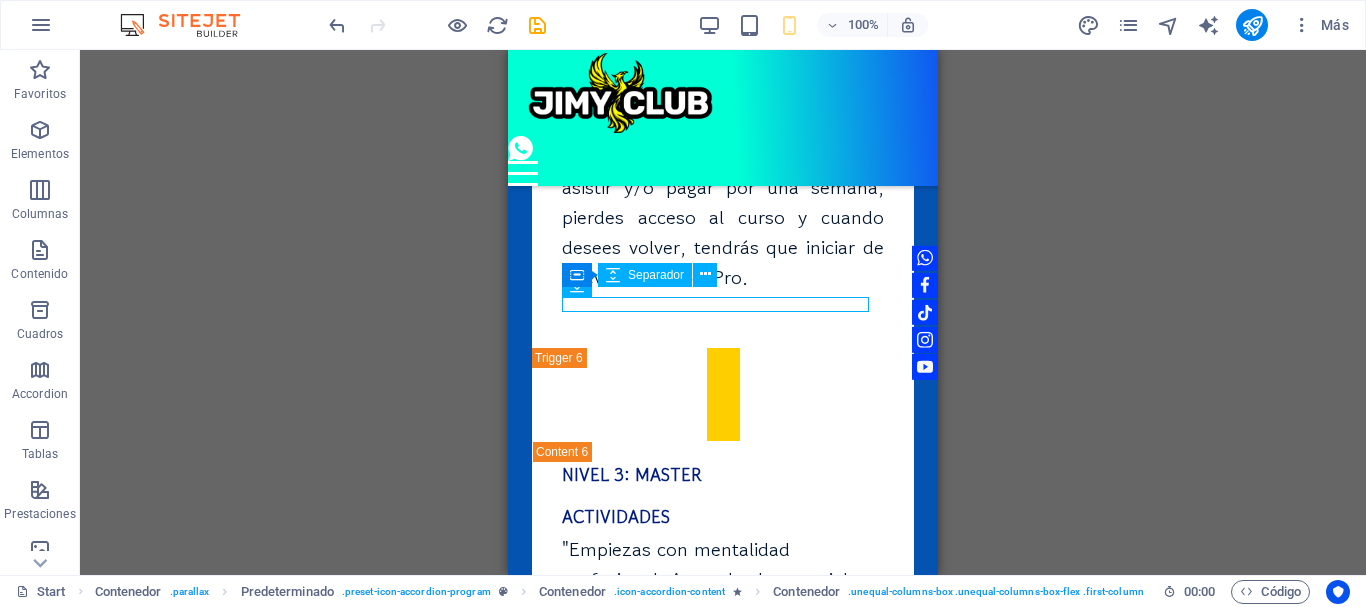 click at bounding box center [723, 488] 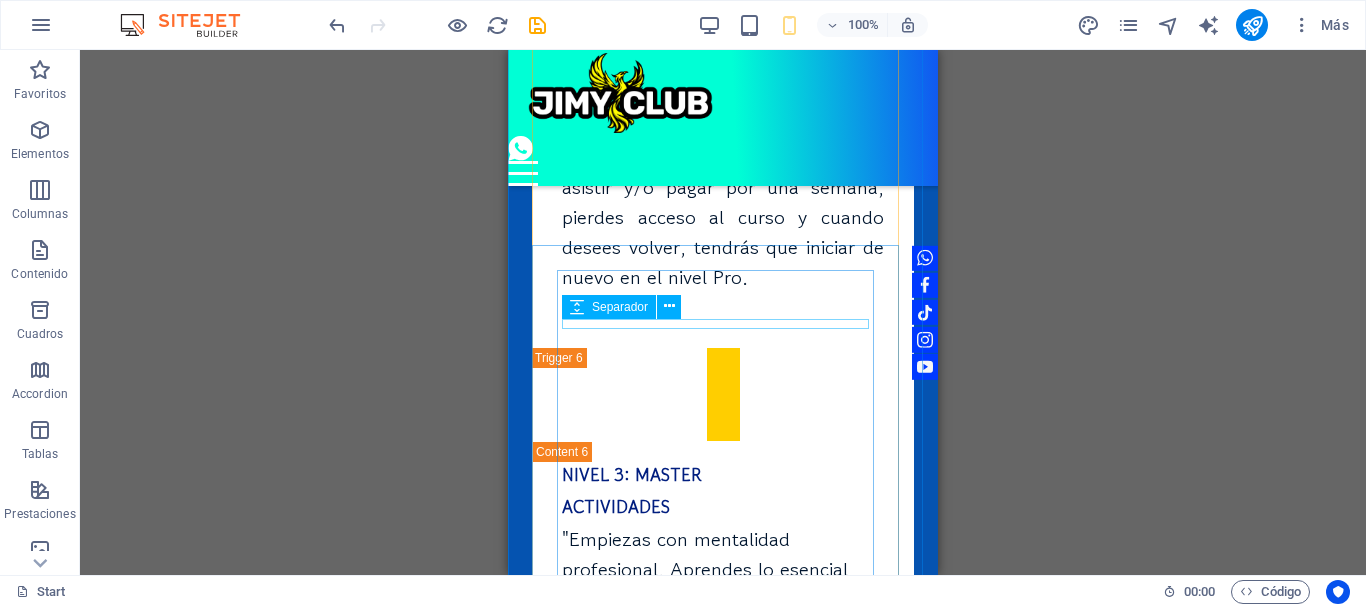 click at bounding box center (723, 520) 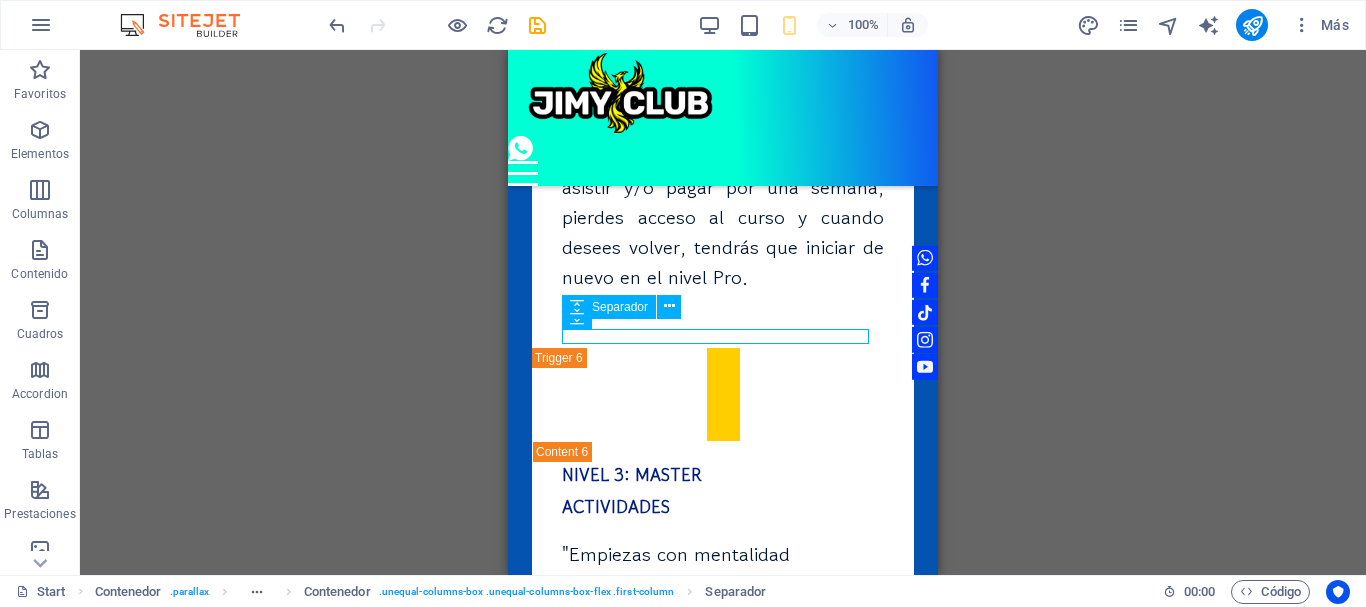 click at bounding box center [723, 520] 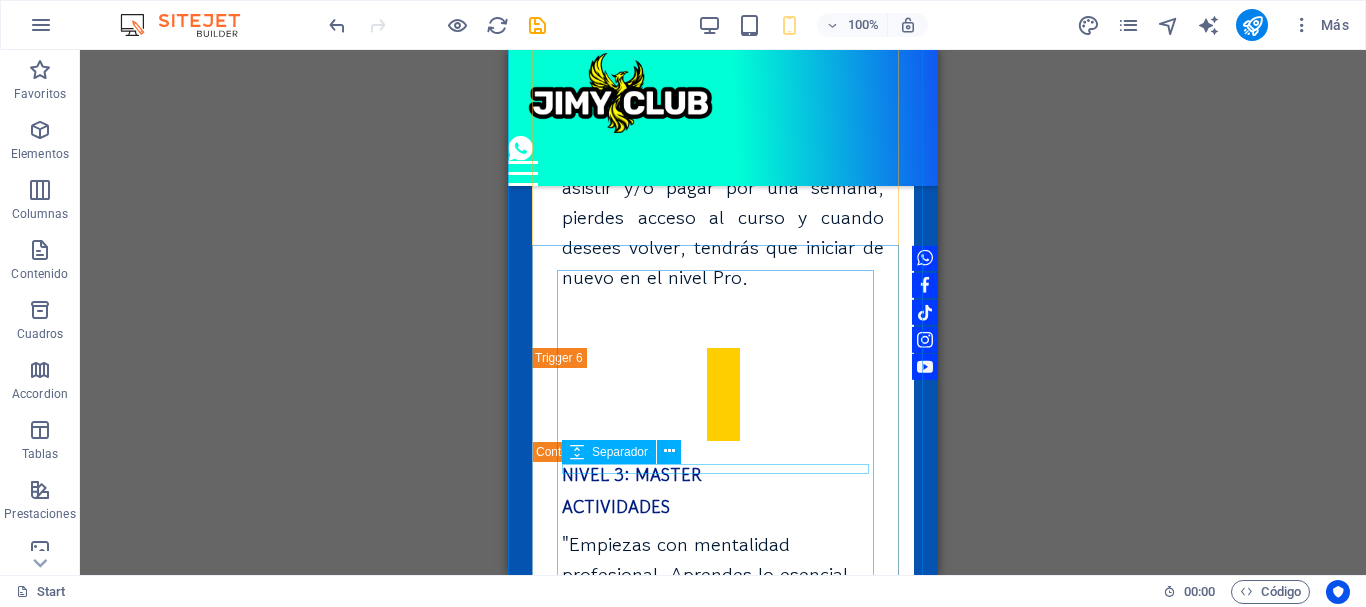 click at bounding box center [723, 635] 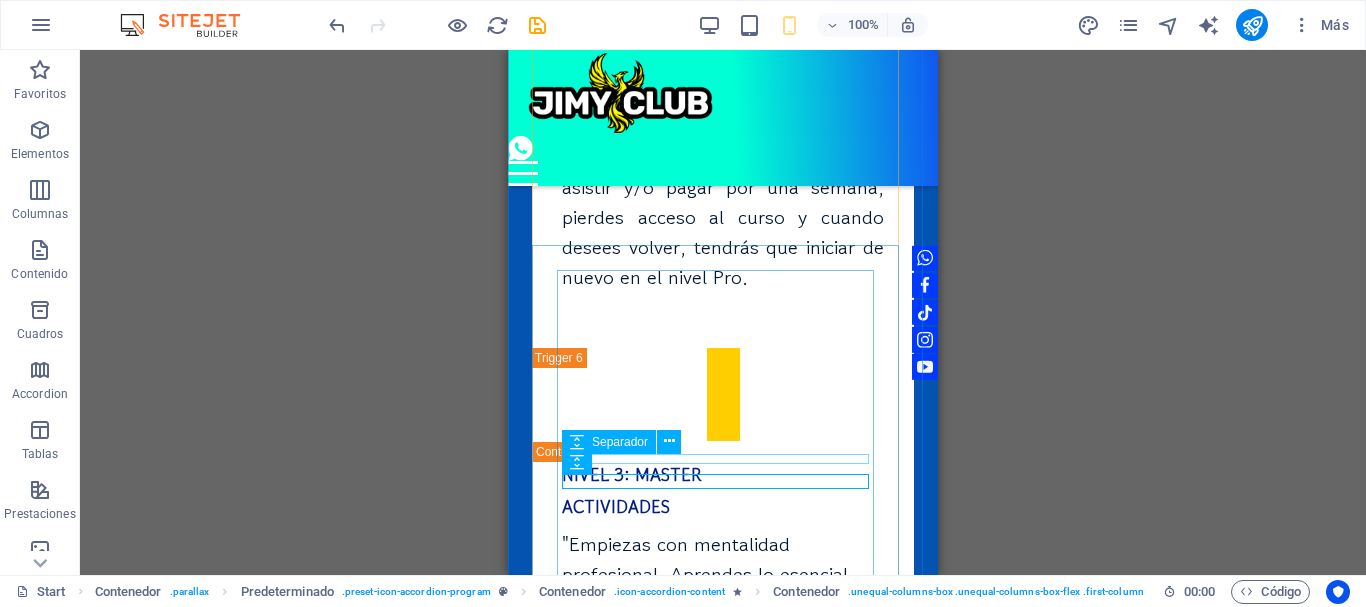 click at bounding box center (723, 625) 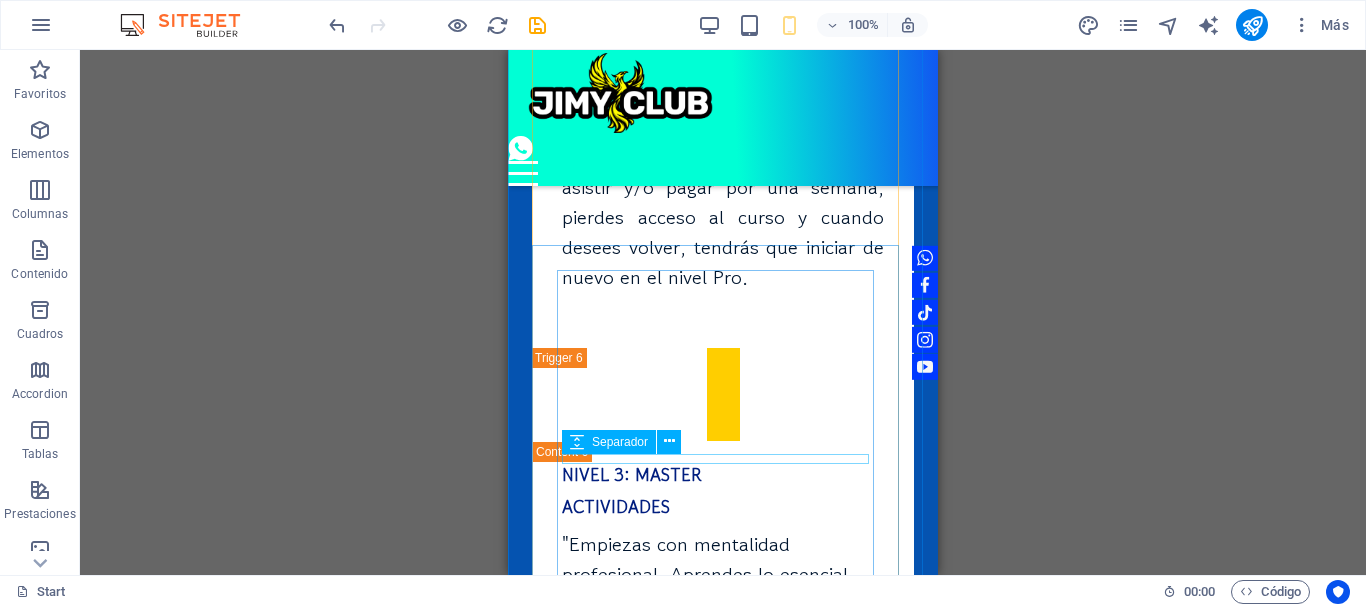click at bounding box center [723, 625] 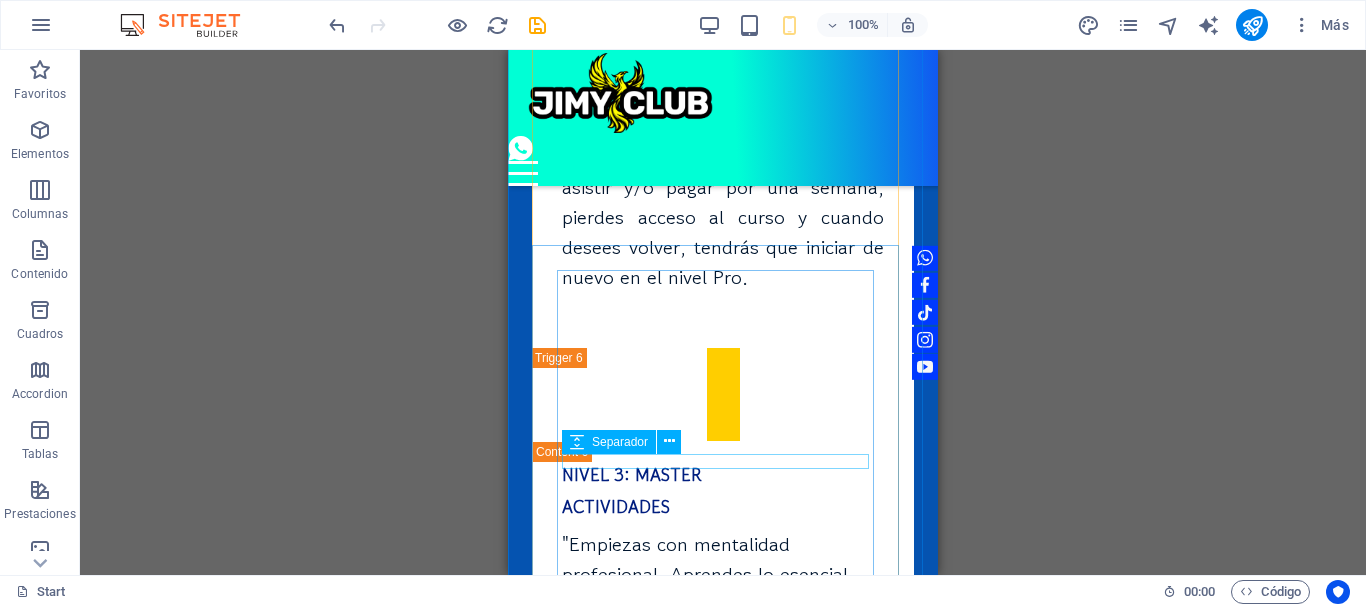 click at bounding box center [723, 627] 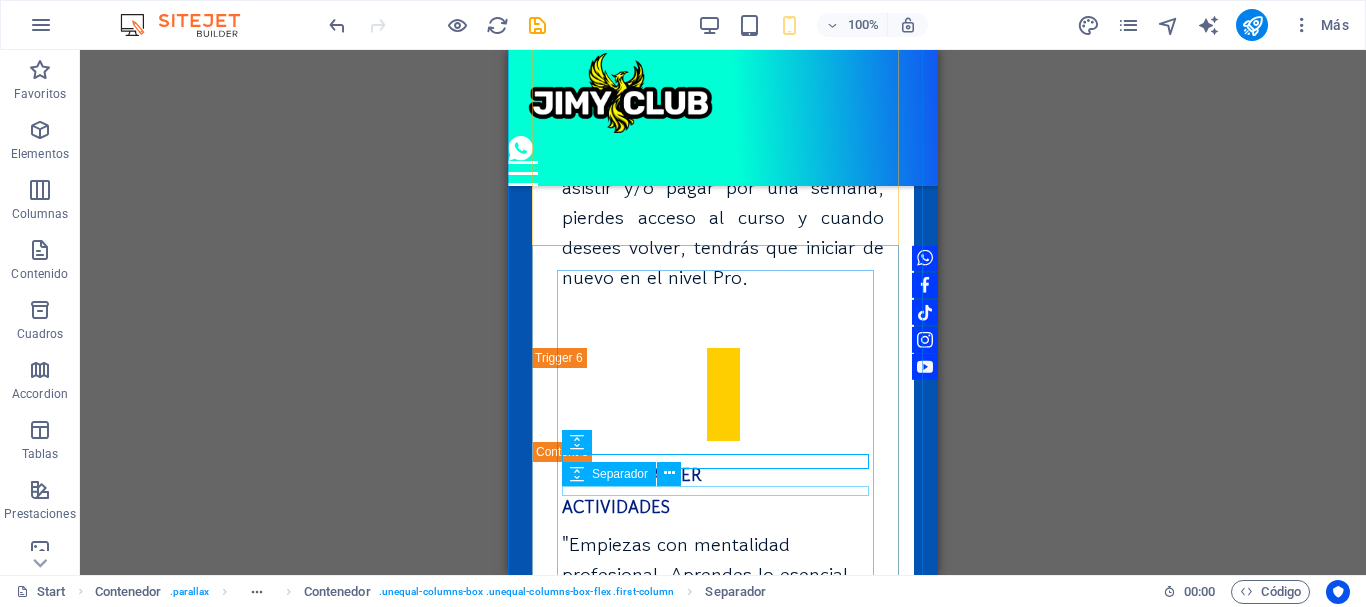 click at bounding box center (723, 657) 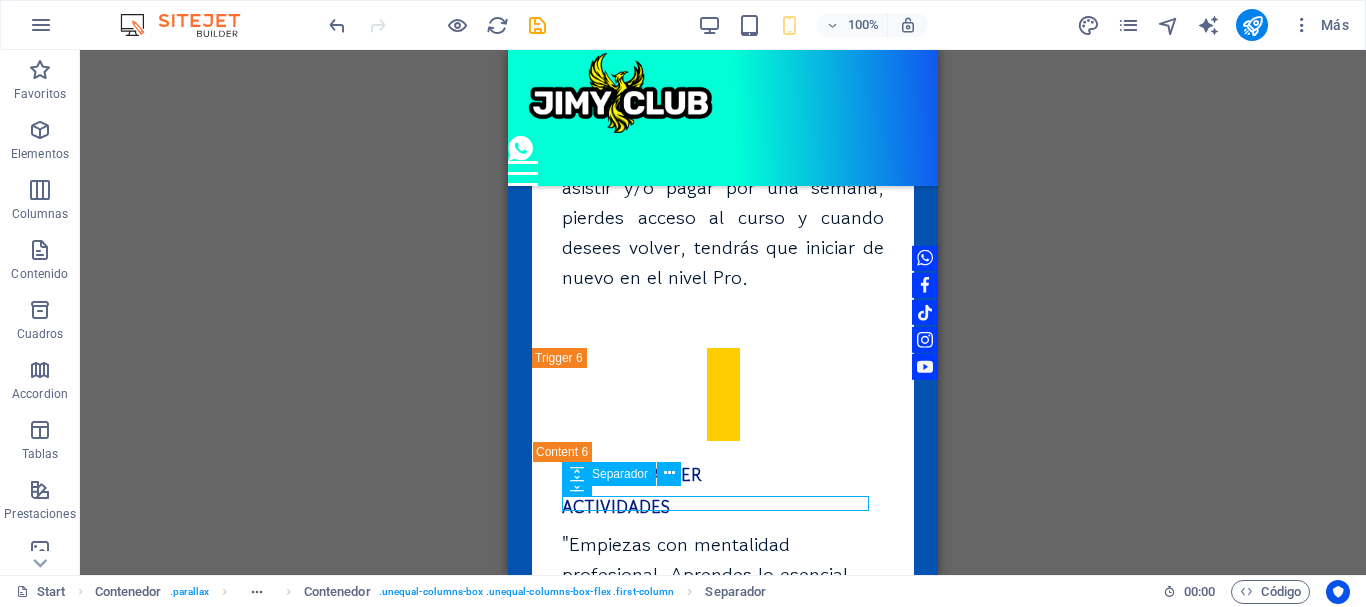 click at bounding box center (723, 657) 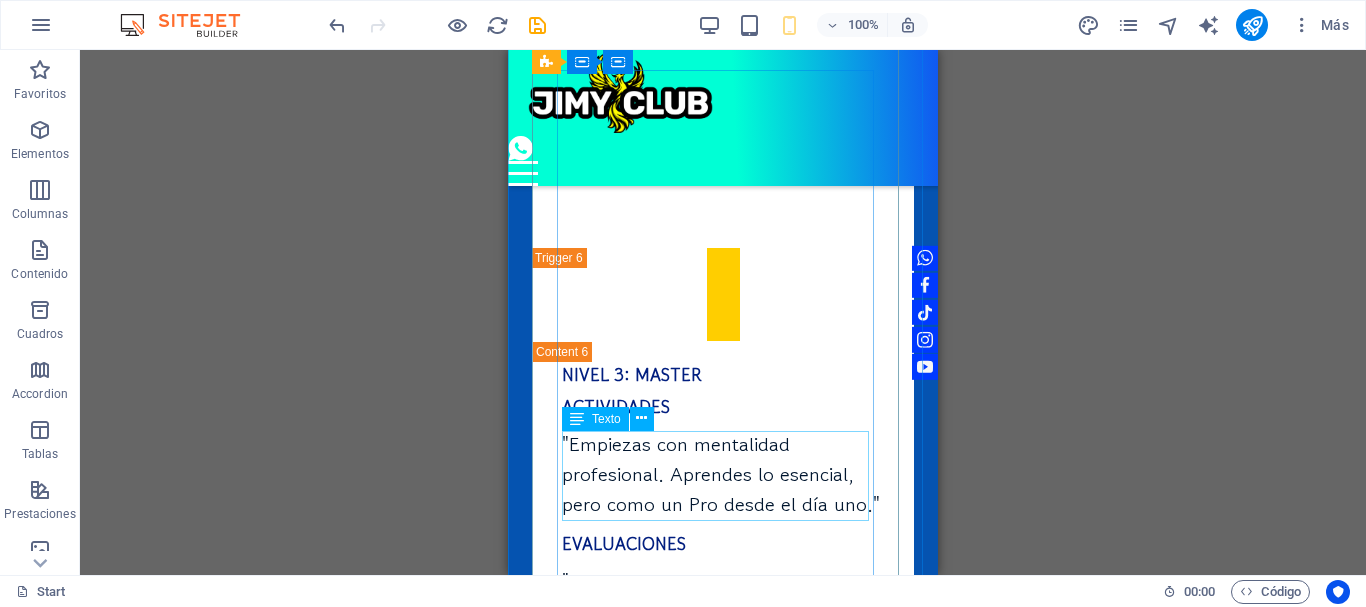 scroll, scrollTop: 10858, scrollLeft: 0, axis: vertical 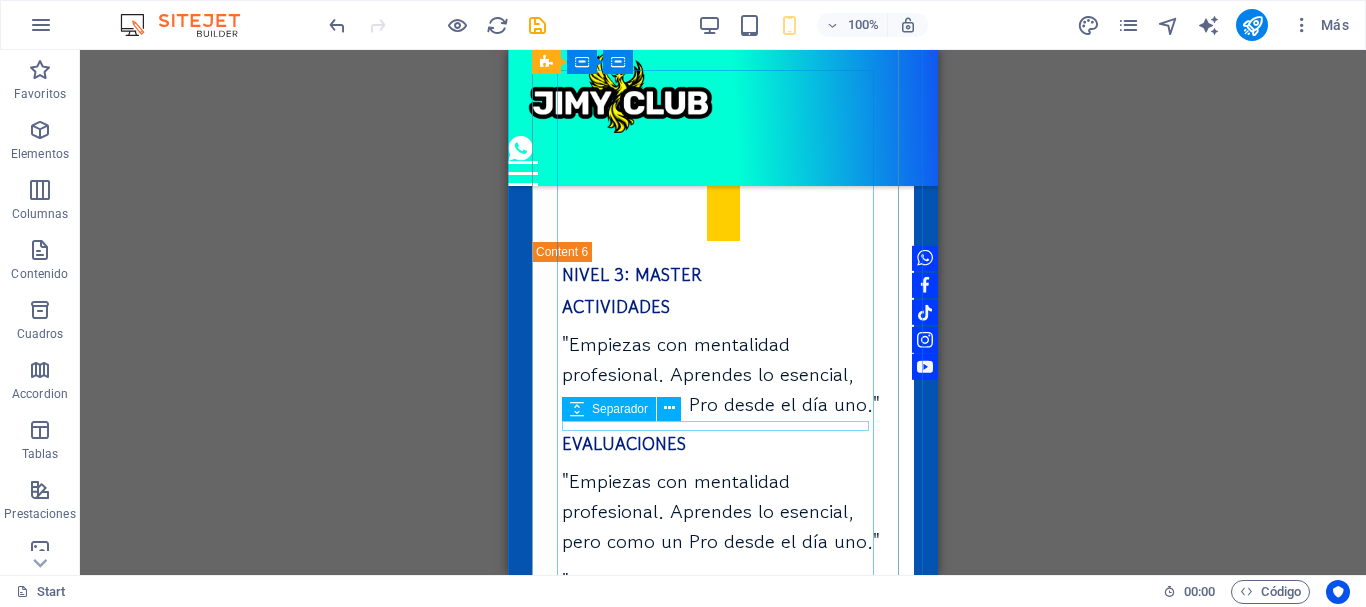 click at bounding box center [723, 562] 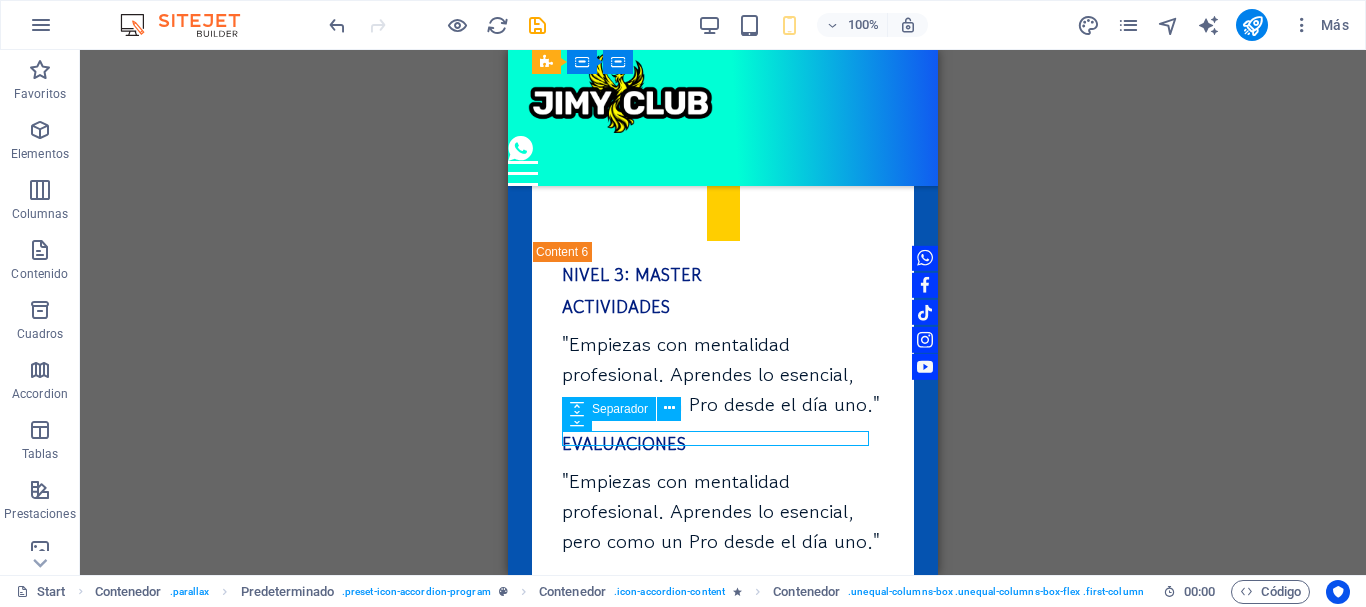 click at bounding box center [723, 562] 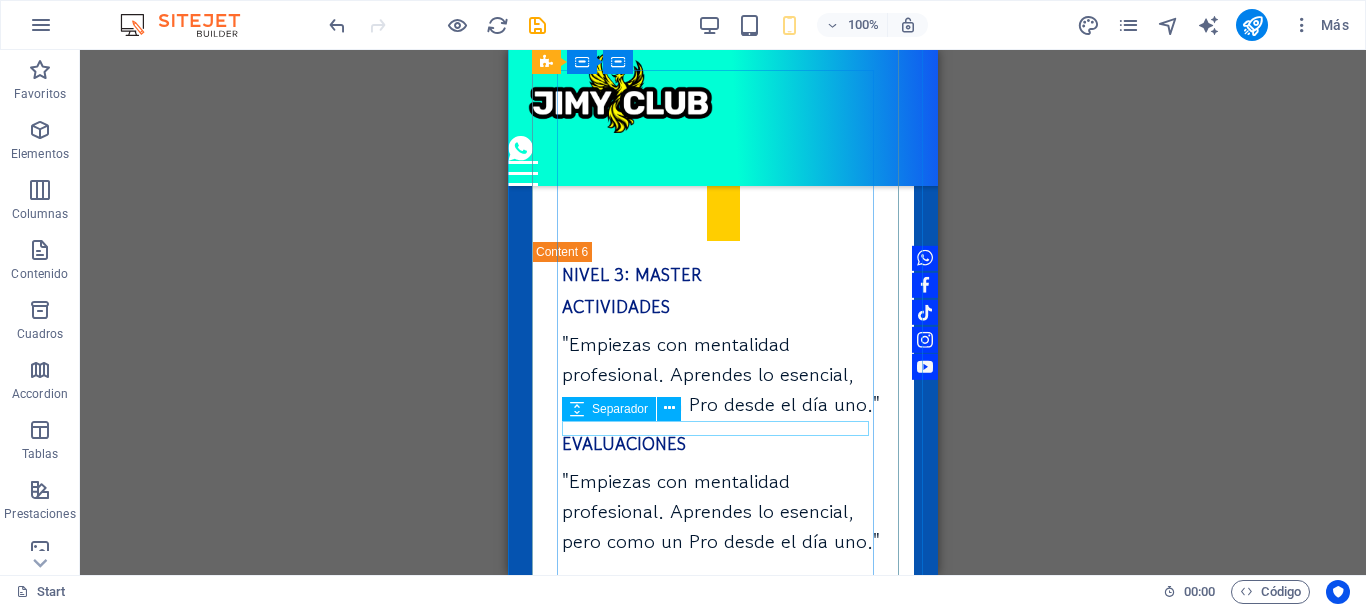 scroll, scrollTop: 11058, scrollLeft: 0, axis: vertical 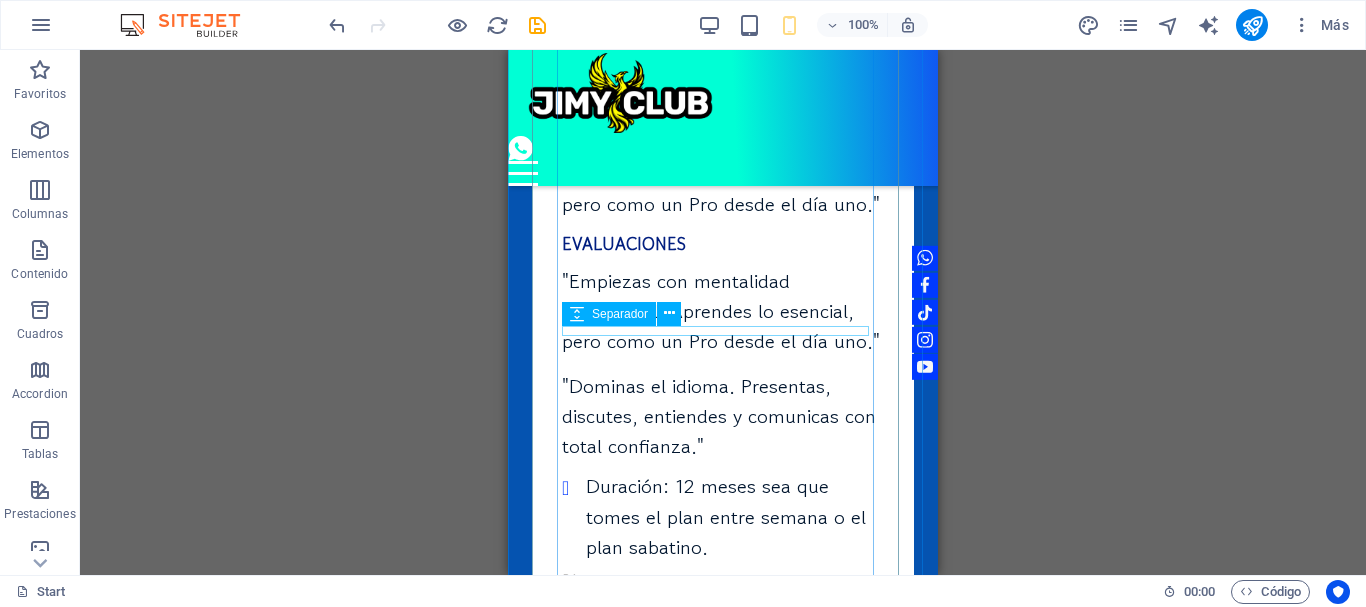 click at bounding box center (723, 467) 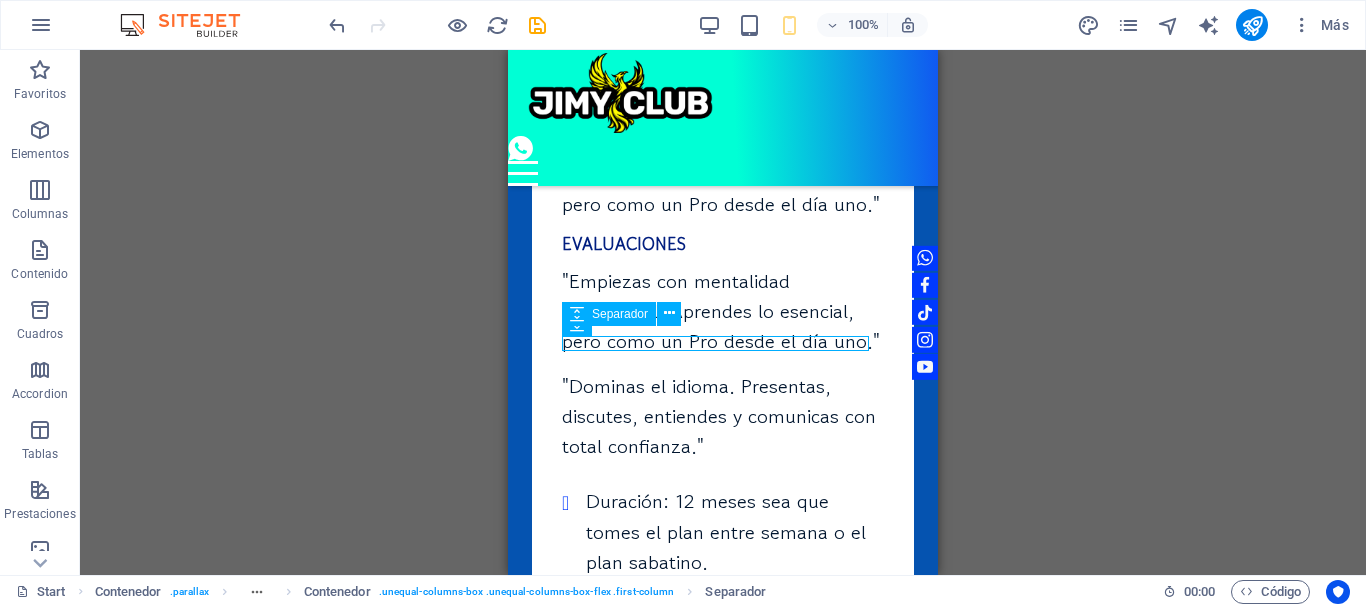 click at bounding box center [723, 467] 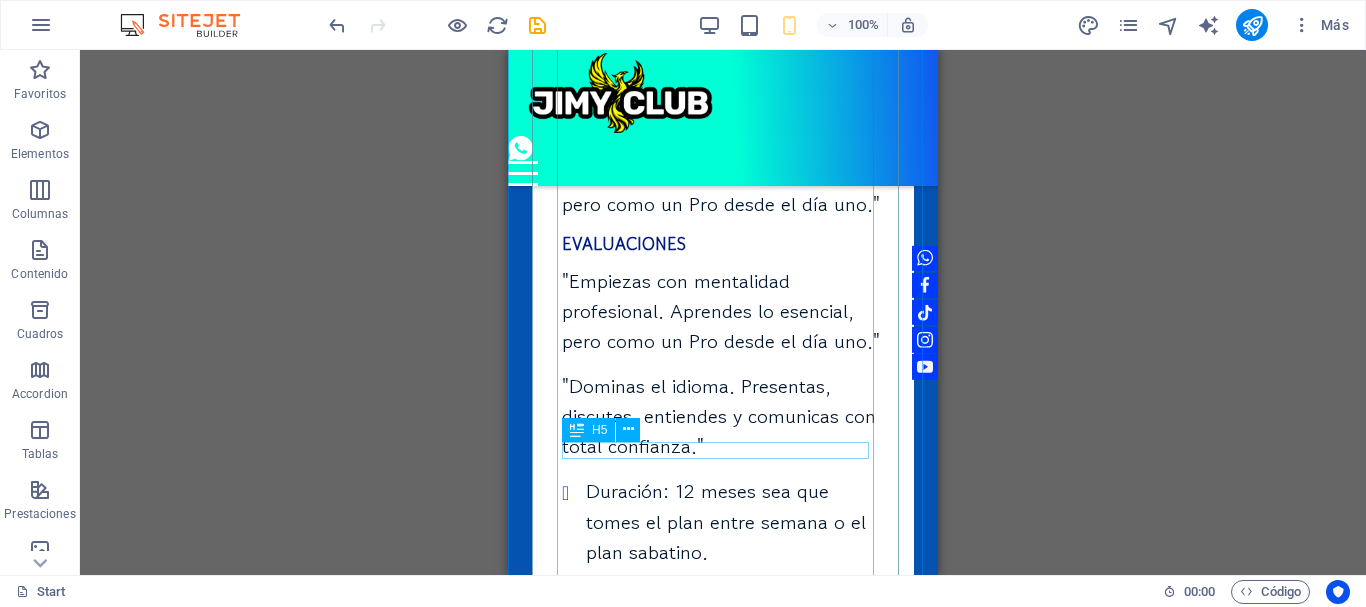 click on "Plan entre semana" at bounding box center (723, 586) 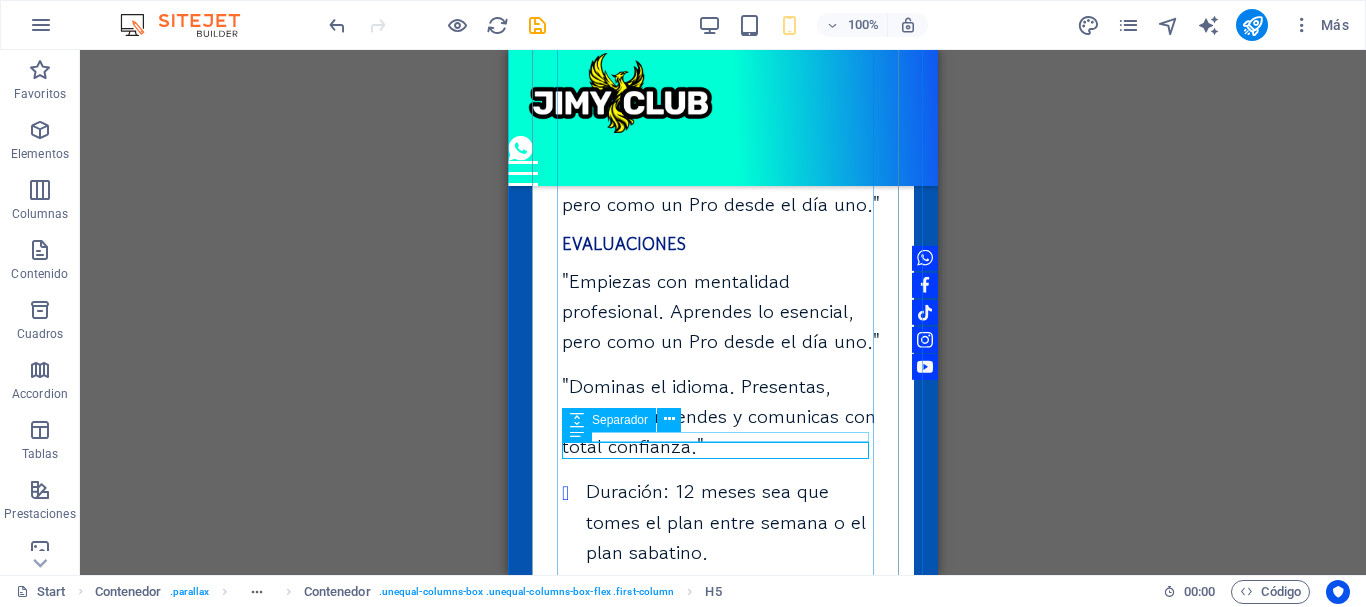 click at bounding box center (723, 573) 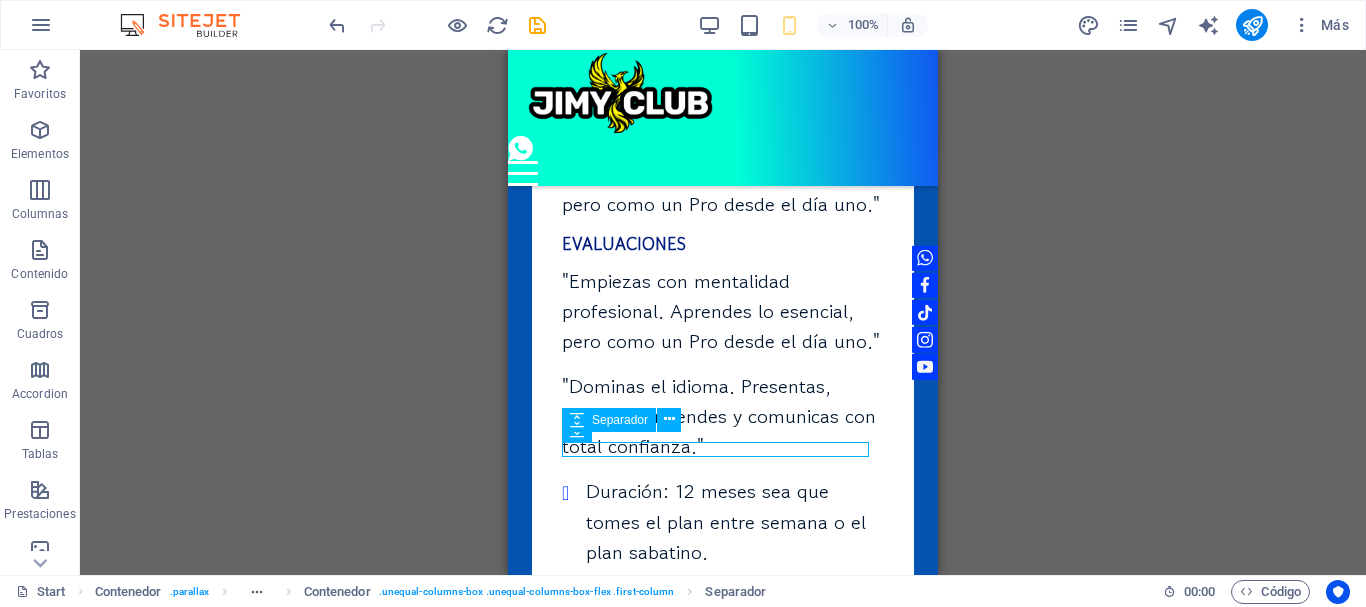 click at bounding box center (723, 573) 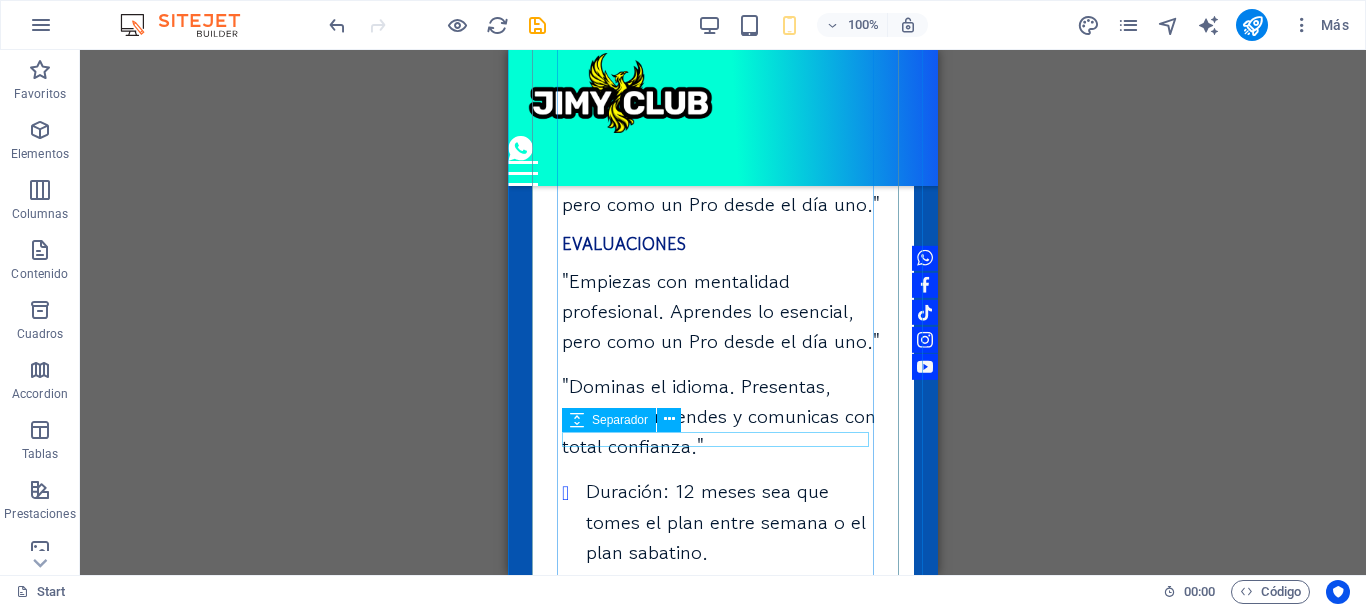 scroll, scrollTop: 11158, scrollLeft: 0, axis: vertical 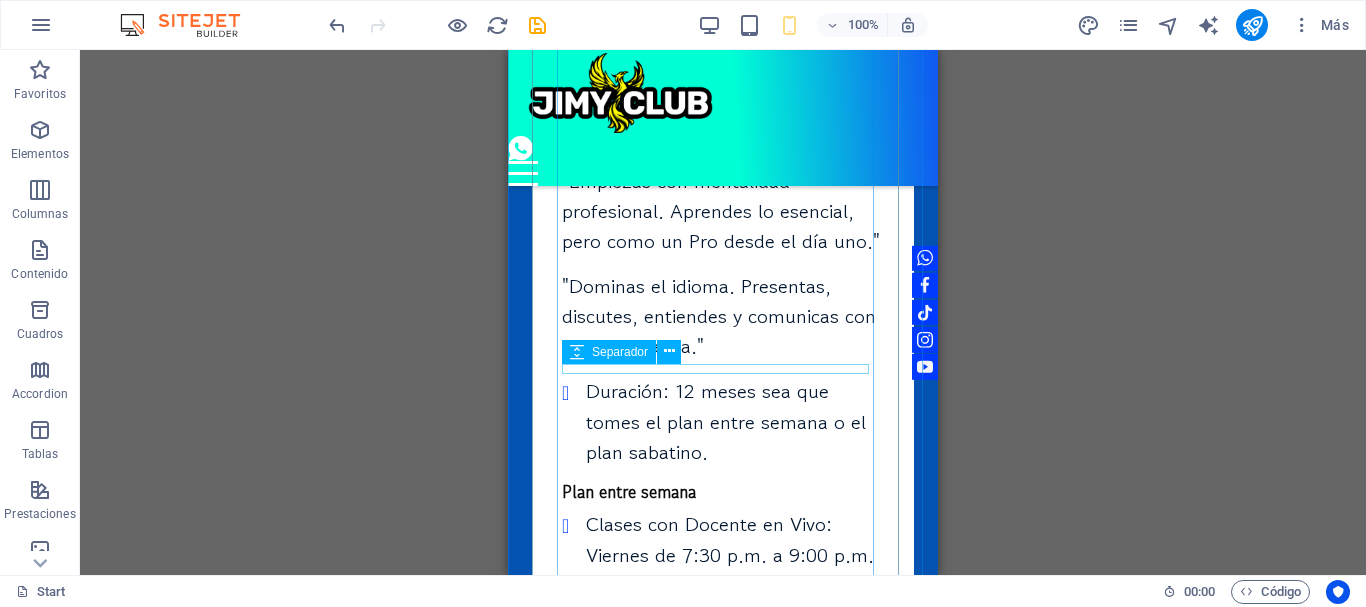 click at bounding box center (723, 505) 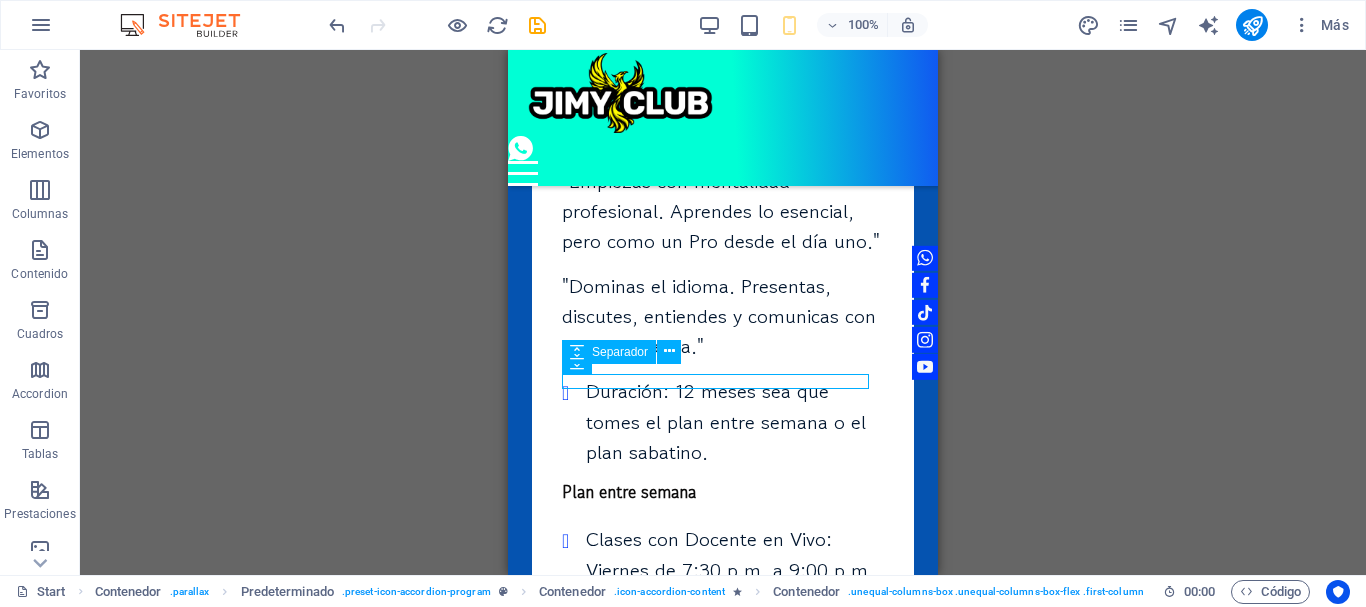 click at bounding box center [723, 505] 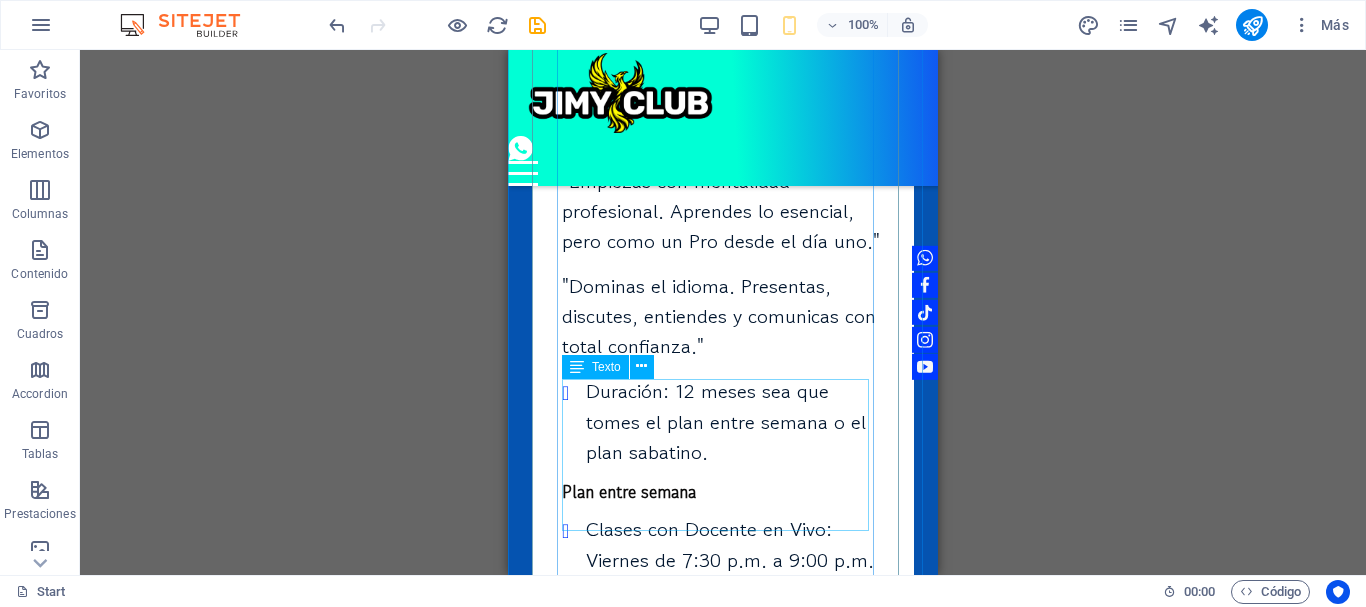 click on "Clases con Docente en Vivo: Viernes de [TIME] a [TIME] y de [TIME] a [TIME] [TIME] a [TIME] via Zoom, Meet u otra plataforma." at bounding box center (723, 606) 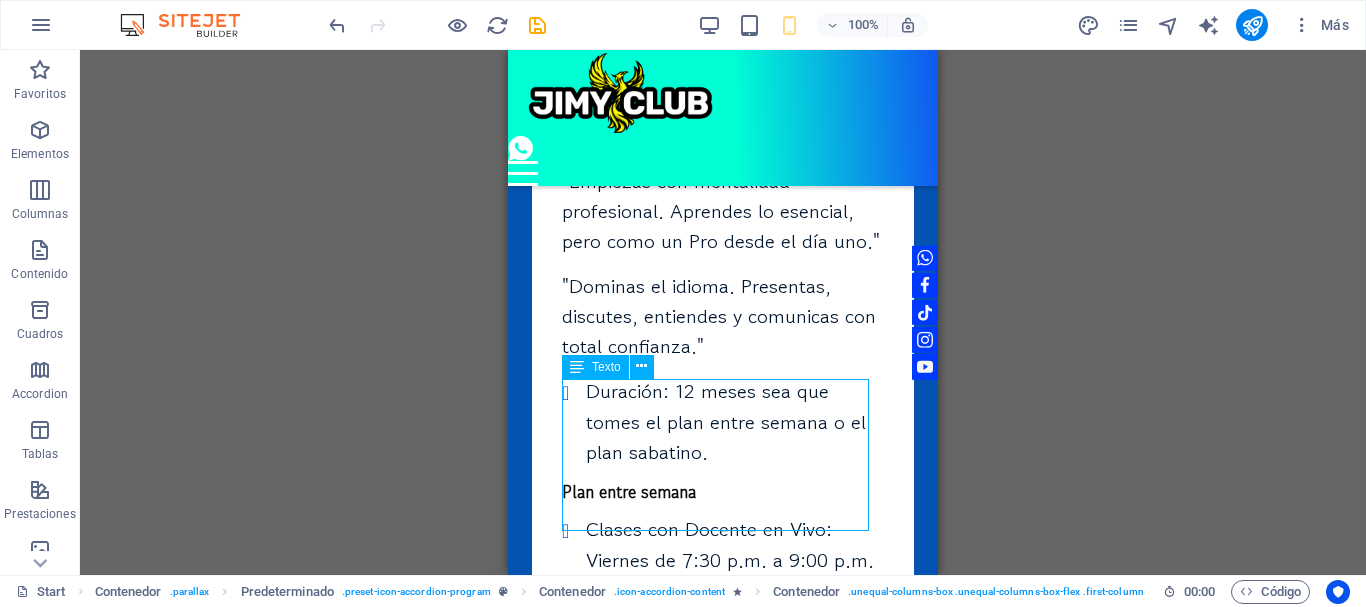 click on "Clases con Docente en Vivo: Viernes de [TIME] a [TIME] y de [TIME] a [TIME] [TIME] a [TIME] via Zoom, Meet u otra plataforma." at bounding box center [723, 606] 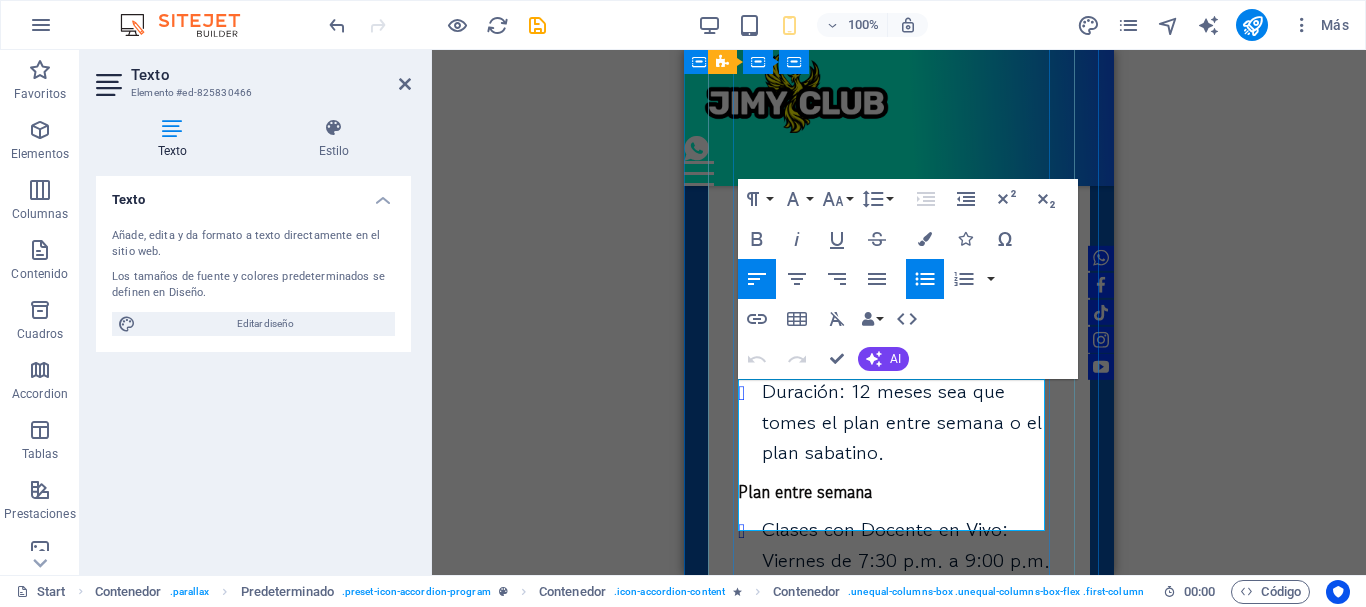 drag, startPoint x: 933, startPoint y: 483, endPoint x: 763, endPoint y: 484, distance: 170.00294 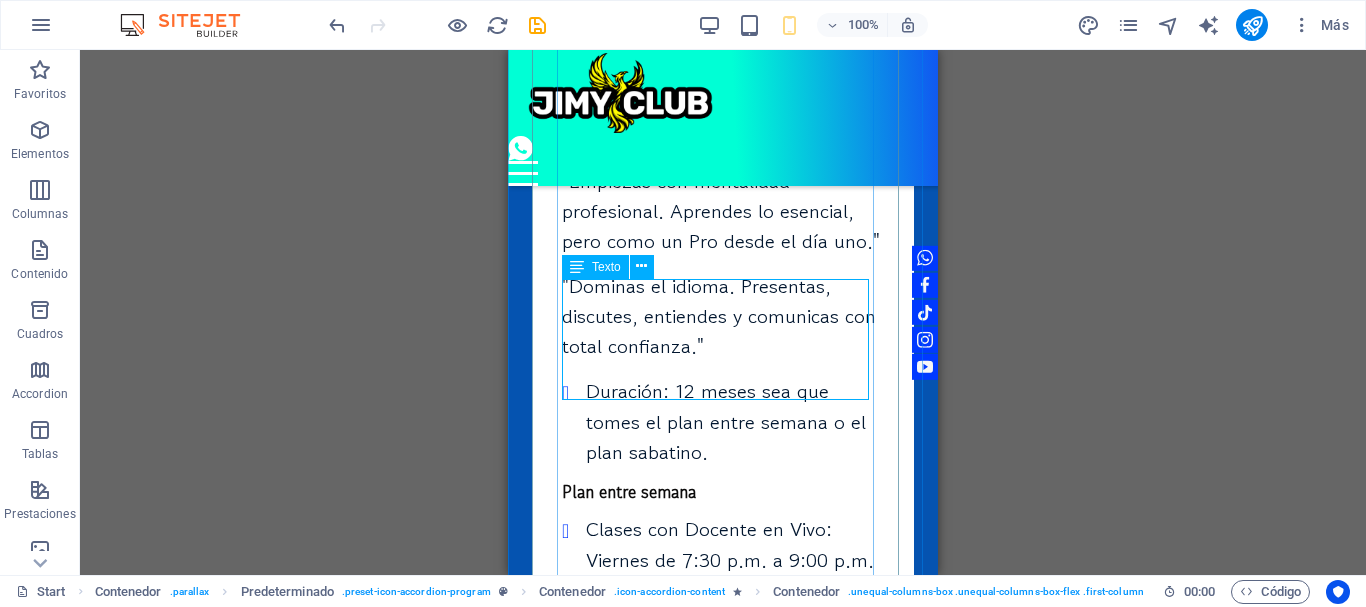 scroll, scrollTop: 11258, scrollLeft: 0, axis: vertical 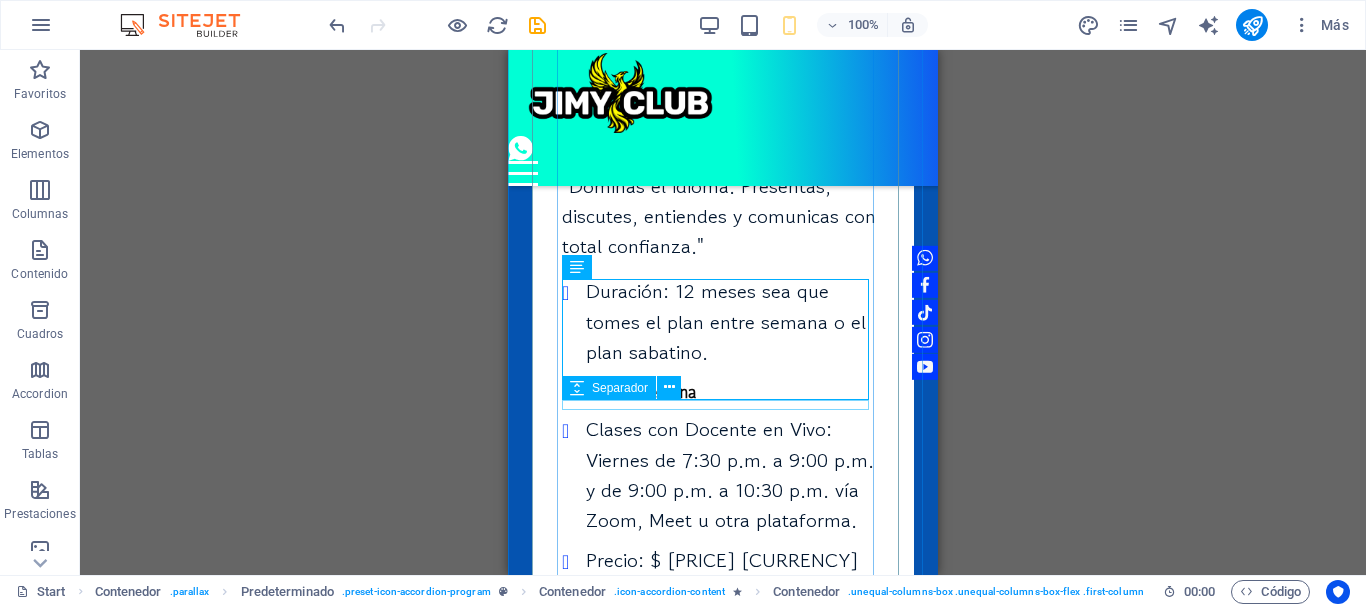 click at bounding box center (723, 541) 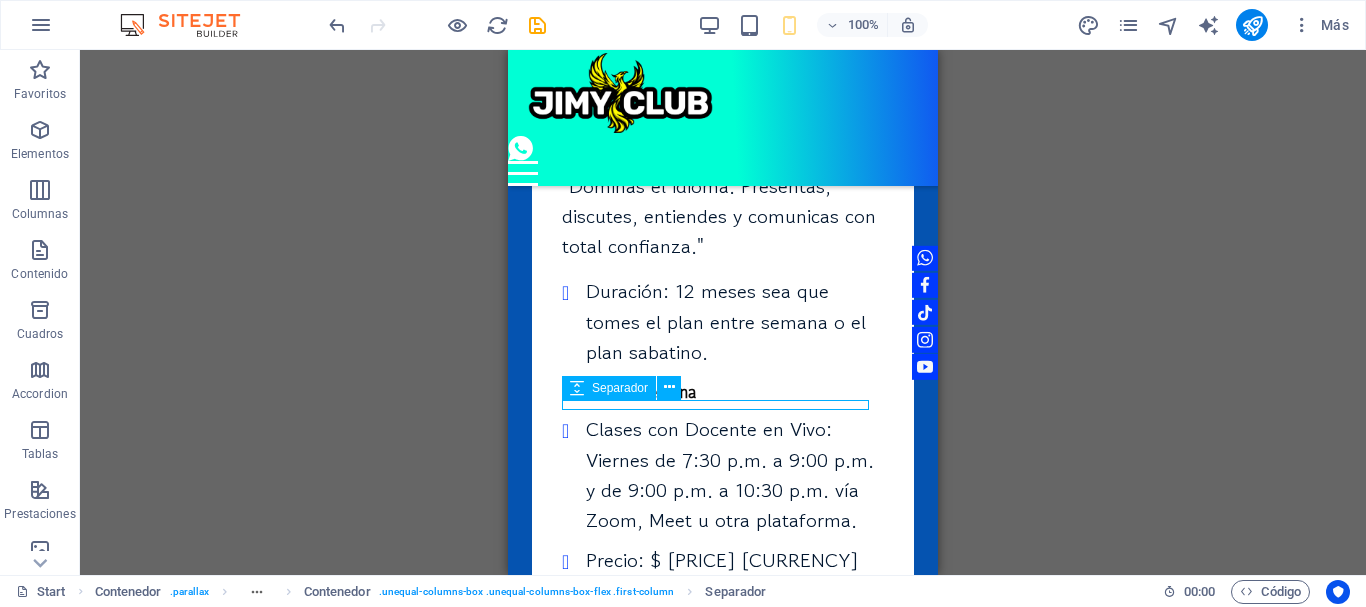 click at bounding box center [723, 541] 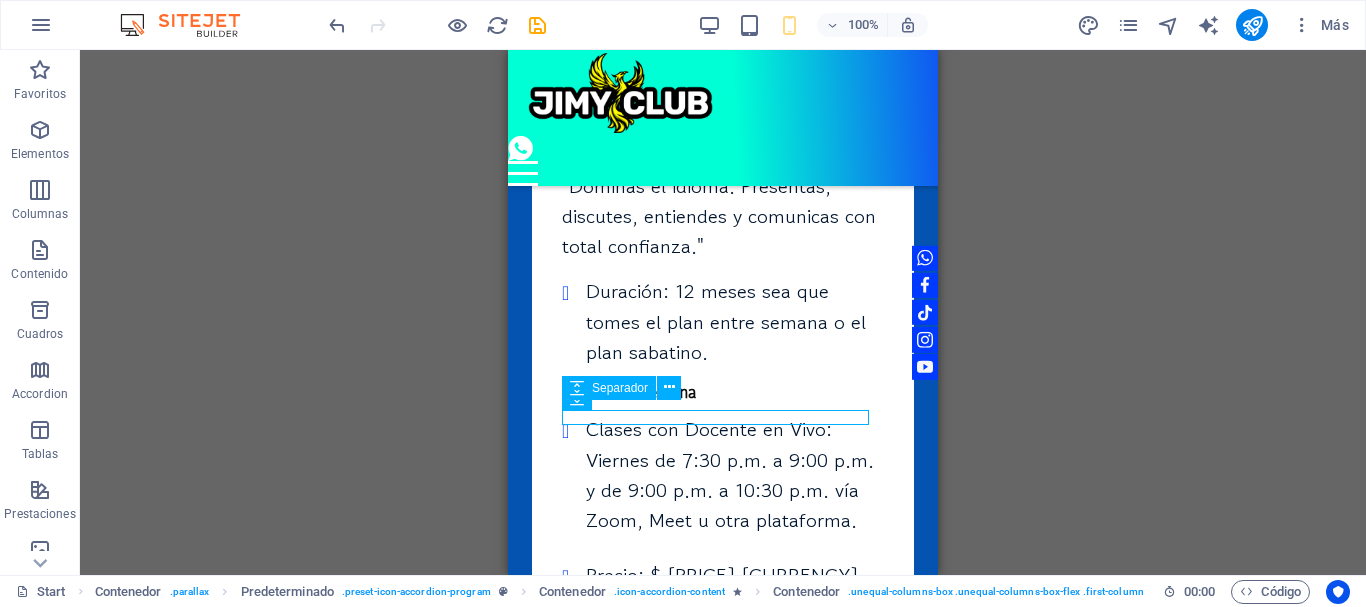click at bounding box center [723, 541] 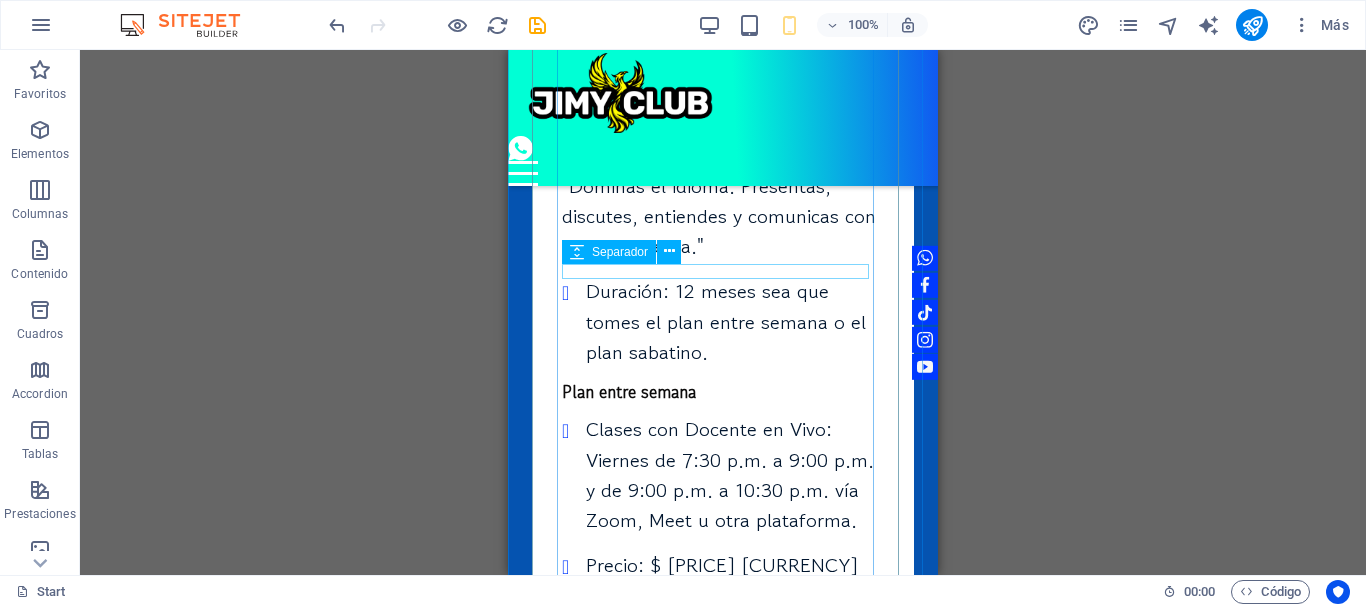 click at bounding box center (723, 407) 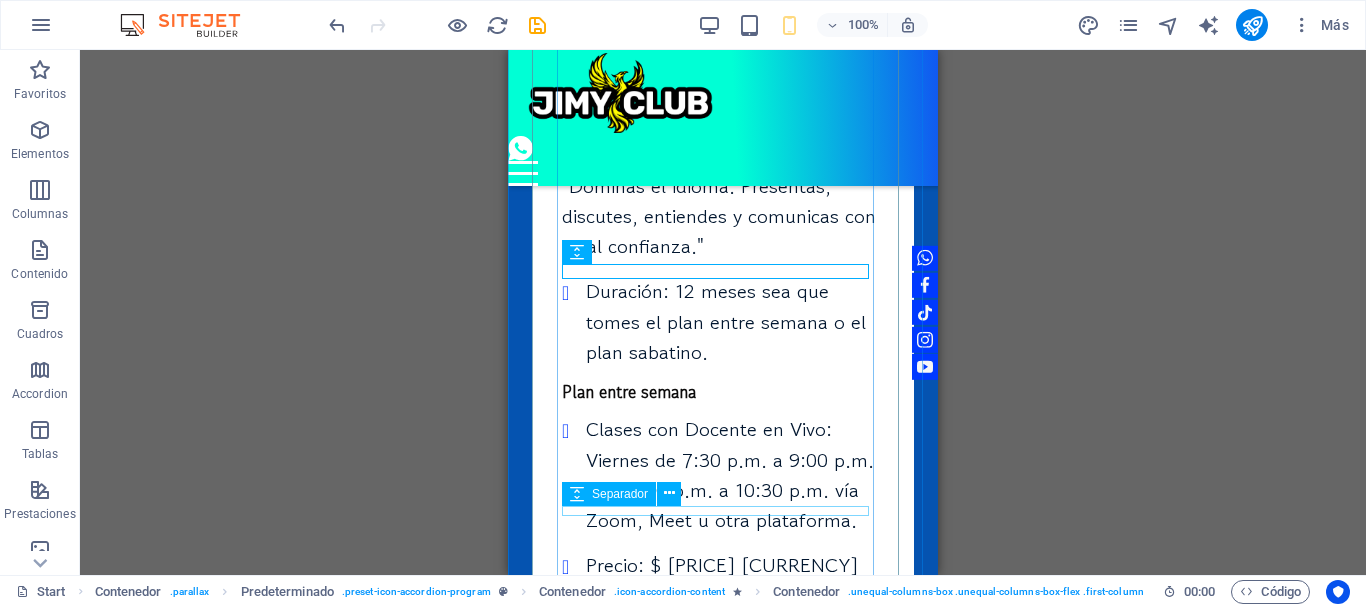 click at bounding box center (723, 647) 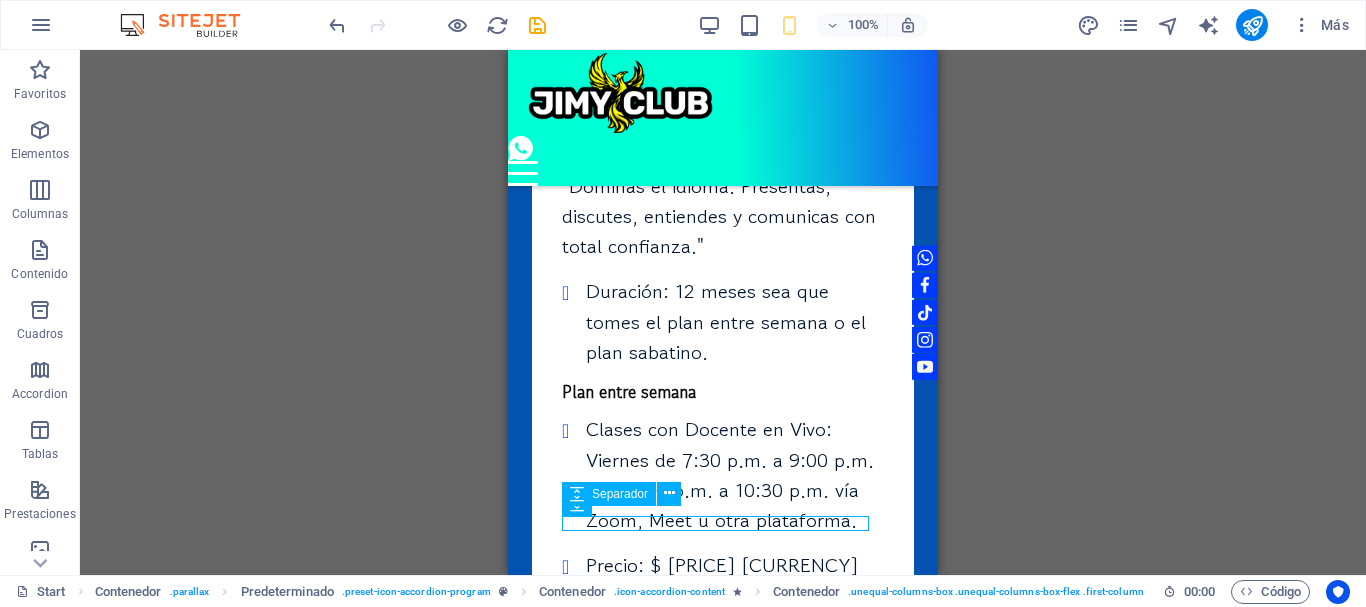 click at bounding box center (723, 647) 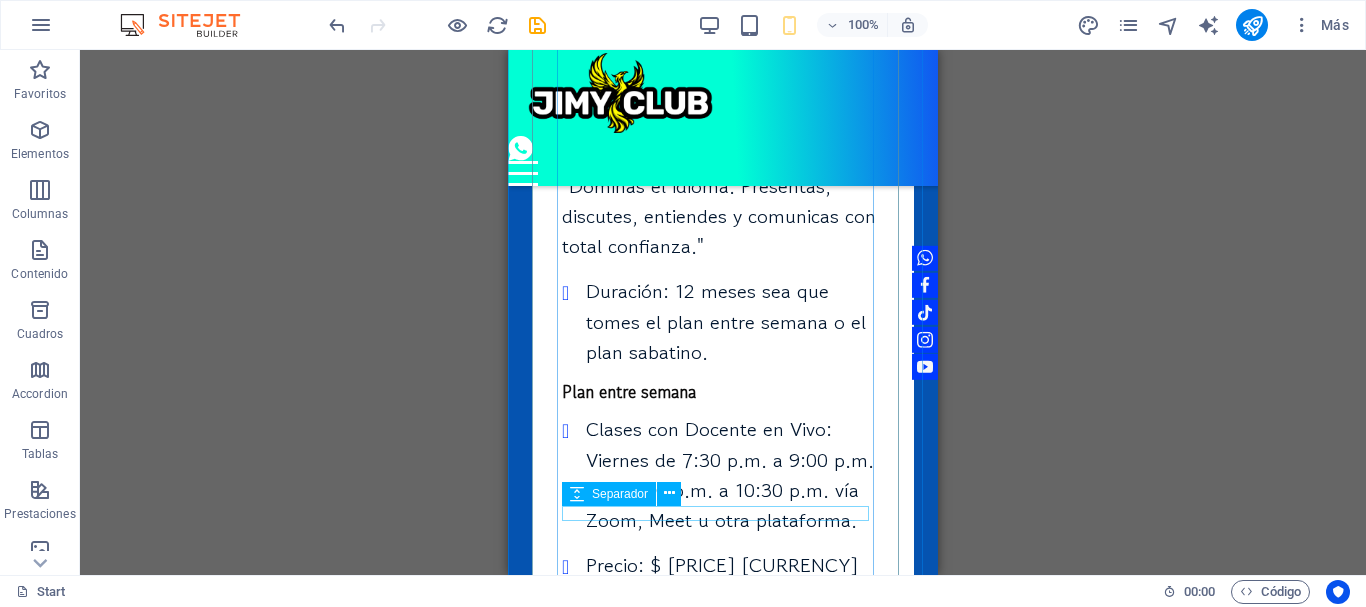 click at bounding box center (723, 649) 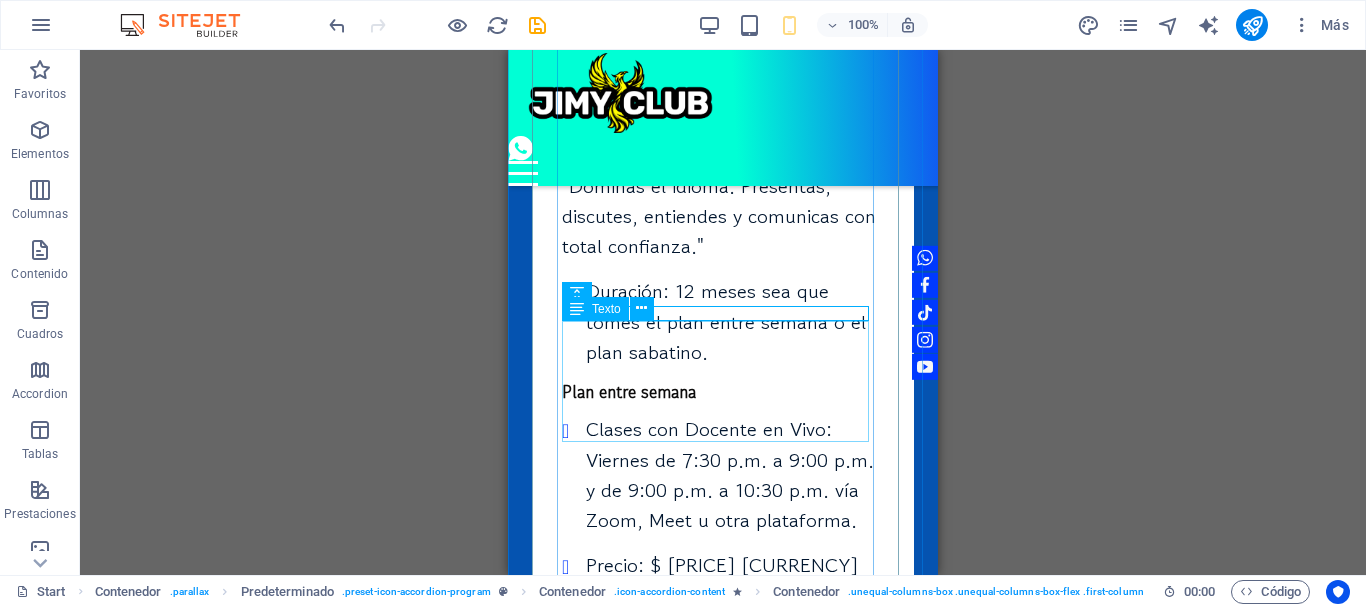 scroll, scrollTop: 11458, scrollLeft: 0, axis: vertical 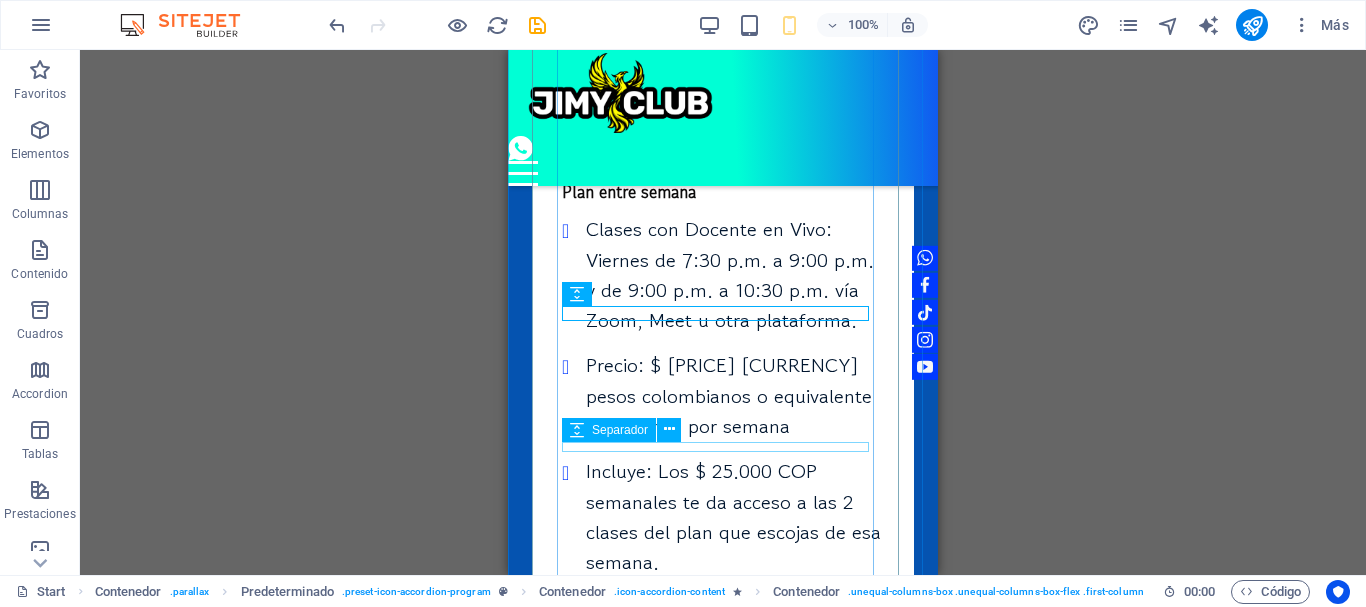 click at bounding box center (723, 583) 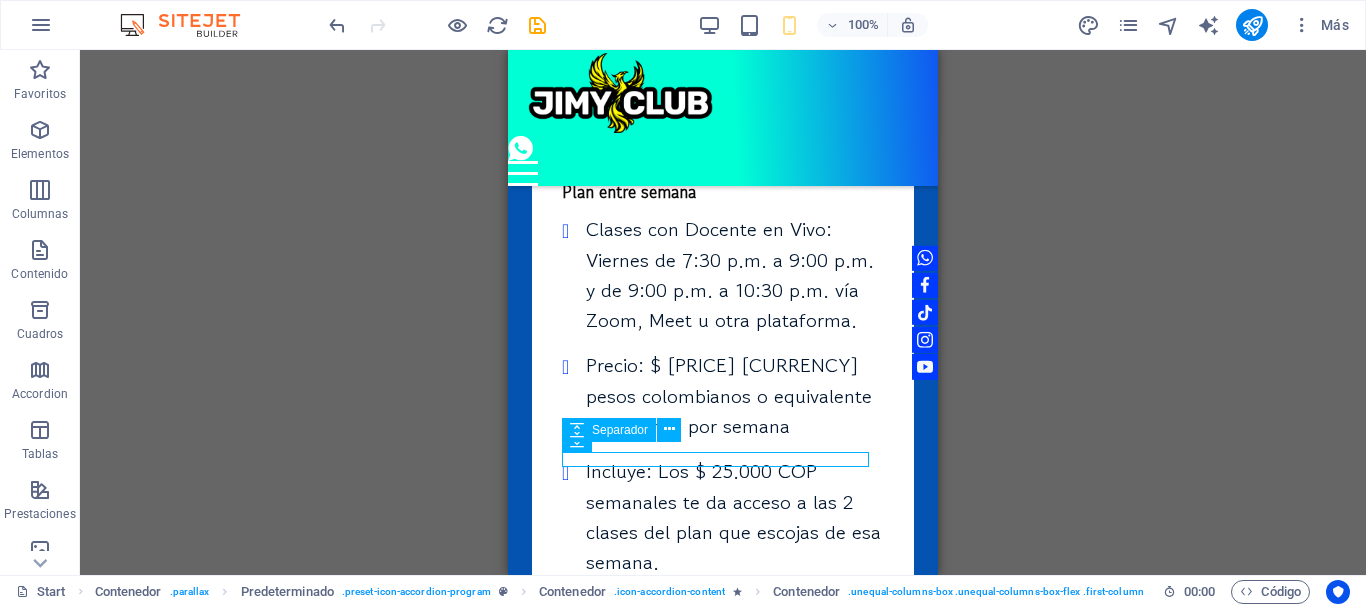 click at bounding box center (723, 583) 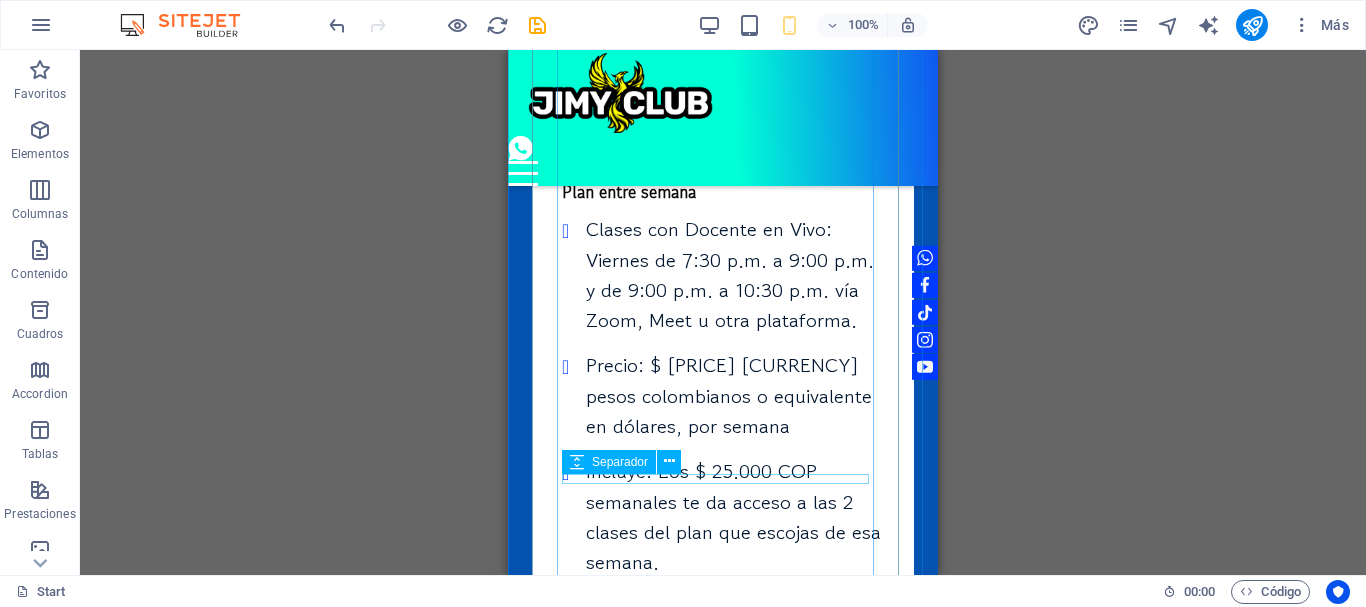 click at bounding box center [723, 615] 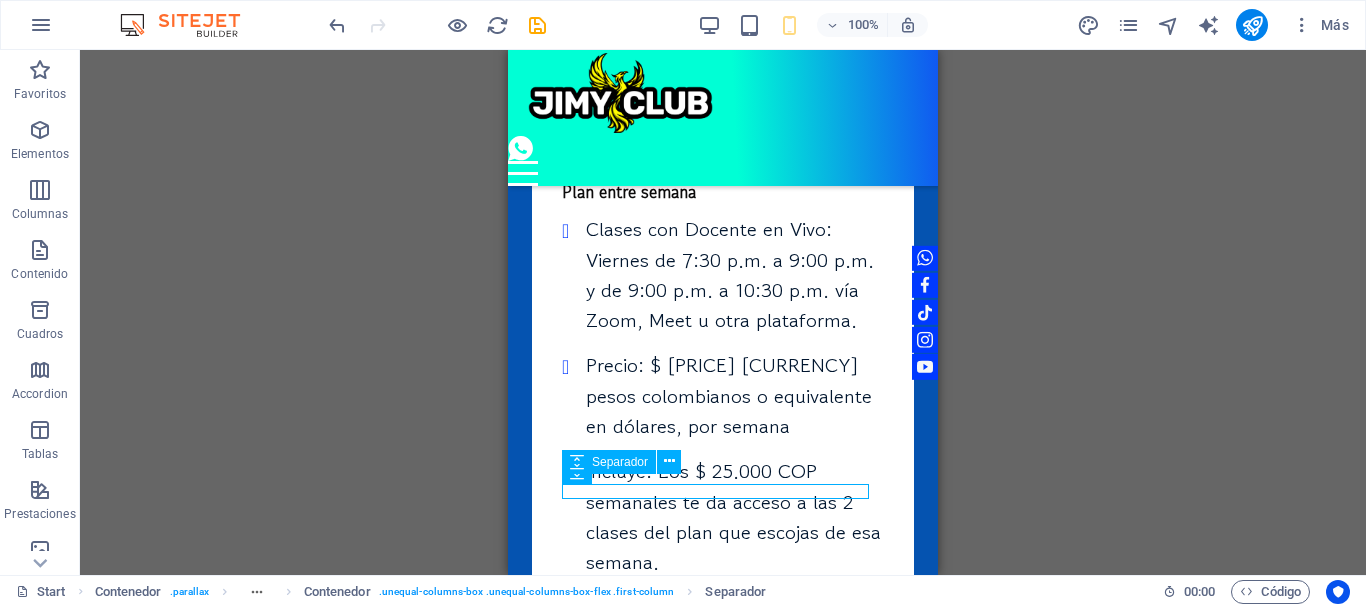 click at bounding box center [723, 615] 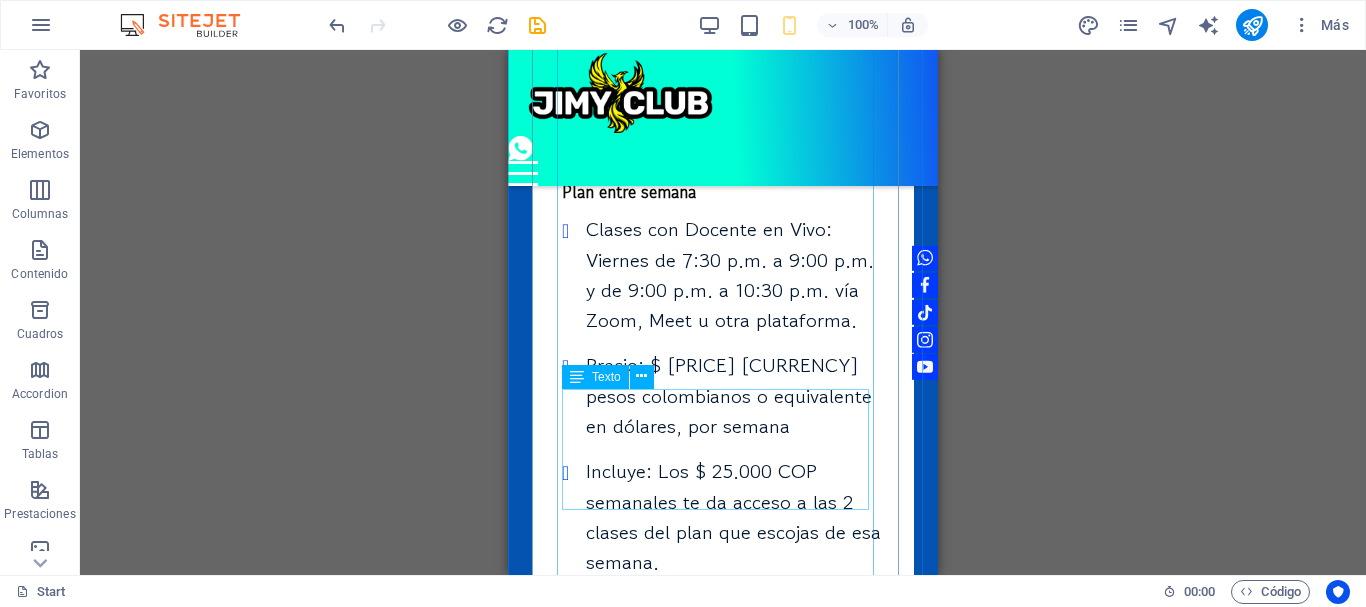 scroll, scrollTop: 11658, scrollLeft: 0, axis: vertical 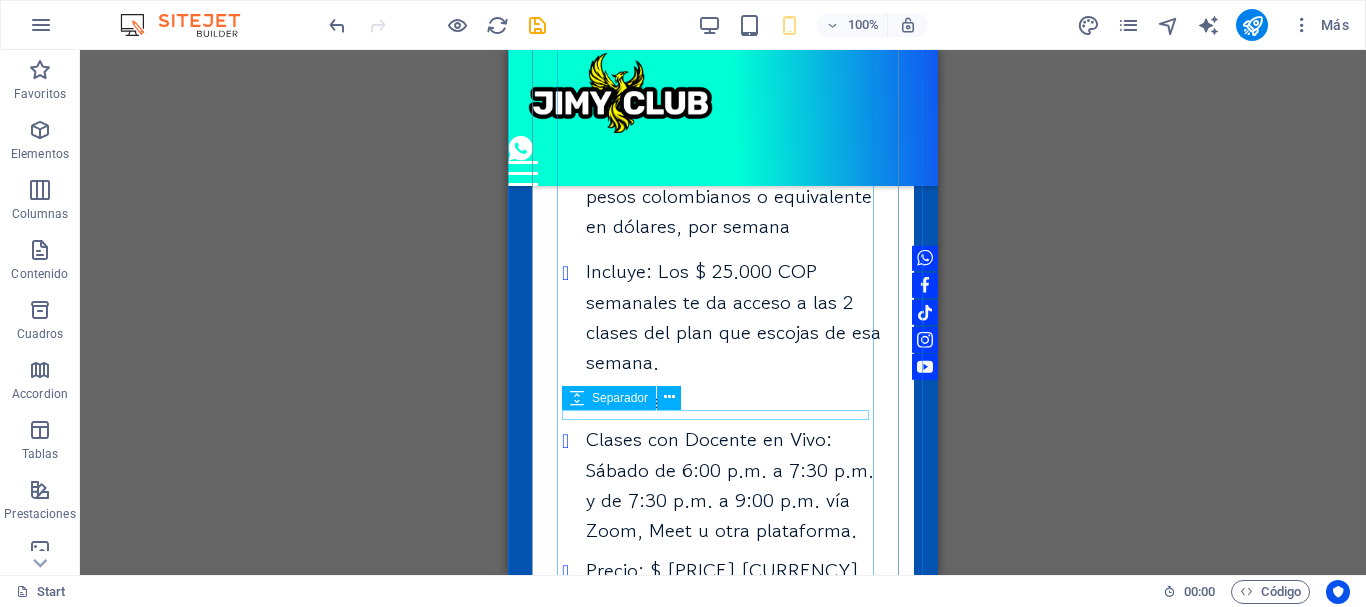 click at bounding box center (723, 551) 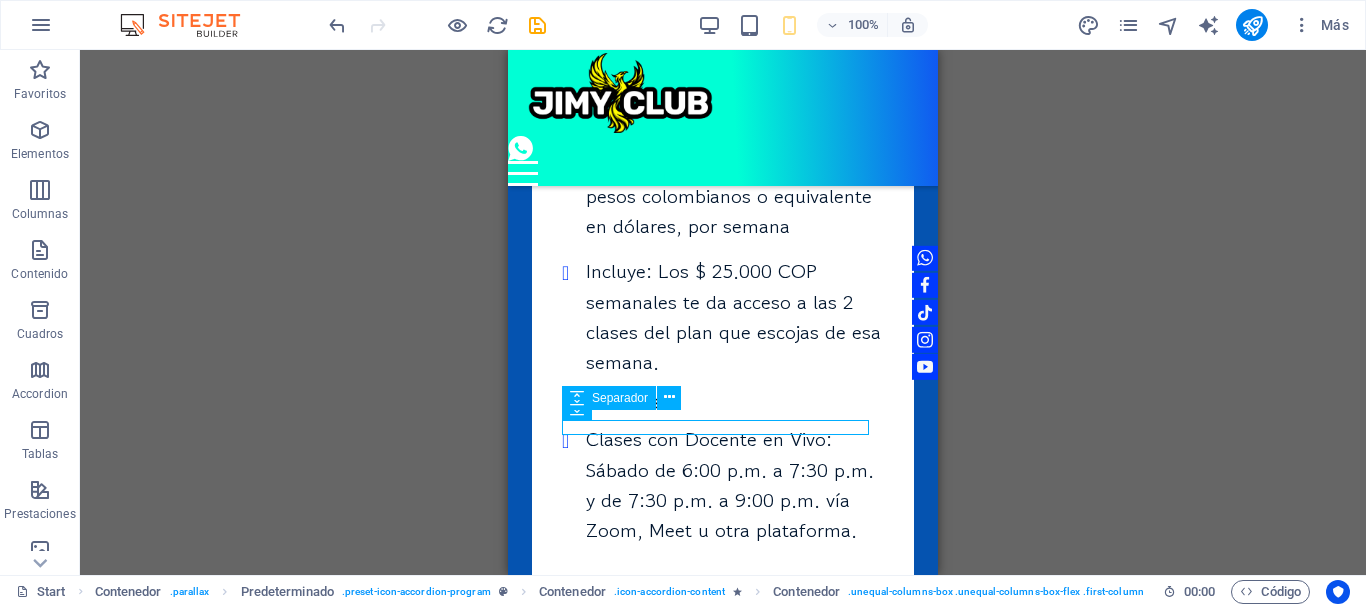 click at bounding box center [723, 551] 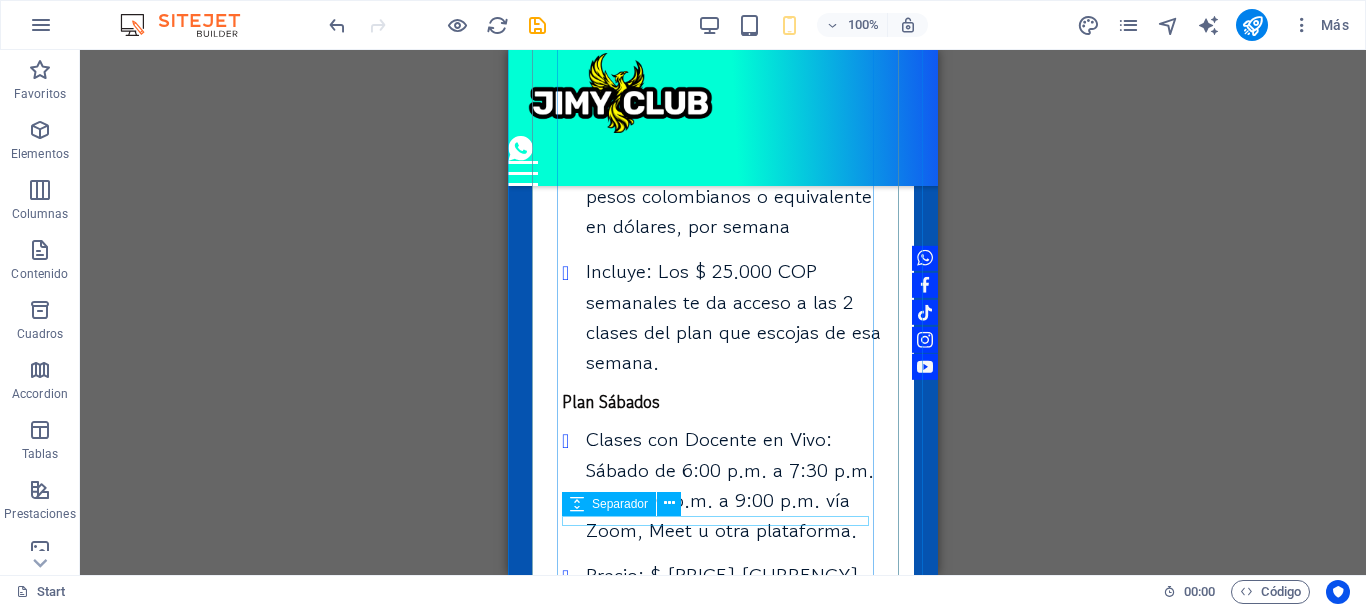 click at bounding box center (723, 657) 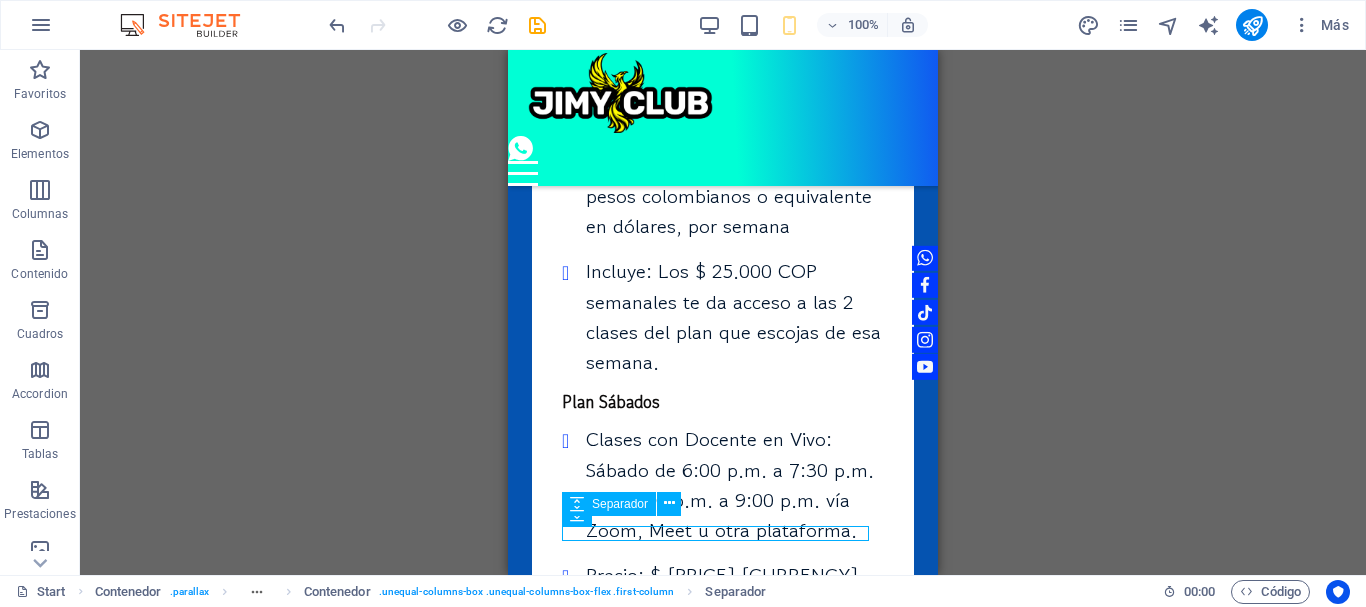 click at bounding box center [723, 657] 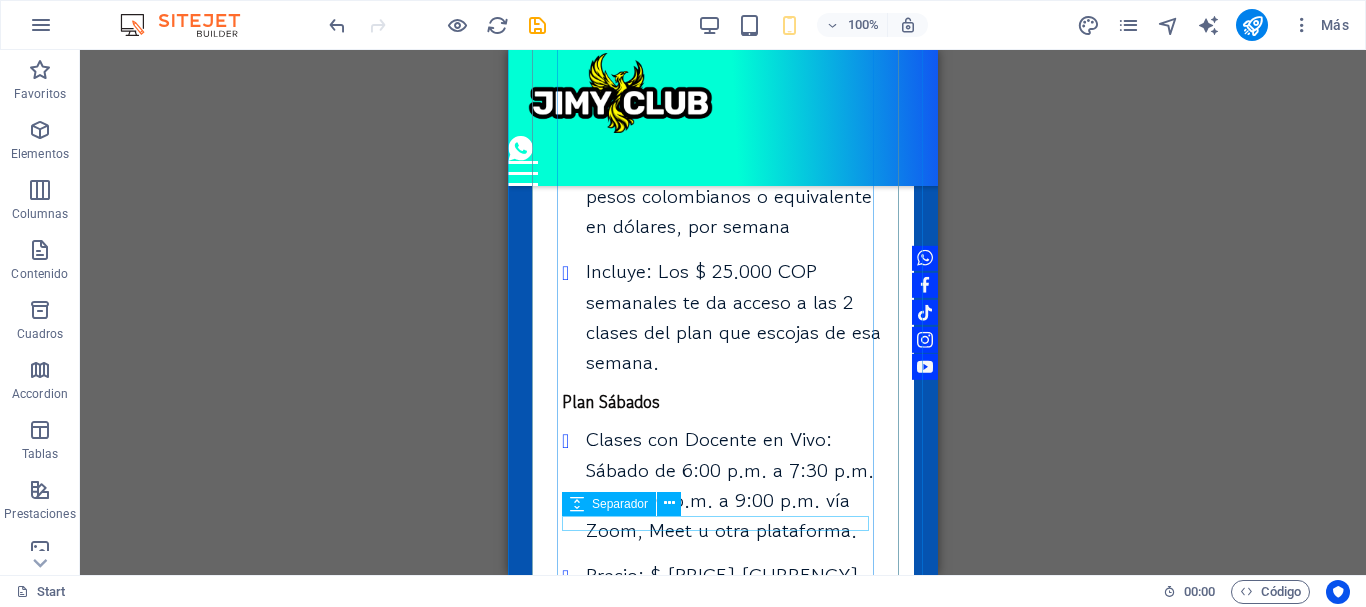 scroll, scrollTop: 11858, scrollLeft: 0, axis: vertical 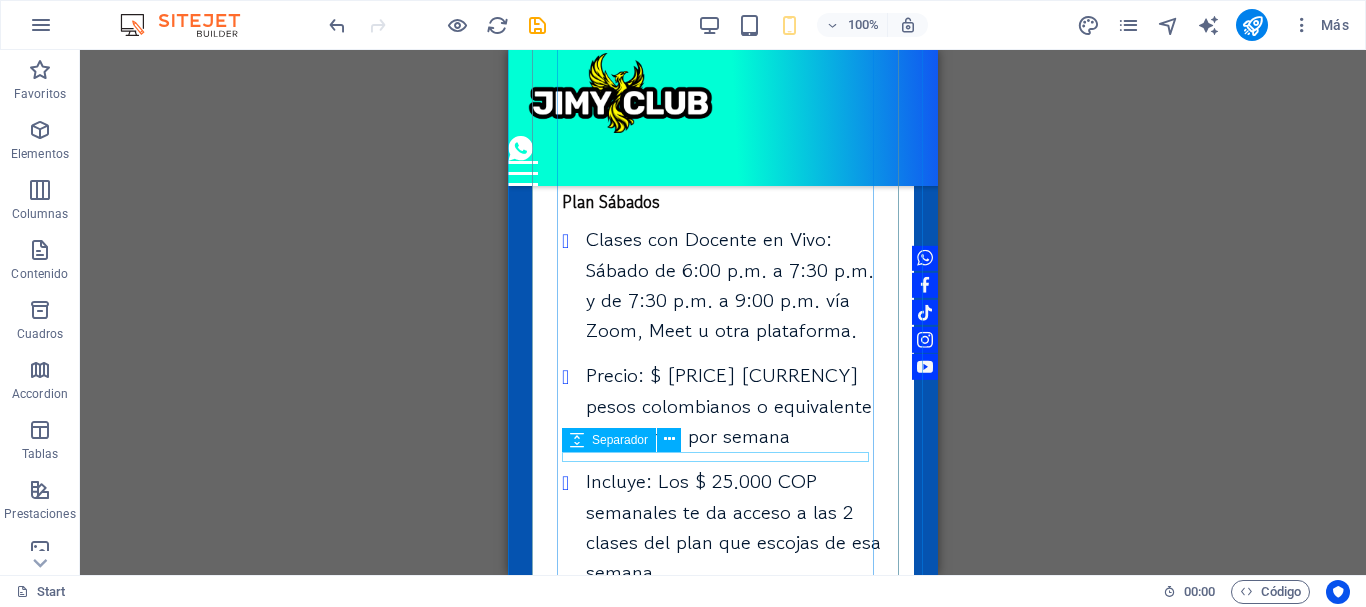 click at bounding box center [723, 593] 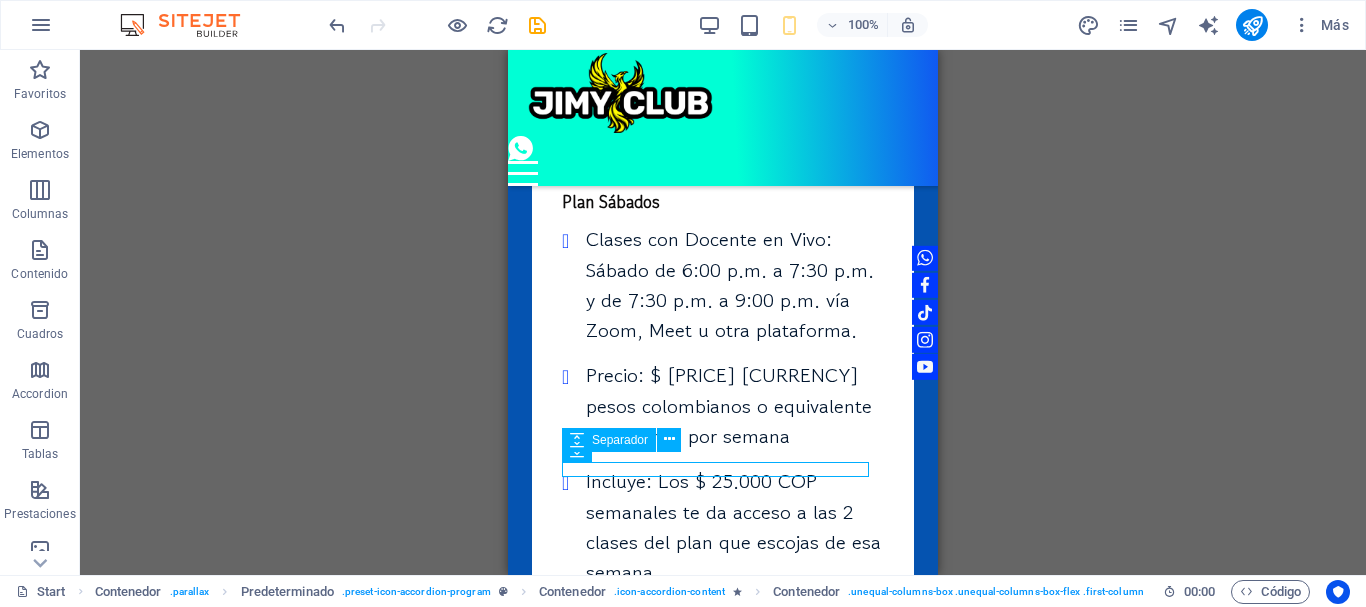 click at bounding box center [723, 593] 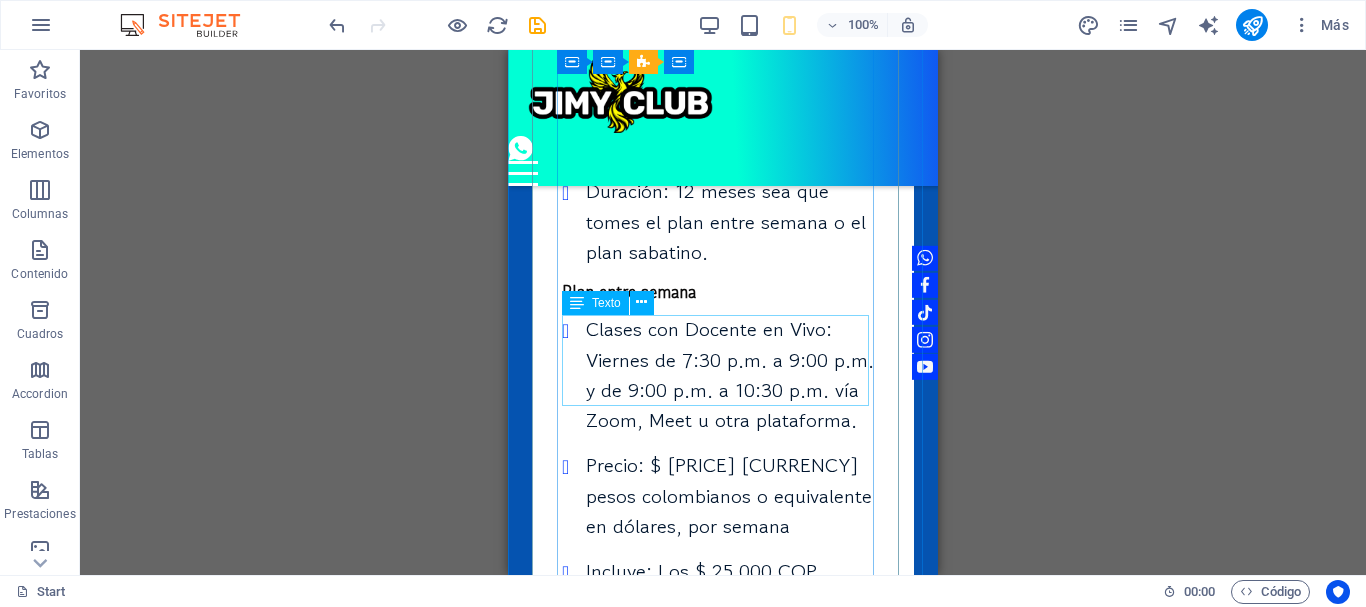 scroll, scrollTop: 11258, scrollLeft: 0, axis: vertical 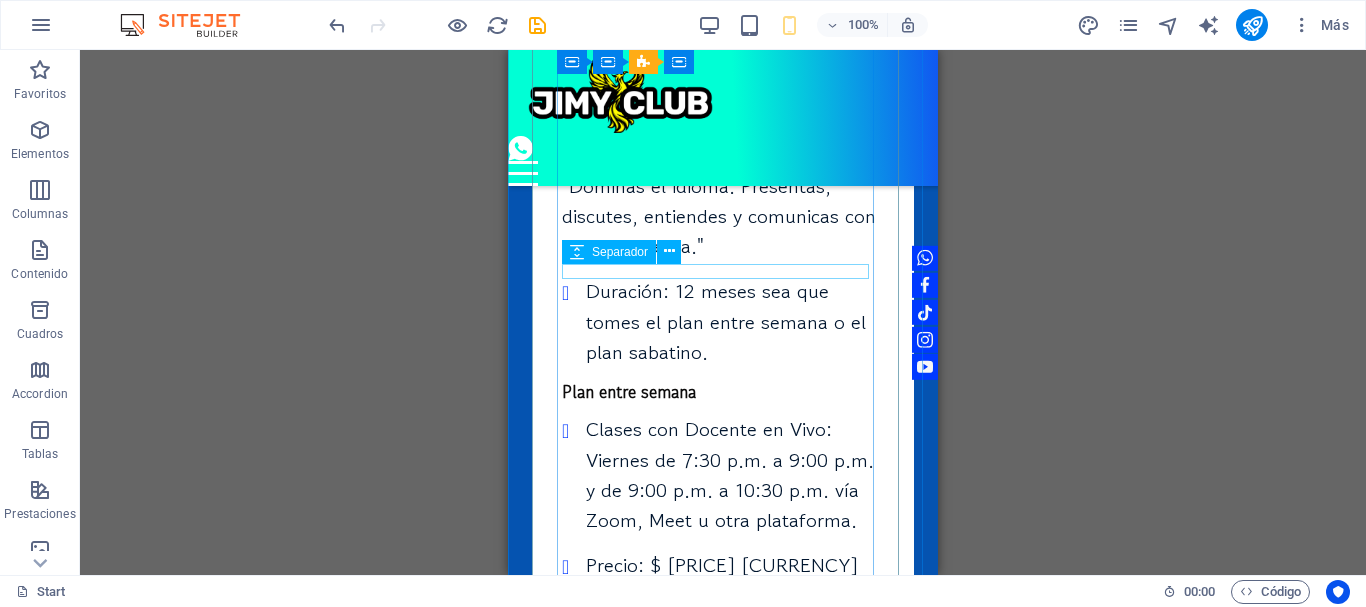 click on "Separador" at bounding box center (628, 252) 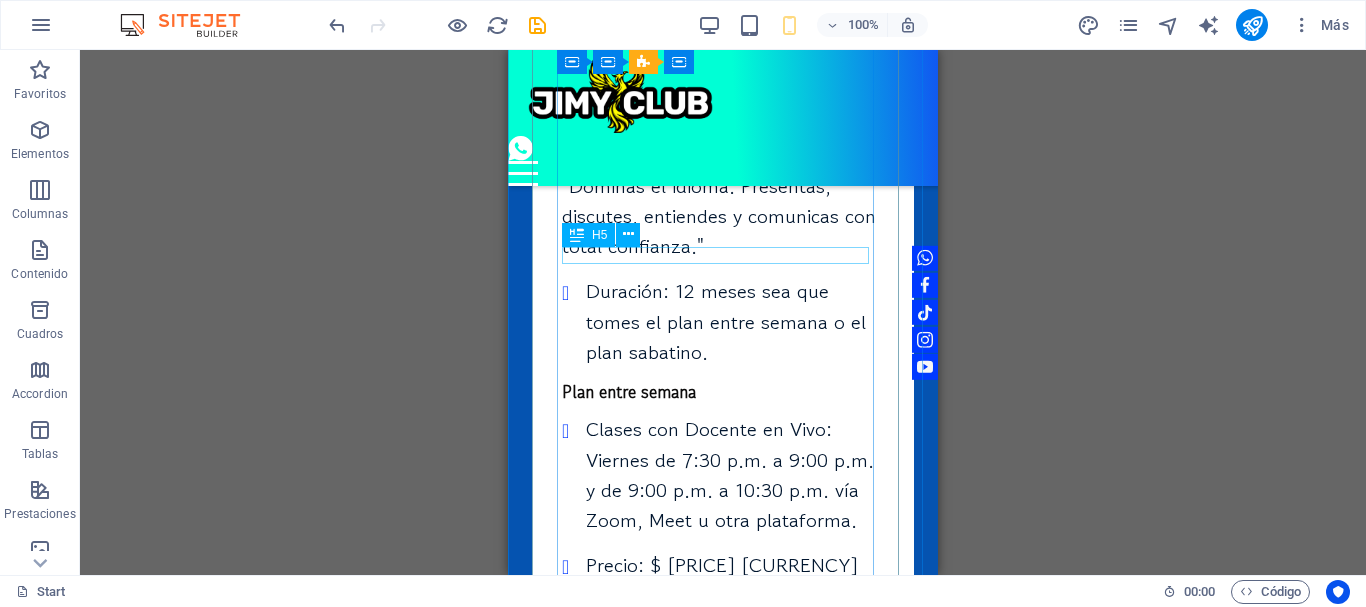 click on "Plan entre semana" at bounding box center [723, 391] 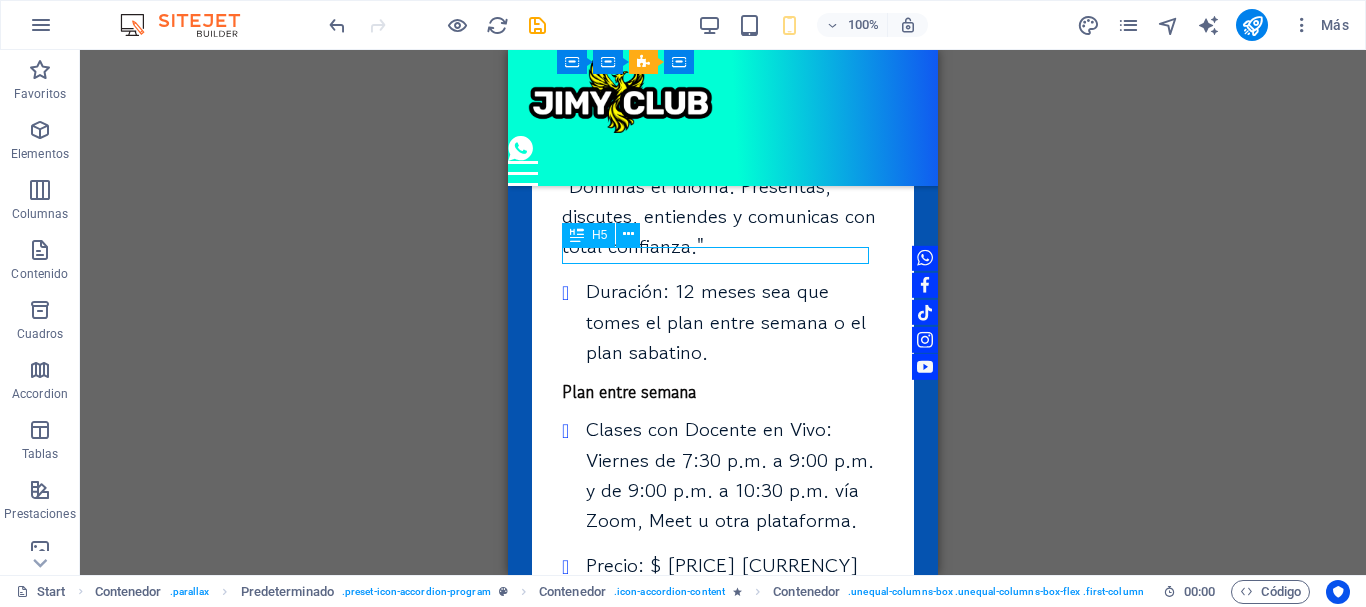 click on "Plan entre semana" at bounding box center (723, 391) 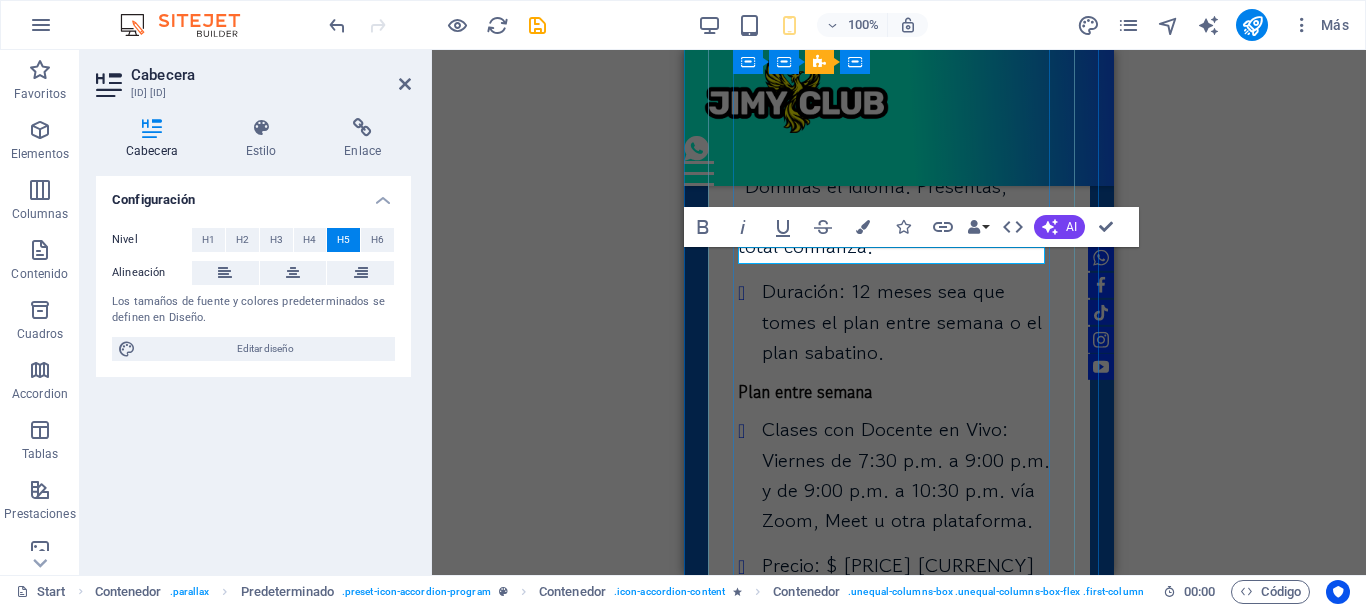 click on "Plan entre semana" at bounding box center (899, 391) 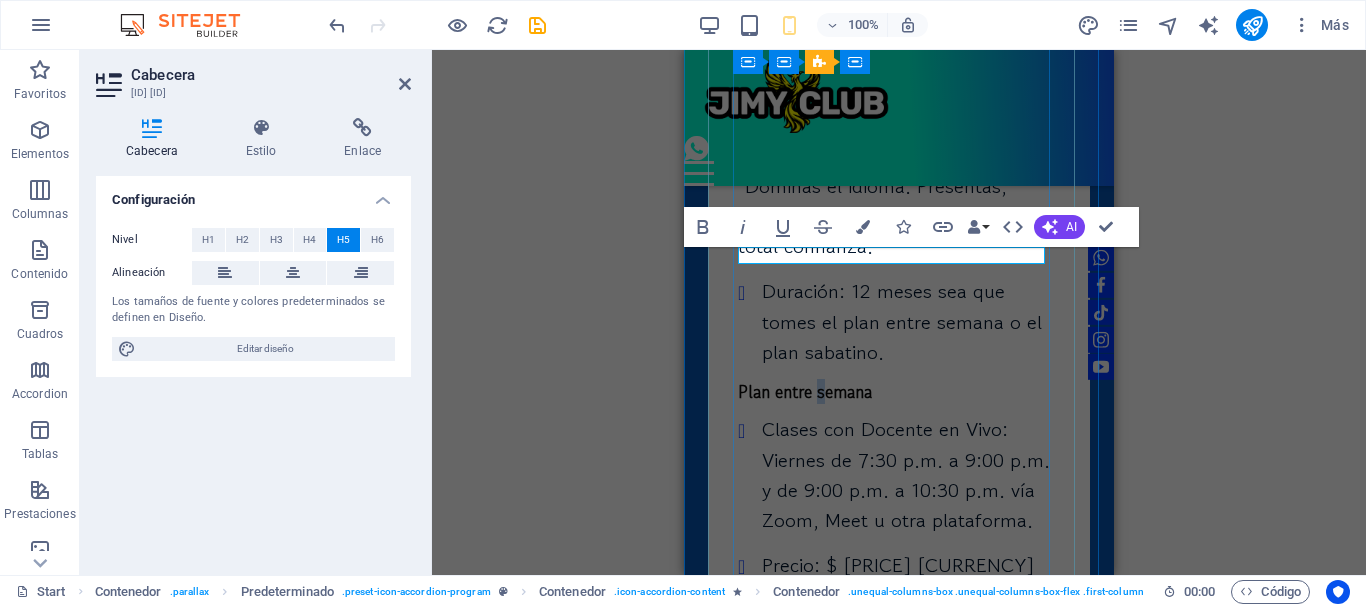 click on "Plan entre semana" at bounding box center [899, 391] 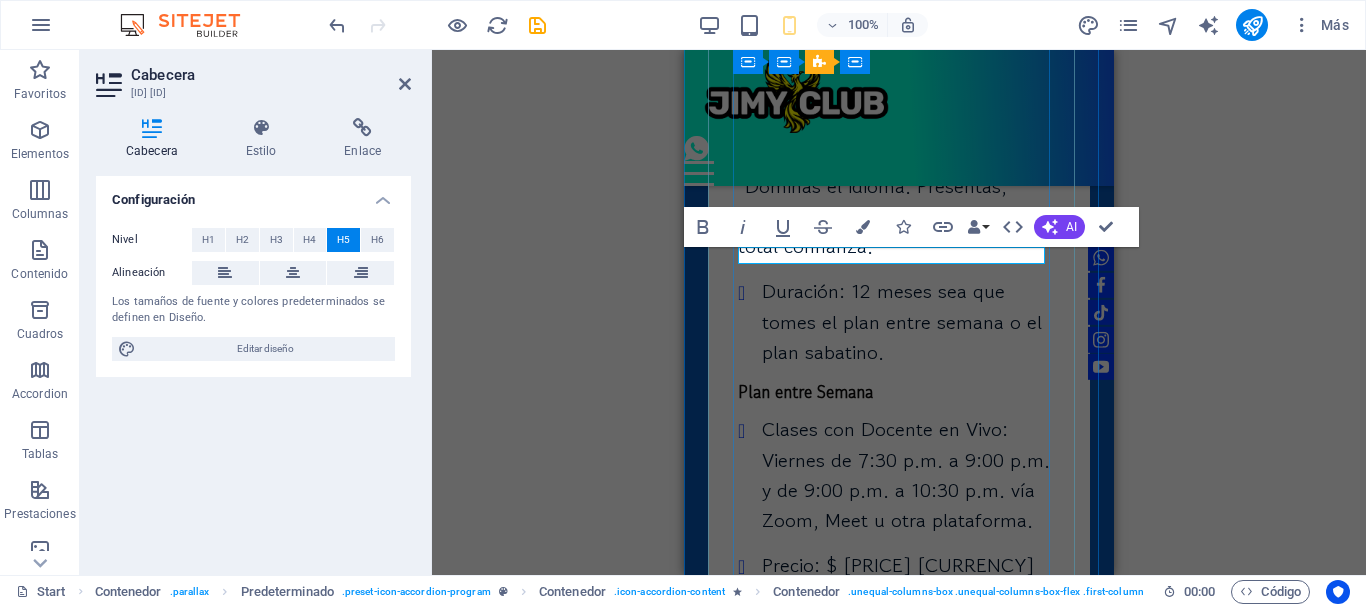 type 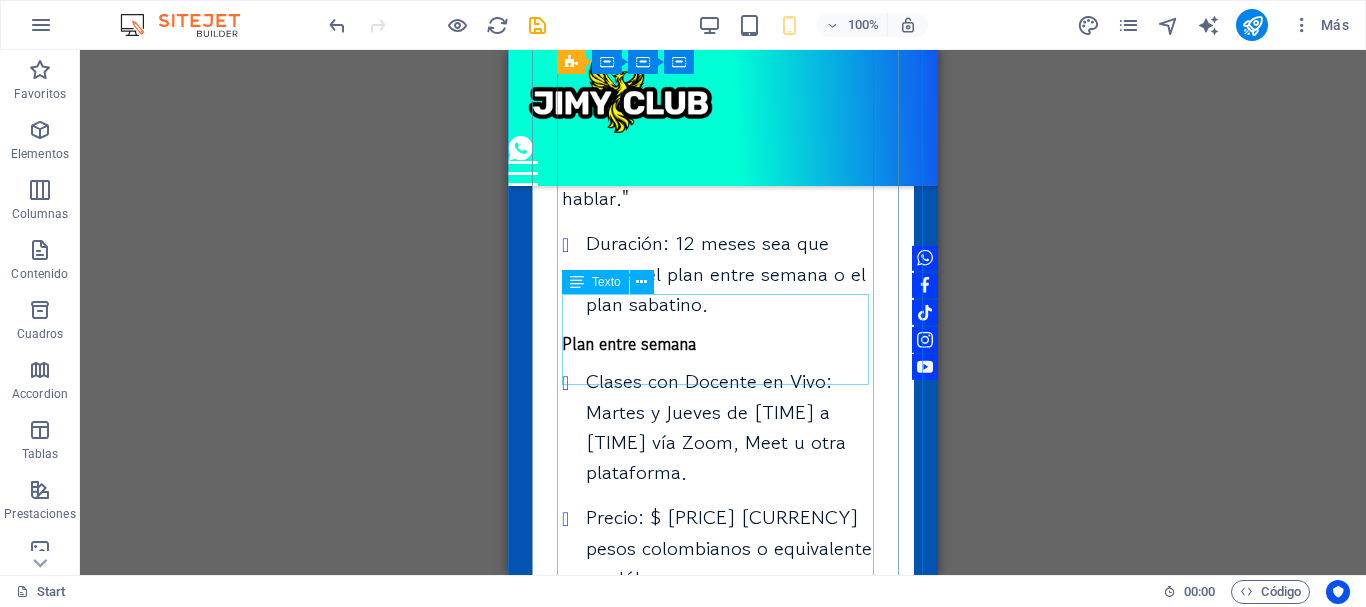 scroll, scrollTop: 7858, scrollLeft: 0, axis: vertical 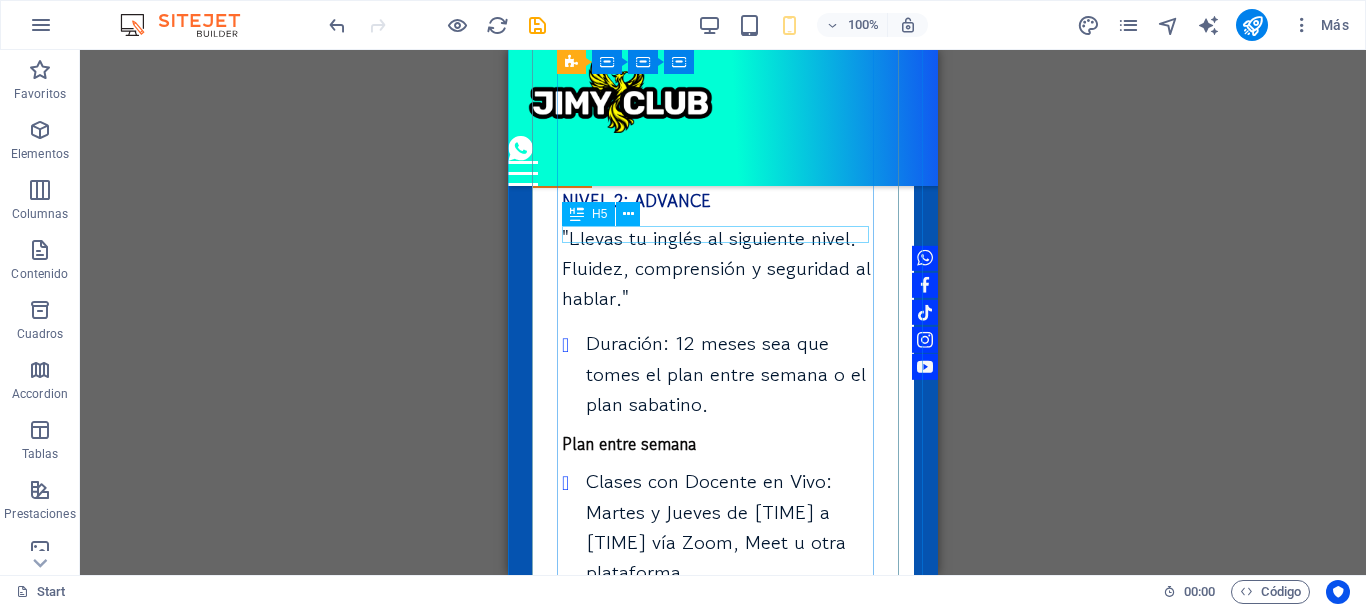click on "Plan entre semana" at bounding box center (723, 443) 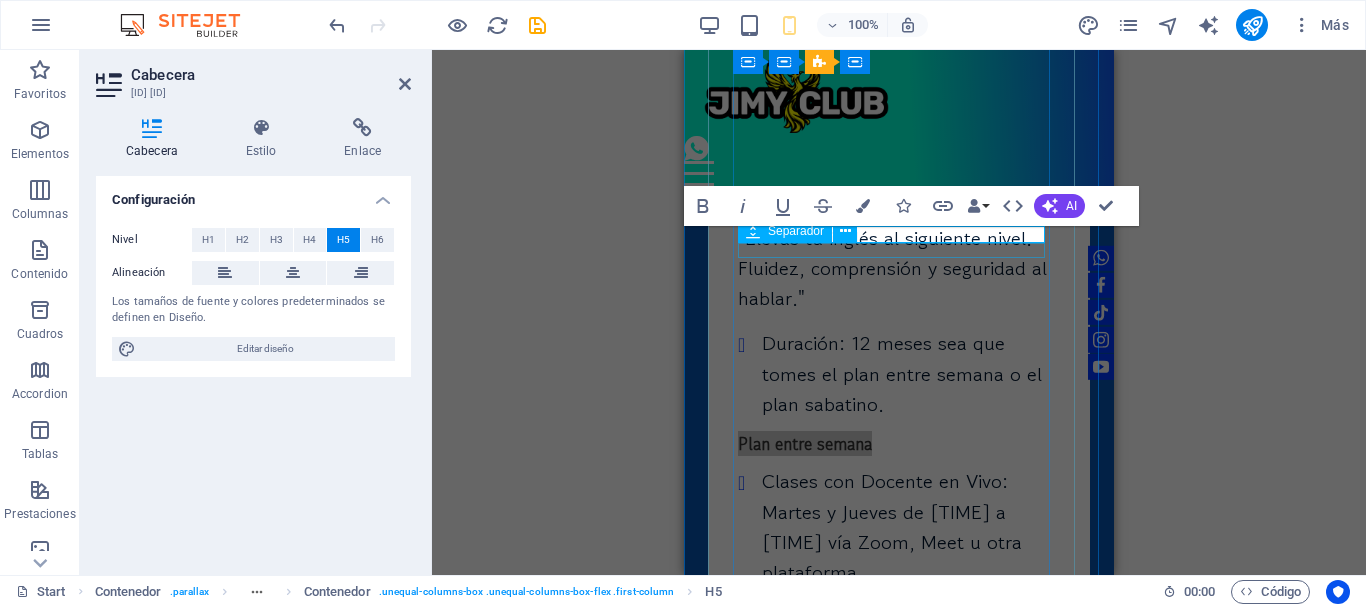 click on "Separador" at bounding box center [804, 231] 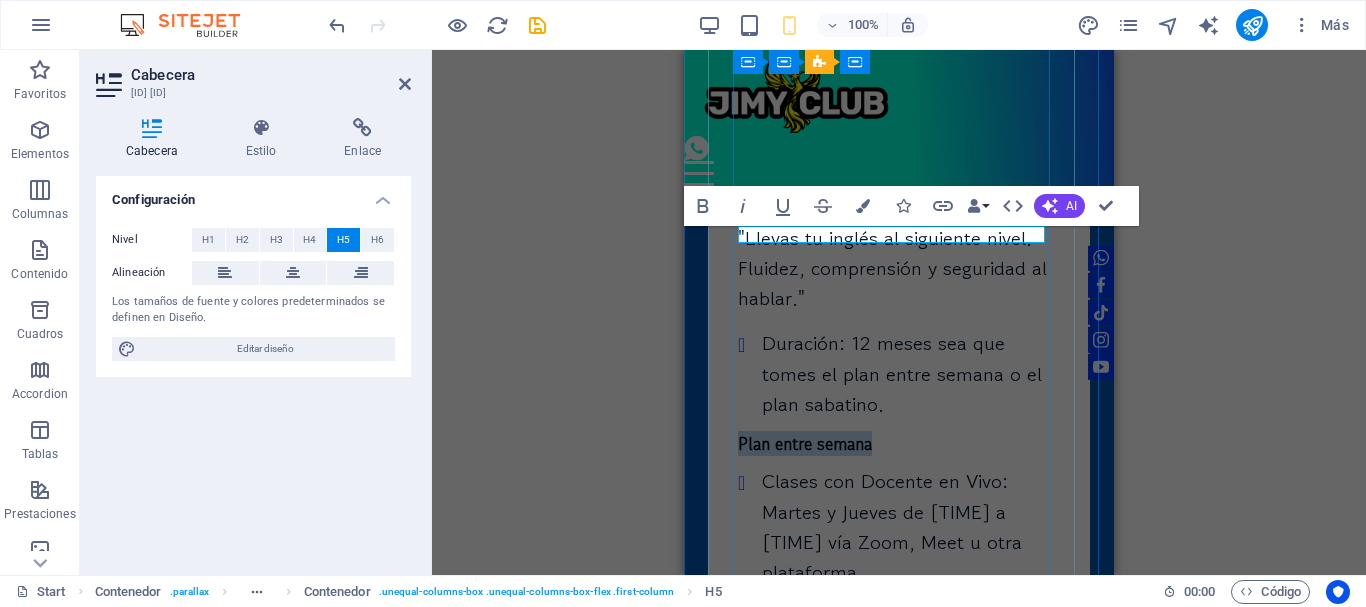 click on "Plan entre semana" at bounding box center [899, 443] 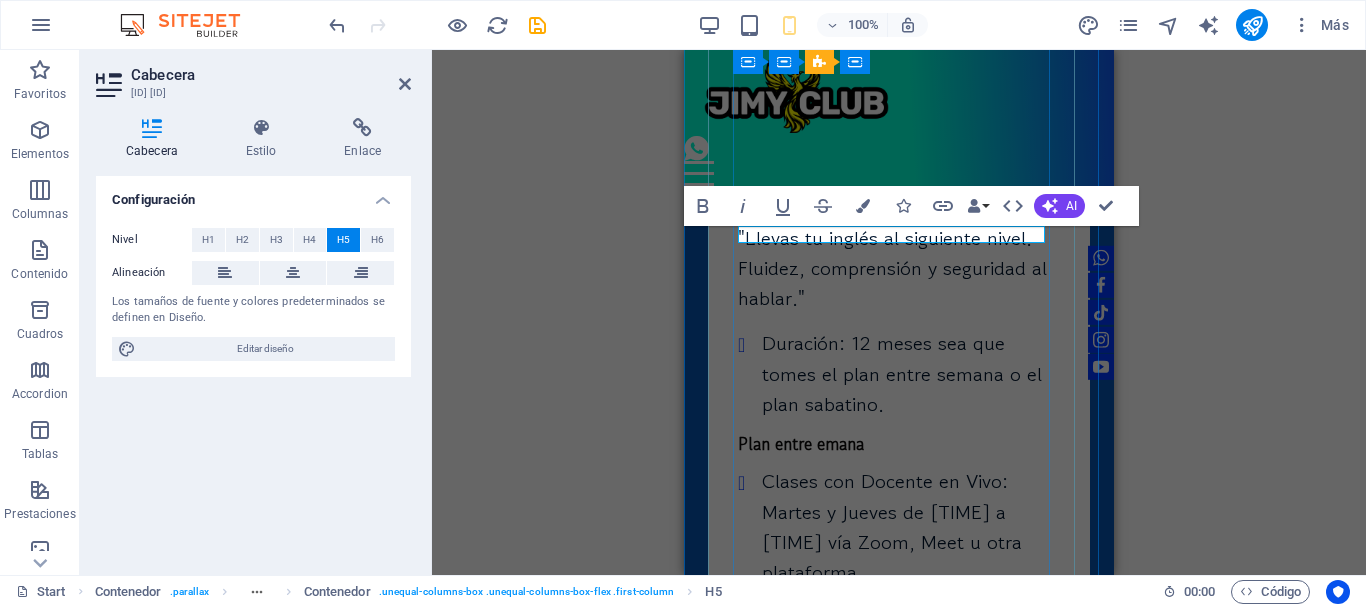type 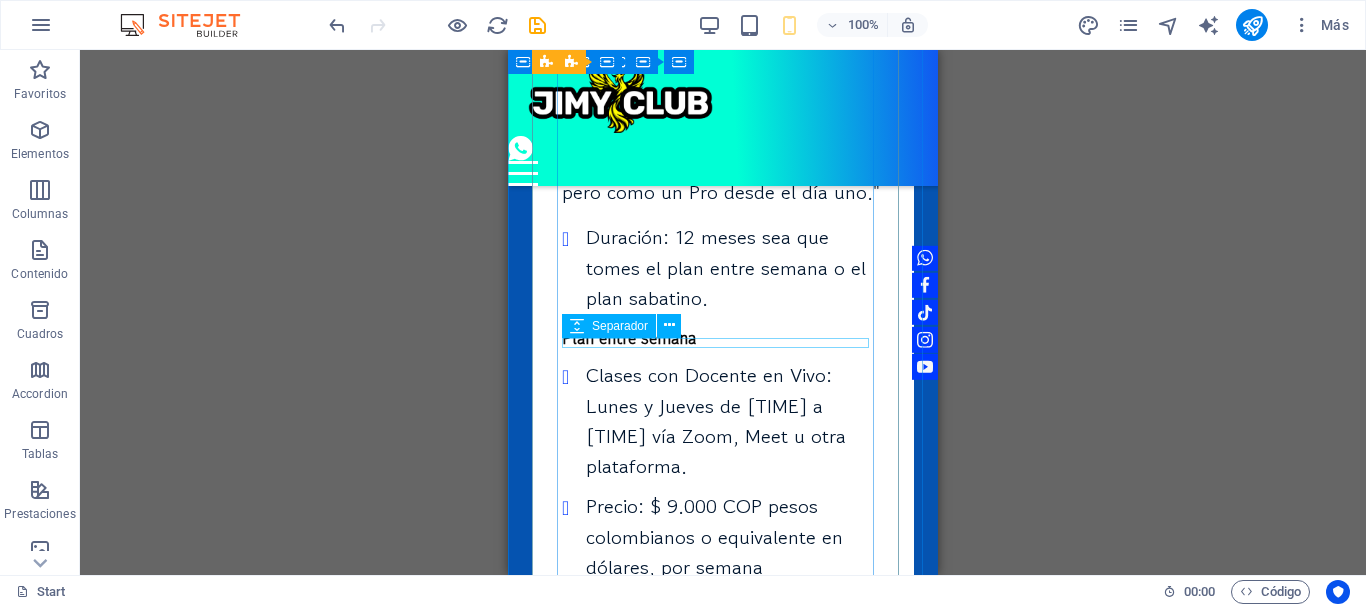 scroll, scrollTop: 6358, scrollLeft: 0, axis: vertical 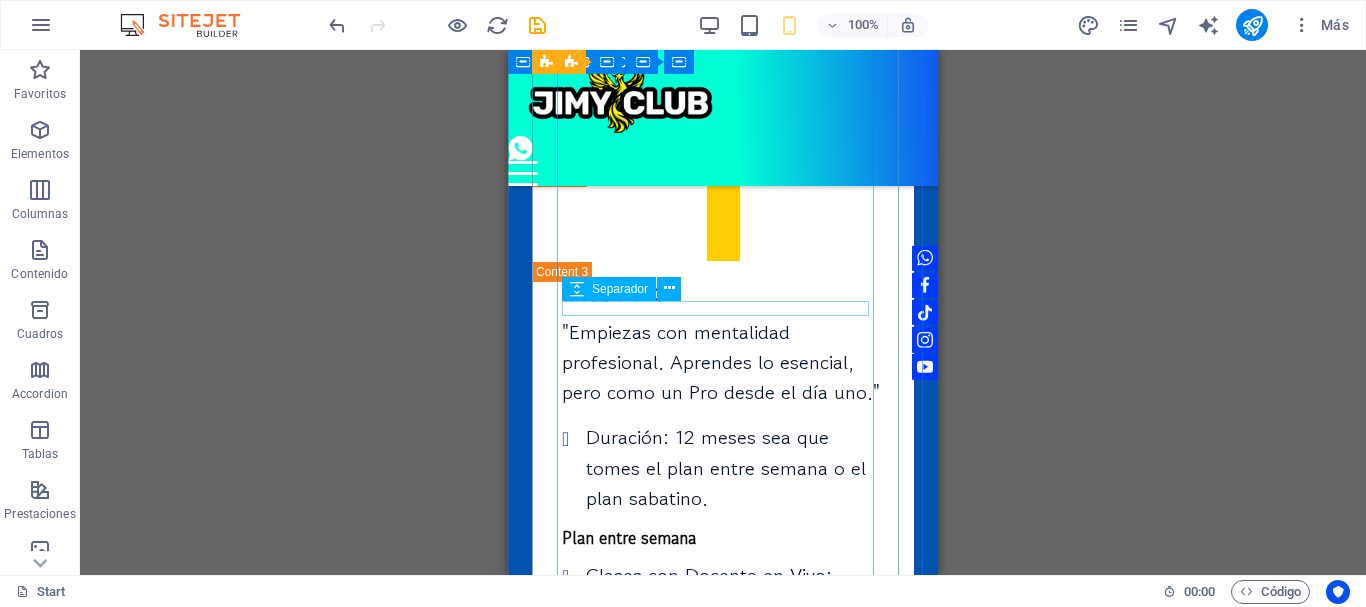 click at bounding box center (723, 553) 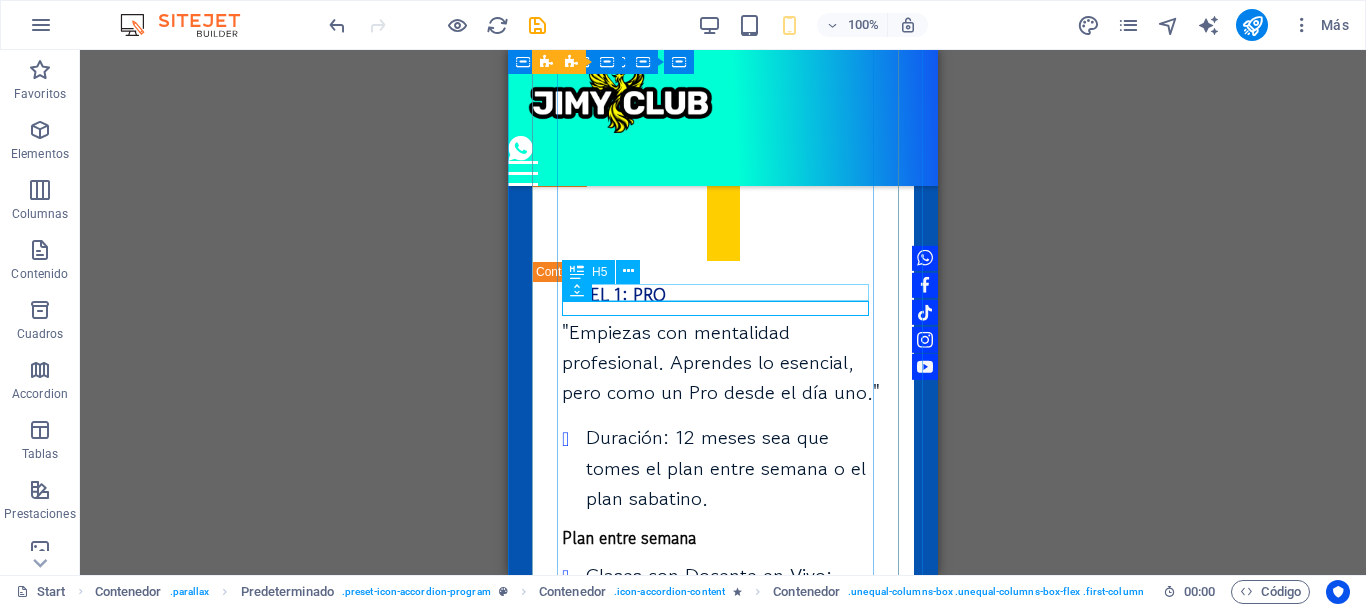 click on "Plan entre semana" at bounding box center [723, 537] 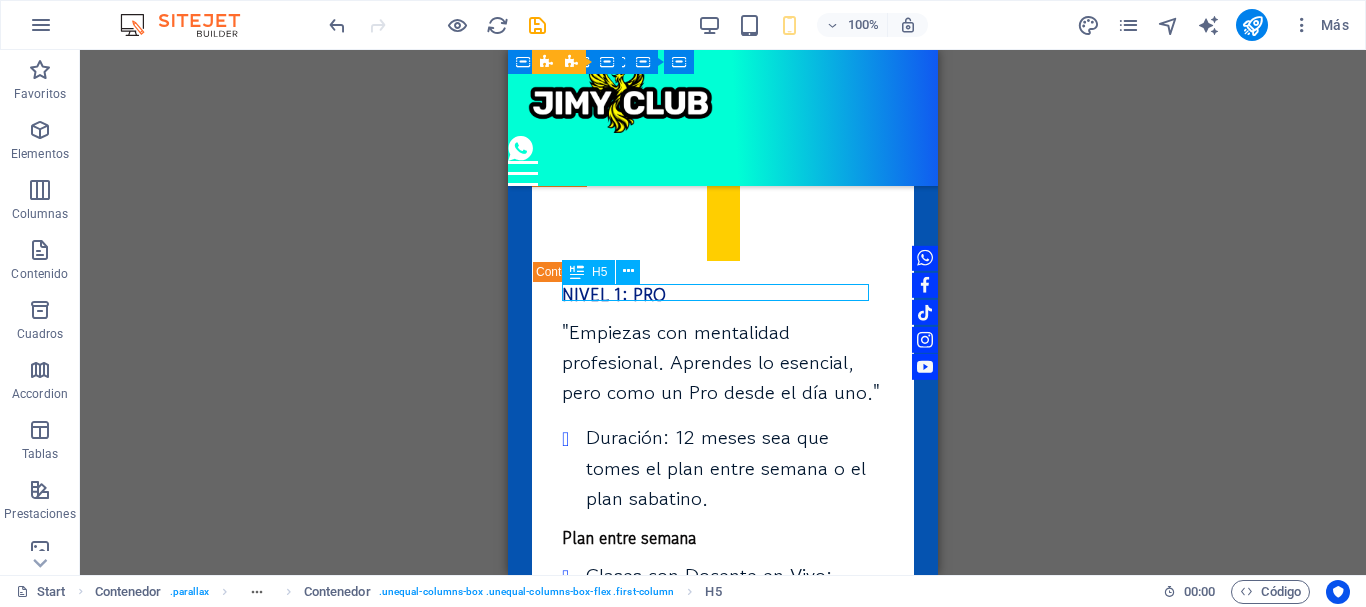 click on "Plan entre semana" at bounding box center (723, 537) 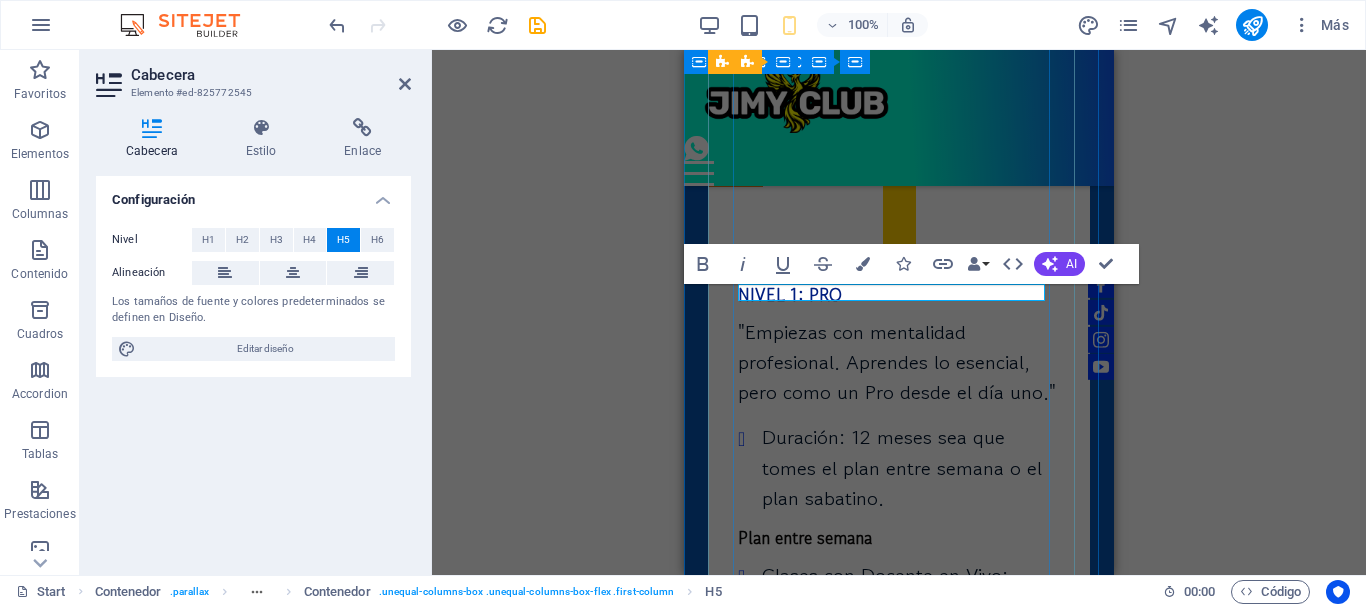 click on "Plan entre semana" at bounding box center (899, 537) 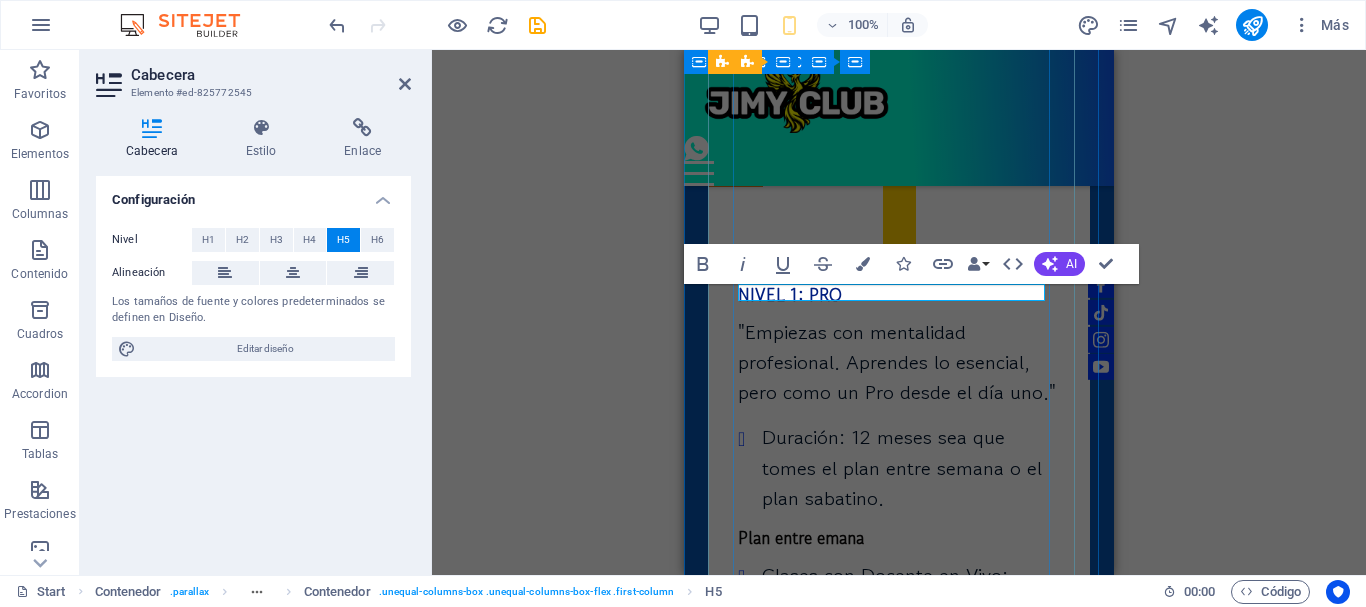 type 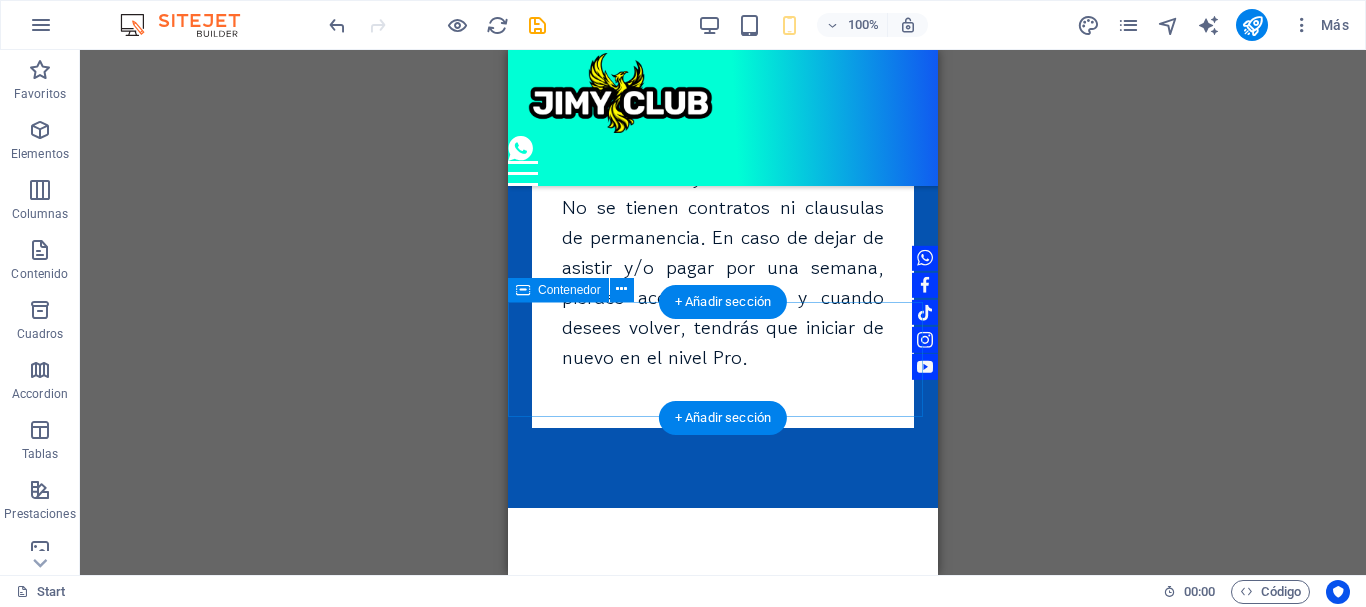 scroll, scrollTop: 12558, scrollLeft: 0, axis: vertical 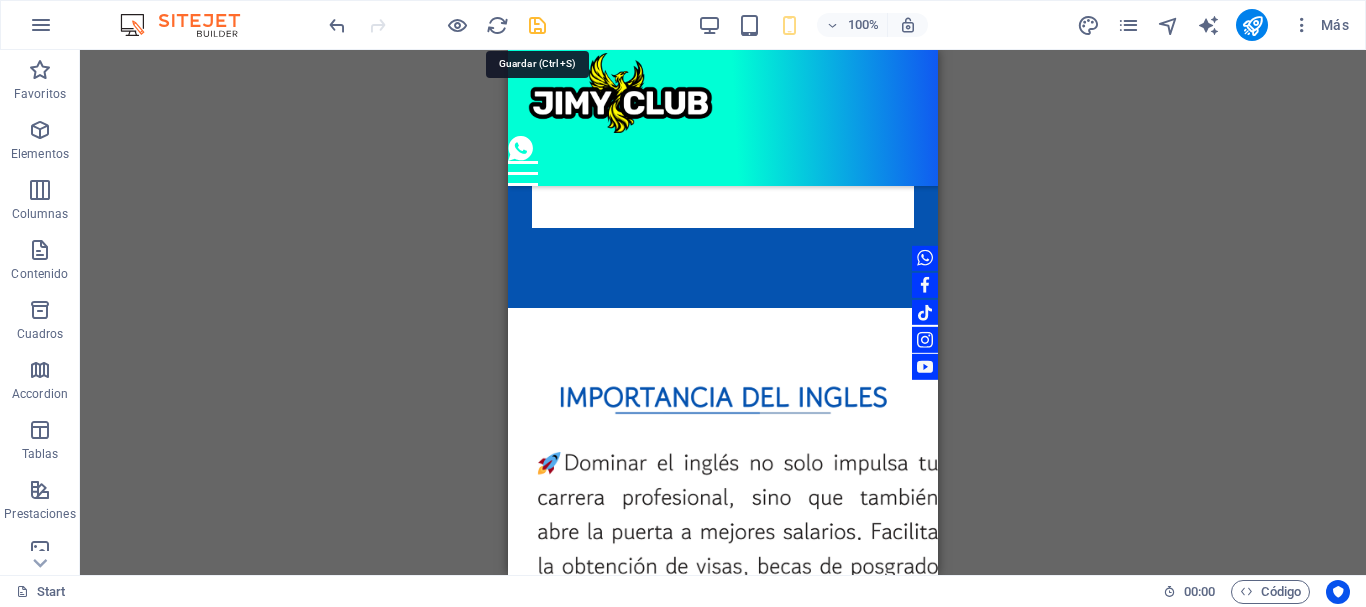 click at bounding box center (537, 25) 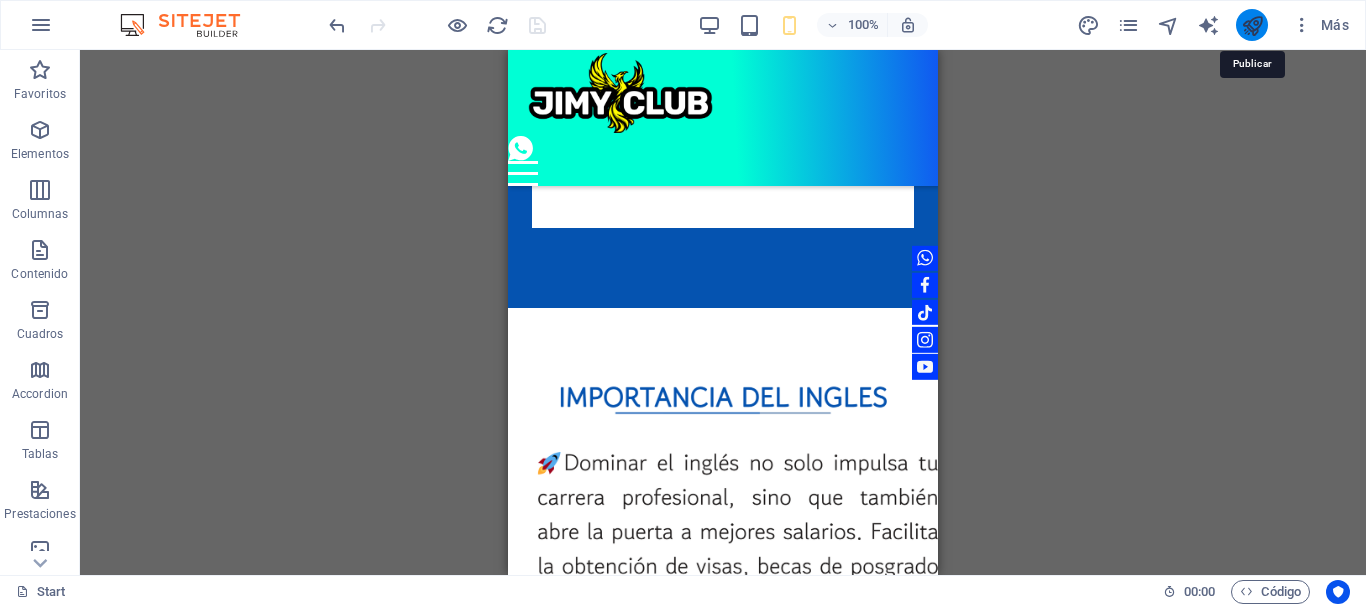 click at bounding box center [1252, 25] 